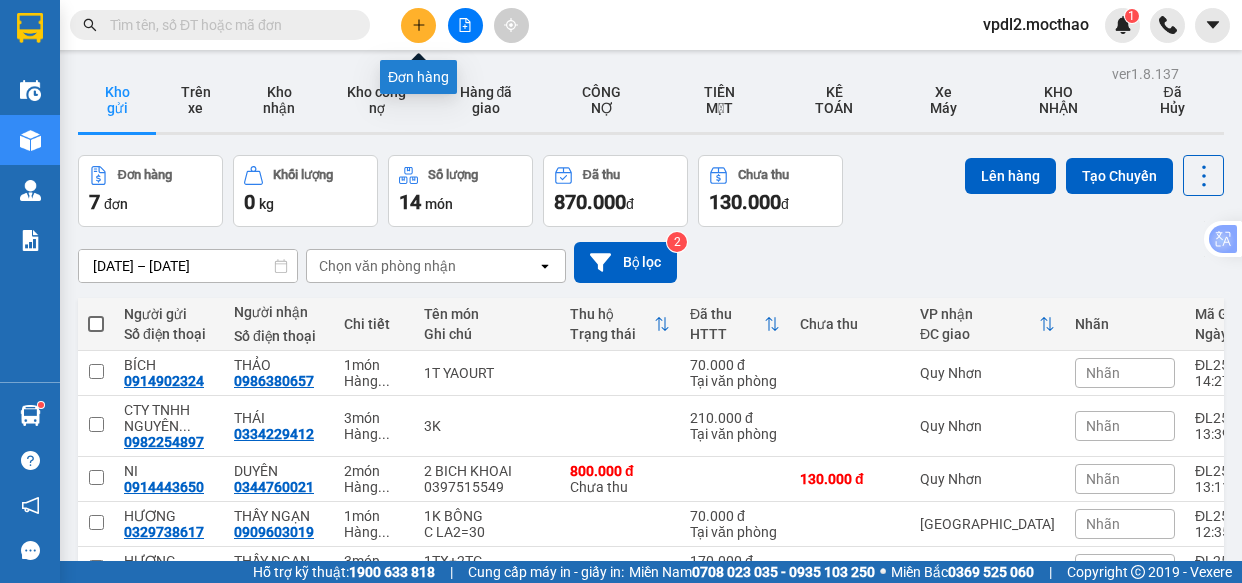 click 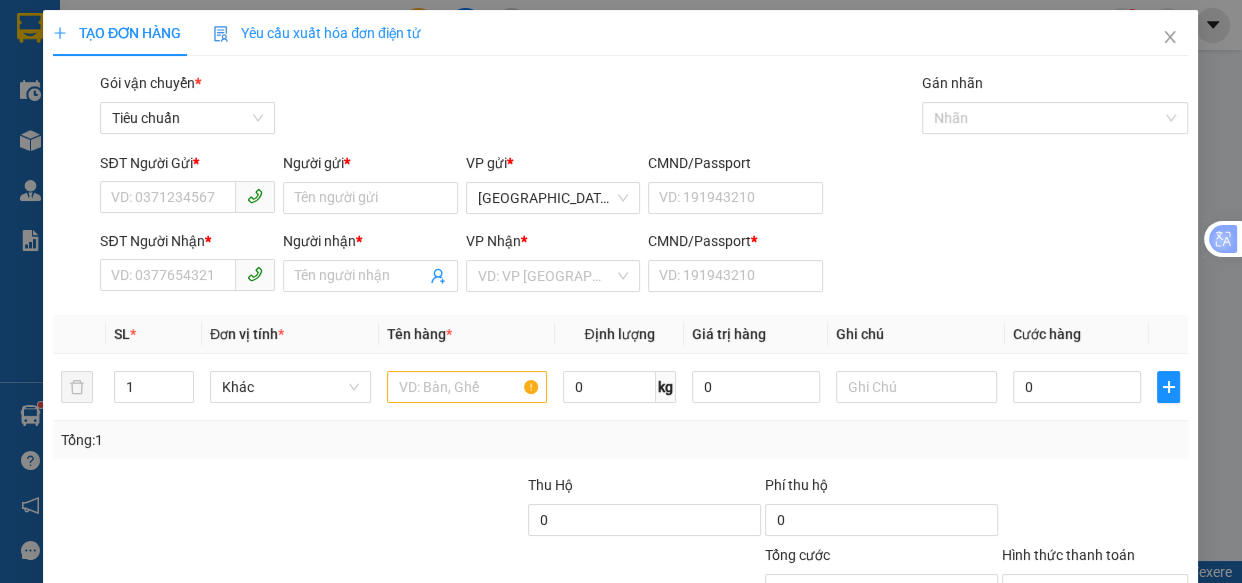 scroll, scrollTop: 0, scrollLeft: 0, axis: both 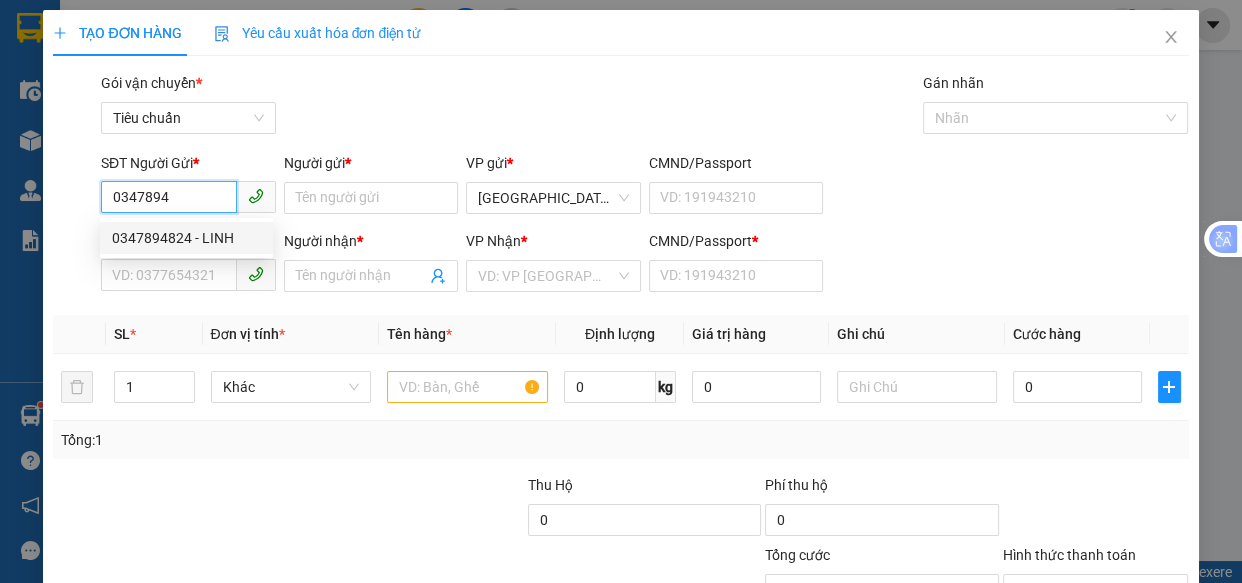 click on "0347894824 - LINH" at bounding box center (186, 238) 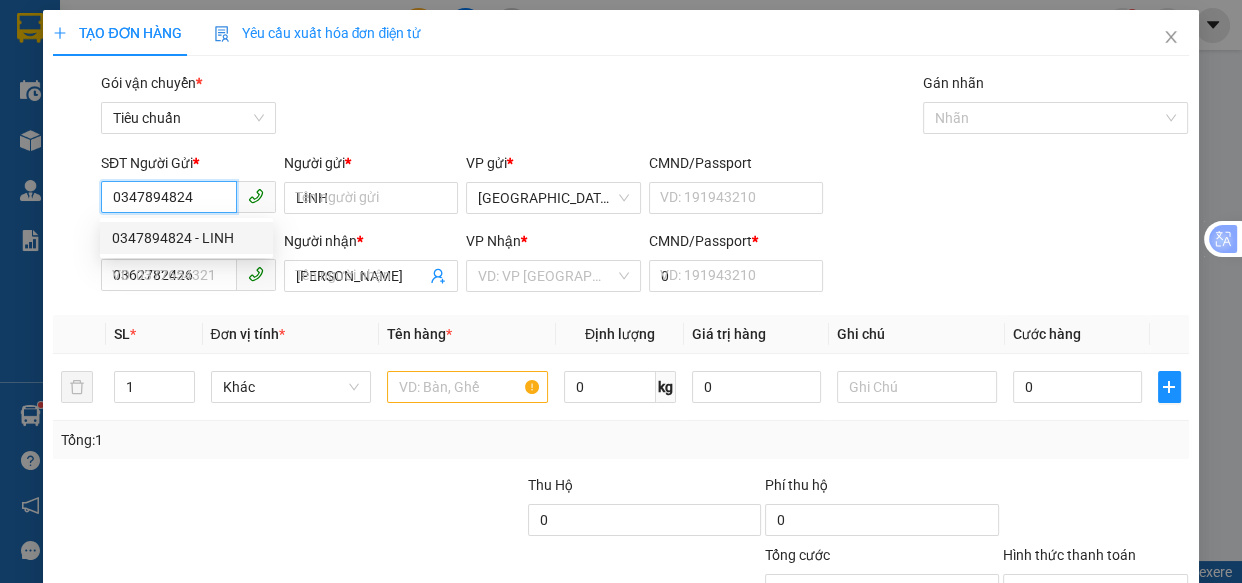 type on "50.000" 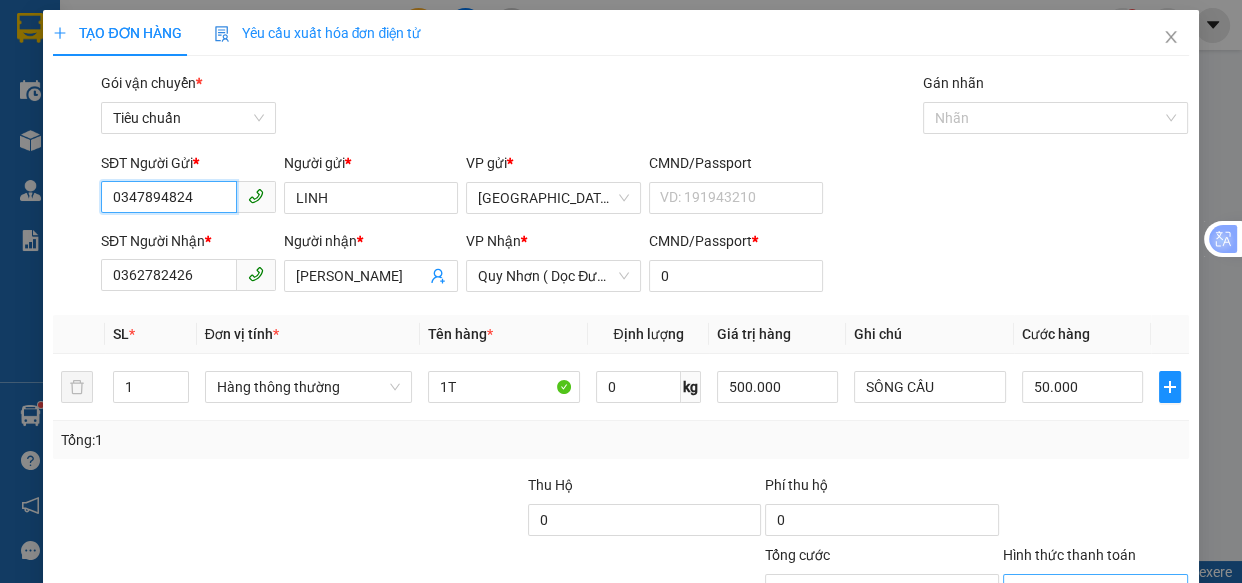 scroll, scrollTop: 156, scrollLeft: 0, axis: vertical 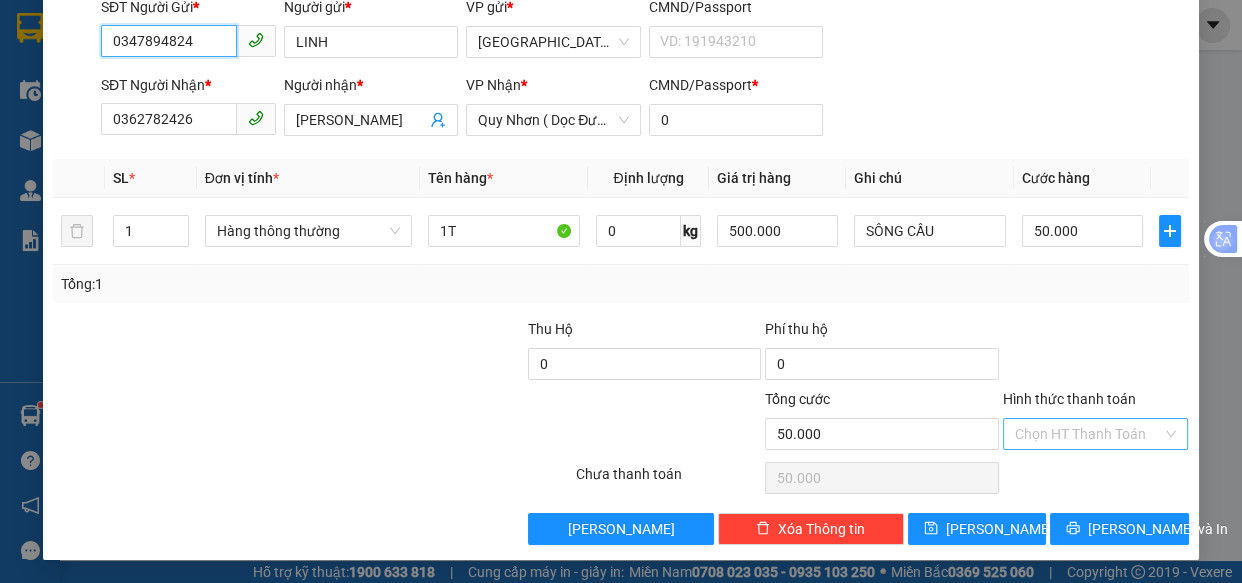 type on "0347894824" 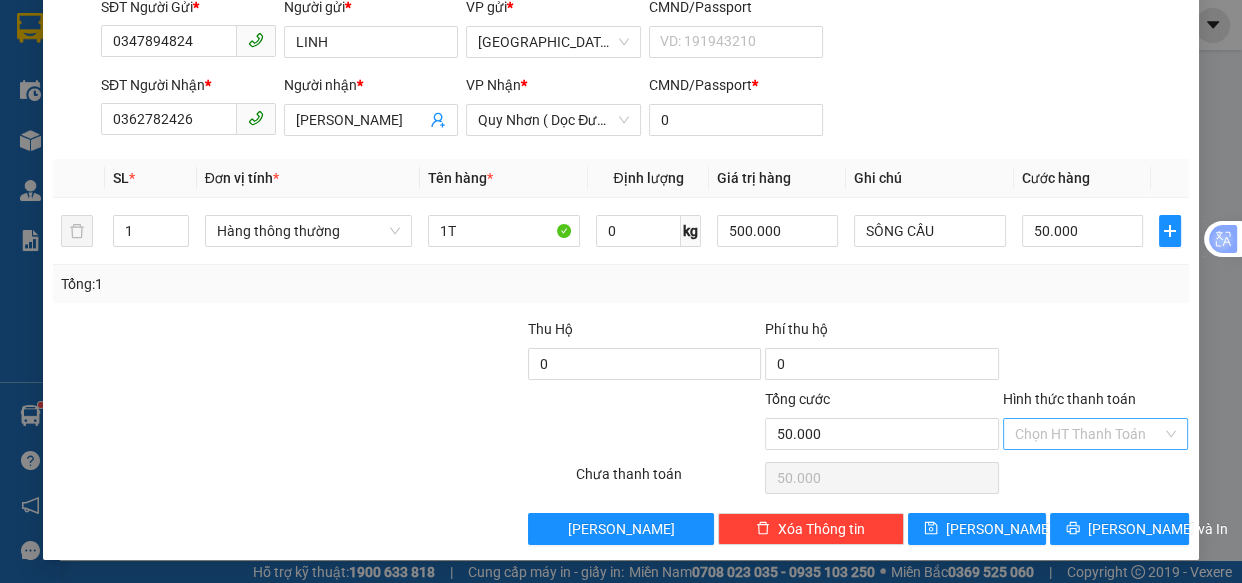 click on "Hình thức thanh toán" at bounding box center (1089, 434) 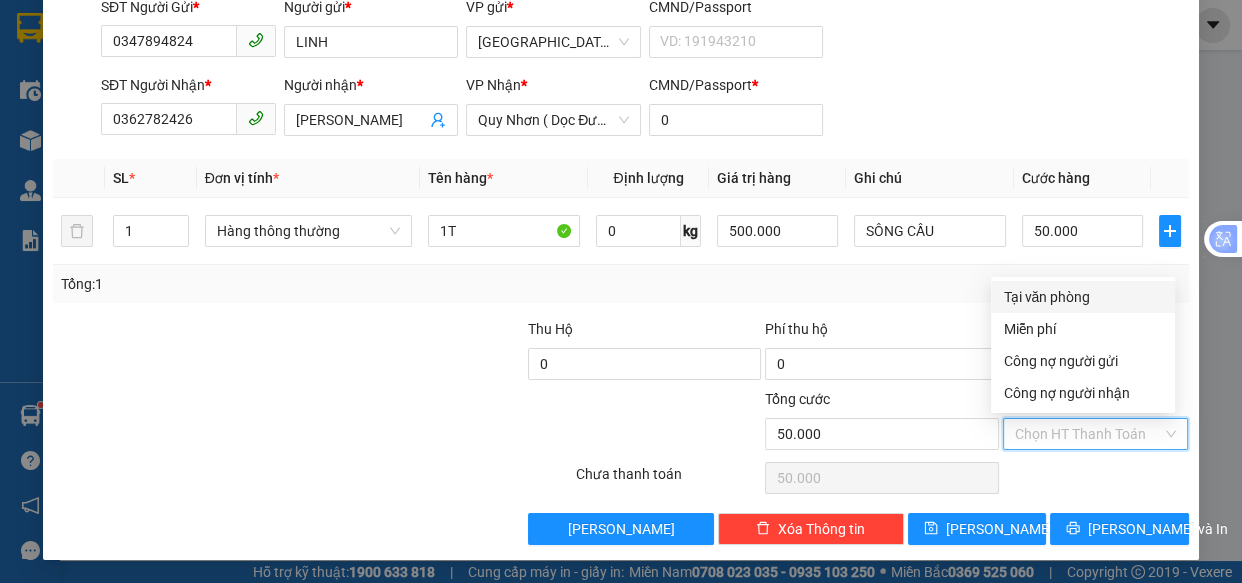 drag, startPoint x: 1046, startPoint y: 297, endPoint x: 1047, endPoint y: 311, distance: 14.035668 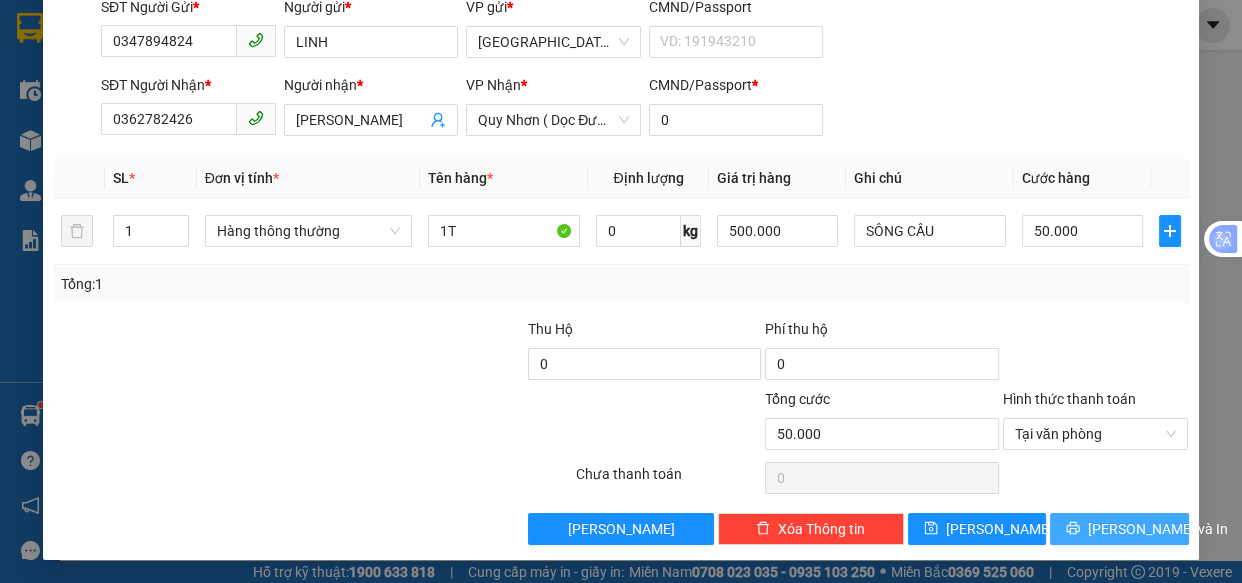 click on "[PERSON_NAME] và In" at bounding box center (1158, 529) 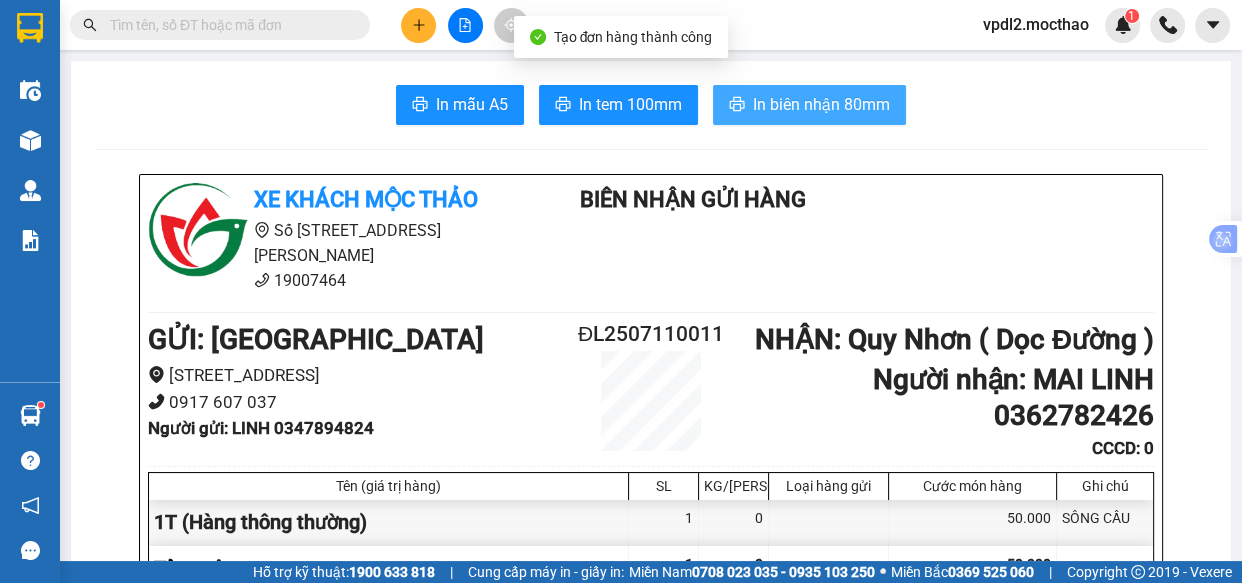 click on "In biên nhận 80mm" at bounding box center (821, 104) 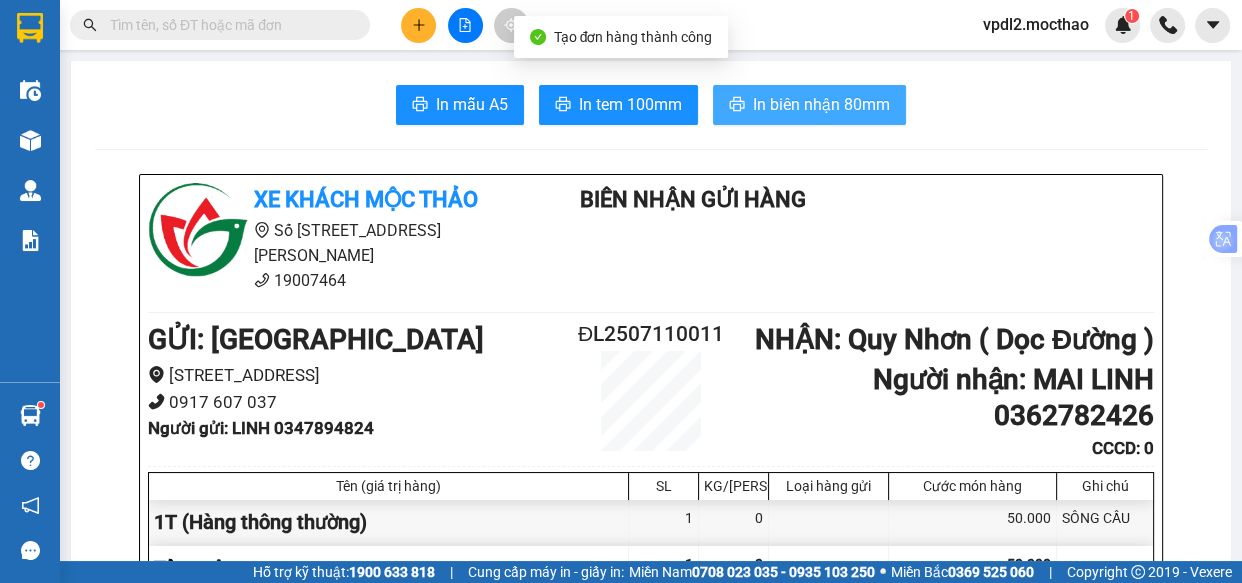 scroll, scrollTop: 0, scrollLeft: 0, axis: both 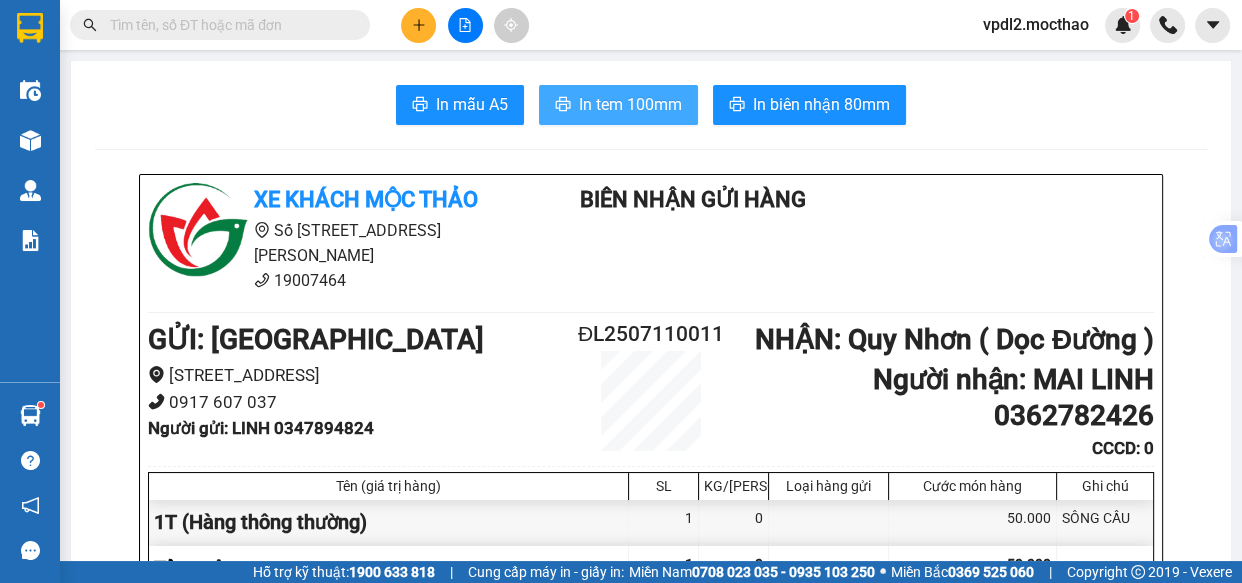 click on "In tem 100mm" at bounding box center [630, 104] 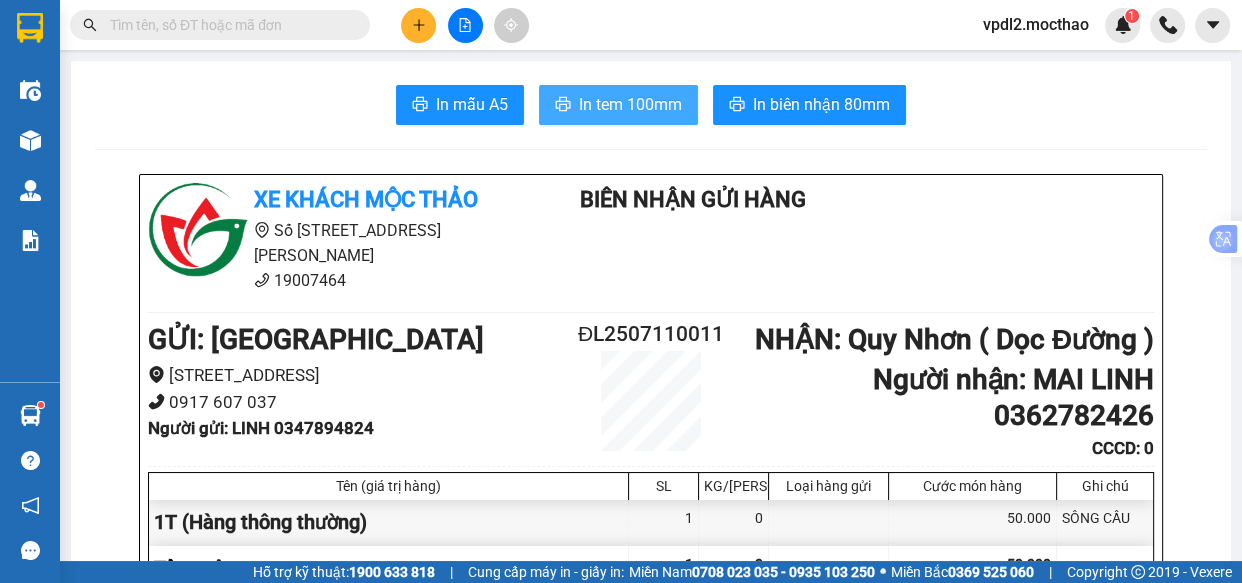 scroll, scrollTop: 0, scrollLeft: 0, axis: both 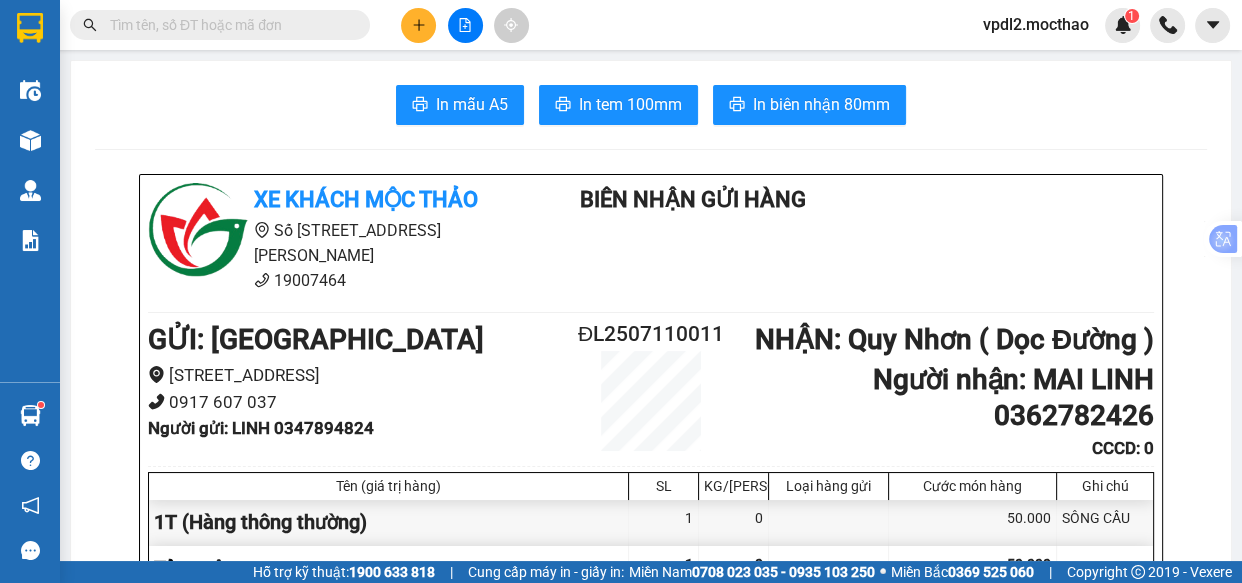 click 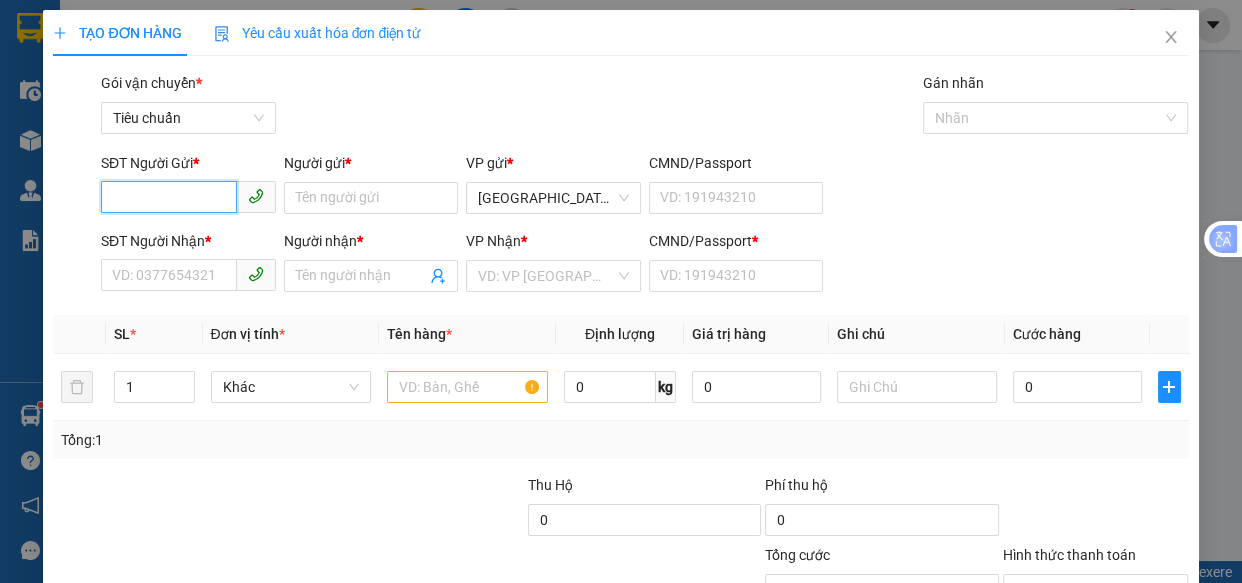 click on "SĐT Người Gửi  *" at bounding box center (169, 197) 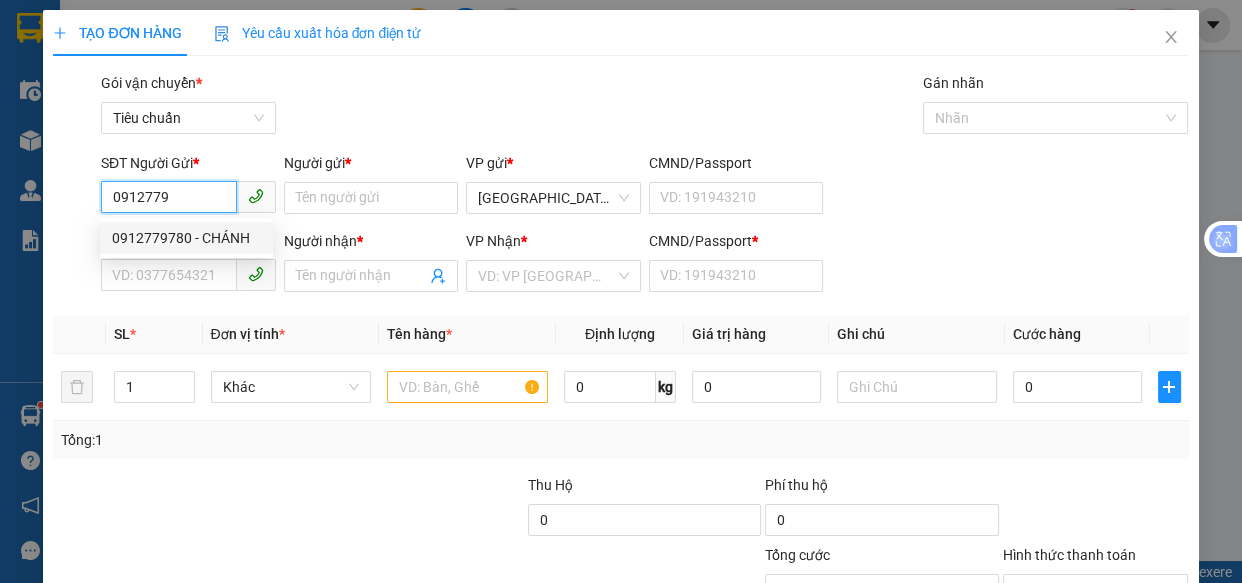 click on "0912779780 - CHÁNH" at bounding box center [186, 238] 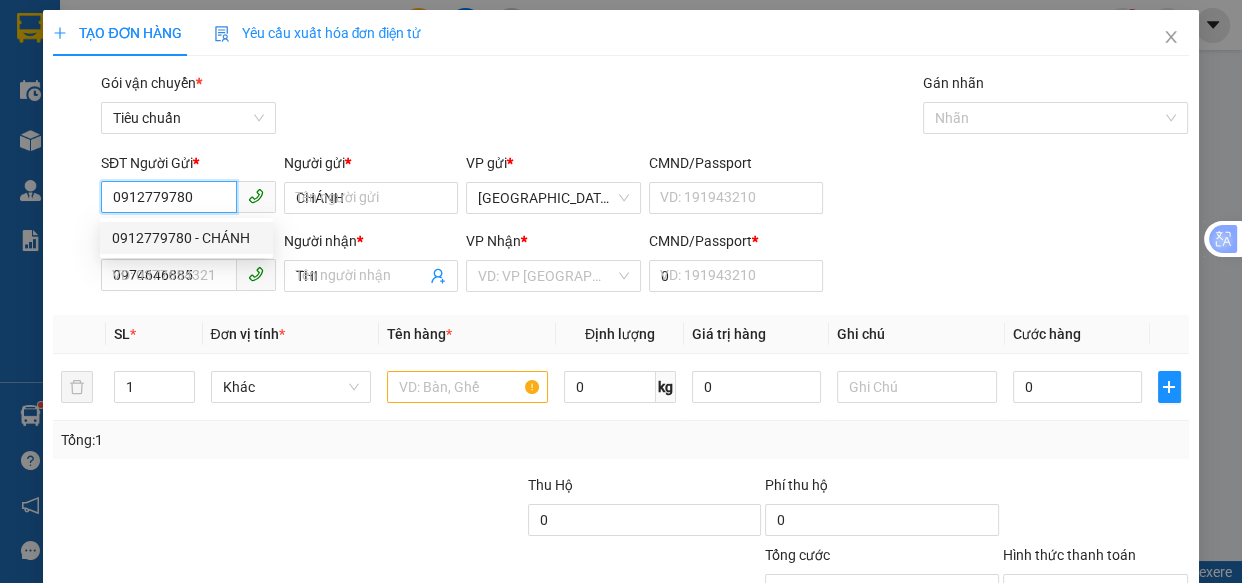 type on "250.000" 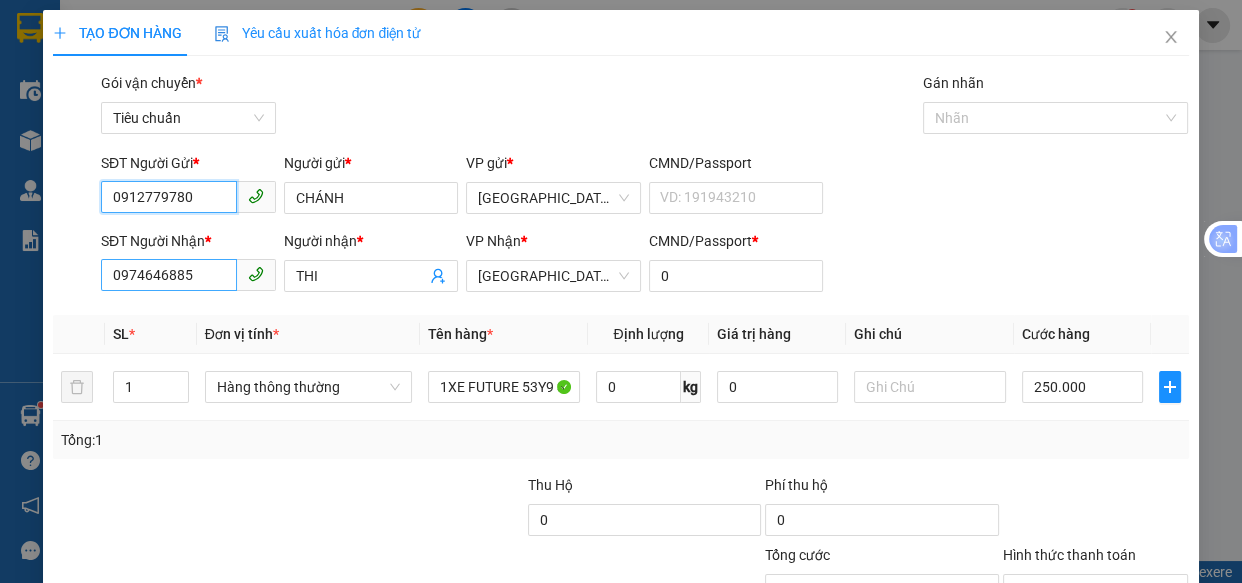 type on "0912779780" 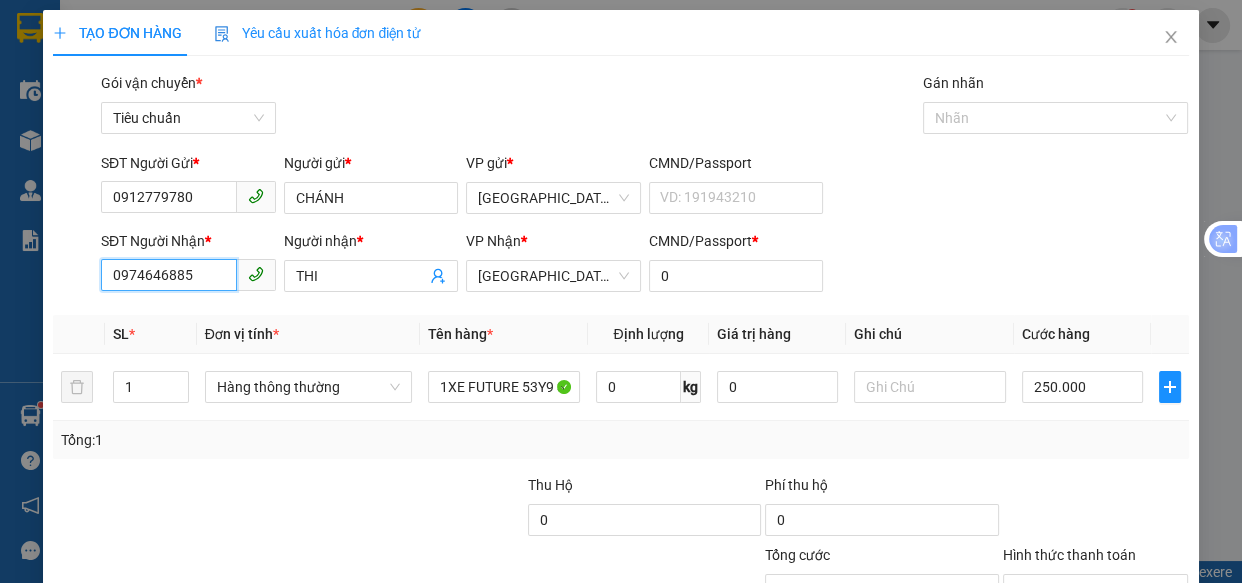 drag, startPoint x: 188, startPoint y: 282, endPoint x: 262, endPoint y: 244, distance: 83.18654 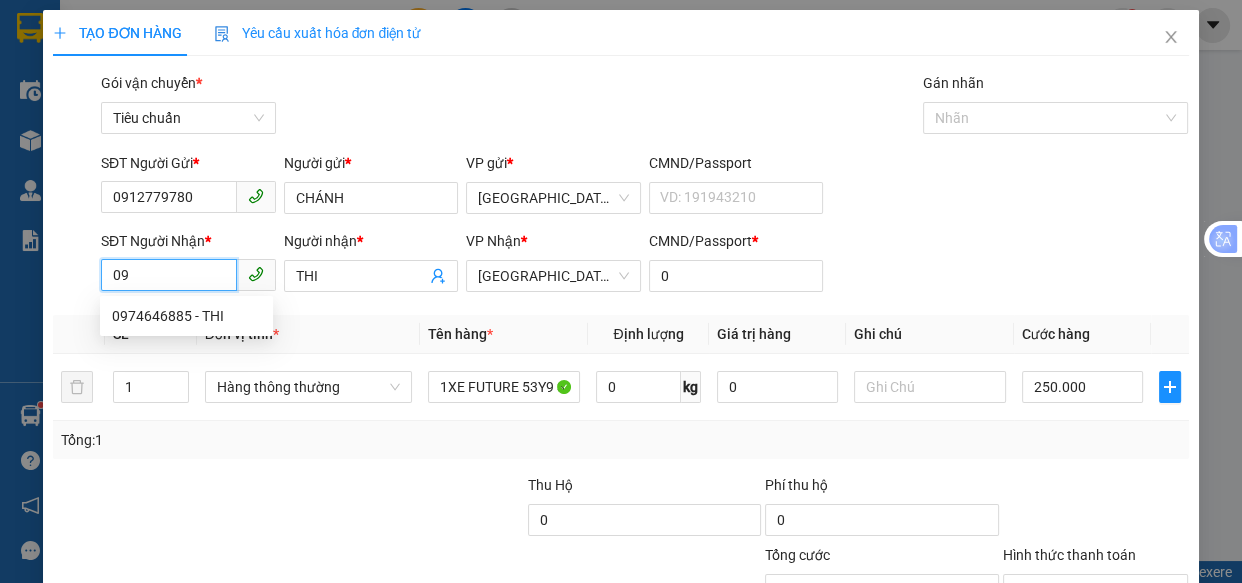 type on "0" 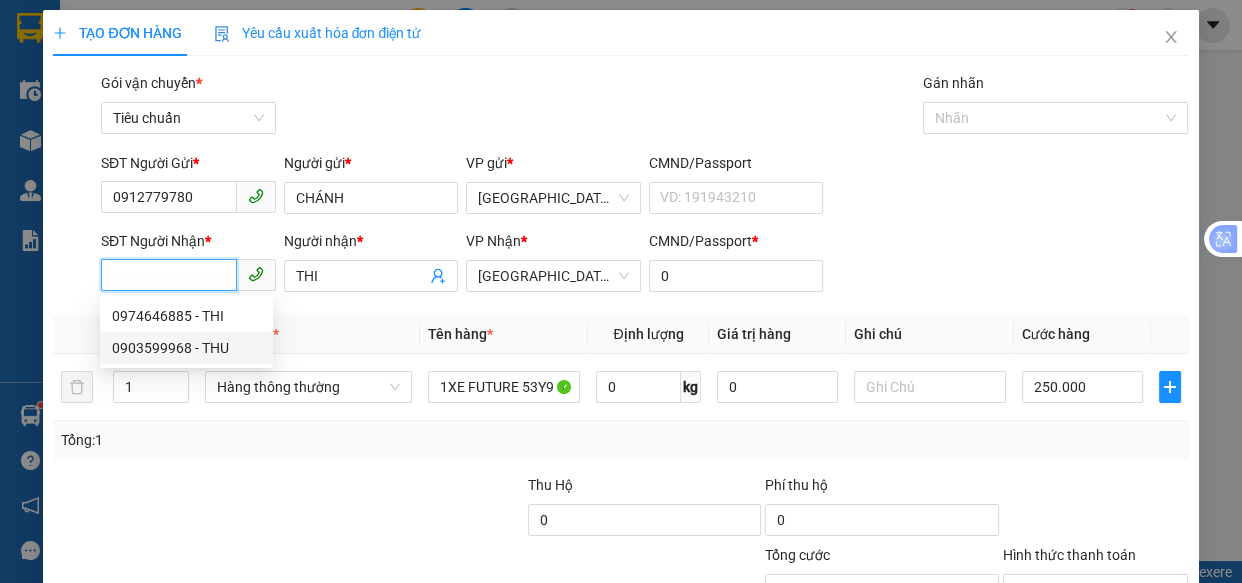 click on "0903599968 - THU" at bounding box center [186, 348] 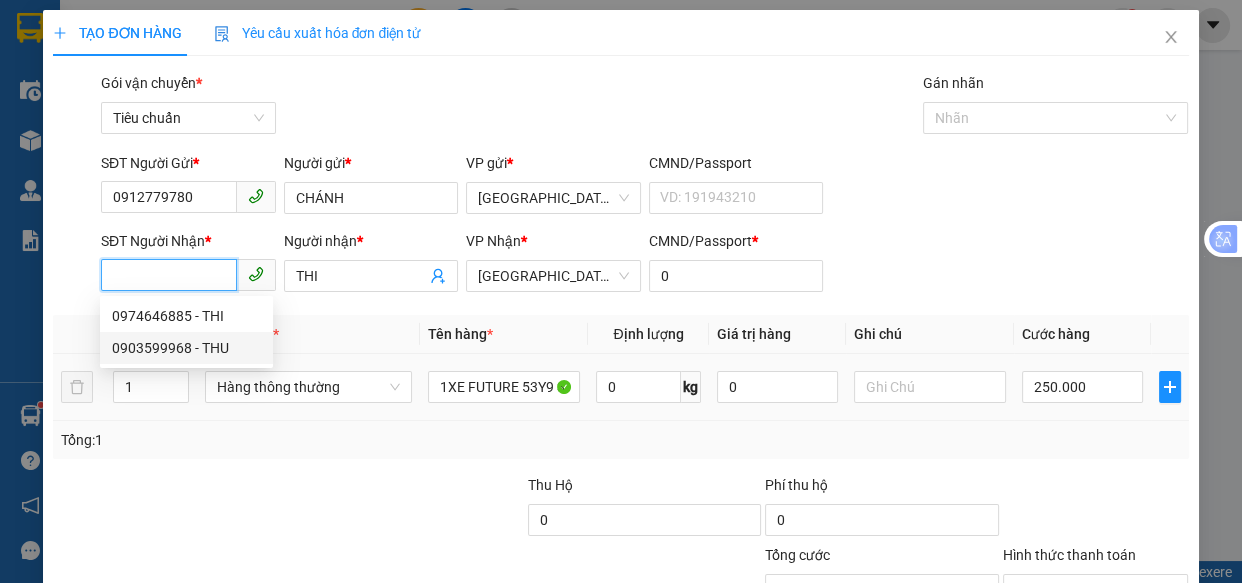 type on "0903599968" 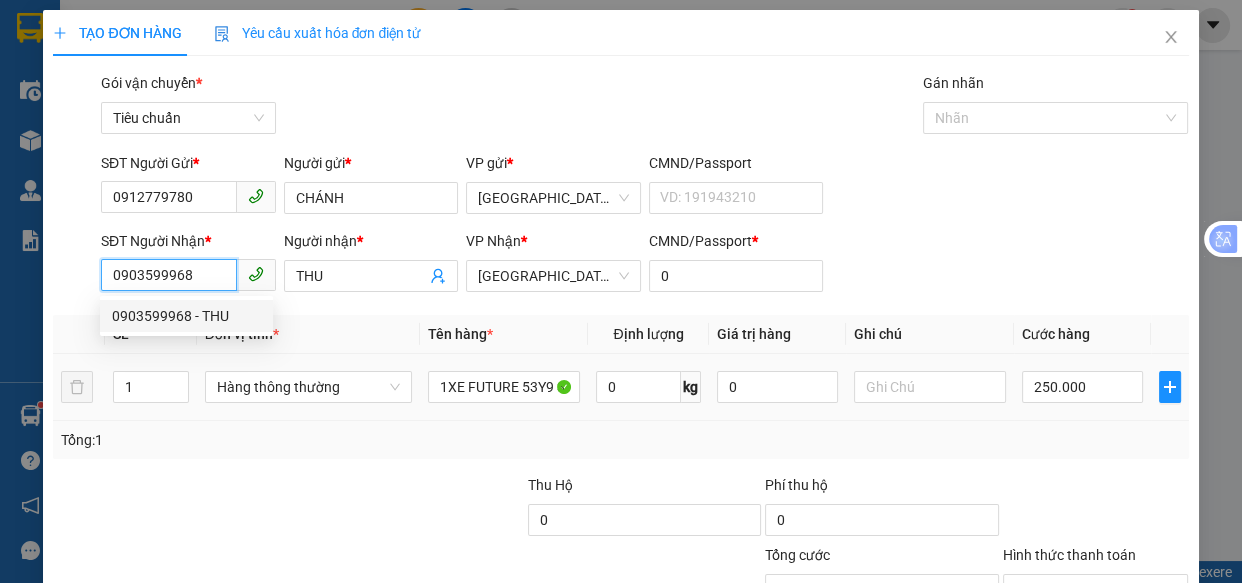 type on "40.000" 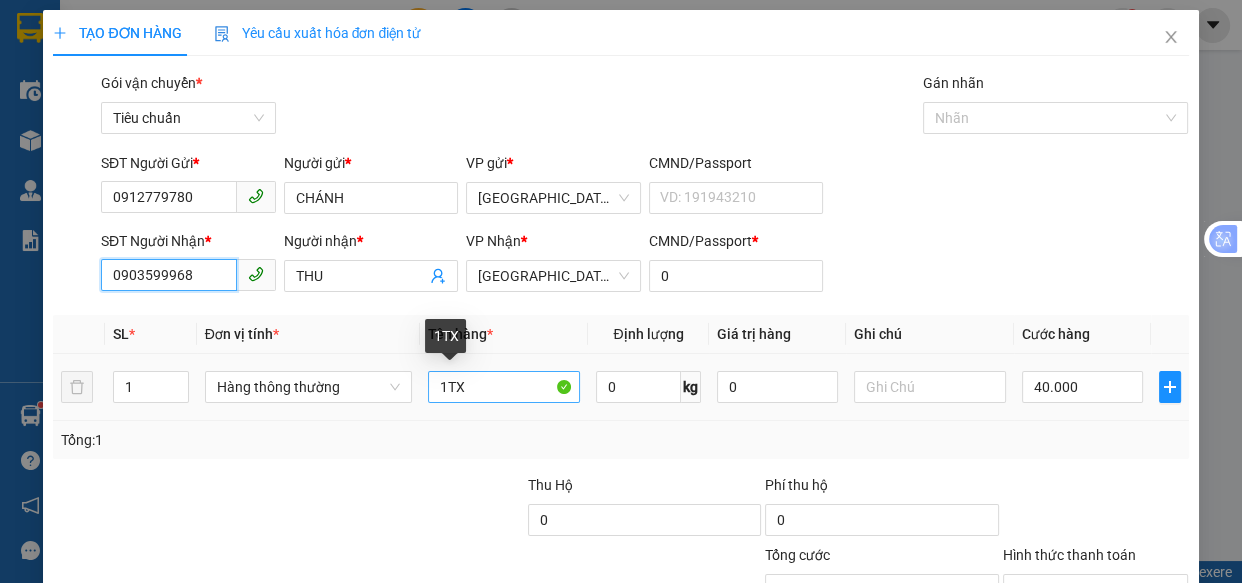 type on "0903599968" 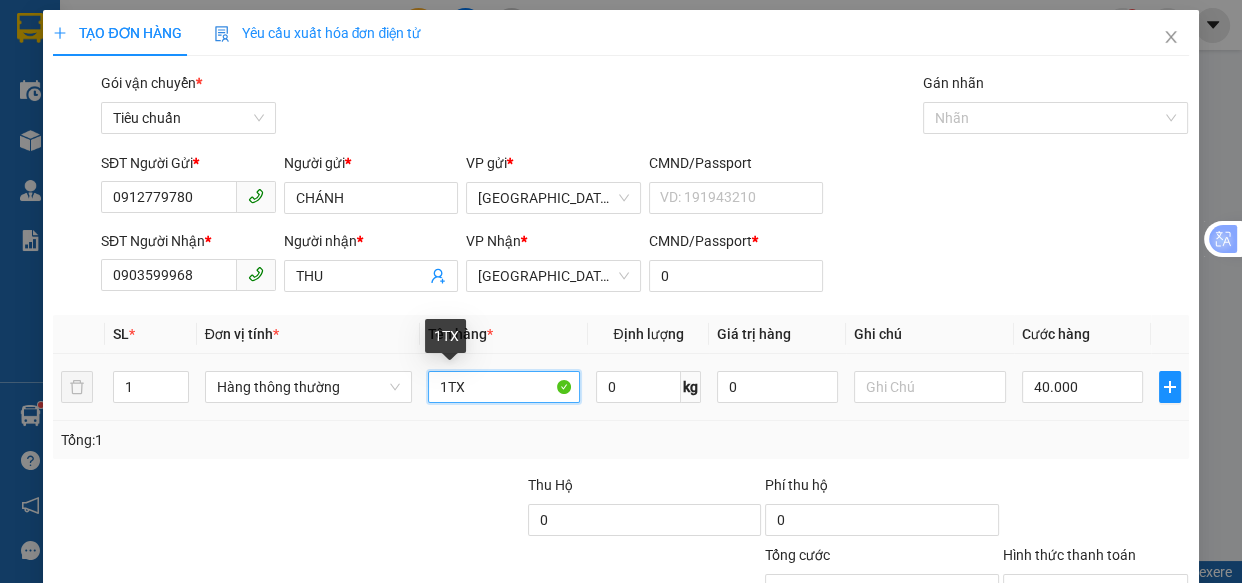 click on "1TX" at bounding box center (503, 387) 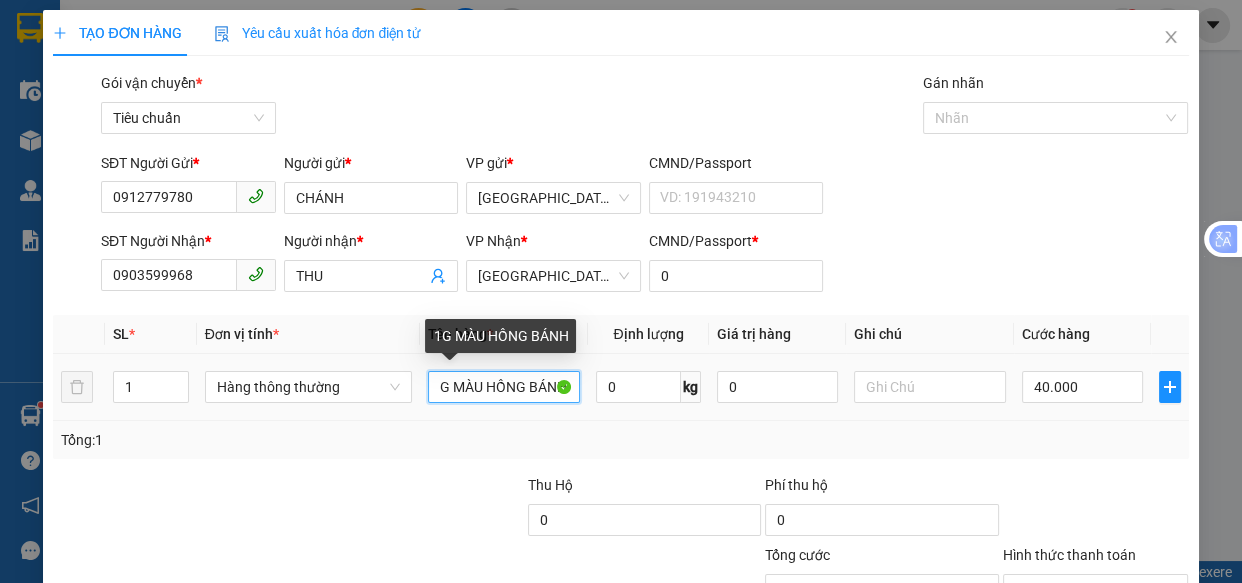 scroll, scrollTop: 0, scrollLeft: 11, axis: horizontal 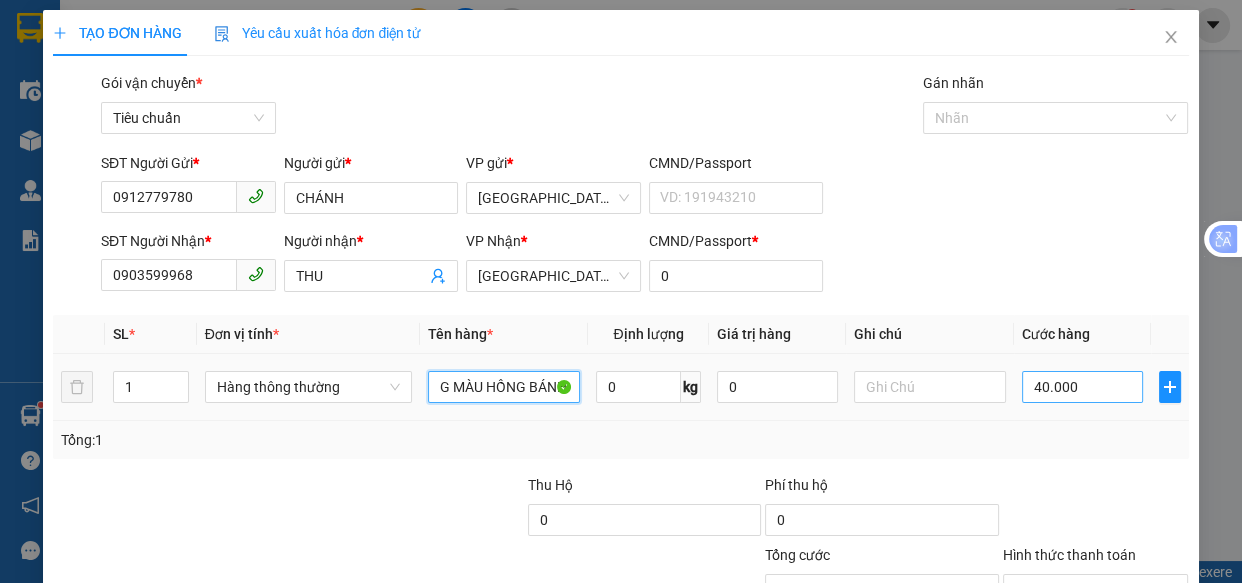 type on "1G MÀU HỒNG BÁNH" 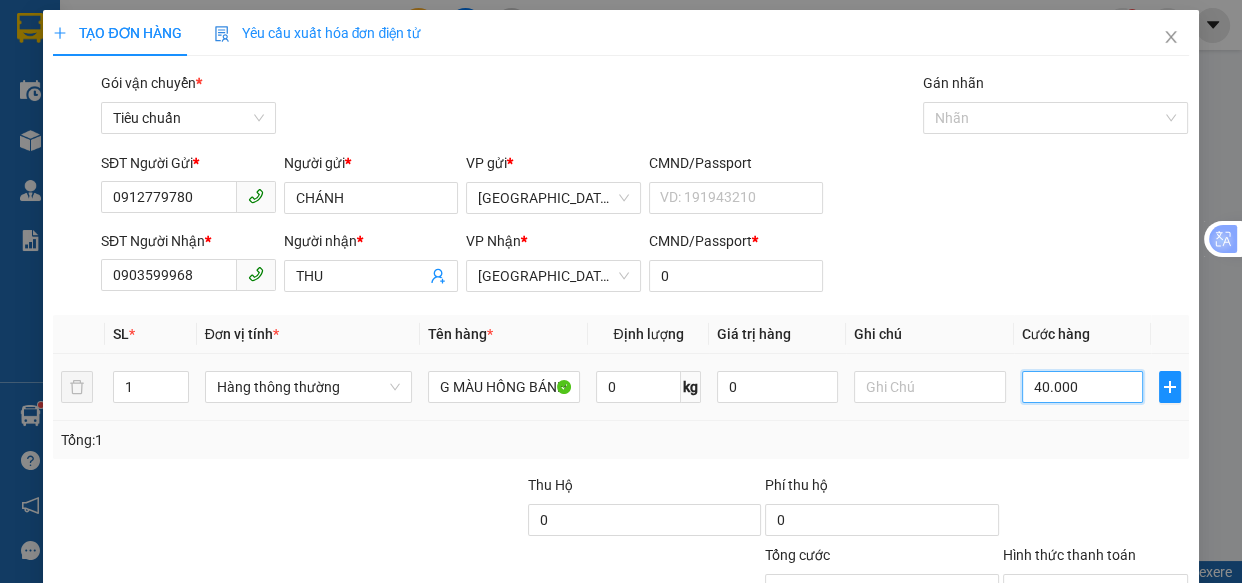 scroll, scrollTop: 0, scrollLeft: 0, axis: both 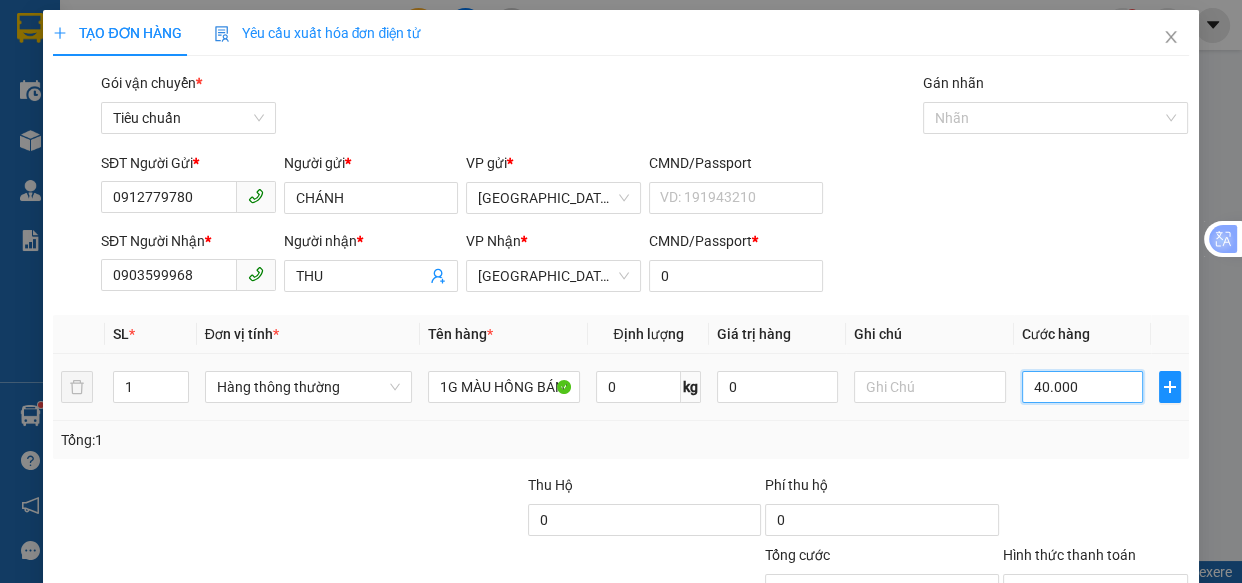 click on "40.000" at bounding box center (1082, 387) 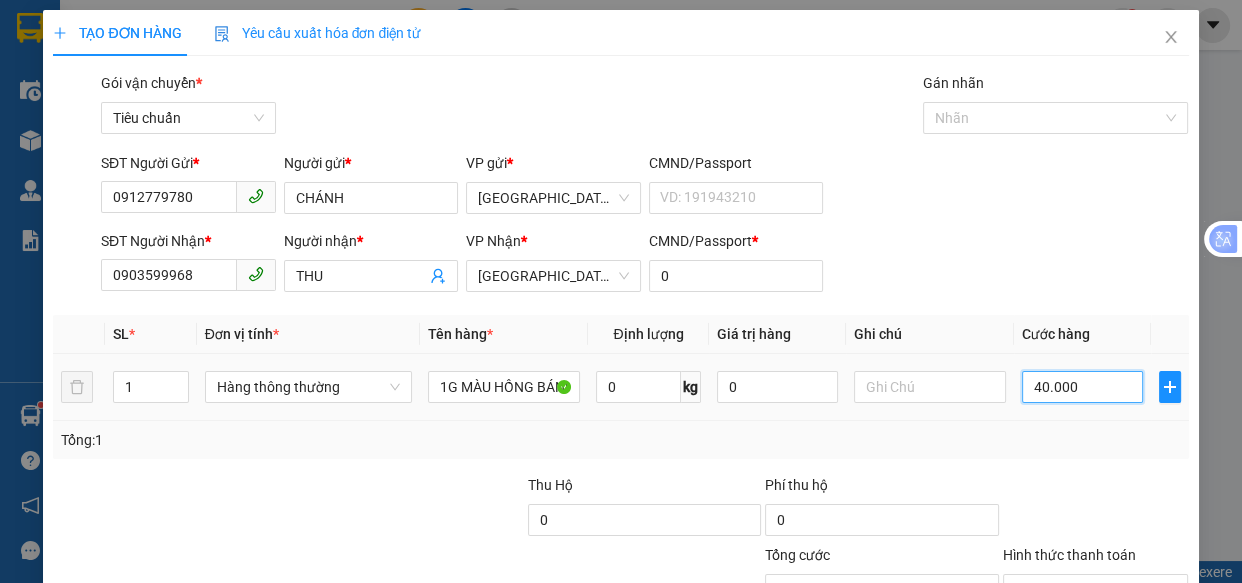 type on "3" 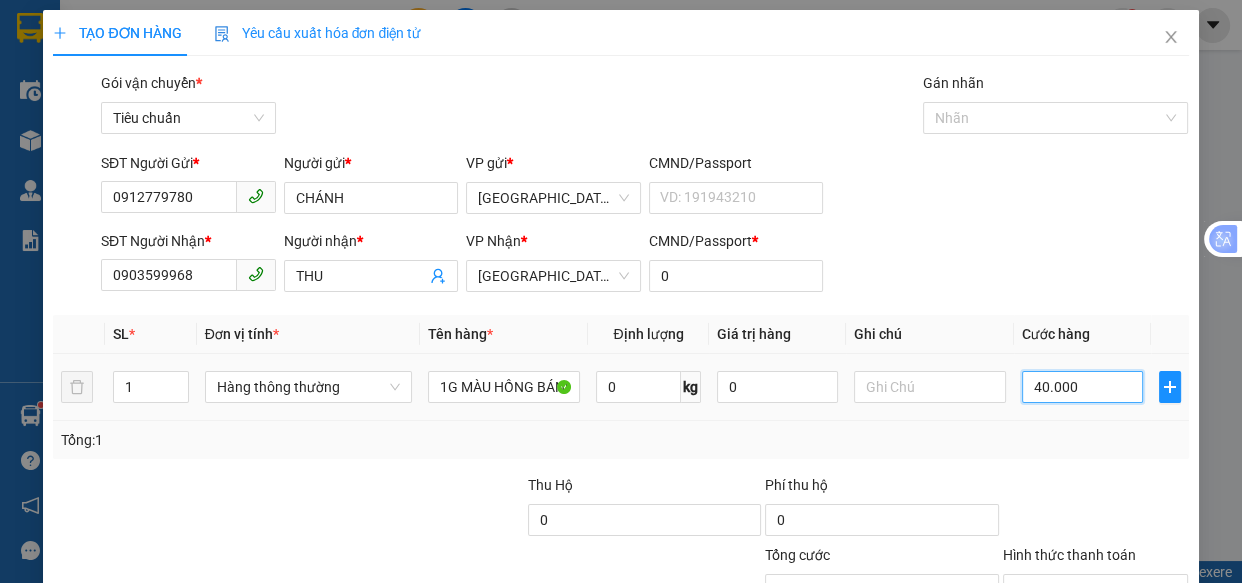 type on "3" 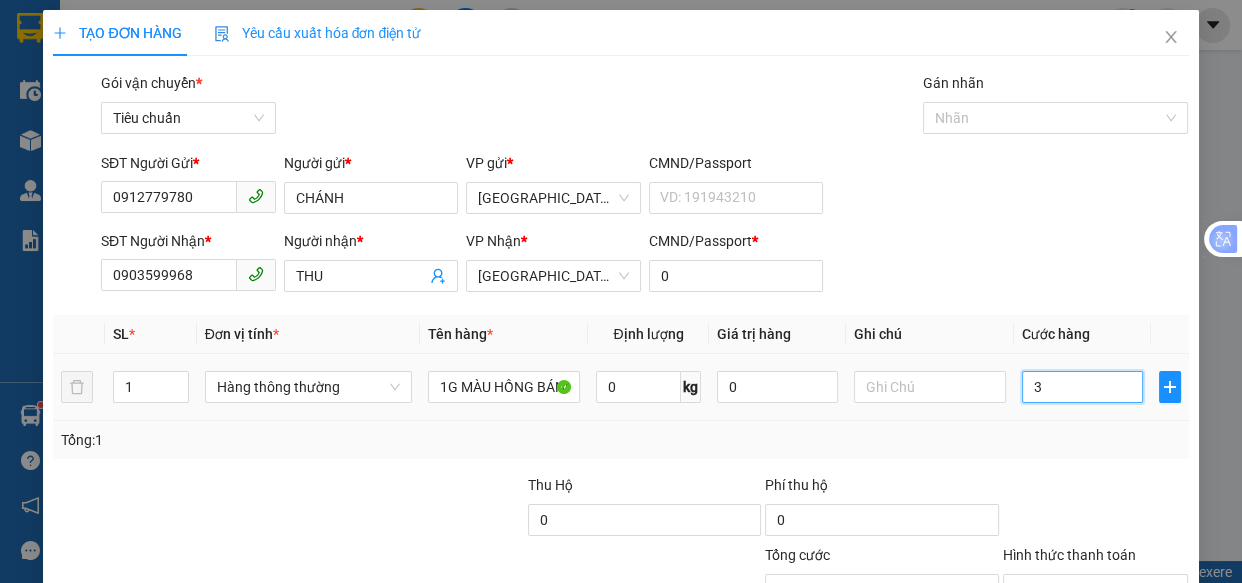 type on "30" 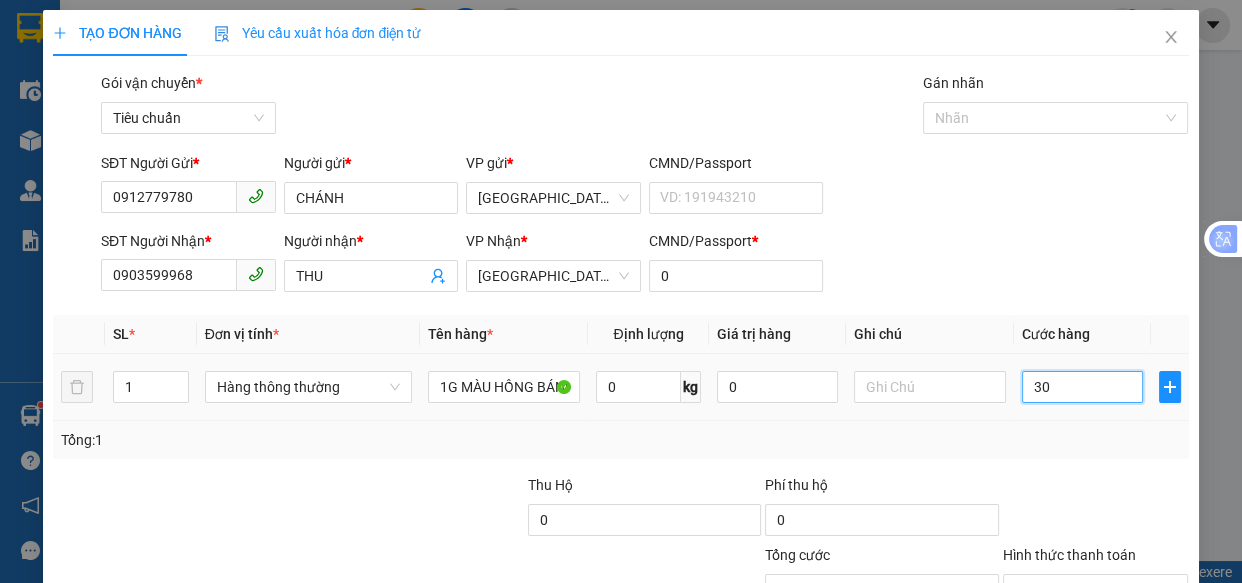 scroll, scrollTop: 156, scrollLeft: 0, axis: vertical 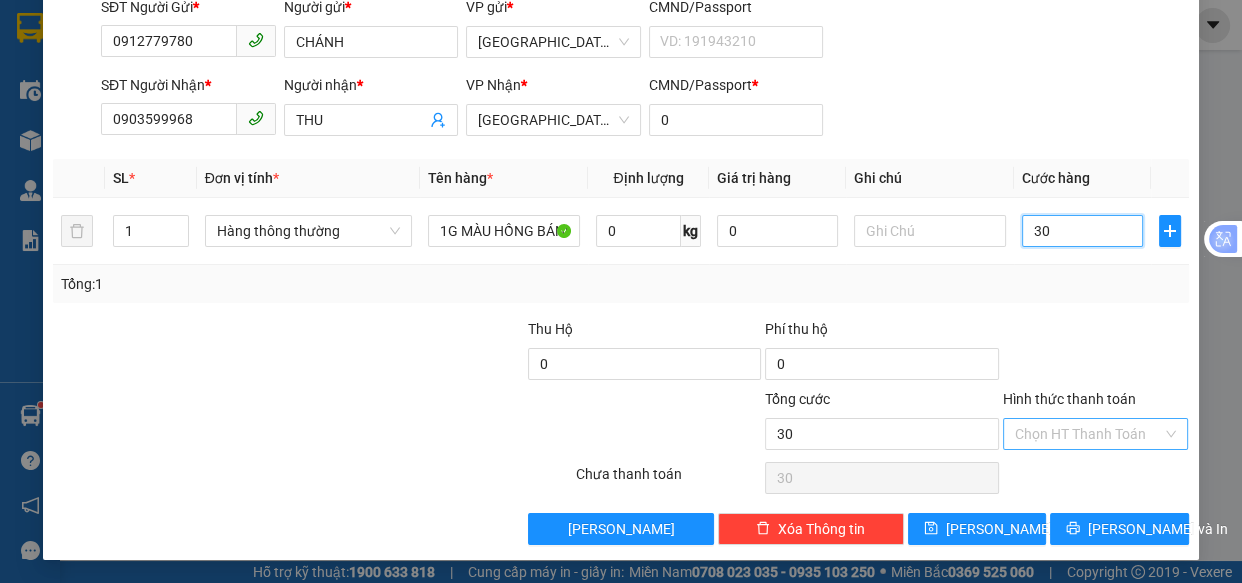 type on "30" 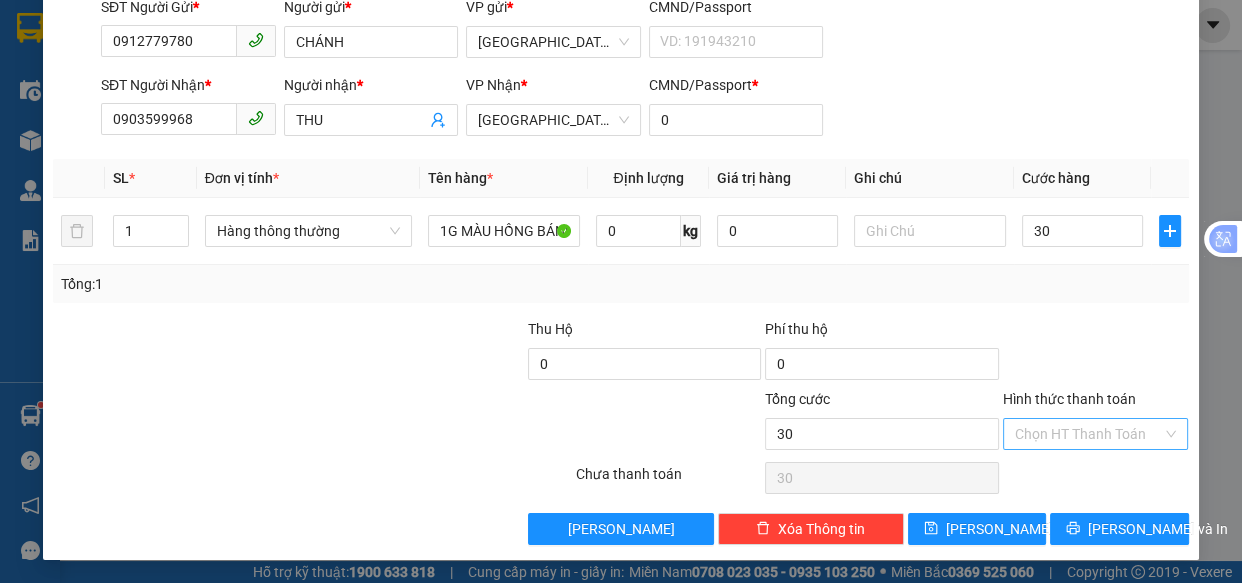 type on "30.000" 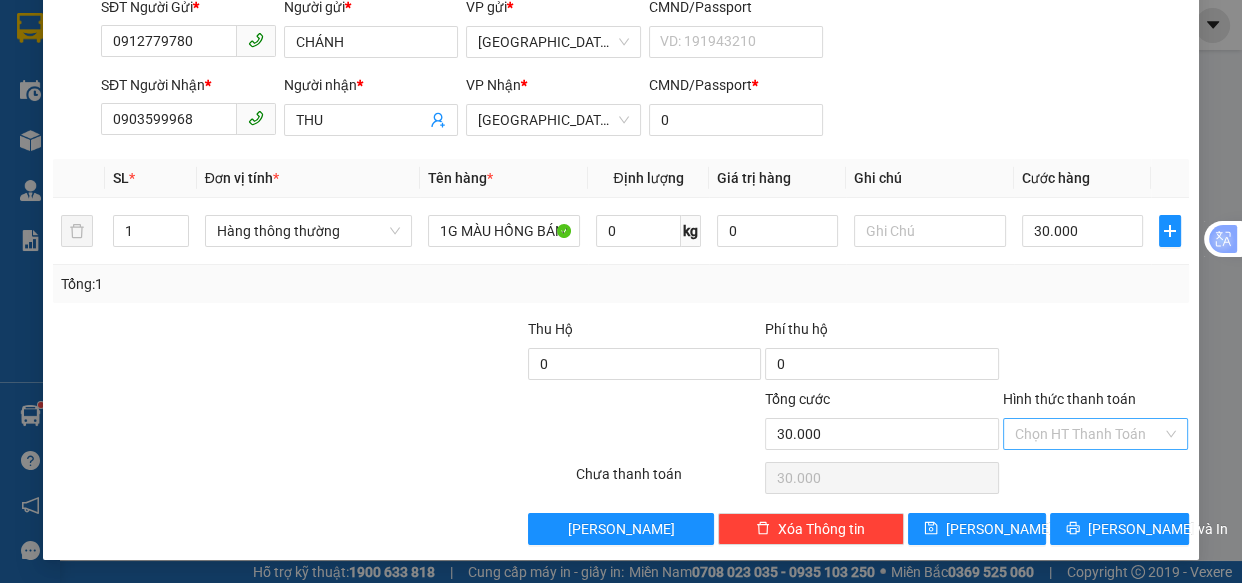 click on "Hình thức thanh toán" at bounding box center (1089, 434) 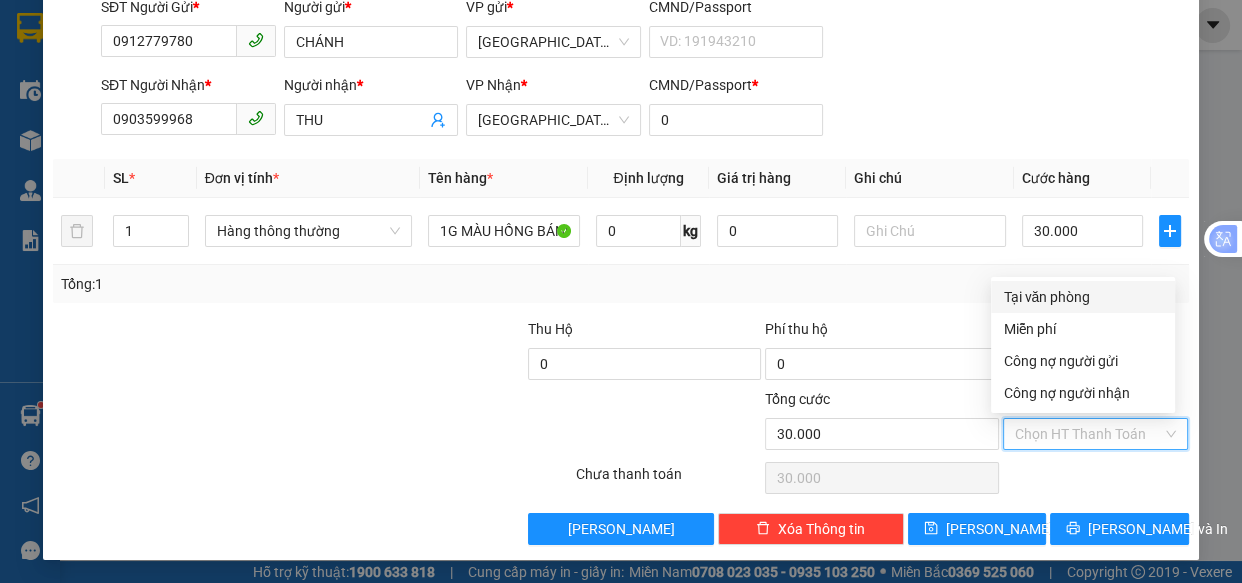 click on "Tại văn phòng" at bounding box center [1083, 297] 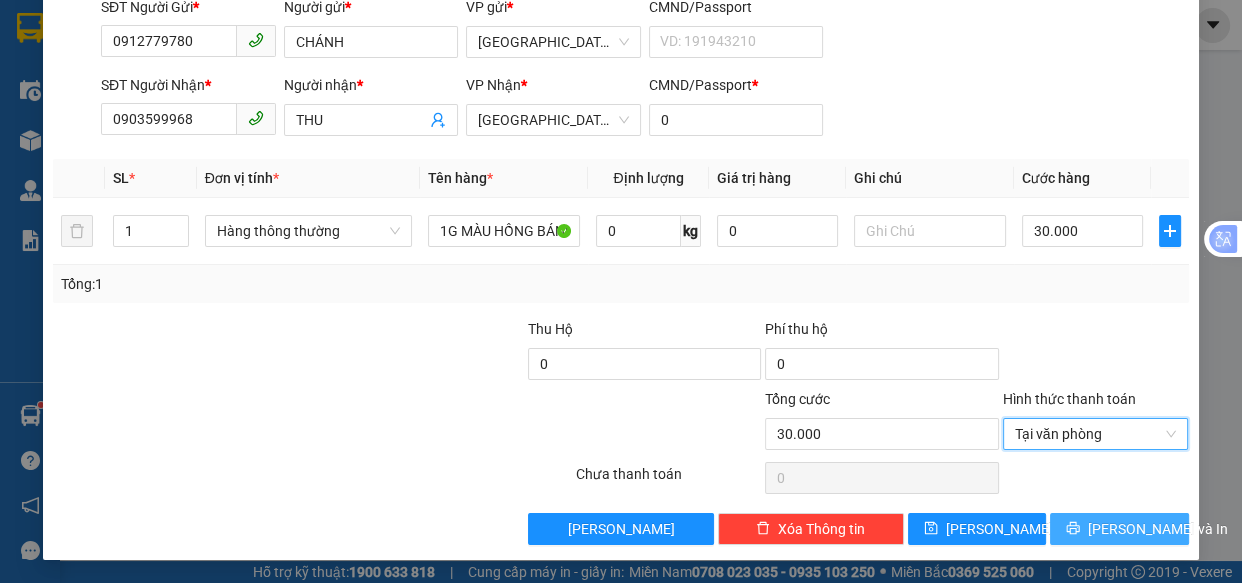 click on "[PERSON_NAME] và In" at bounding box center (1158, 529) 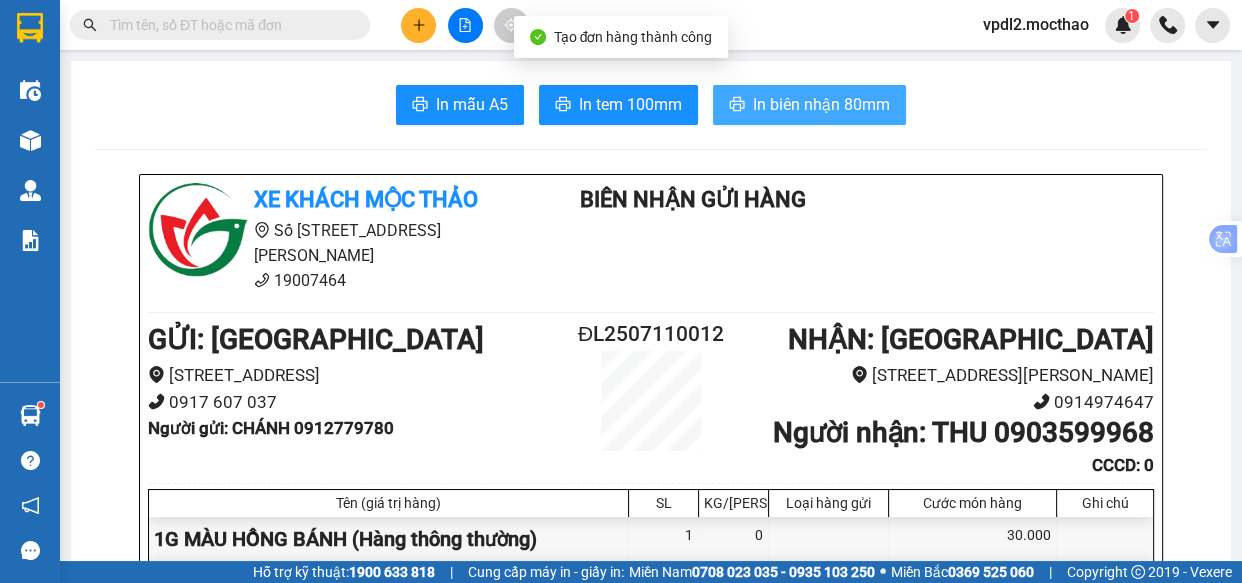 click on "In biên nhận 80mm" at bounding box center (821, 104) 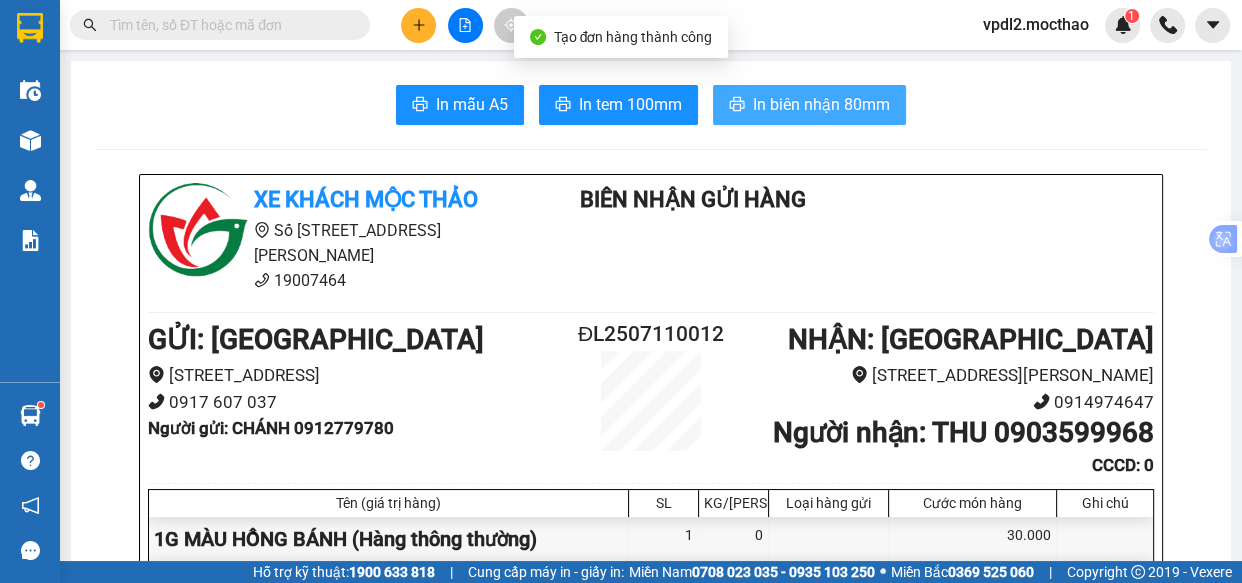scroll, scrollTop: 0, scrollLeft: 0, axis: both 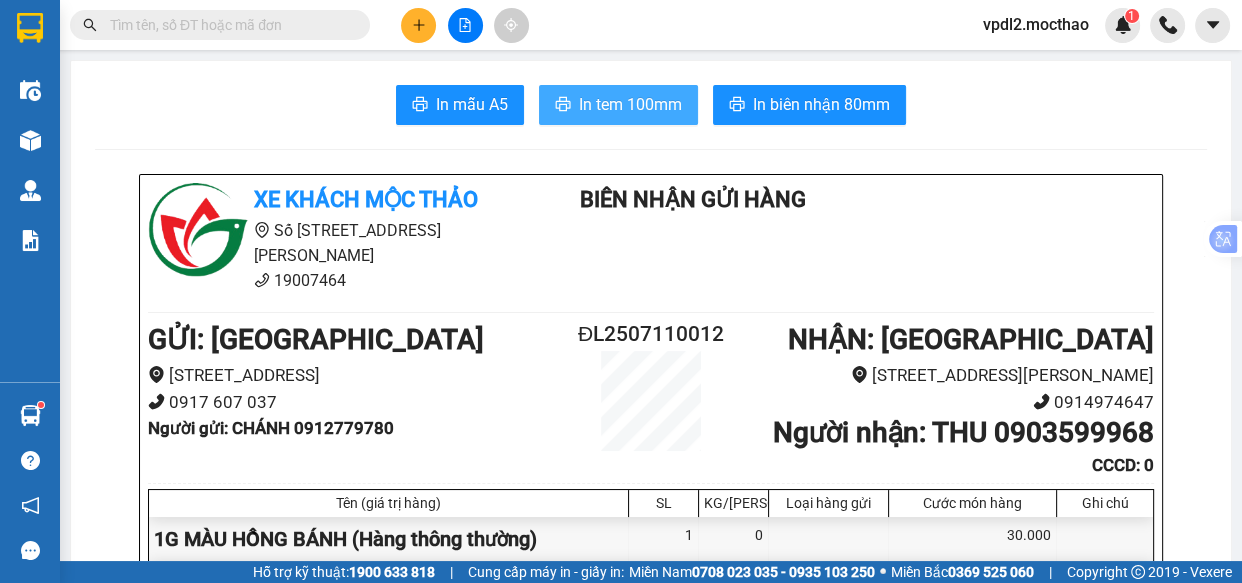drag, startPoint x: 633, startPoint y: 100, endPoint x: 724, endPoint y: 138, distance: 98.61542 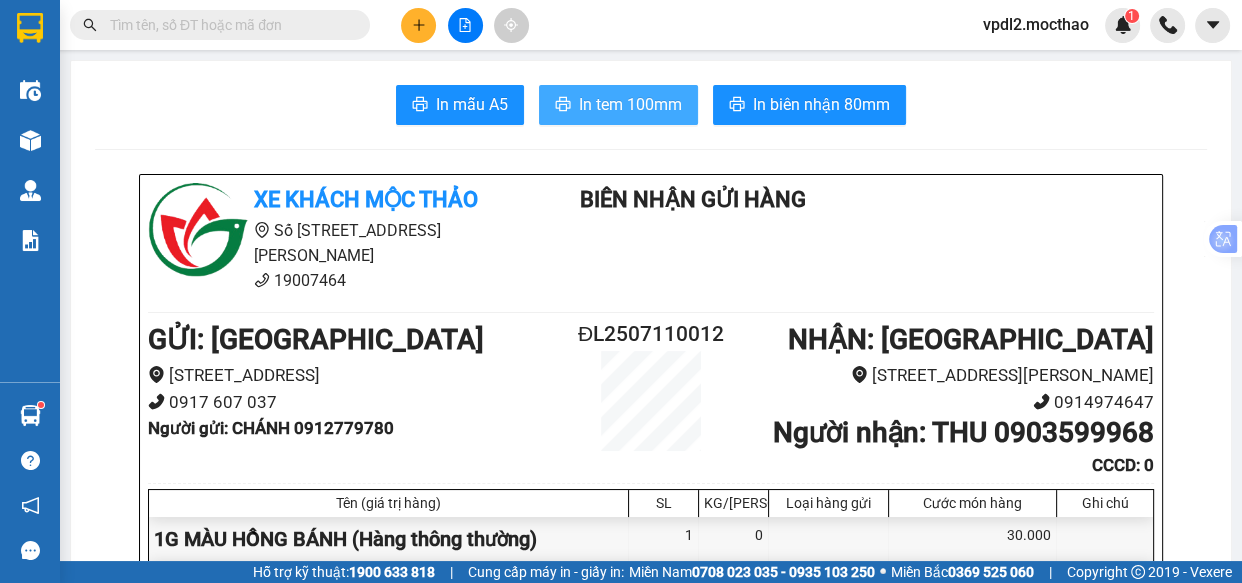 scroll, scrollTop: 0, scrollLeft: 0, axis: both 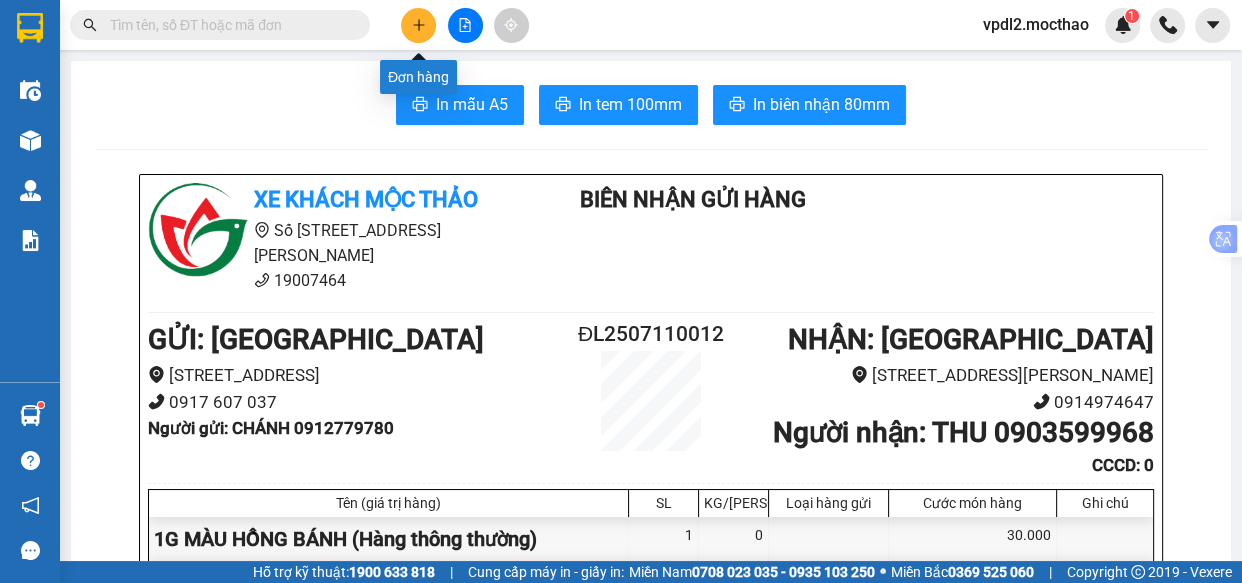 click 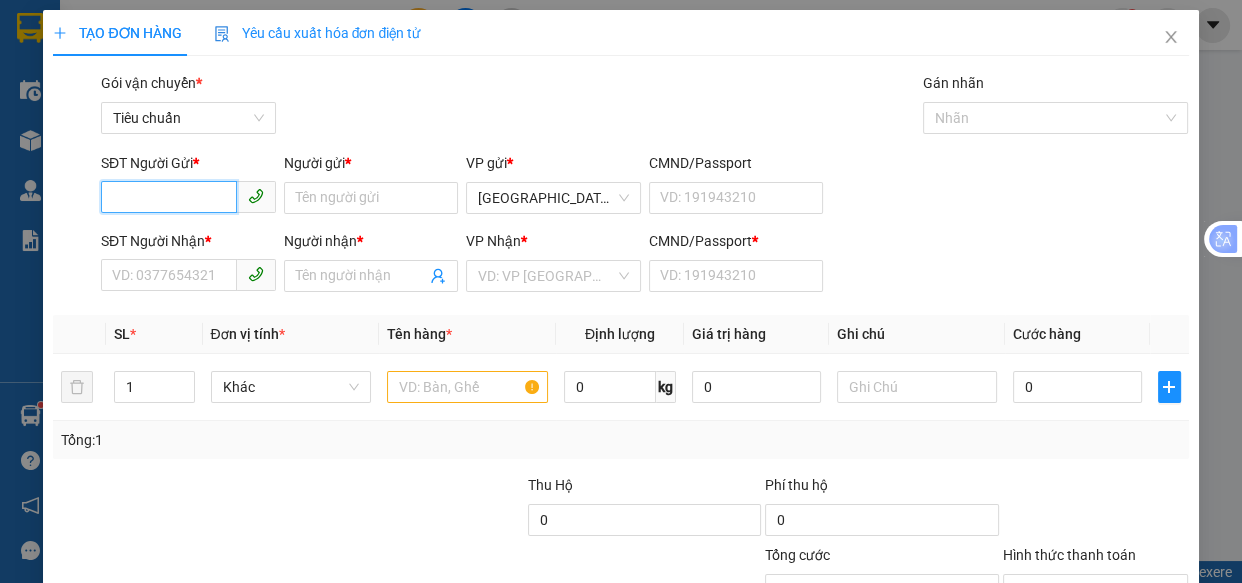 click on "SĐT Người Gửi  *" at bounding box center (169, 197) 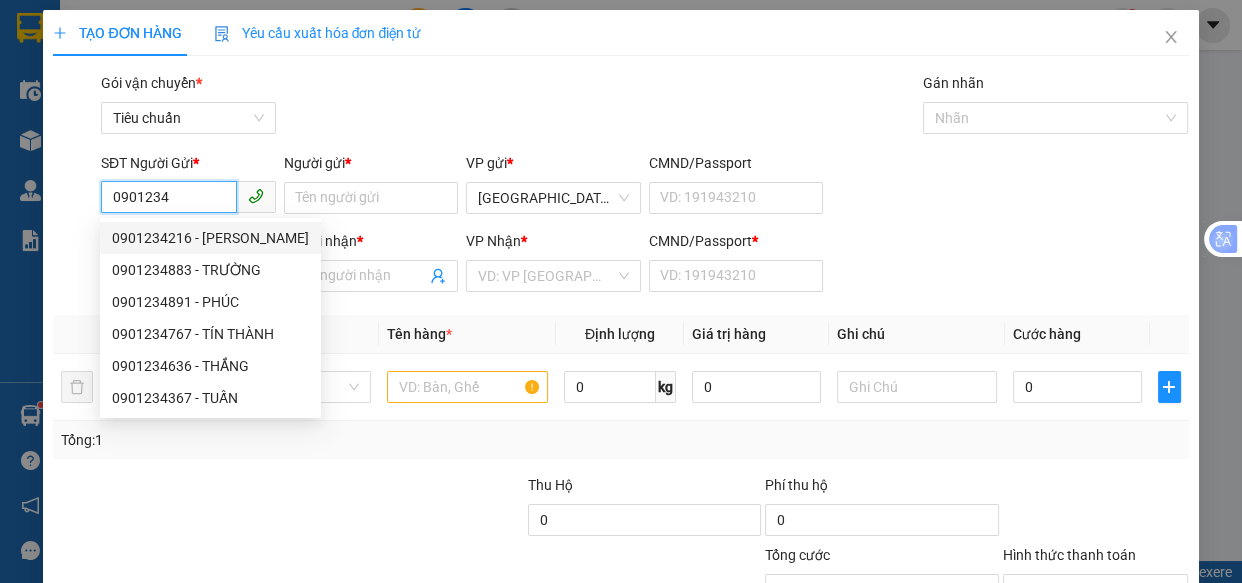 click on "0901234216 - [PERSON_NAME]" at bounding box center [210, 238] 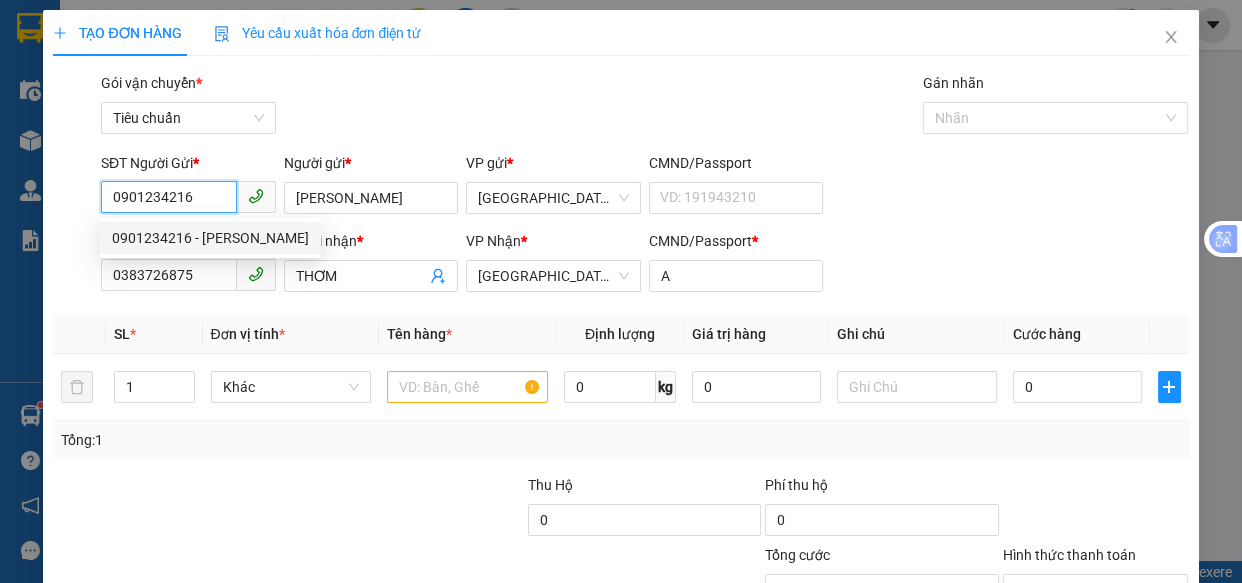 type on "50.000" 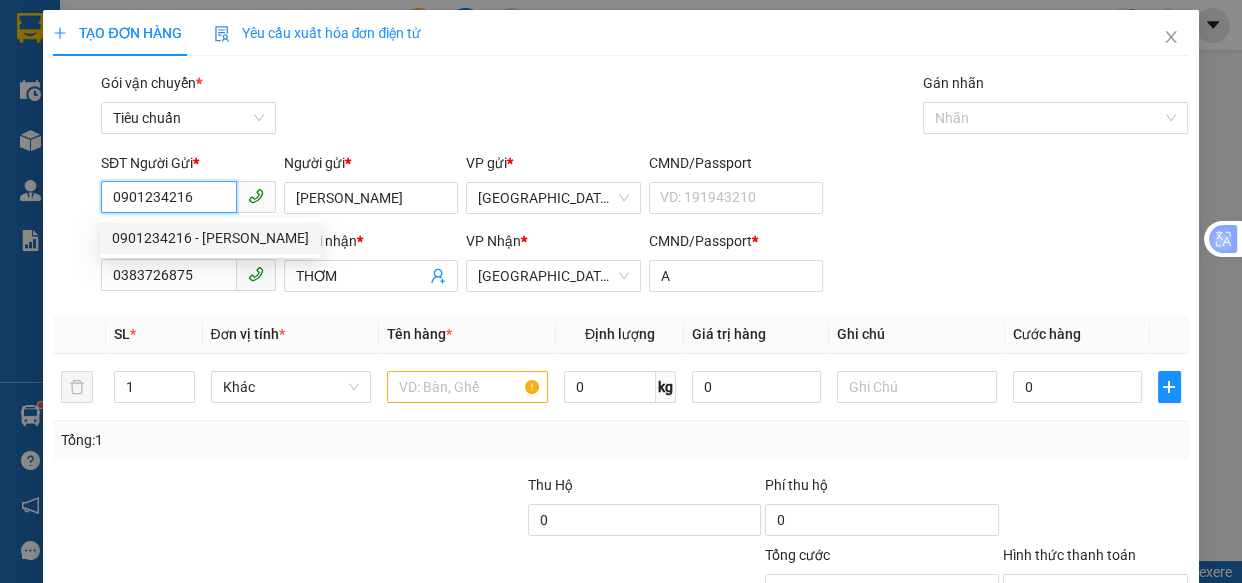 type on "50.000" 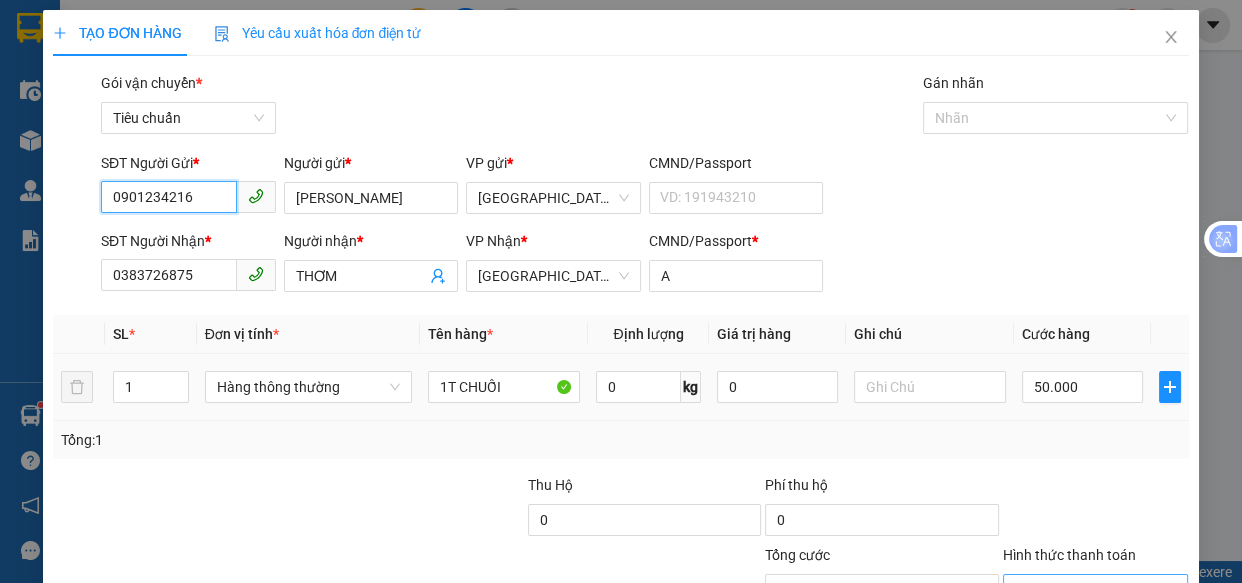 scroll, scrollTop: 156, scrollLeft: 0, axis: vertical 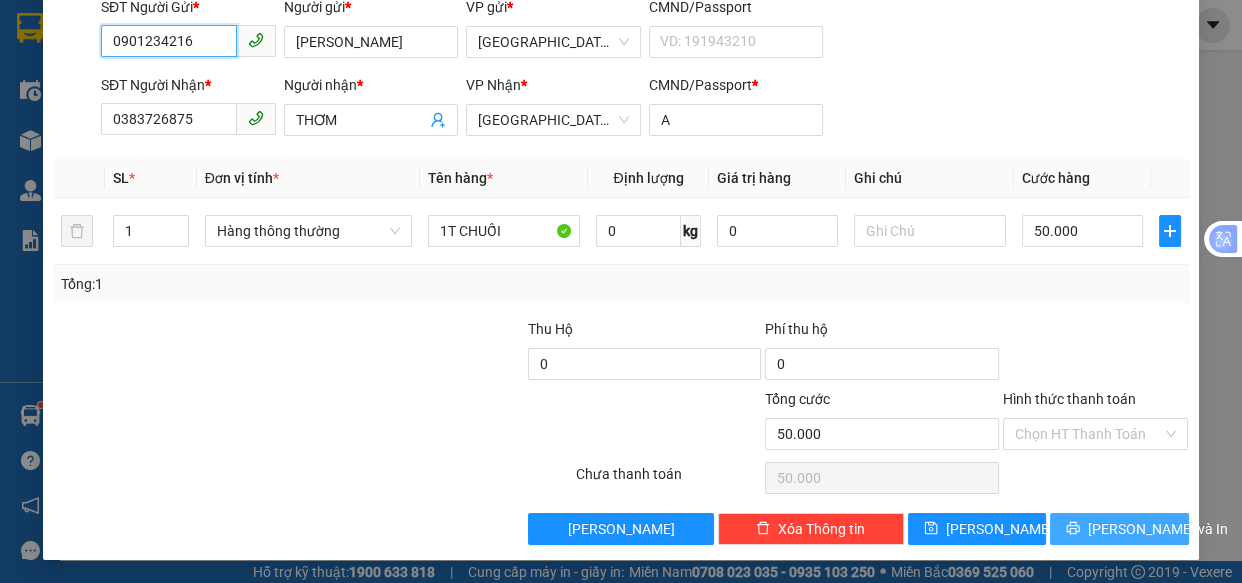 type on "0901234216" 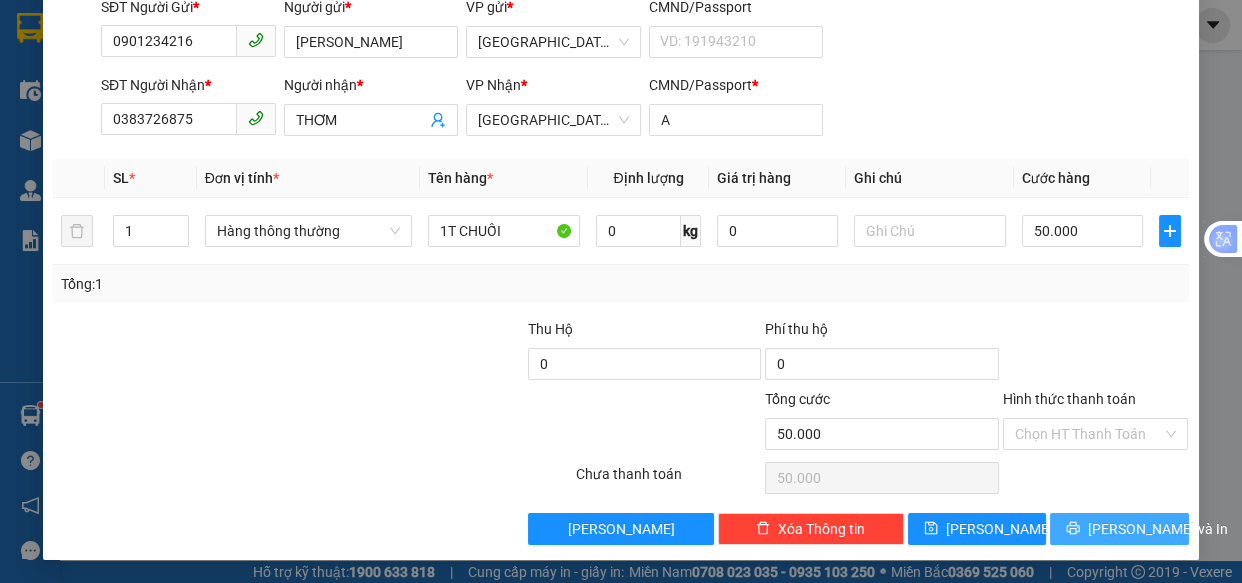 click on "[PERSON_NAME] và In" at bounding box center [1158, 529] 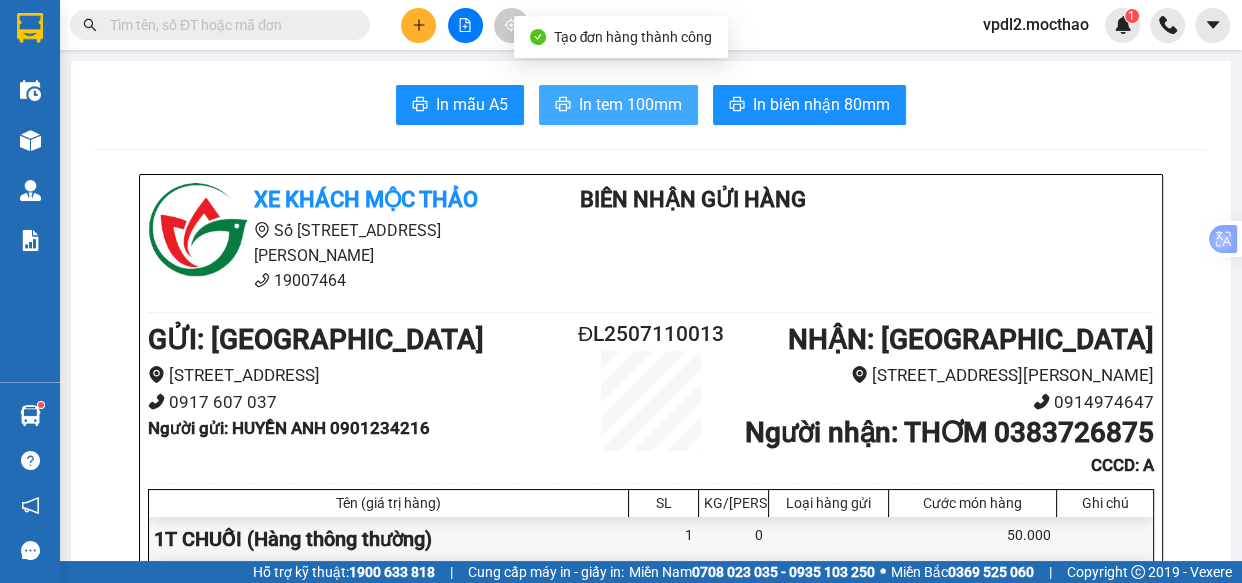 click on "In tem 100mm" at bounding box center (630, 104) 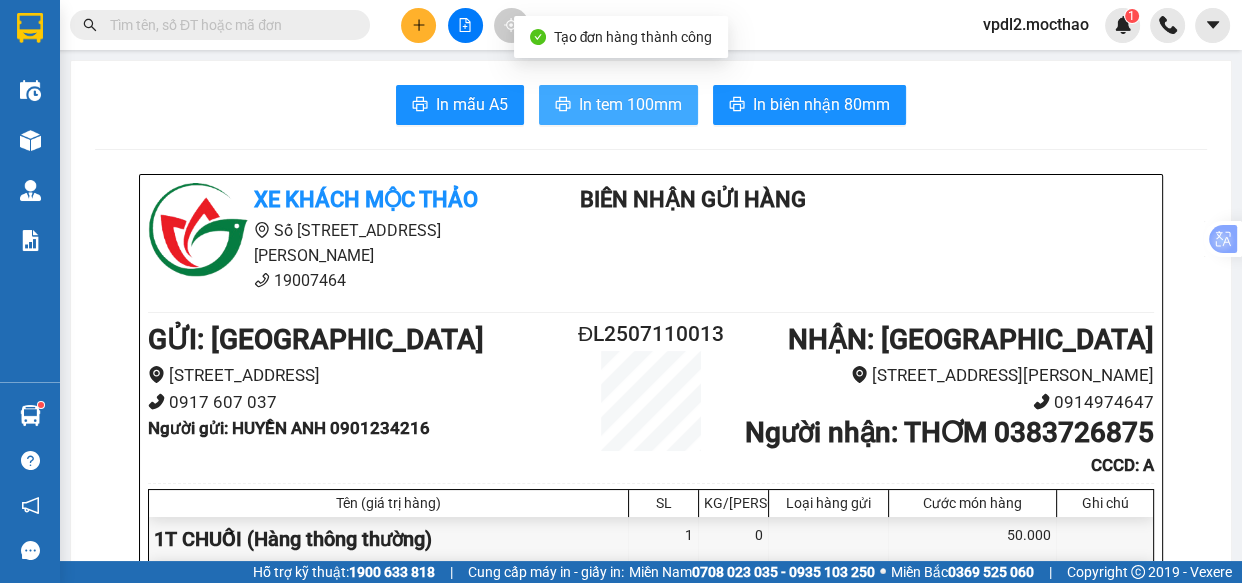 scroll, scrollTop: 0, scrollLeft: 0, axis: both 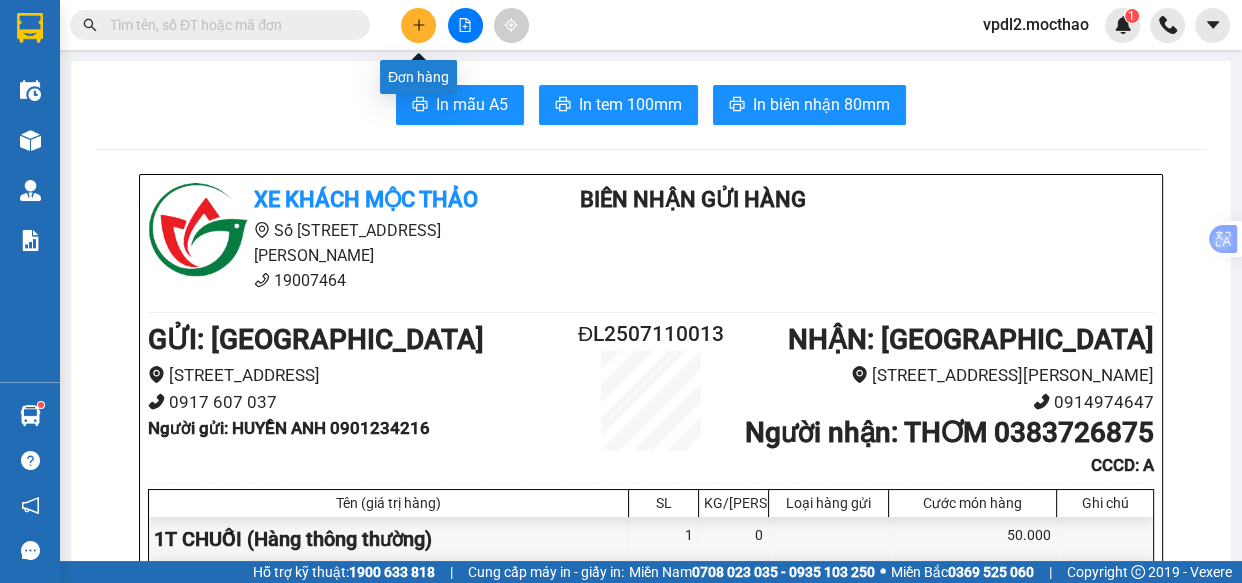 click 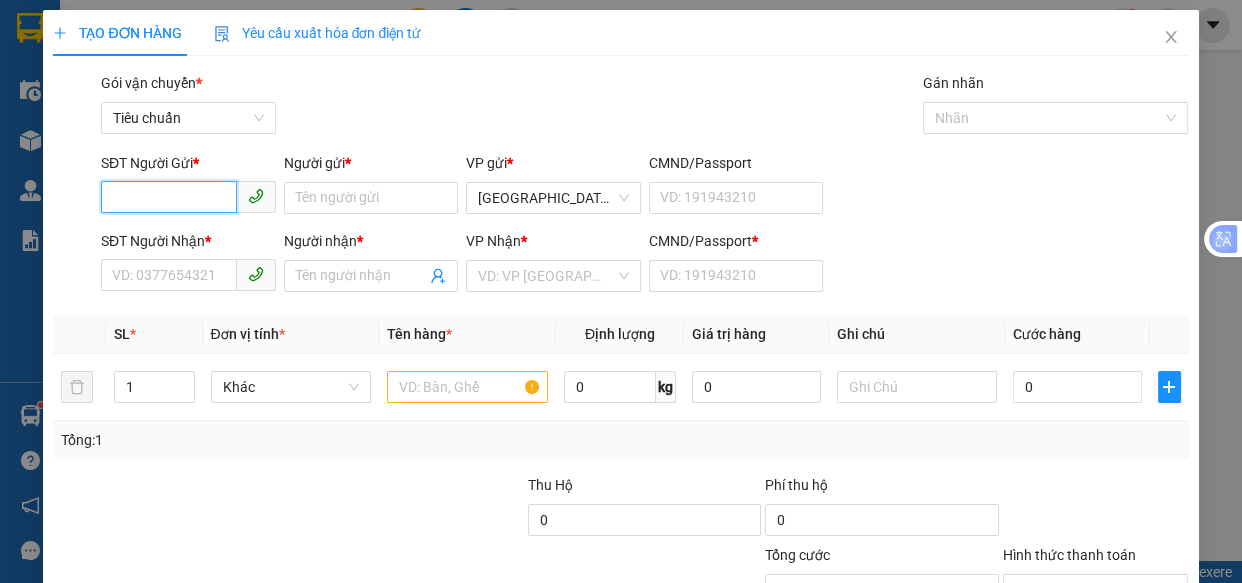 click on "SĐT Người Gửi  *" at bounding box center (169, 197) 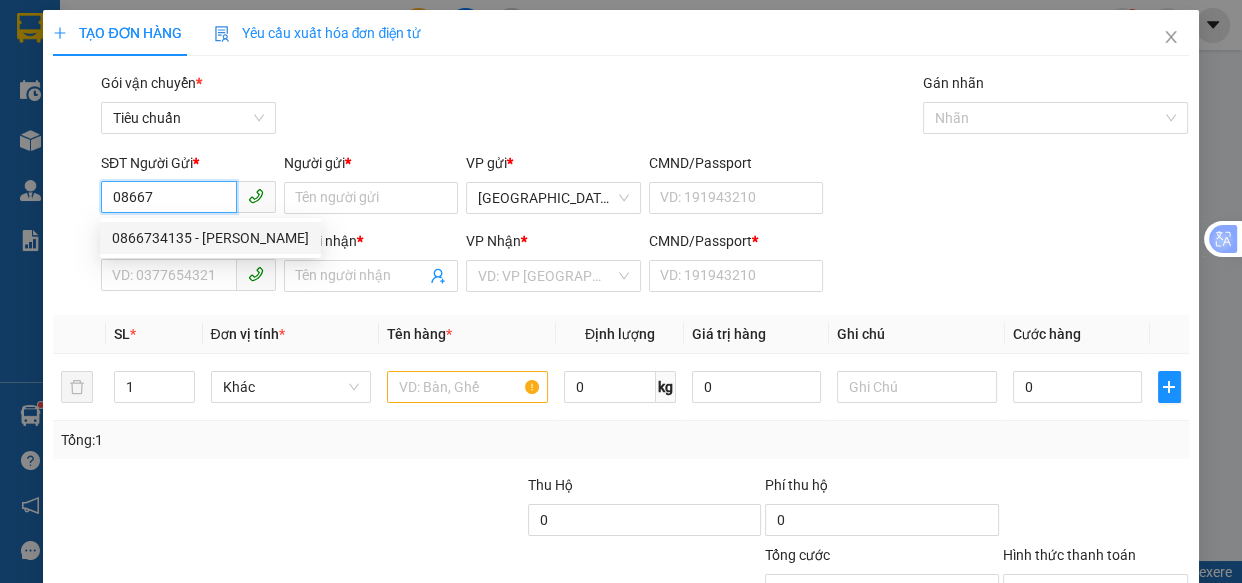 click on "0866734135 - [PERSON_NAME]" at bounding box center [210, 238] 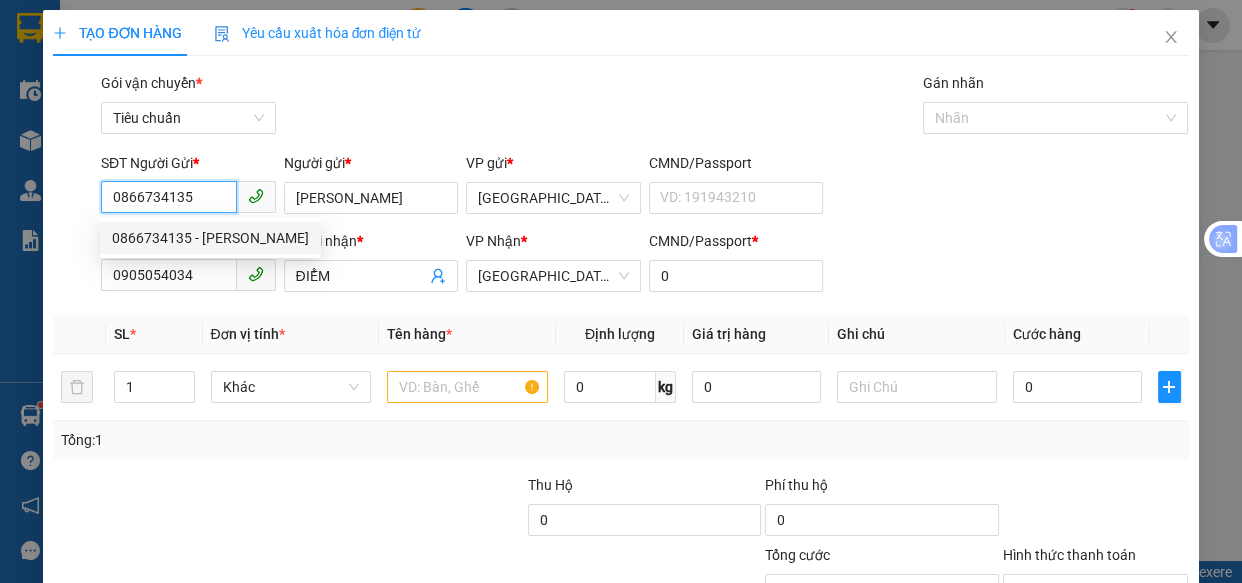 type on "40.000" 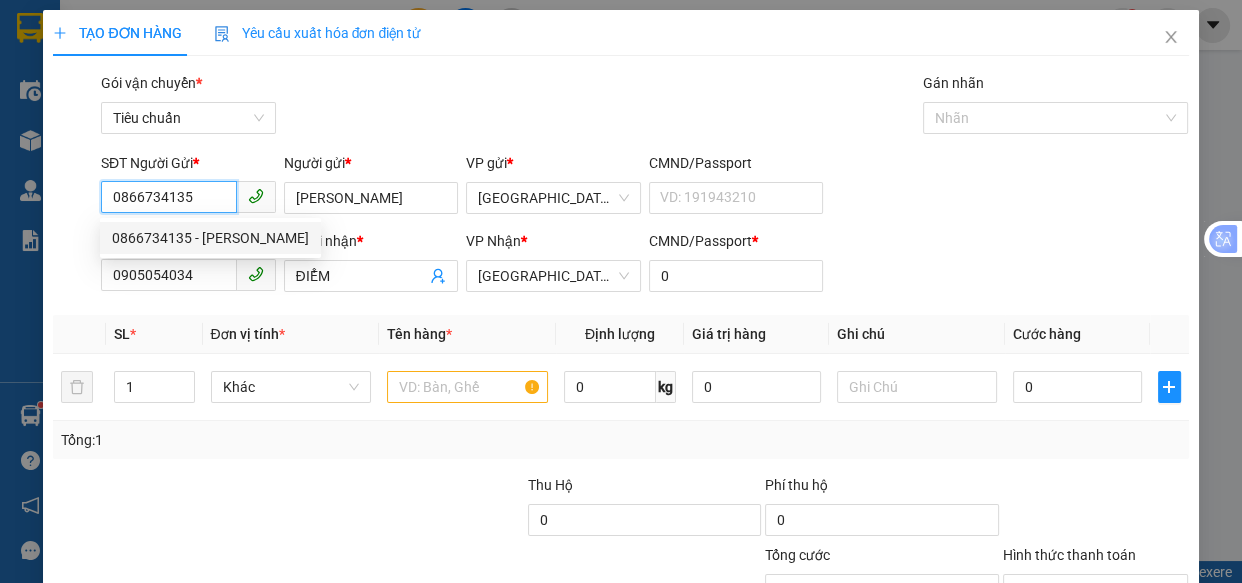 type on "40.000" 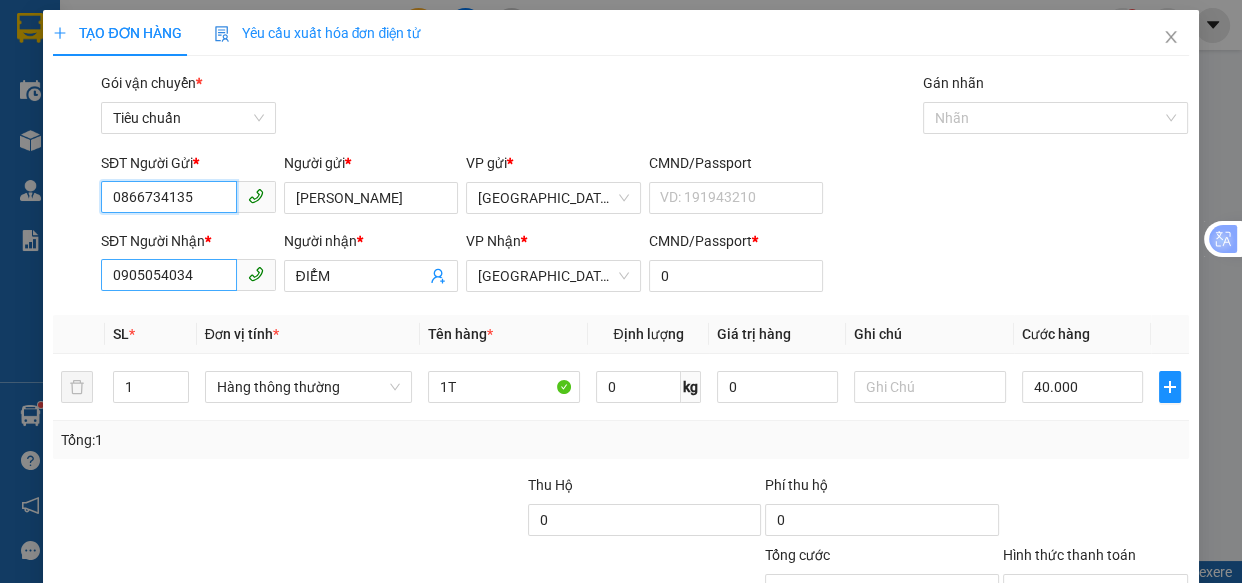 type on "0866734135" 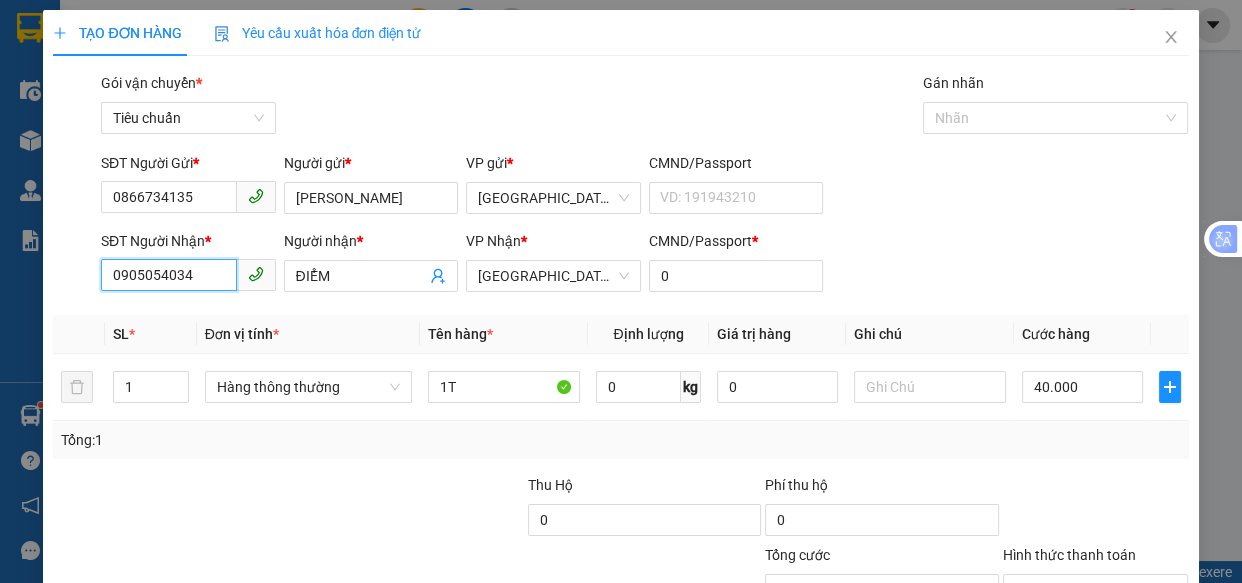 click on "0905054034" at bounding box center [169, 275] 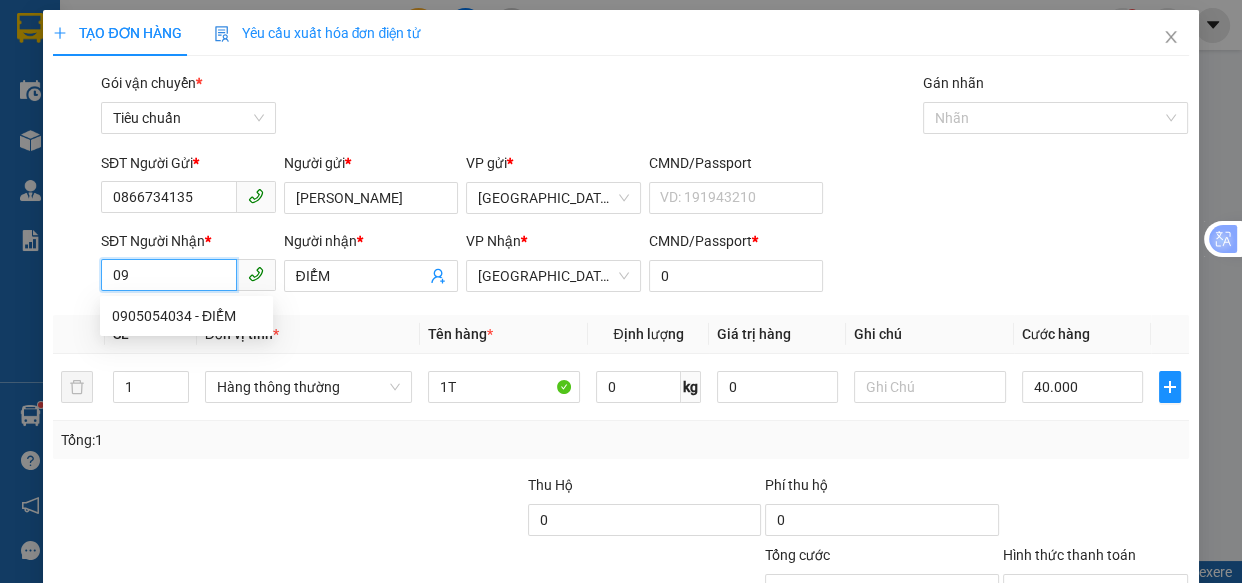 type on "0" 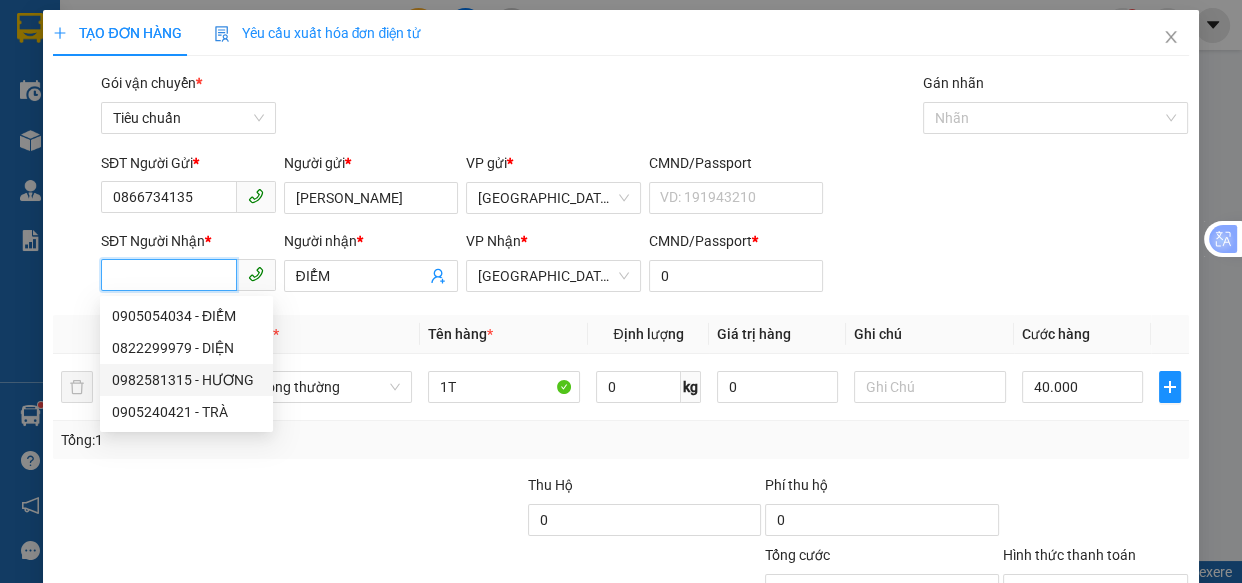 click on "0982581315 - HƯƠNG" at bounding box center [186, 380] 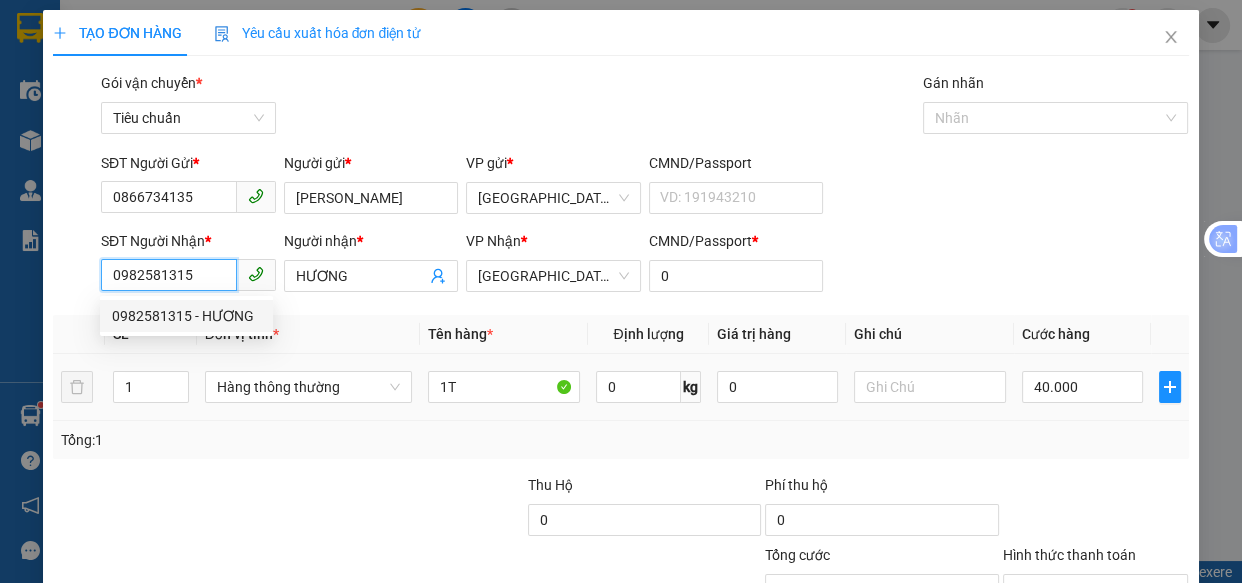 type on "70.000" 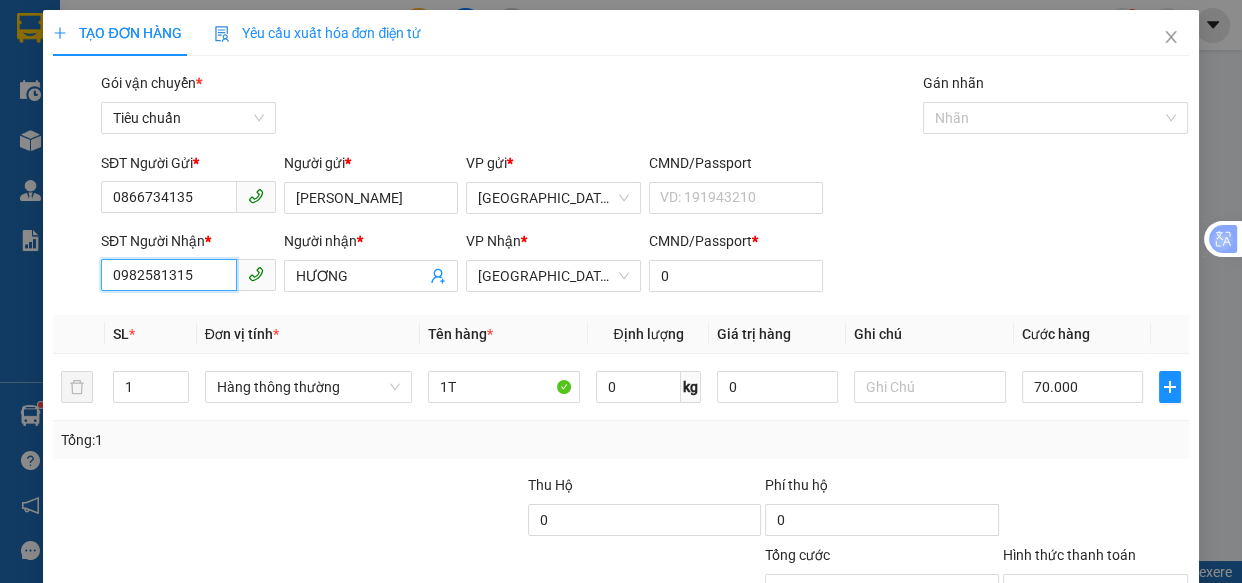 scroll, scrollTop: 156, scrollLeft: 0, axis: vertical 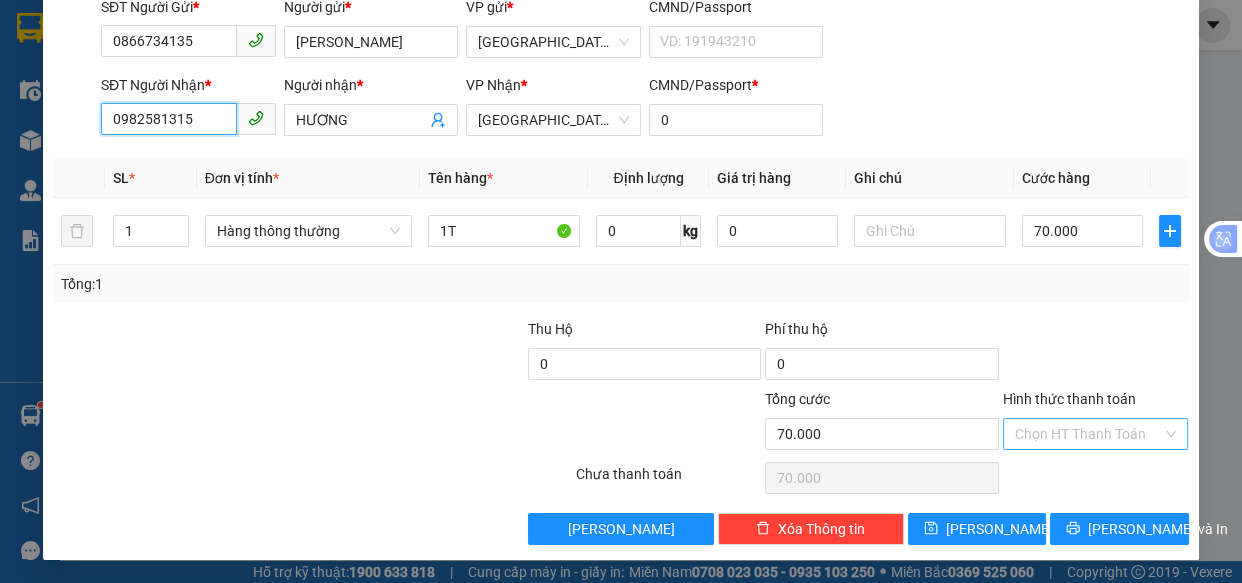 type on "0982581315" 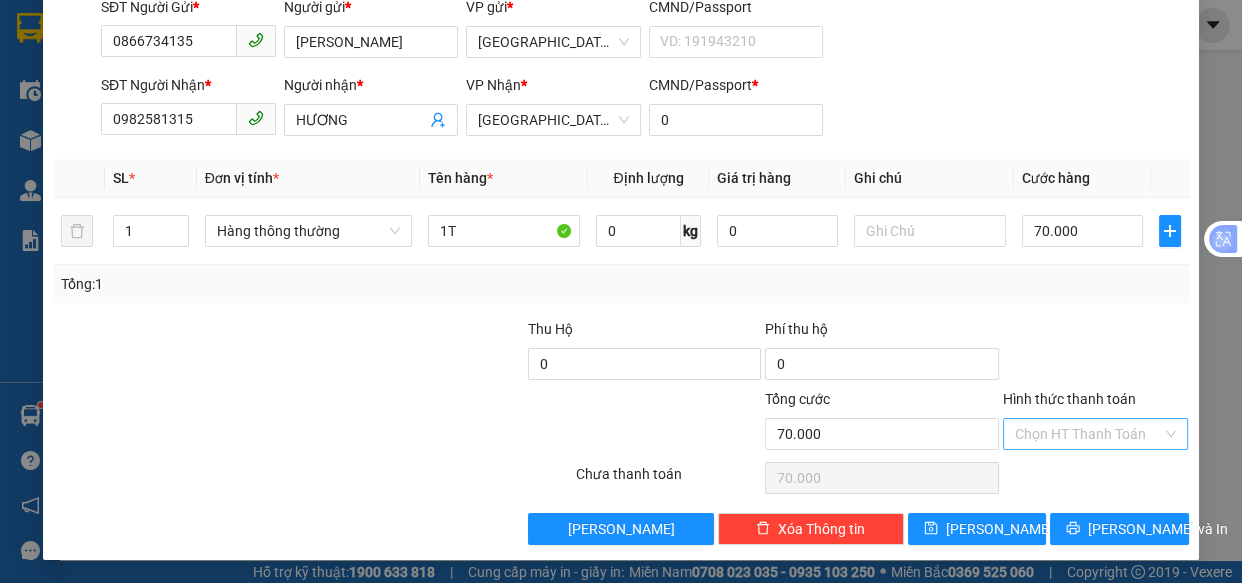 click on "Hình thức thanh toán" at bounding box center [1089, 434] 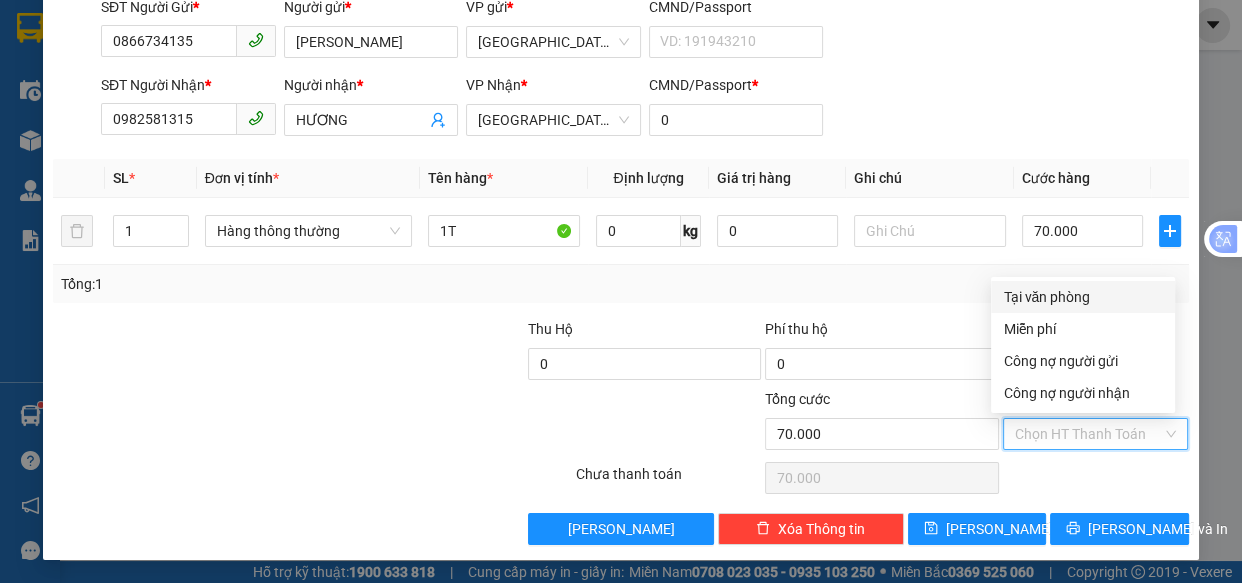 click on "Tại văn phòng" at bounding box center (1083, 297) 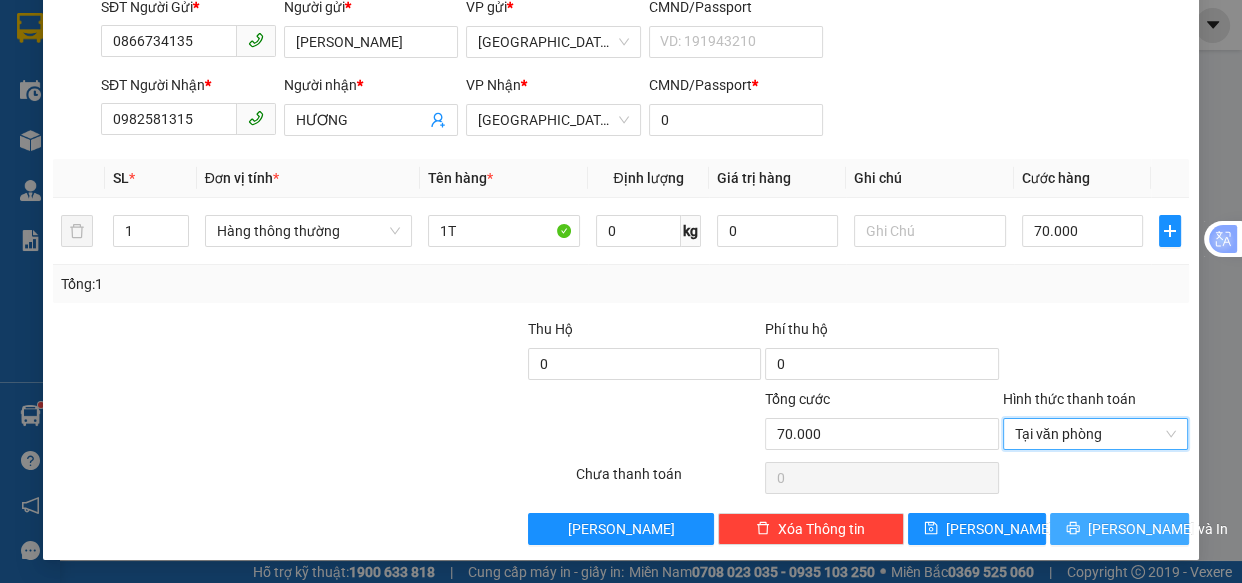click on "[PERSON_NAME] và In" at bounding box center [1158, 529] 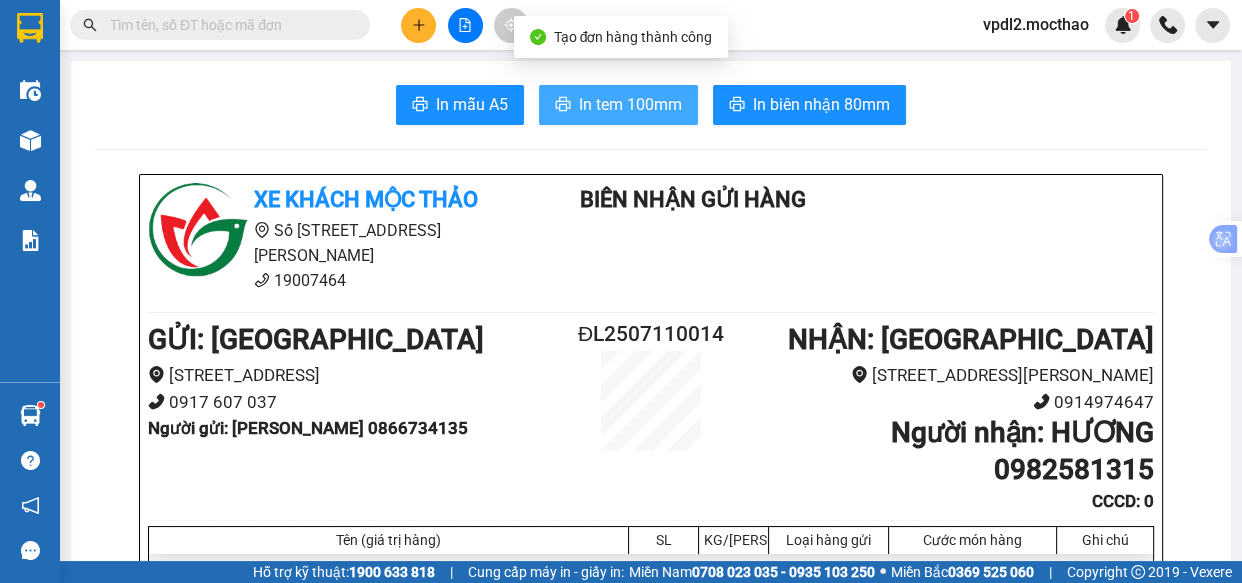 click on "In tem 100mm" at bounding box center [630, 104] 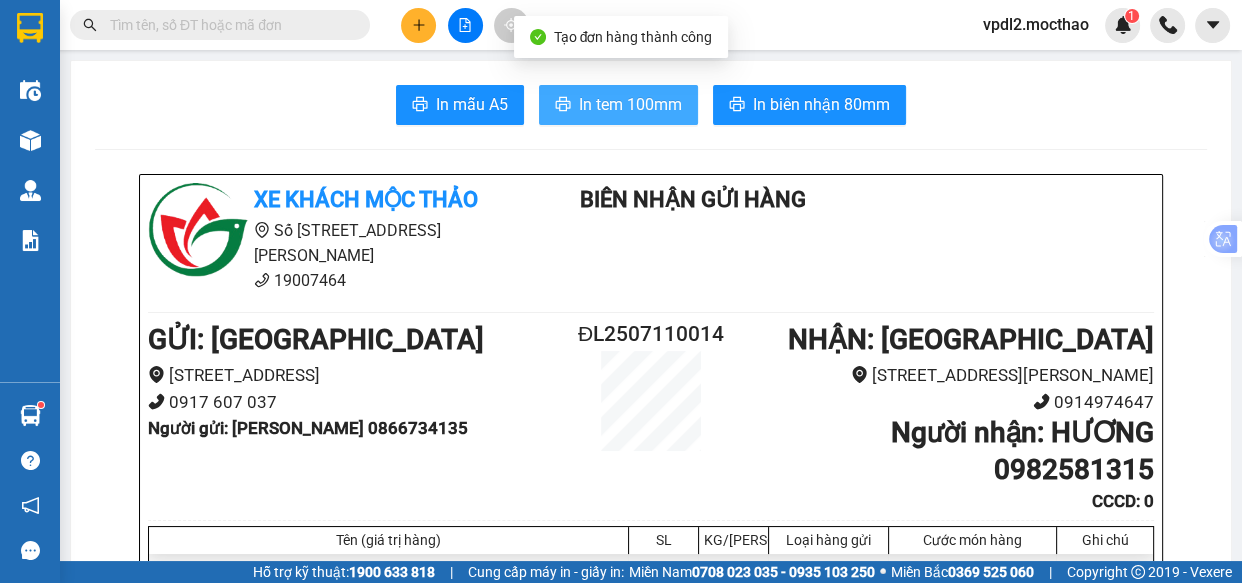 scroll, scrollTop: 0, scrollLeft: 0, axis: both 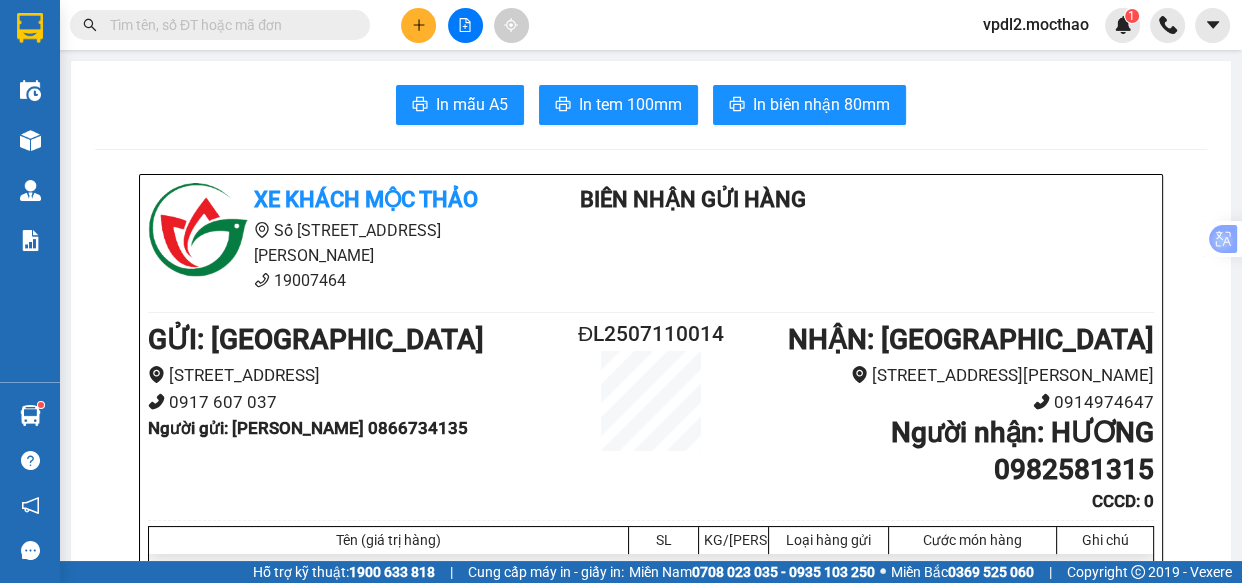 click on "In mẫu A5
In tem 100mm
In biên nhận 80mm Xe khách Mộc Thảo   Số 227 đường [PERSON_NAME]   19007464 Biên Nhận Gửi Hàng GỬI :   Đà [STREET_ADDRESS][PERSON_NAME]   0917 607 037 Người gửi :   THÚY HÙNG 0866734135 ĐL2507110014 NHẬN :   [GEOGRAPHIC_DATA][PERSON_NAME] - Phường 8   0914974647 Người nhận :   HƯƠNG 0982581315 CCCD :   0 Tên (giá trị hàng) SL KG/Món Loại hàng gửi Cước món hàng Ghi chú 1T (Hàng thông thường) 1 0 70.000 Tổng cộng 1 0 70.000 Loading... Cước rồi   : 70.000 Tổng phải thu: 0 Quy định nhận/gửi hàng : 1. Quý khách phải báo mã số “Biên nhận gửi hàng” khi nhận hàng, phải trình CMND hoặc giấy giới thiệu đối với hàng gửi bảo đảm, hàng có giá trị. 2. Hàng gửi có giá trị cao Quý khách phải khai báo để được gửi theo phương thức bảo đảm giá trị. TRACKING :  [URL][DOMAIN_NAME]   -" at bounding box center (651, 1797) 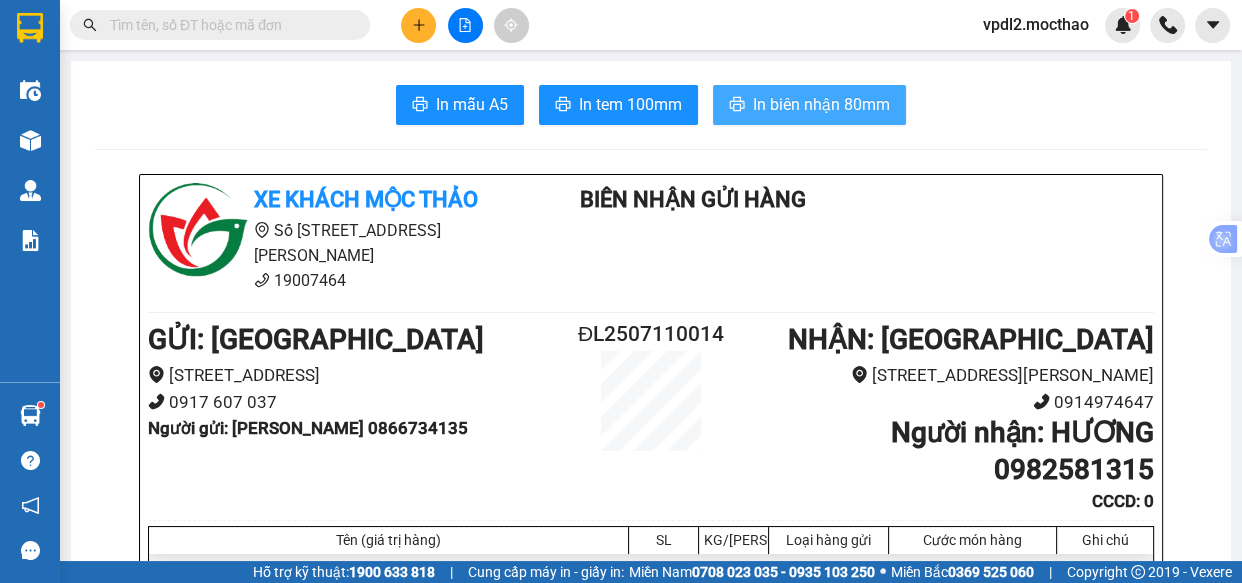 drag, startPoint x: 796, startPoint y: 95, endPoint x: 859, endPoint y: 104, distance: 63.63961 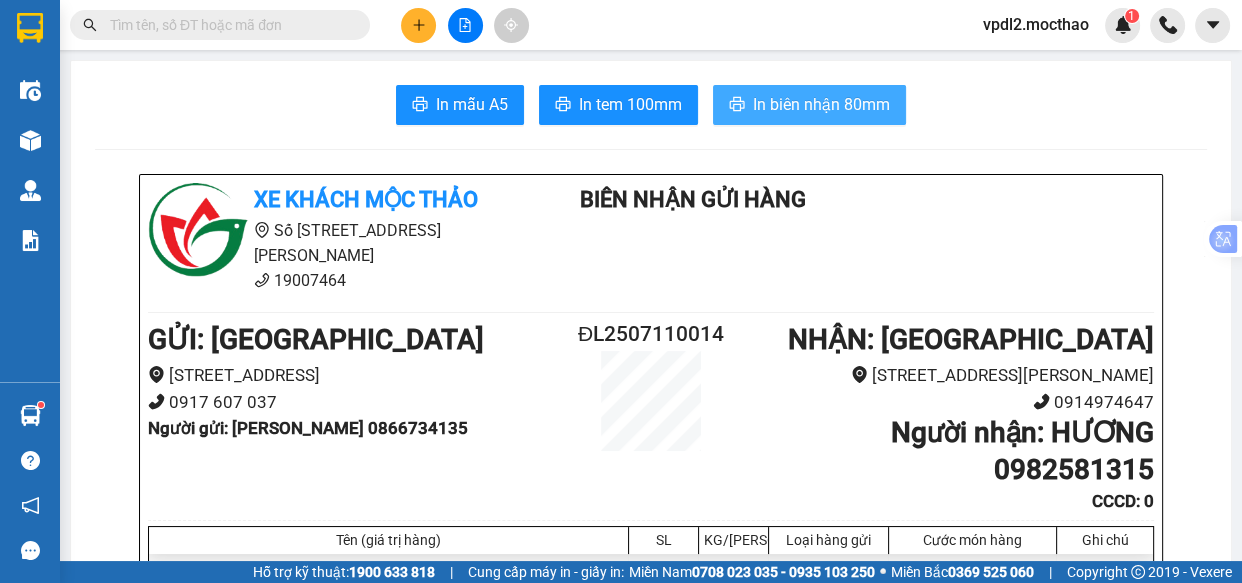 scroll, scrollTop: 0, scrollLeft: 0, axis: both 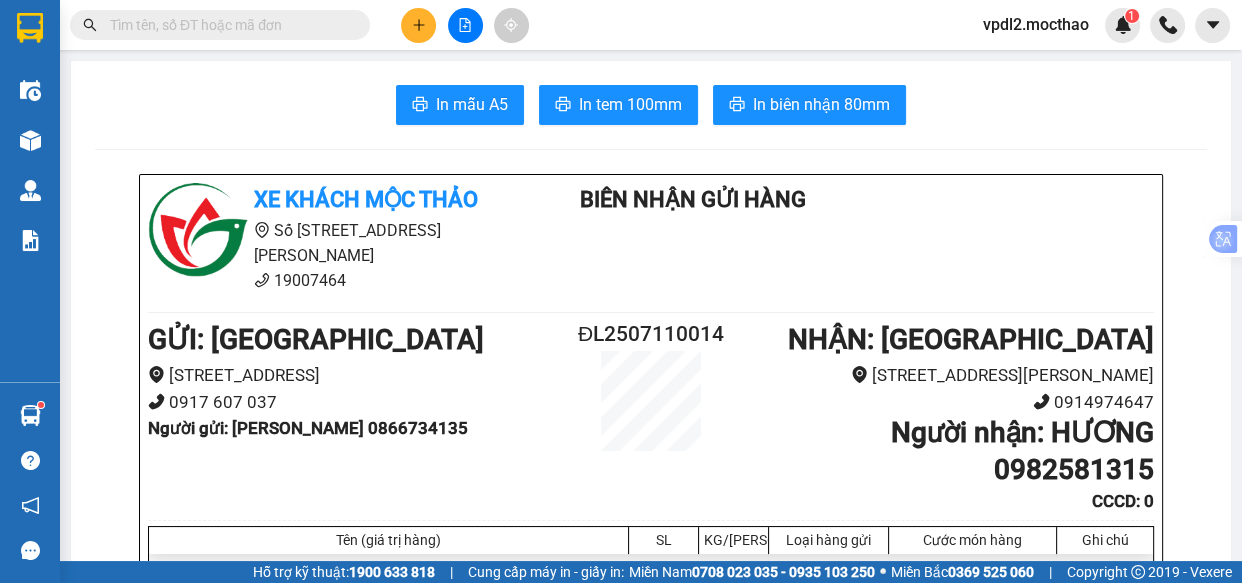 click 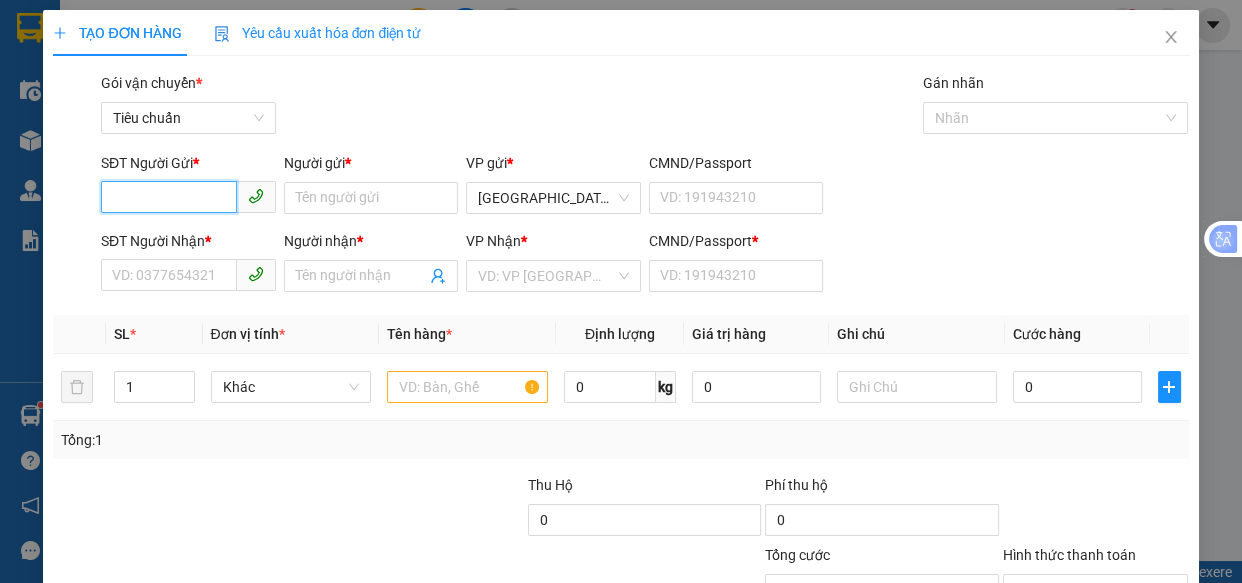 drag, startPoint x: 187, startPoint y: 205, endPoint x: 210, endPoint y: 191, distance: 26.925823 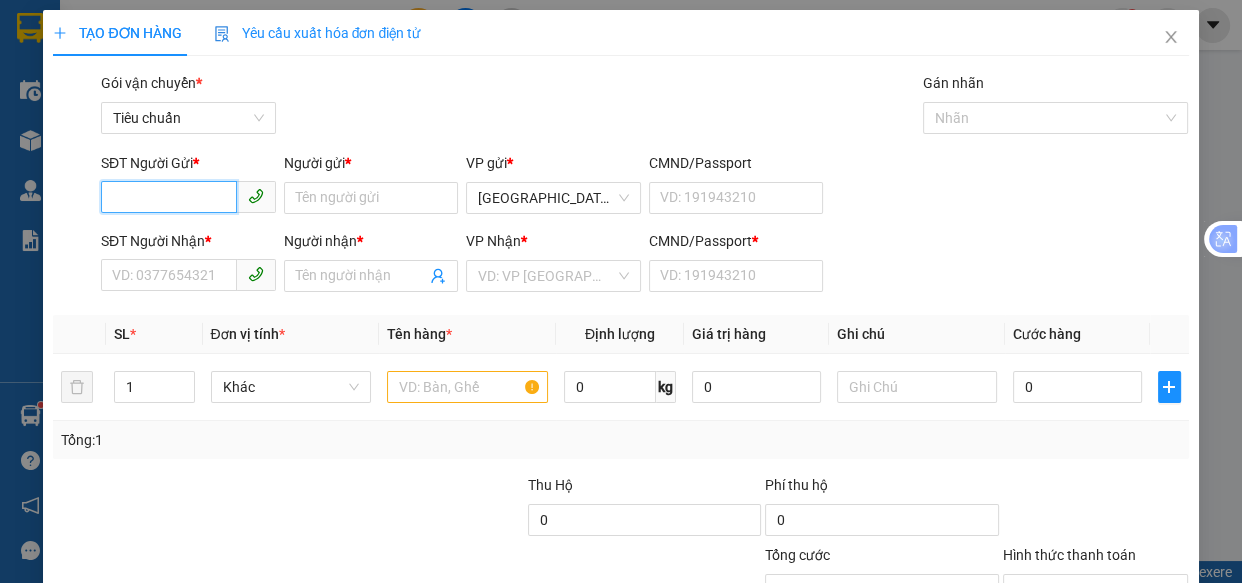 click on "SĐT Người Gửi  *" at bounding box center (169, 197) 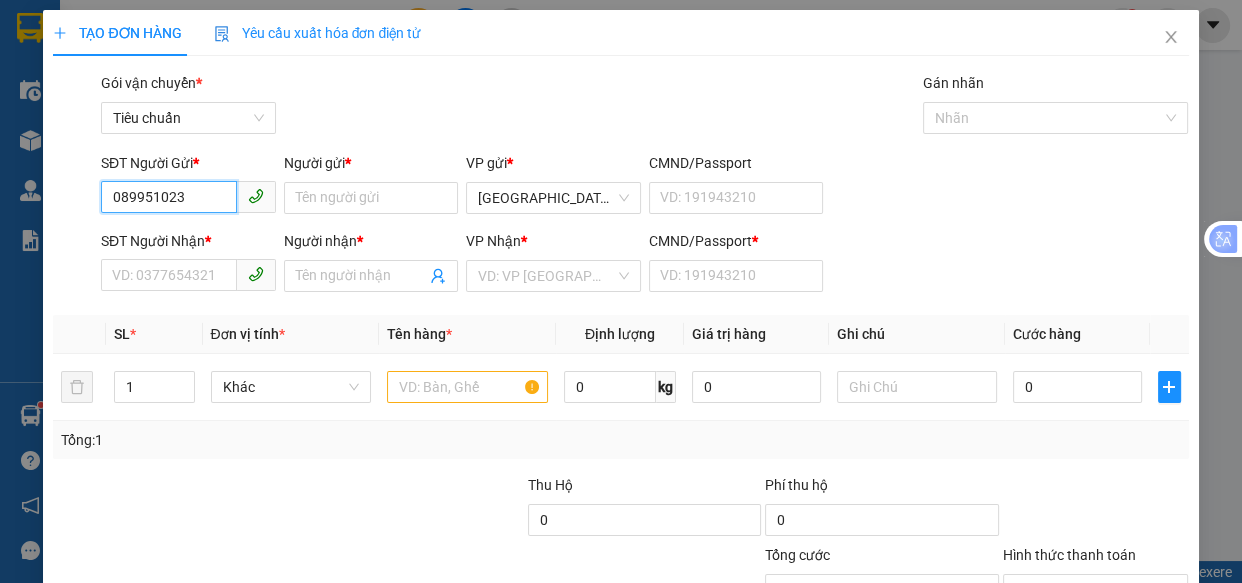 type on "0899510238" 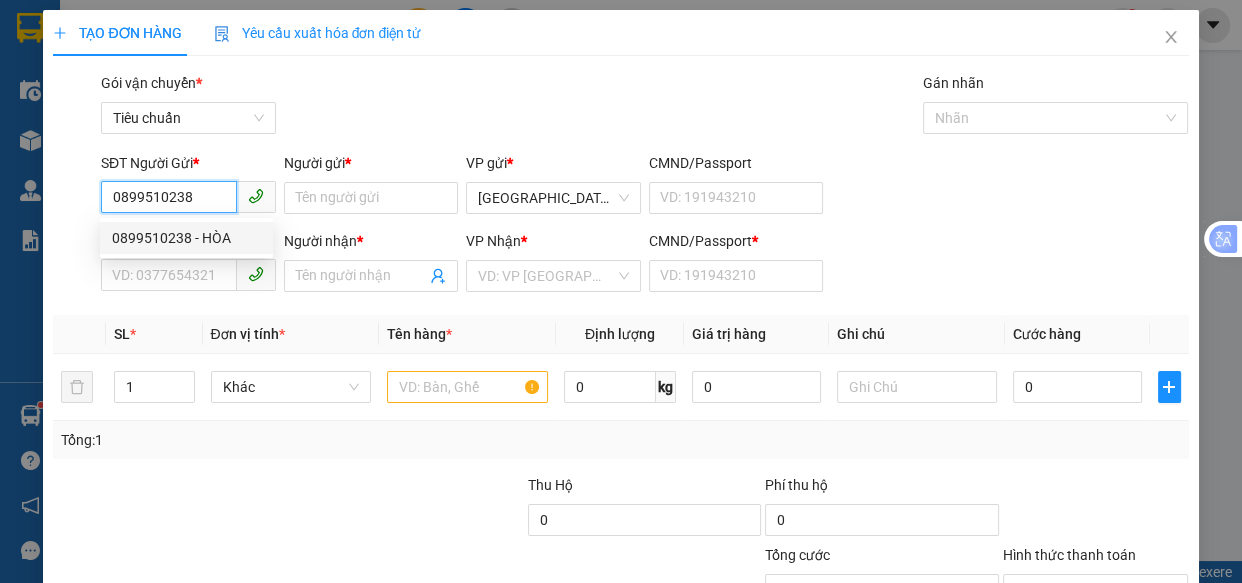 click on "0899510238 - HÒA" at bounding box center (186, 238) 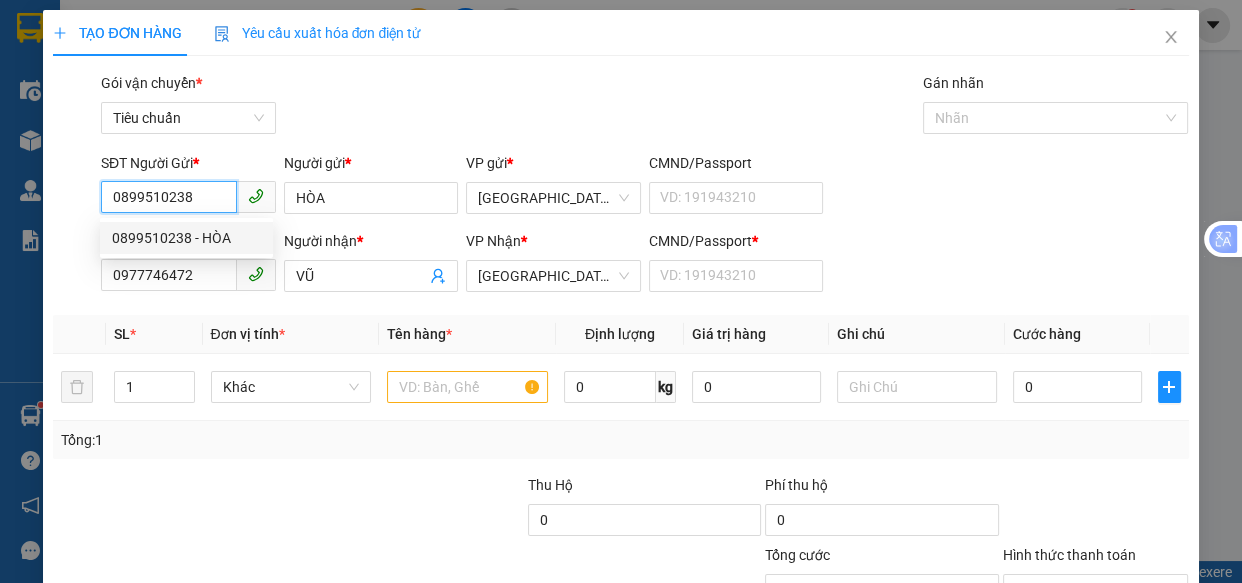 type on "30.000" 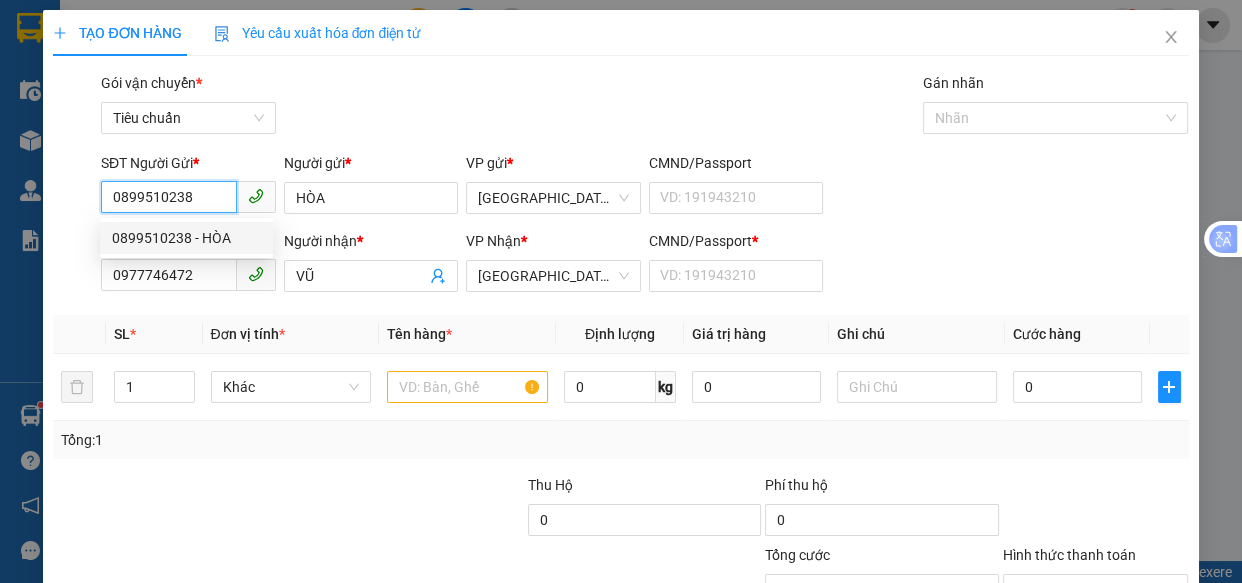 type on "30.000" 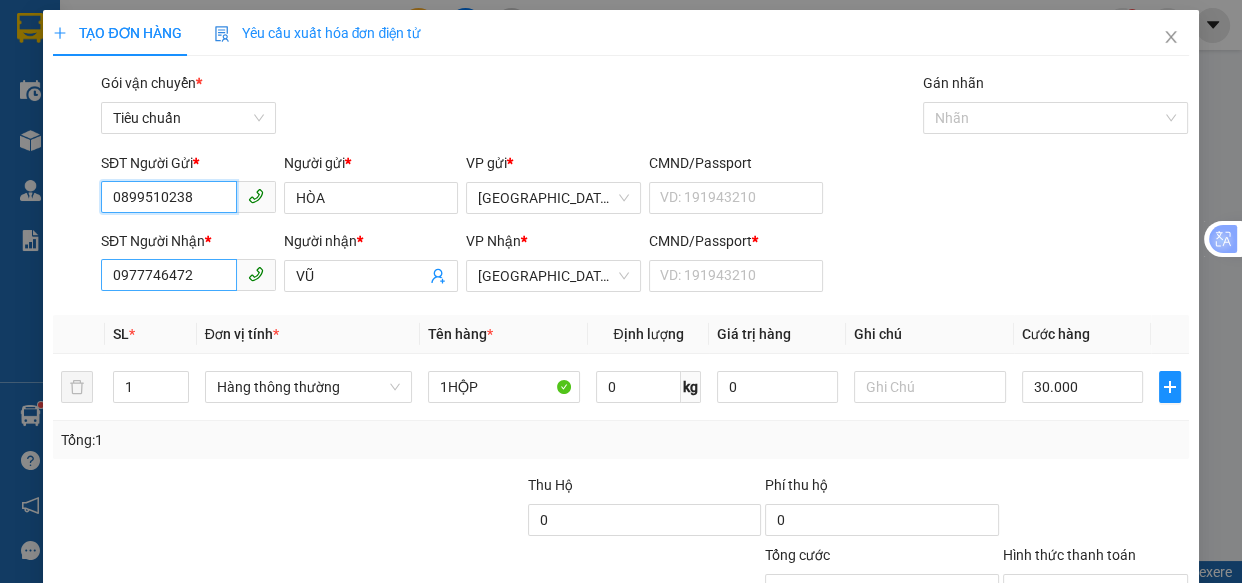 type on "0899510238" 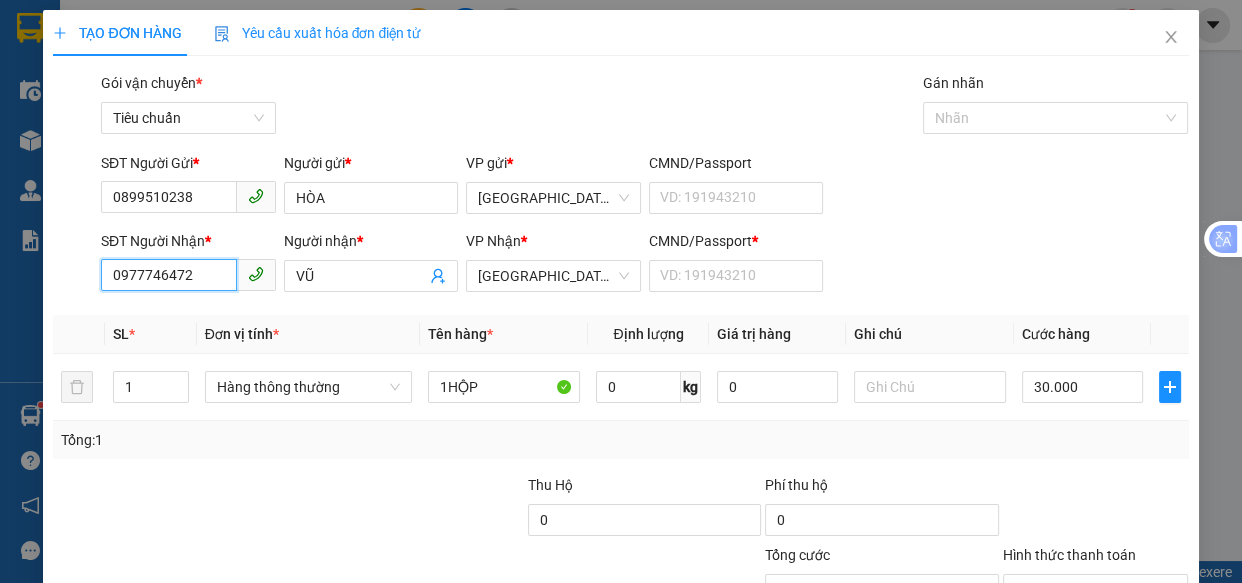 click on "0977746472" at bounding box center (169, 275) 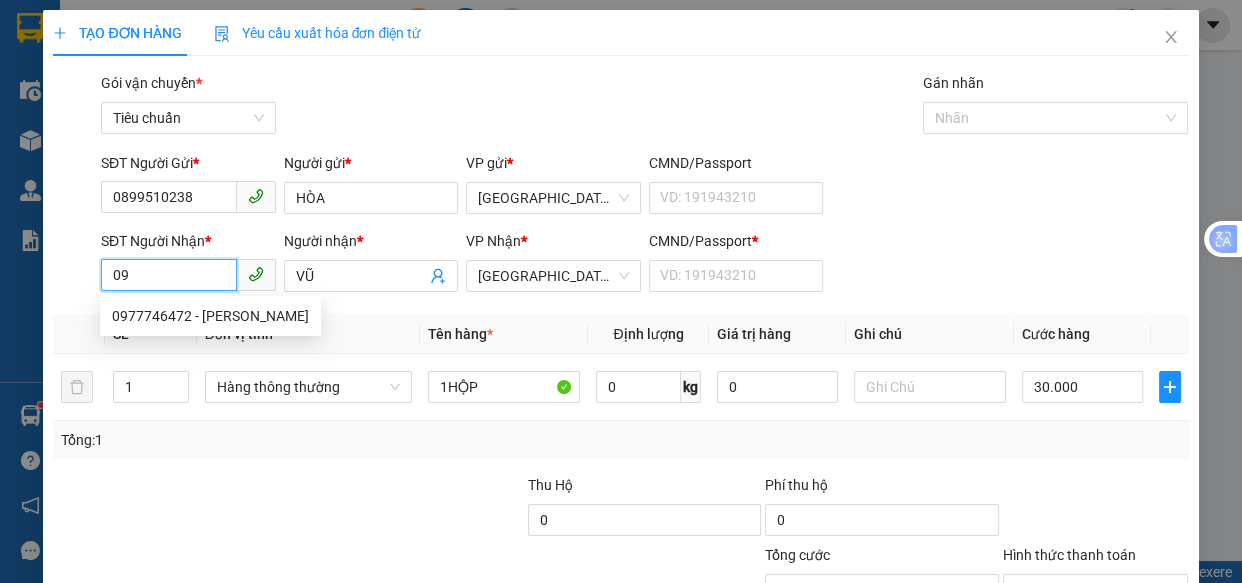 type on "0" 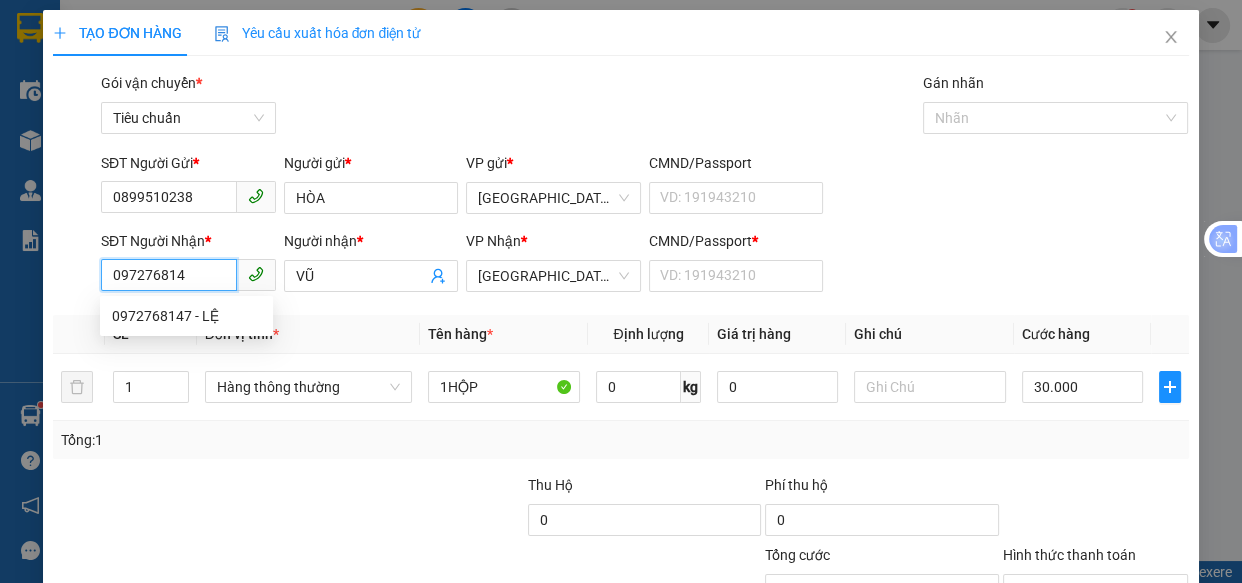 type on "0972768147" 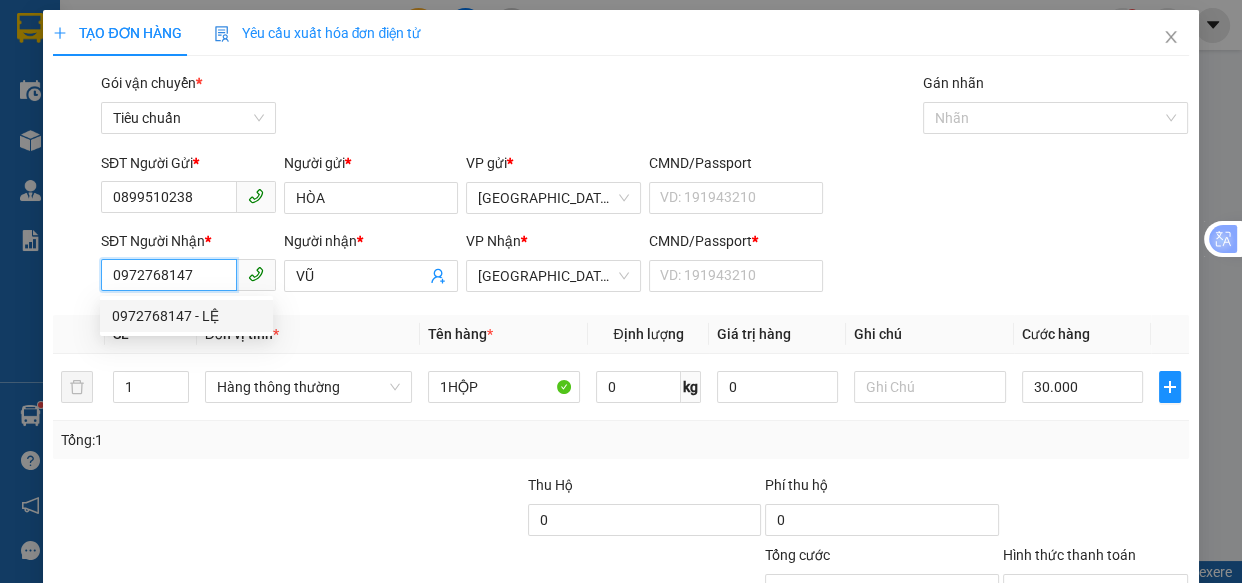 click on "0972768147 - LỆ" at bounding box center [186, 316] 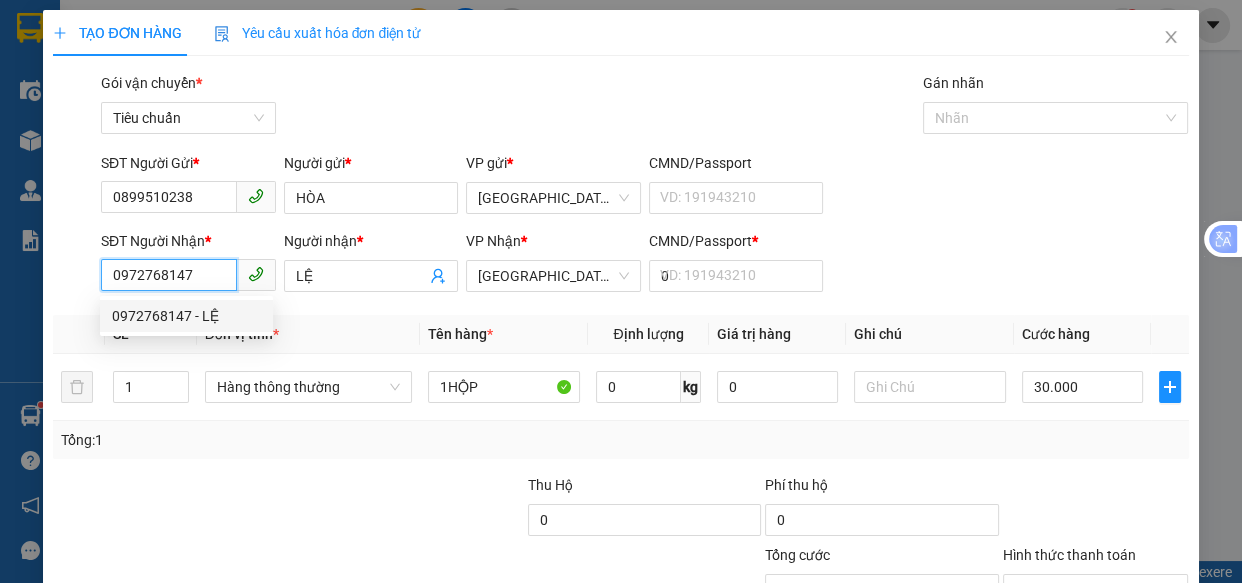 type on "60.000" 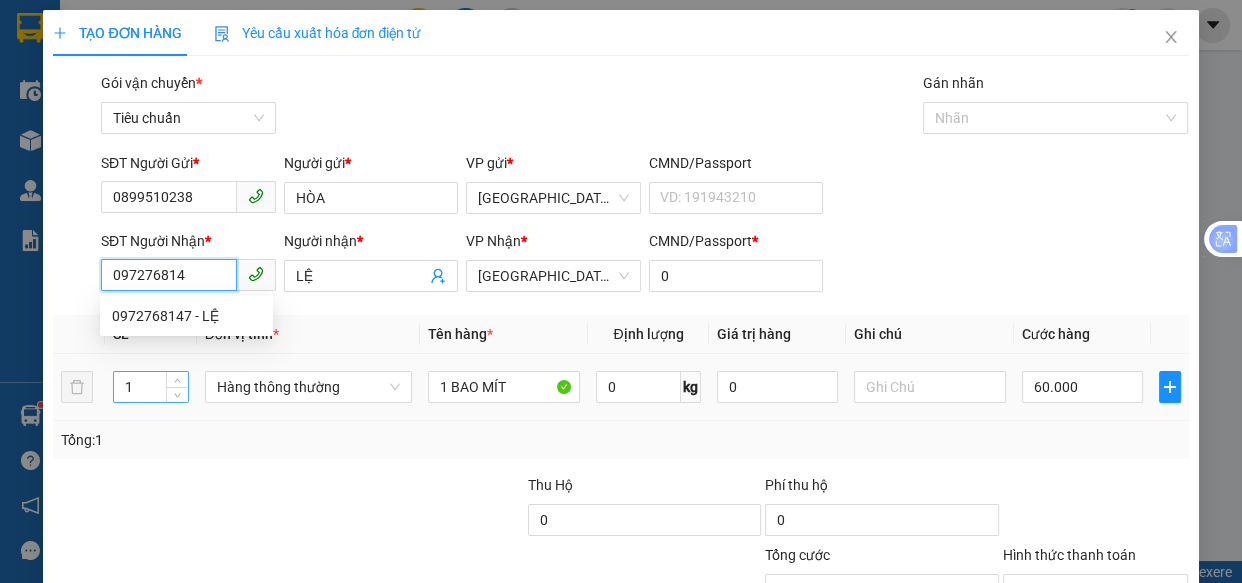 type on "097276814" 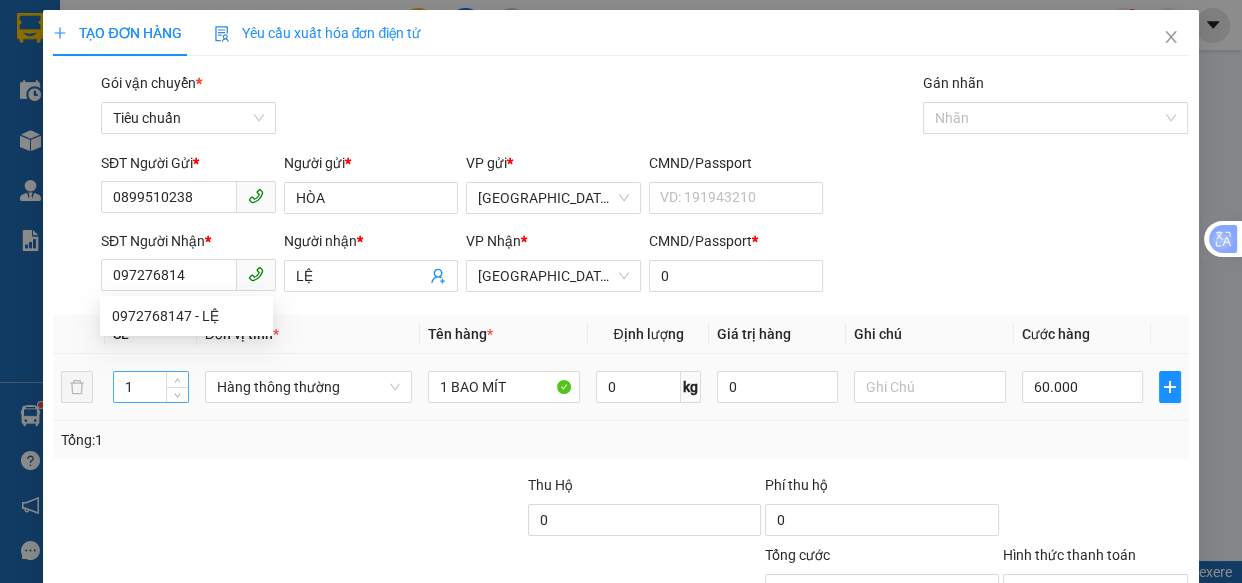 click on "1" at bounding box center [150, 387] 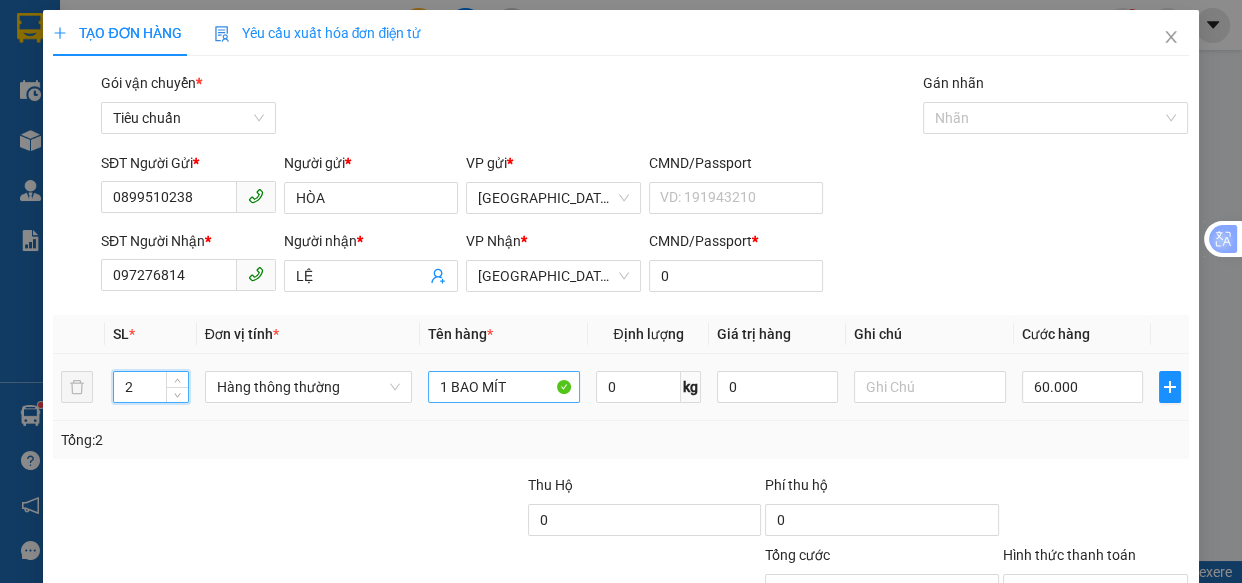 type on "2" 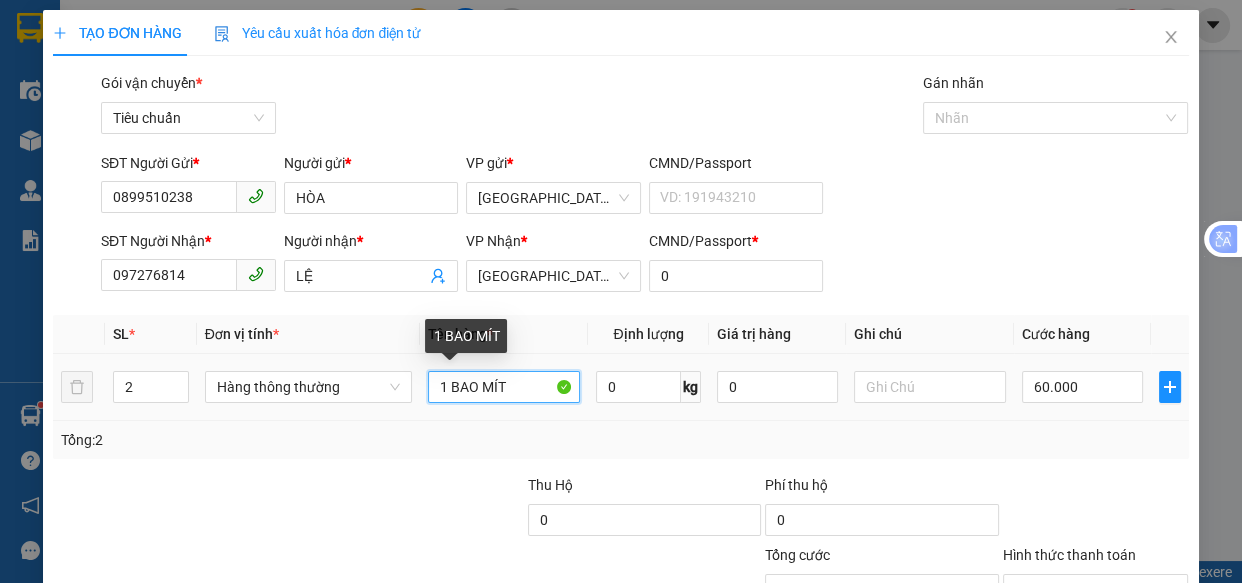 click on "1 BAO MÍT" at bounding box center (503, 387) 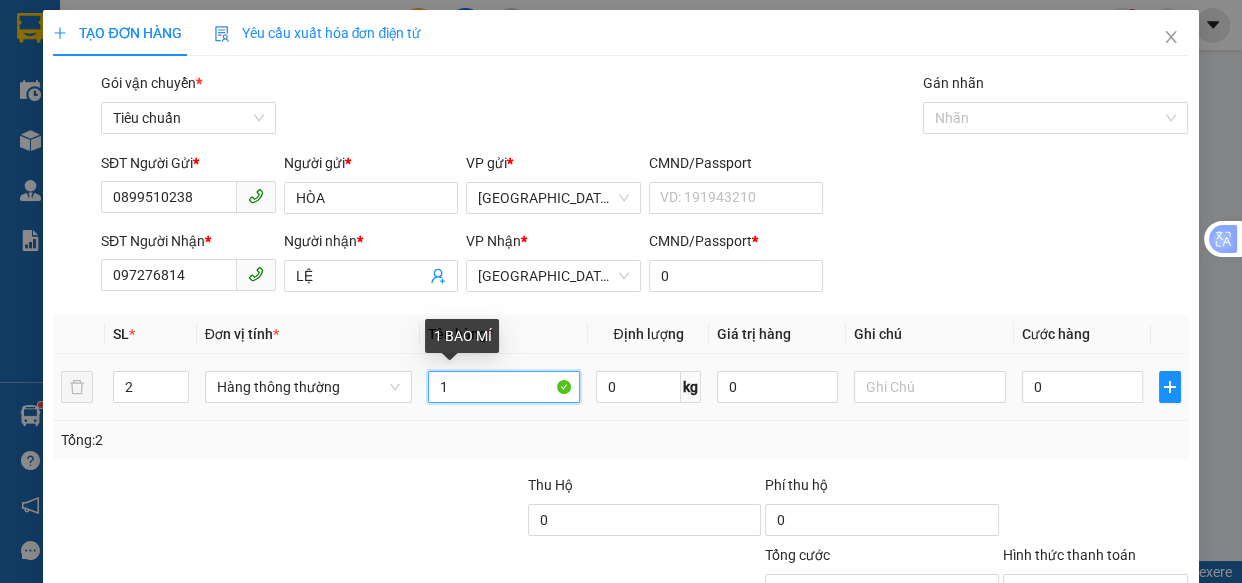 type on "1" 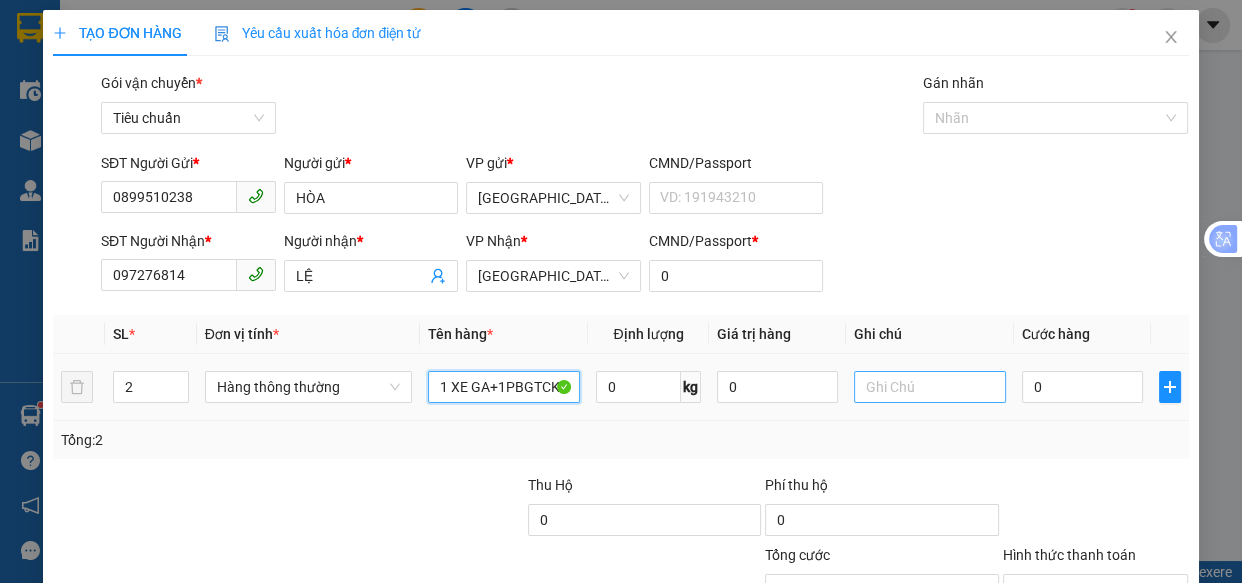 type on "1 XE GA+1PBGTCK" 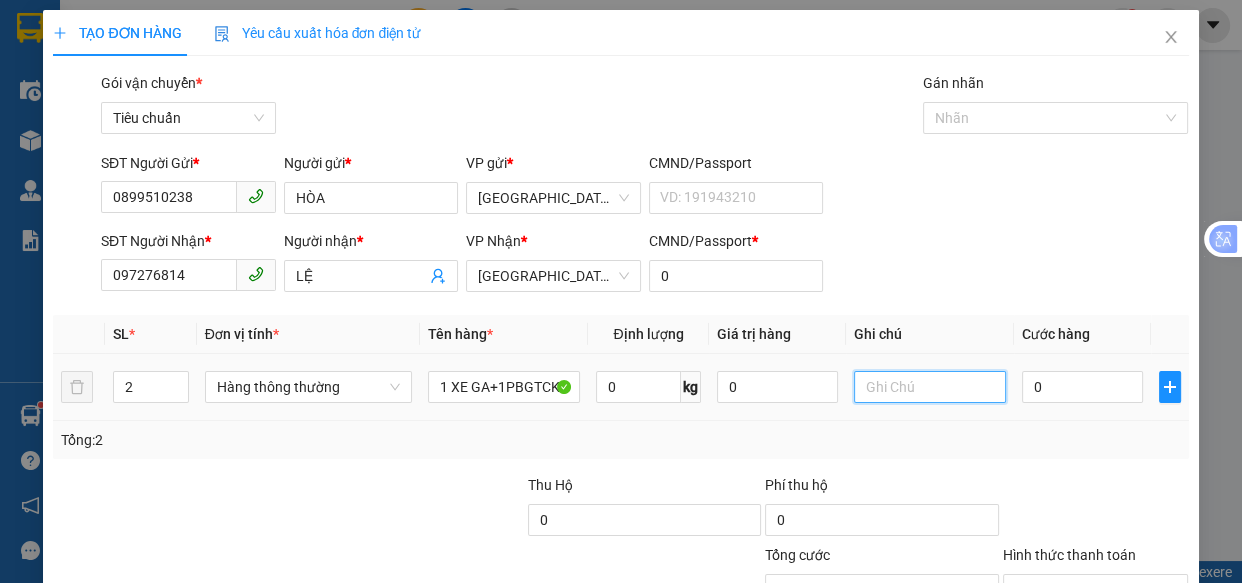click at bounding box center (929, 387) 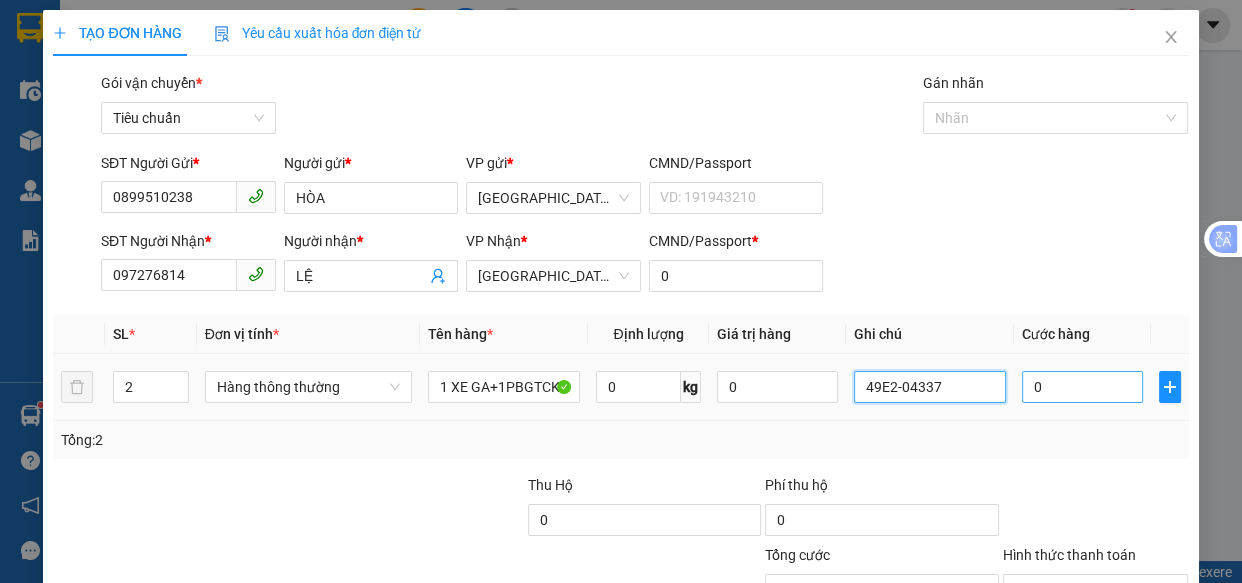 type on "49E2-04337" 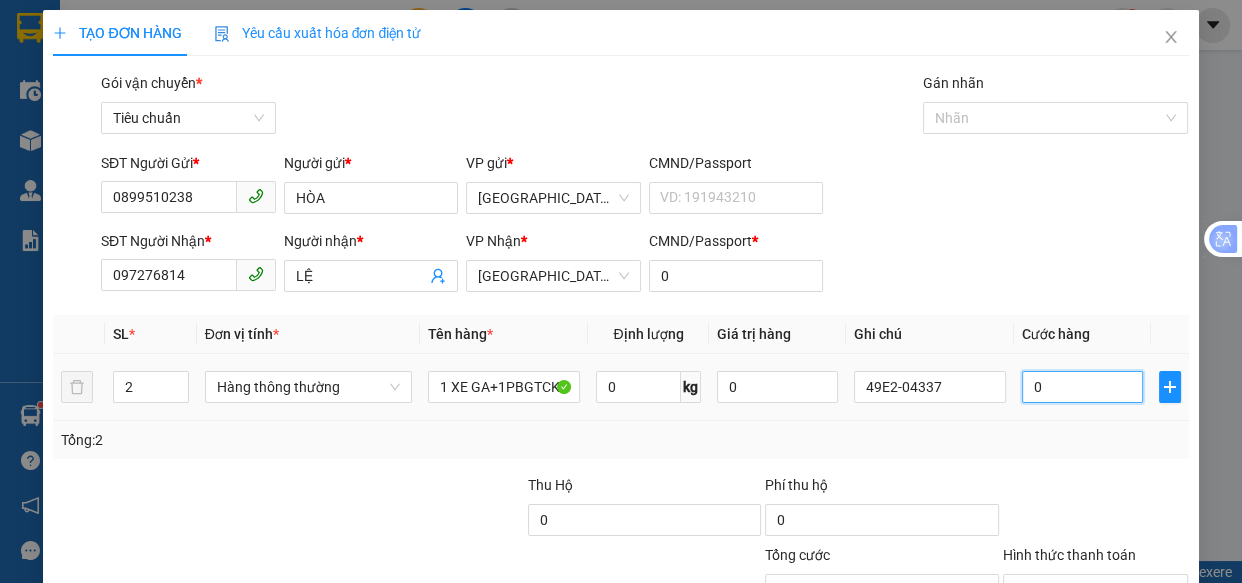 click on "0" at bounding box center [1082, 387] 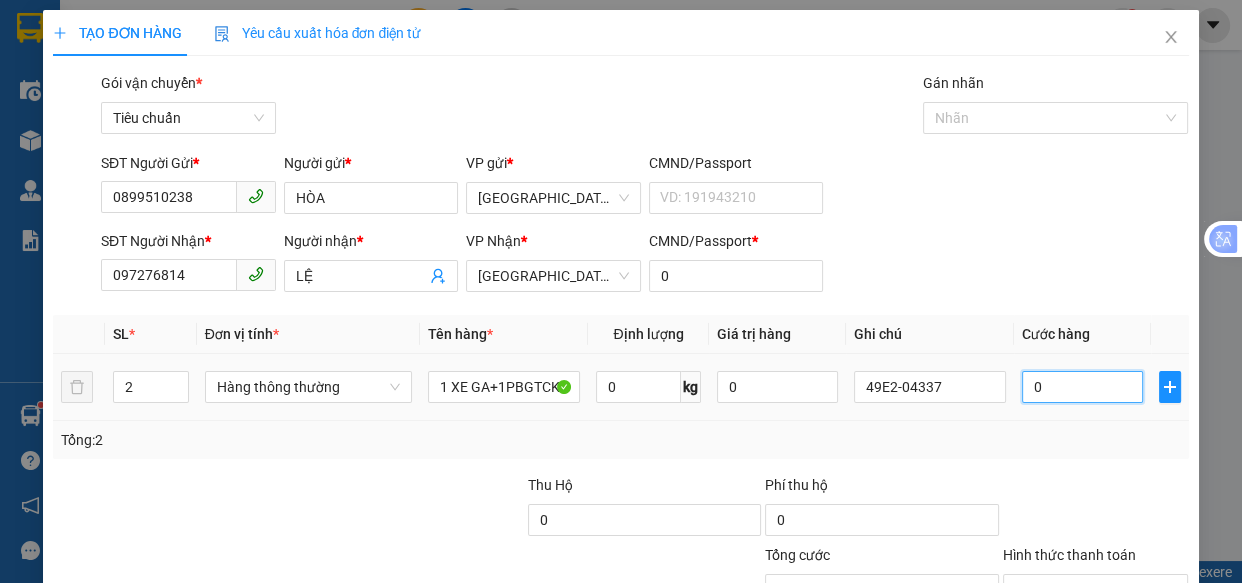type on "3" 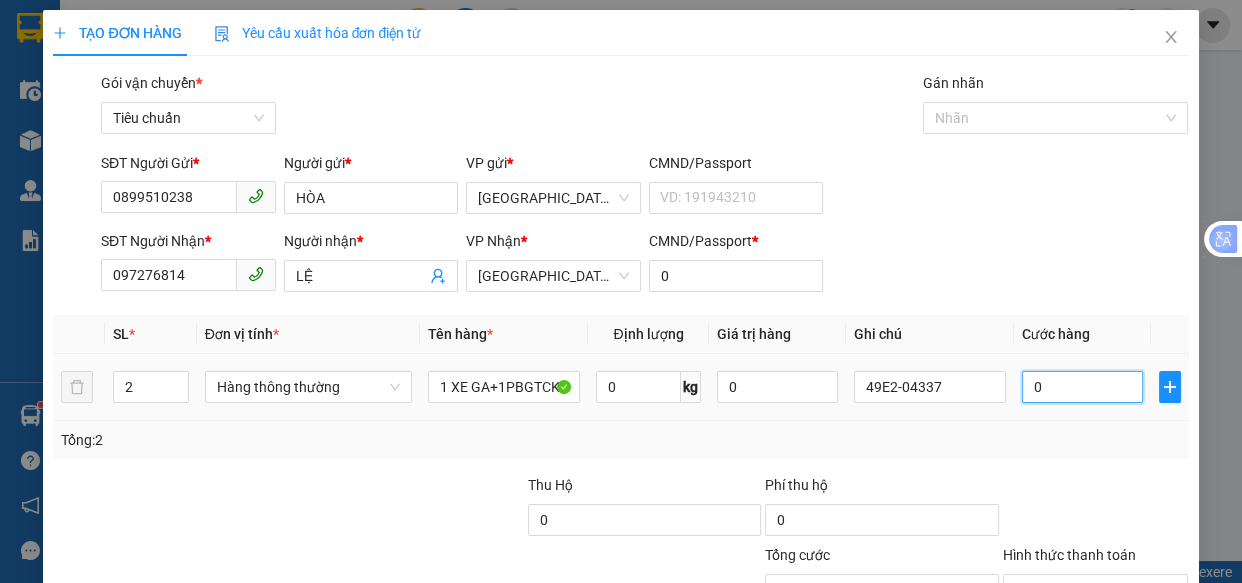 type on "3" 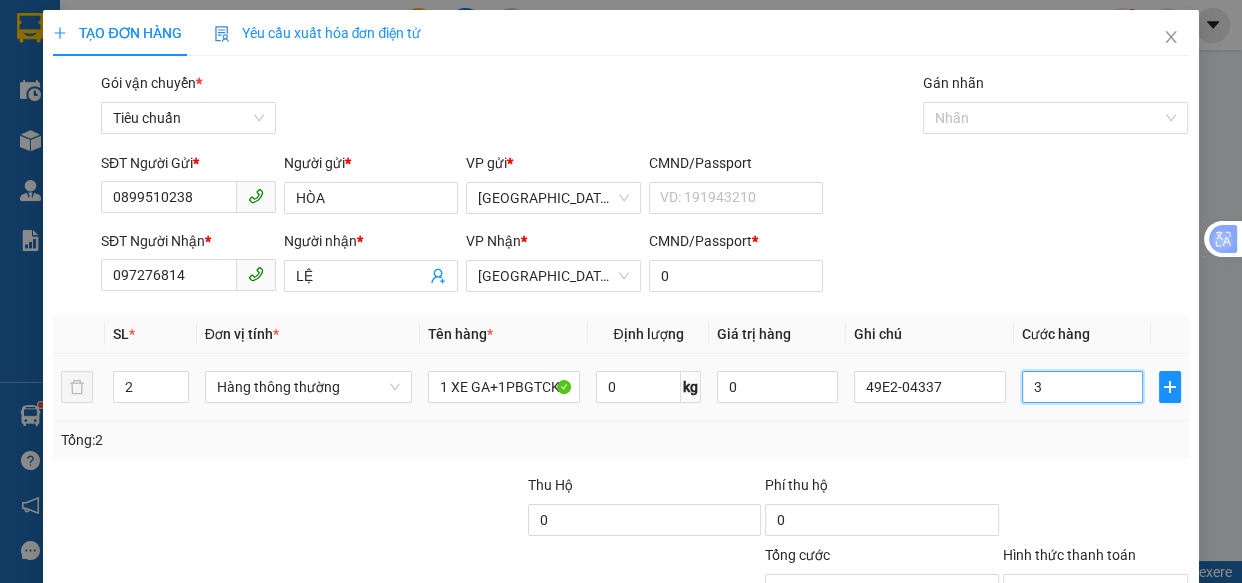 type on "30" 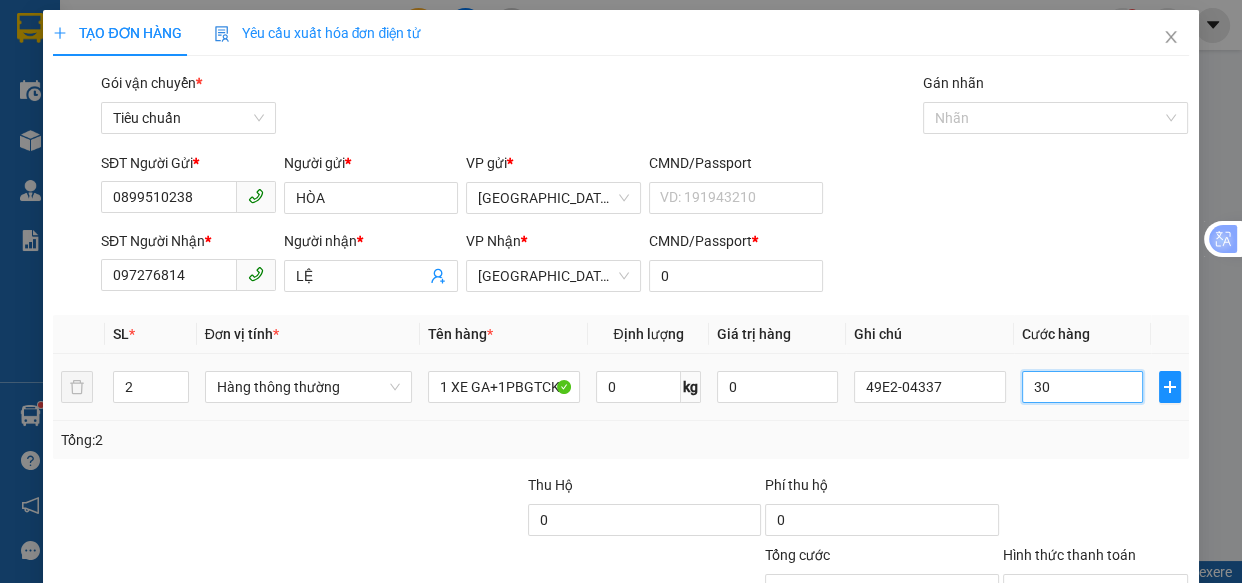 type on "300" 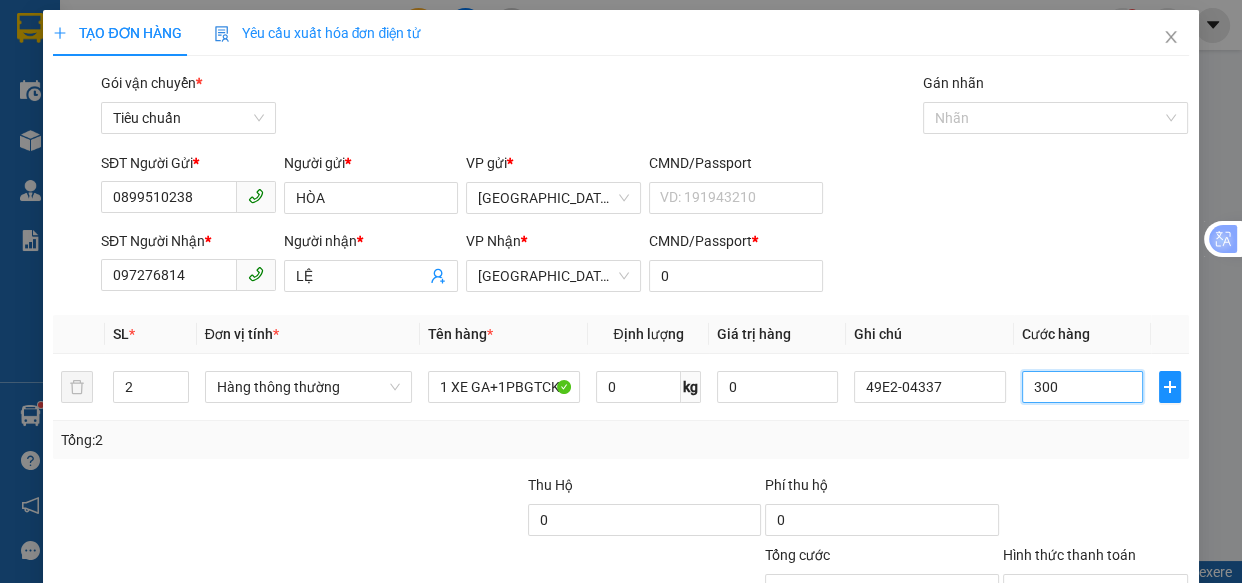 scroll, scrollTop: 156, scrollLeft: 0, axis: vertical 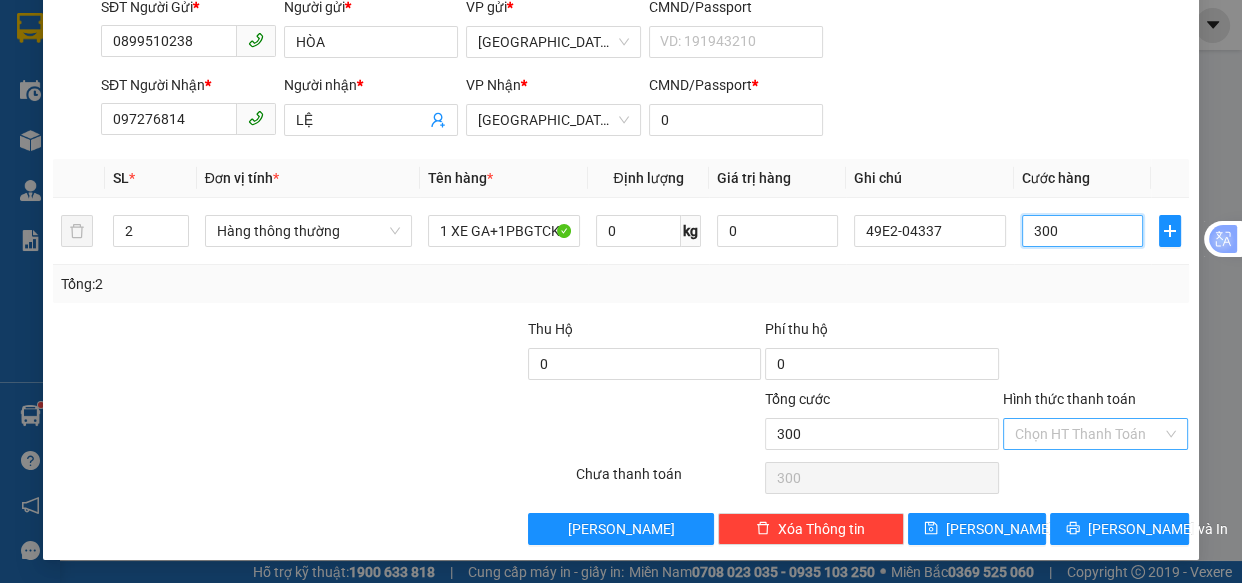 type on "300" 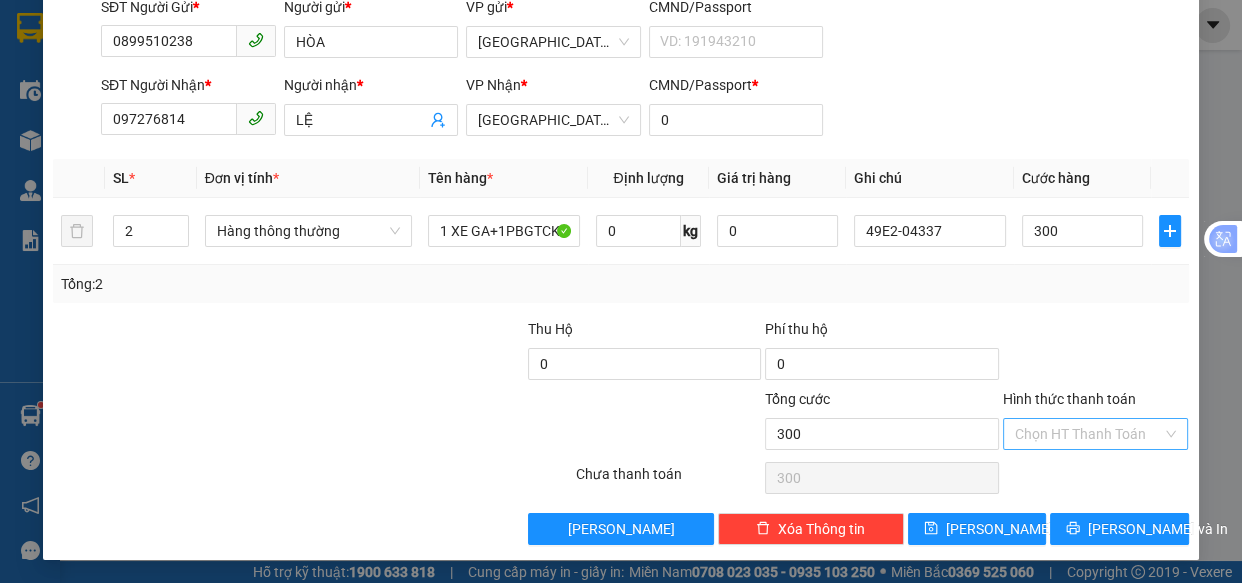 type on "300.000" 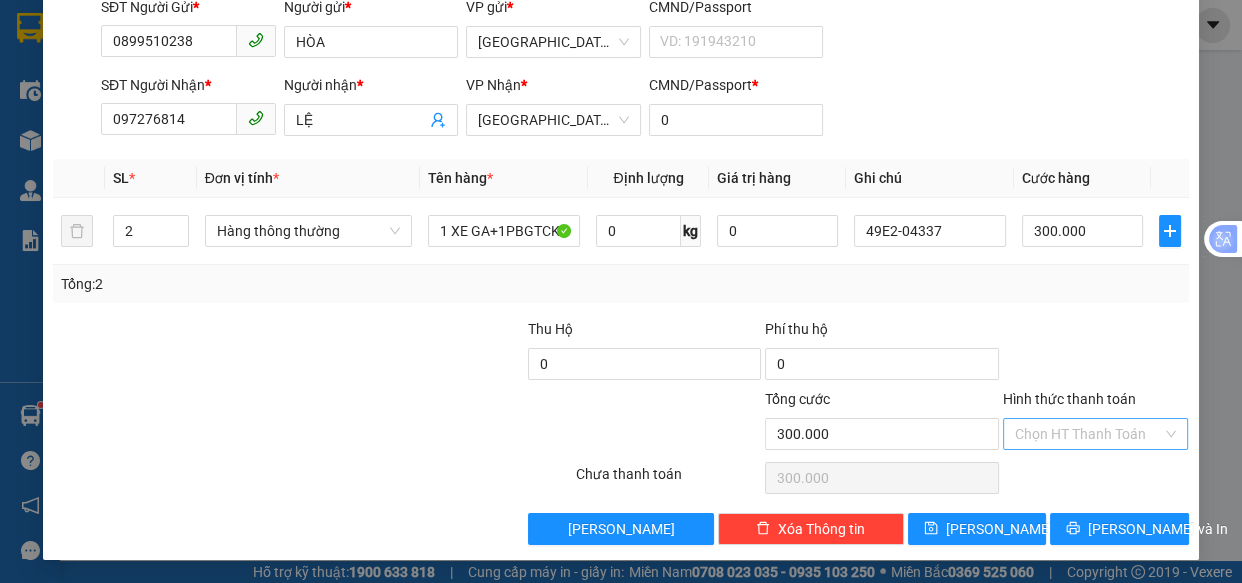 click on "Hình thức thanh toán" at bounding box center [1089, 434] 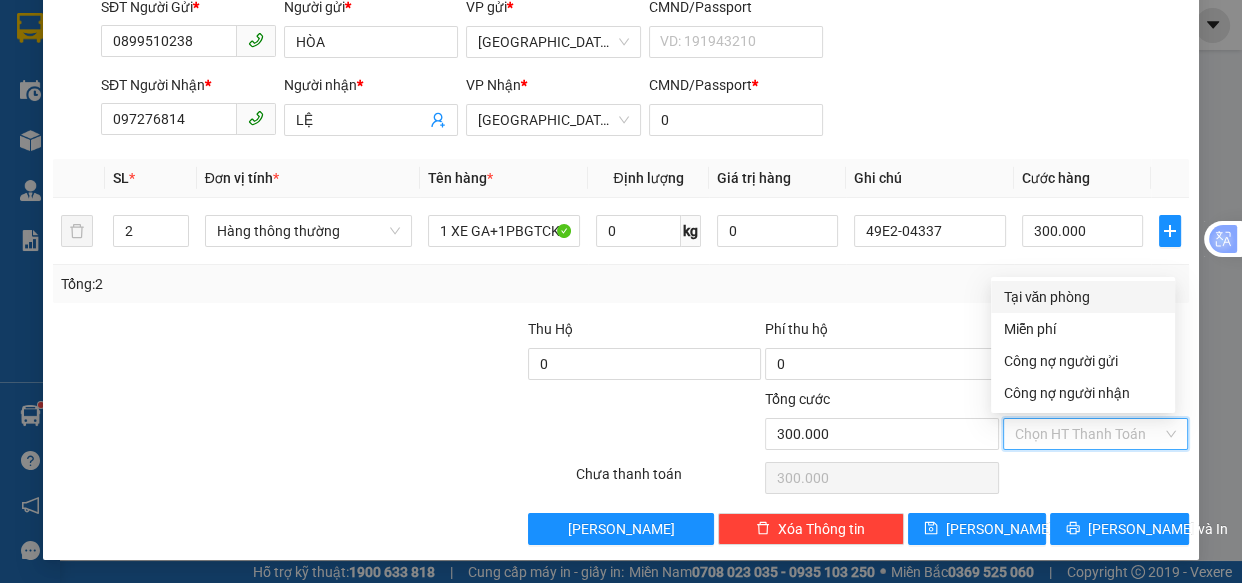 click on "Tại văn phòng" at bounding box center (1083, 297) 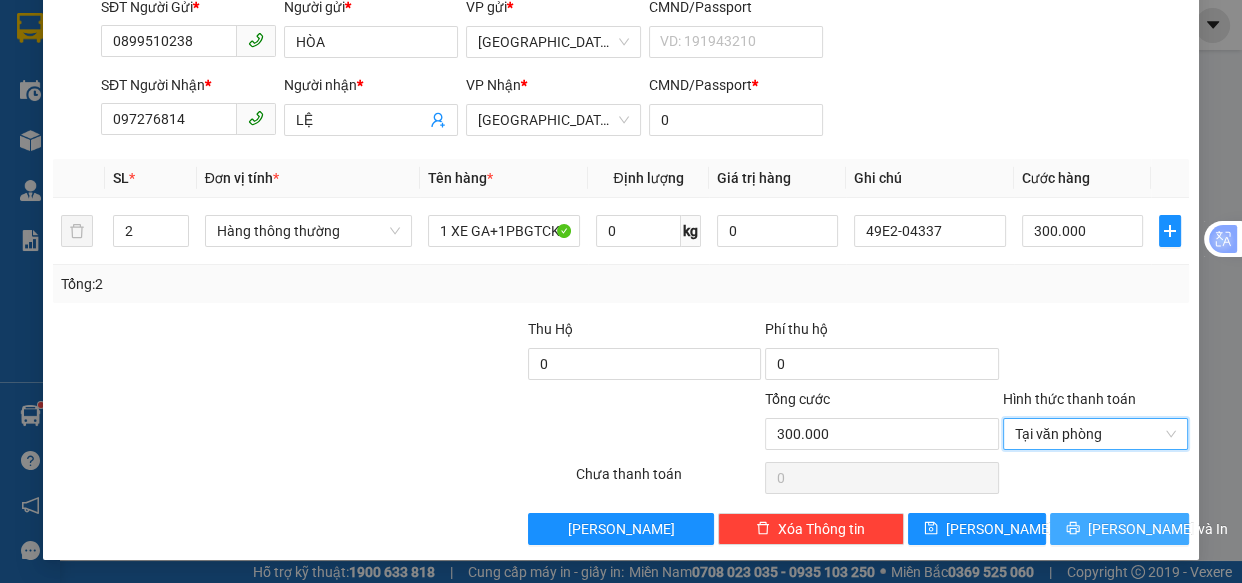 click on "[PERSON_NAME] và In" at bounding box center [1158, 529] 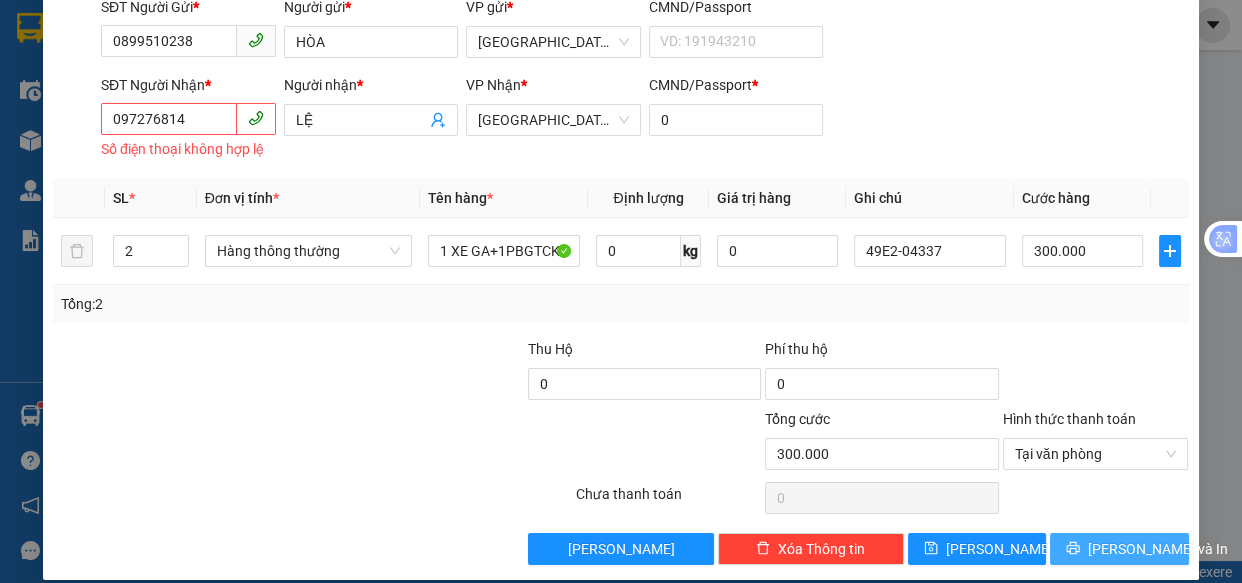 click on "[PERSON_NAME] và In" at bounding box center (1158, 549) 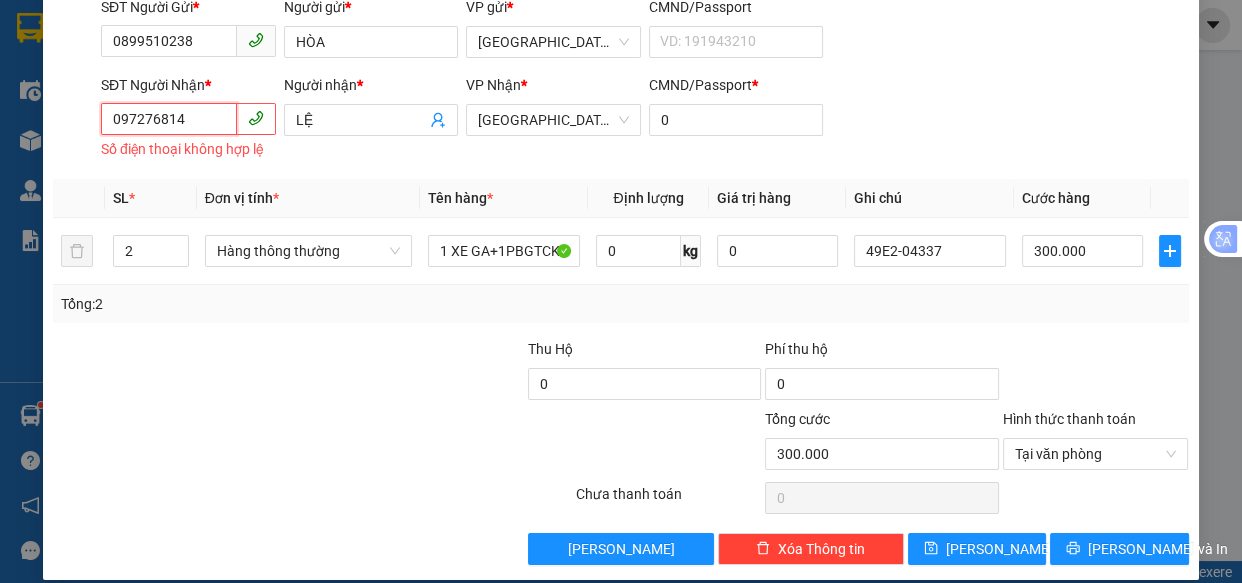 click on "097276814" at bounding box center (169, 119) 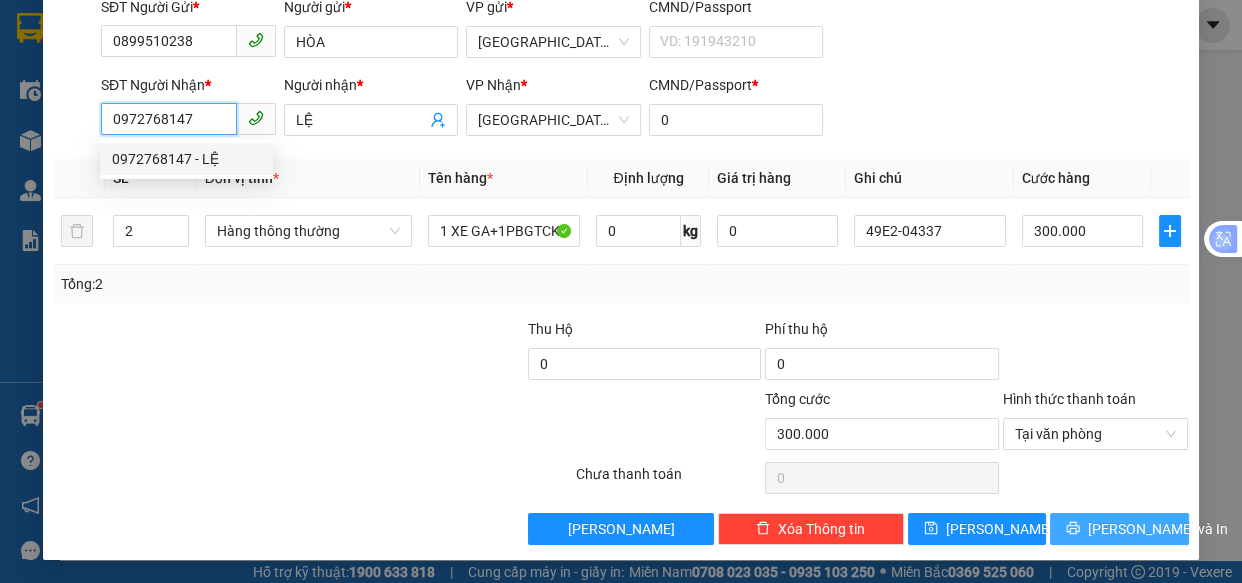 type on "0972768147" 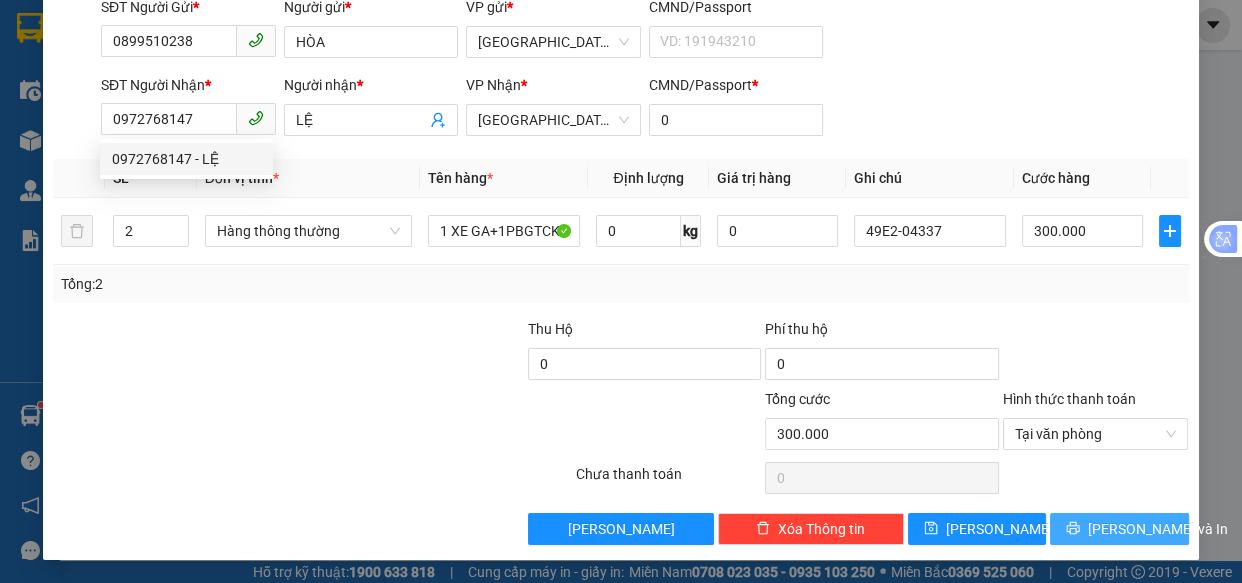 click on "[PERSON_NAME] và In" at bounding box center (1158, 529) 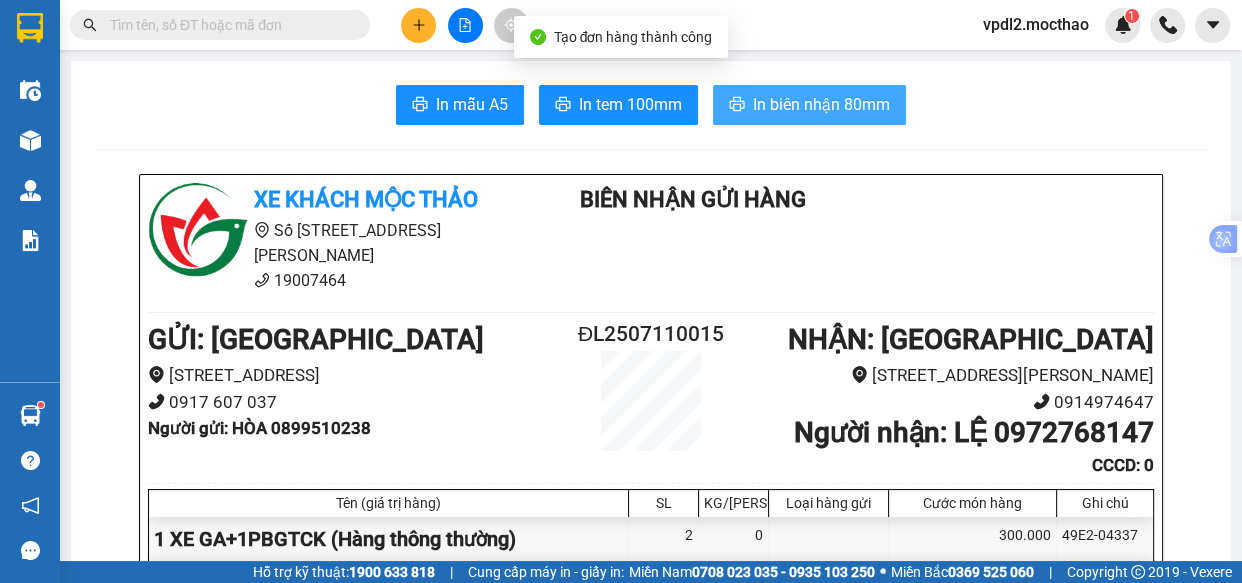 click on "In biên nhận 80mm" at bounding box center [821, 104] 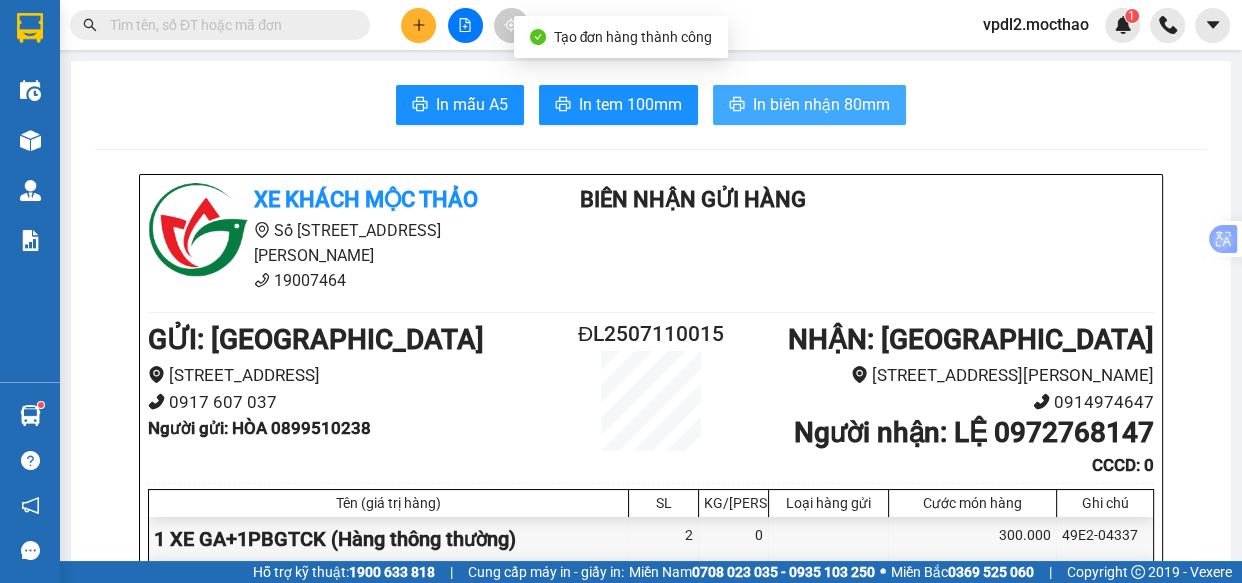 scroll, scrollTop: 0, scrollLeft: 0, axis: both 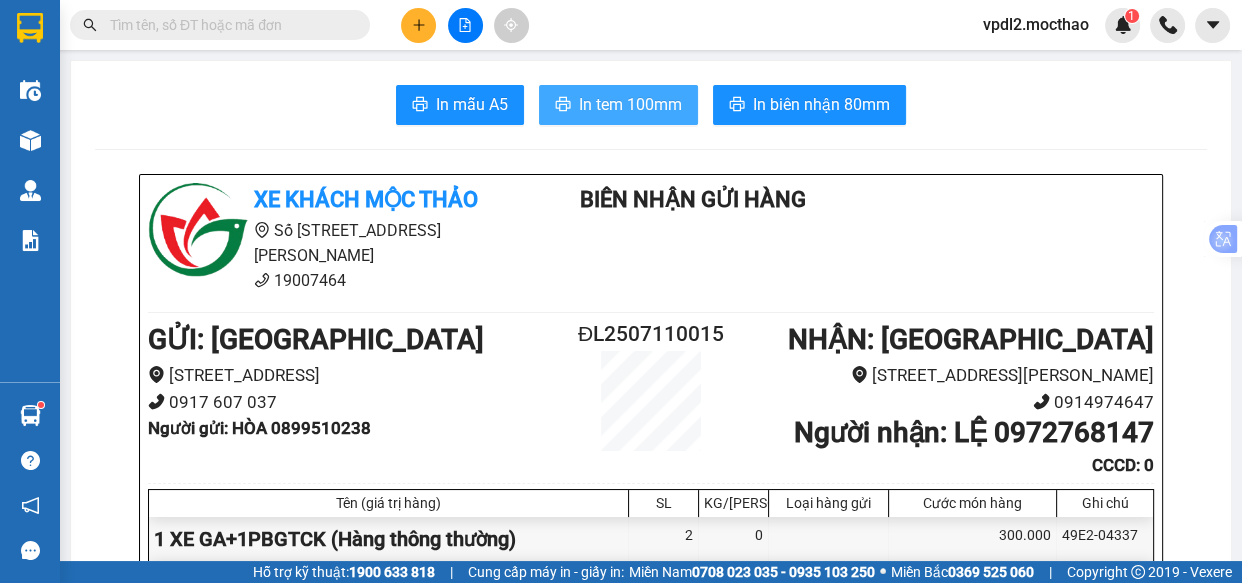 drag, startPoint x: 610, startPoint y: 101, endPoint x: 650, endPoint y: 111, distance: 41.231056 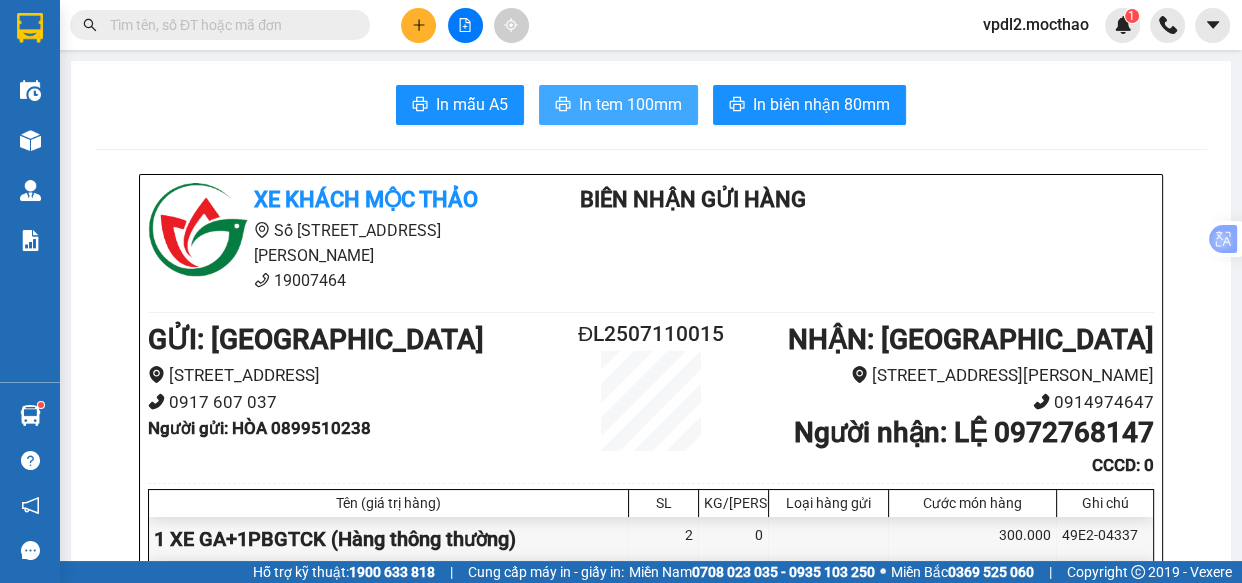 scroll, scrollTop: 0, scrollLeft: 0, axis: both 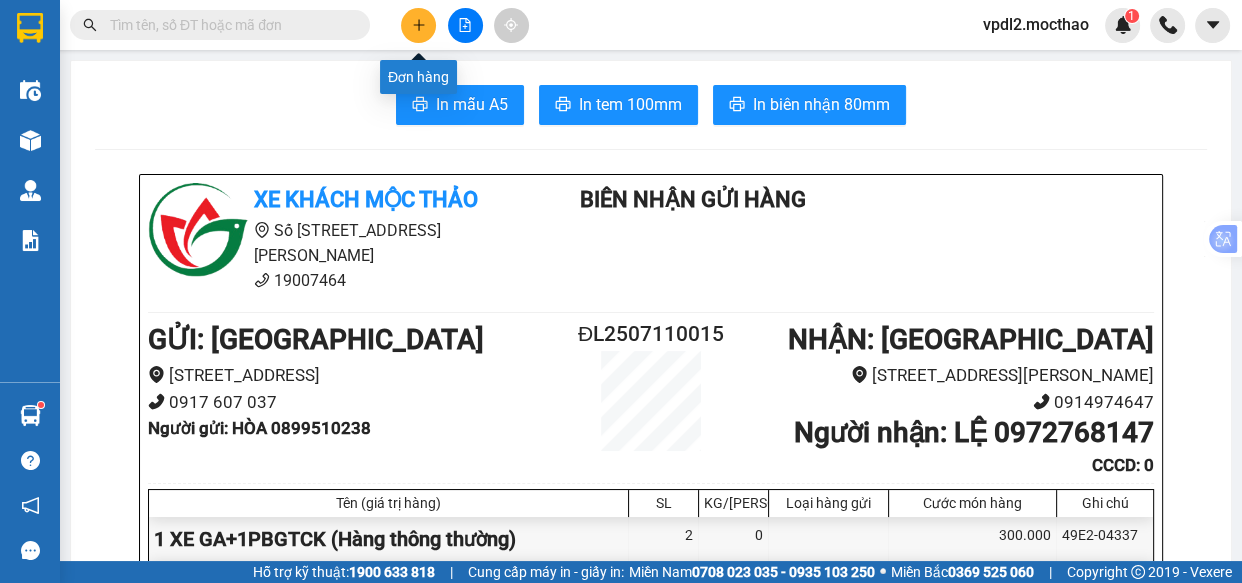 click 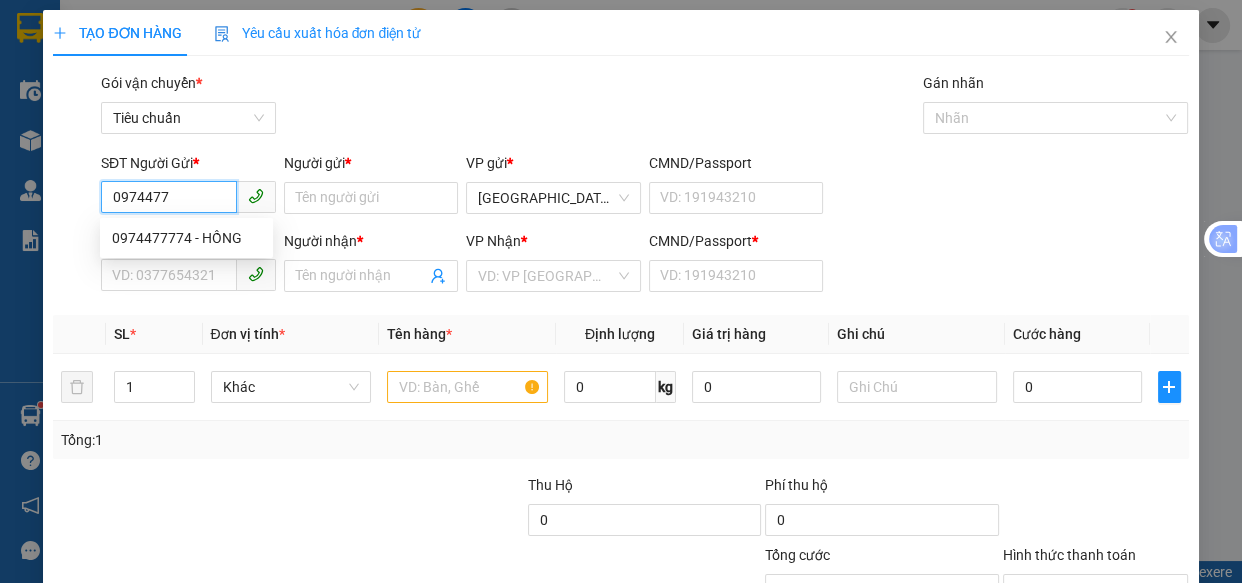 click on "0974477774 - HỒNG" at bounding box center (186, 238) 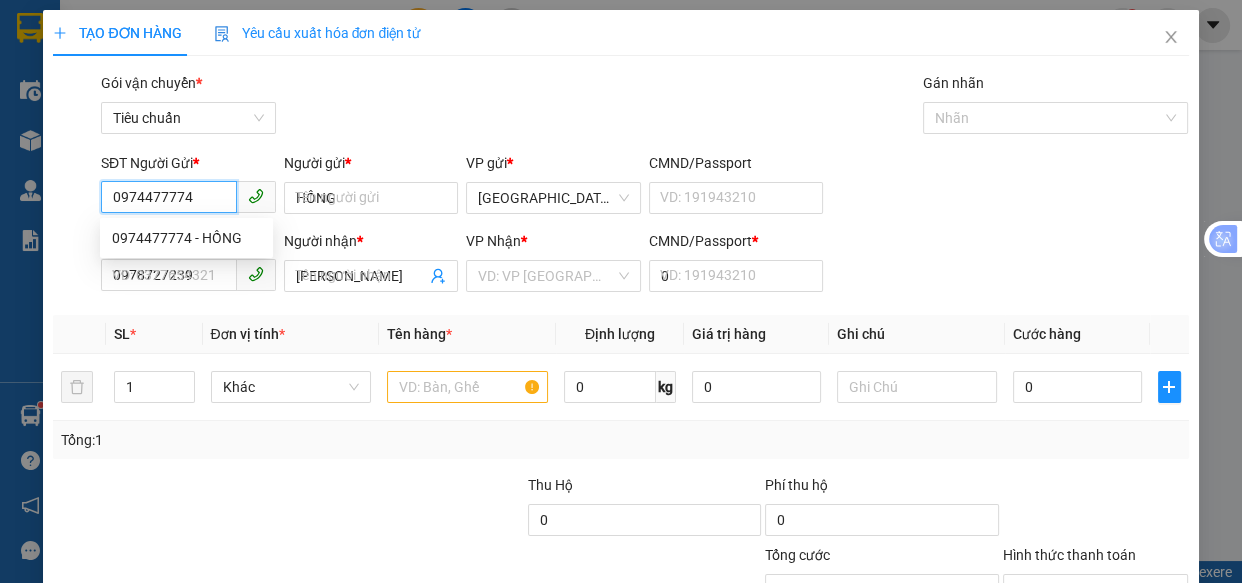 type on "80.000" 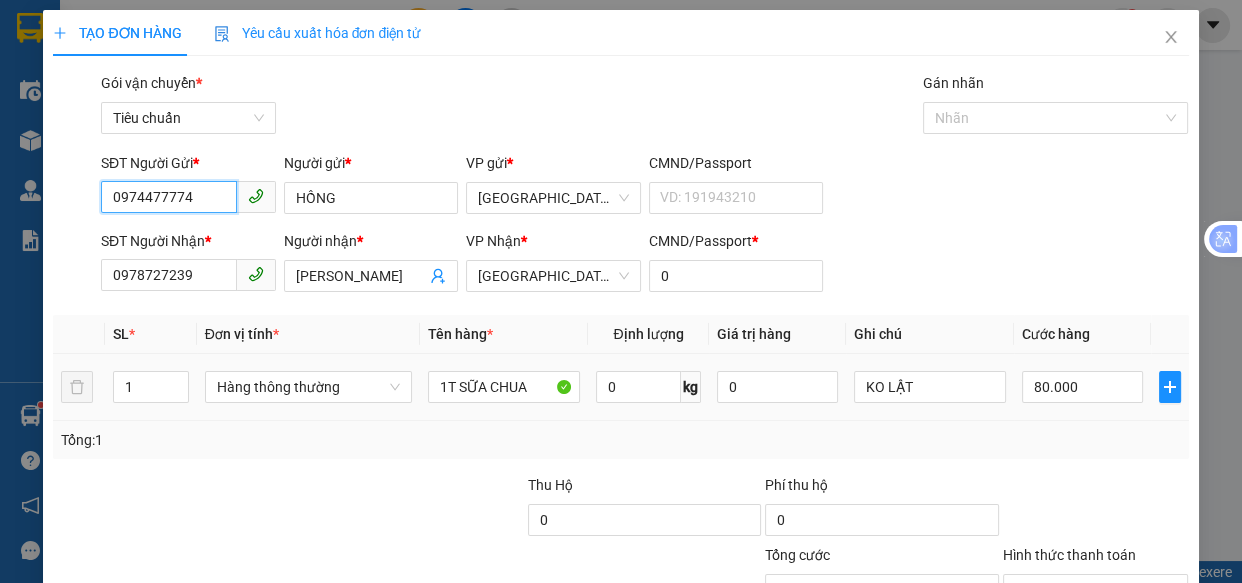 scroll, scrollTop: 156, scrollLeft: 0, axis: vertical 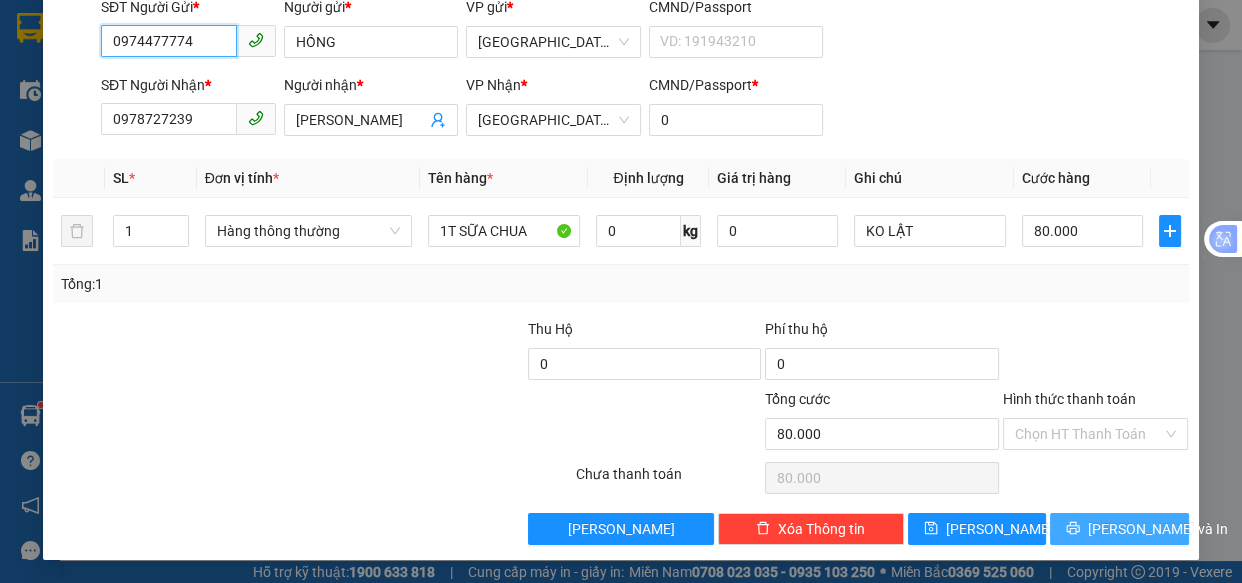 type on "0974477774" 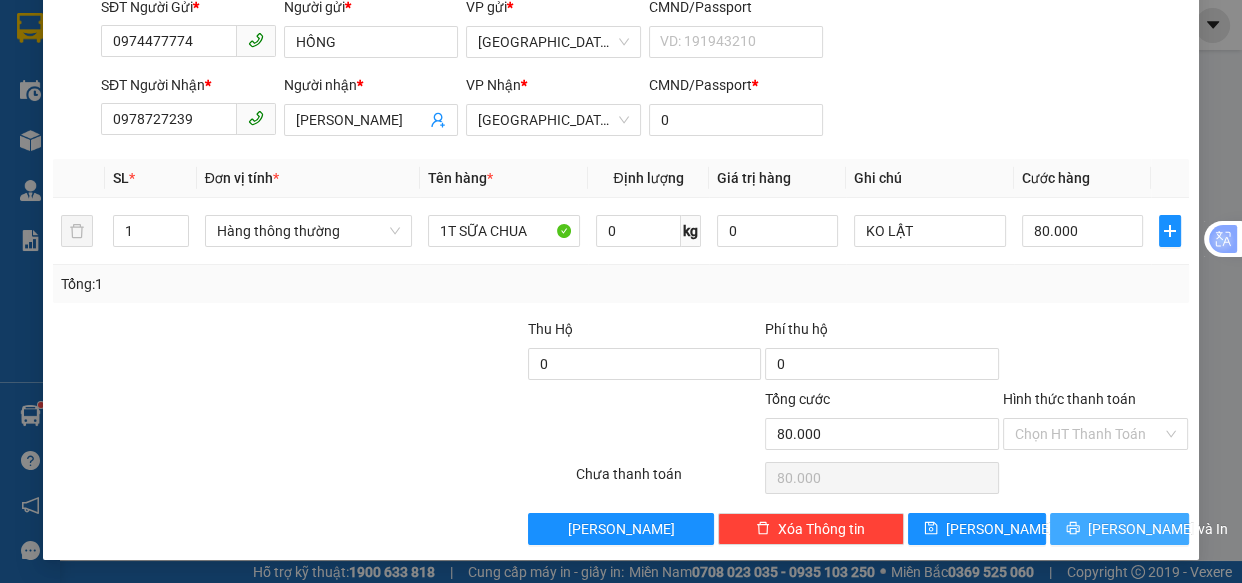 click on "[PERSON_NAME] và In" at bounding box center (1158, 529) 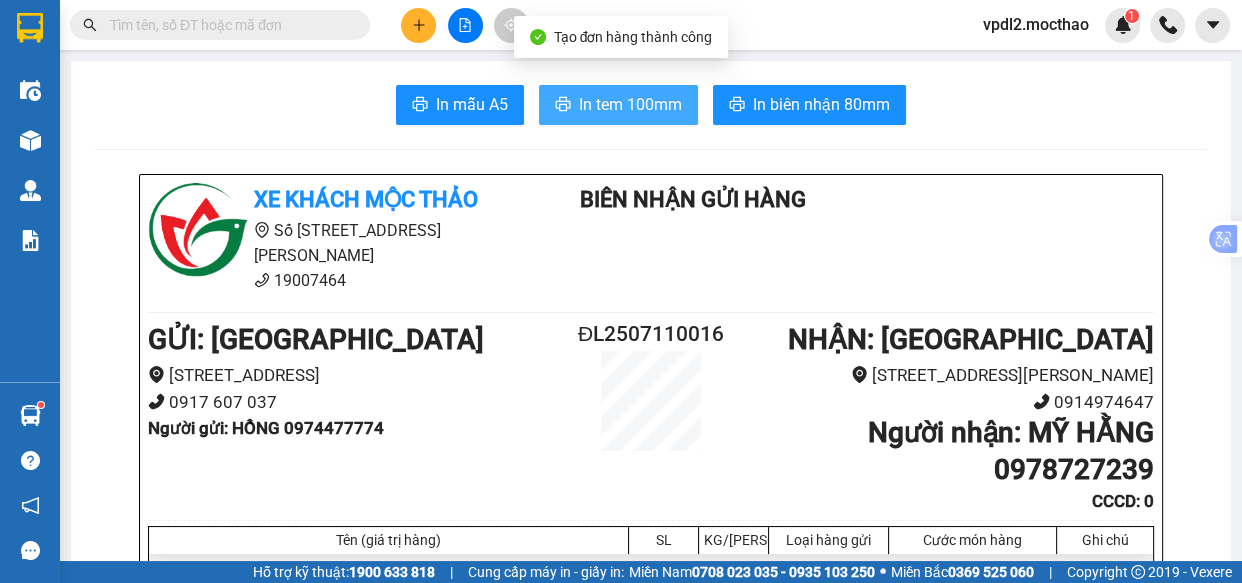 click on "In tem 100mm" at bounding box center [630, 104] 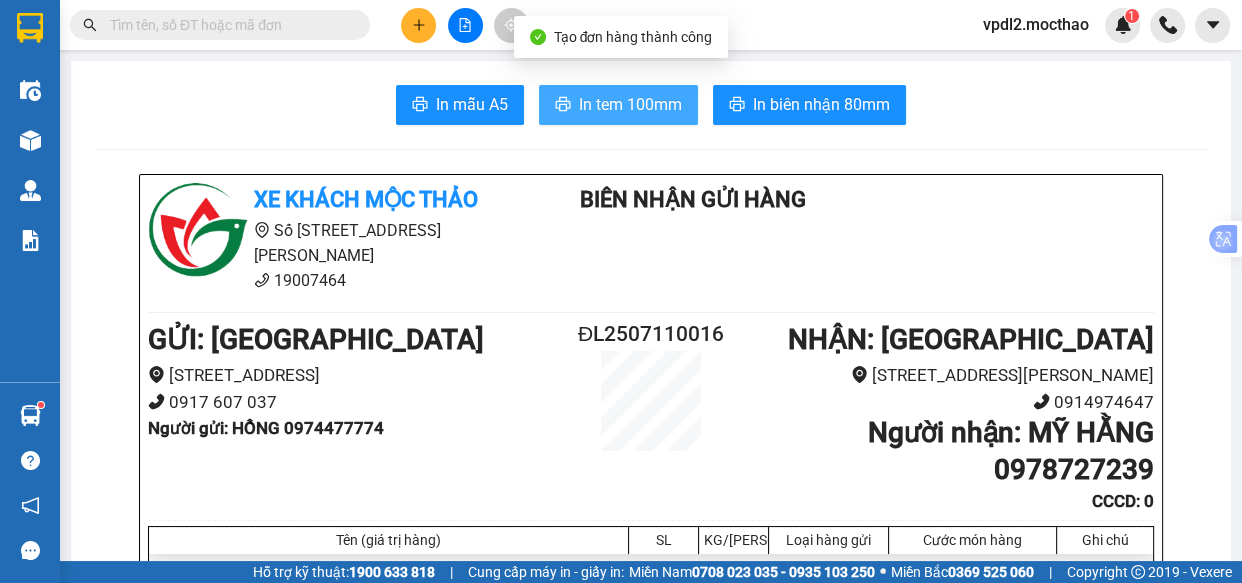 scroll, scrollTop: 0, scrollLeft: 0, axis: both 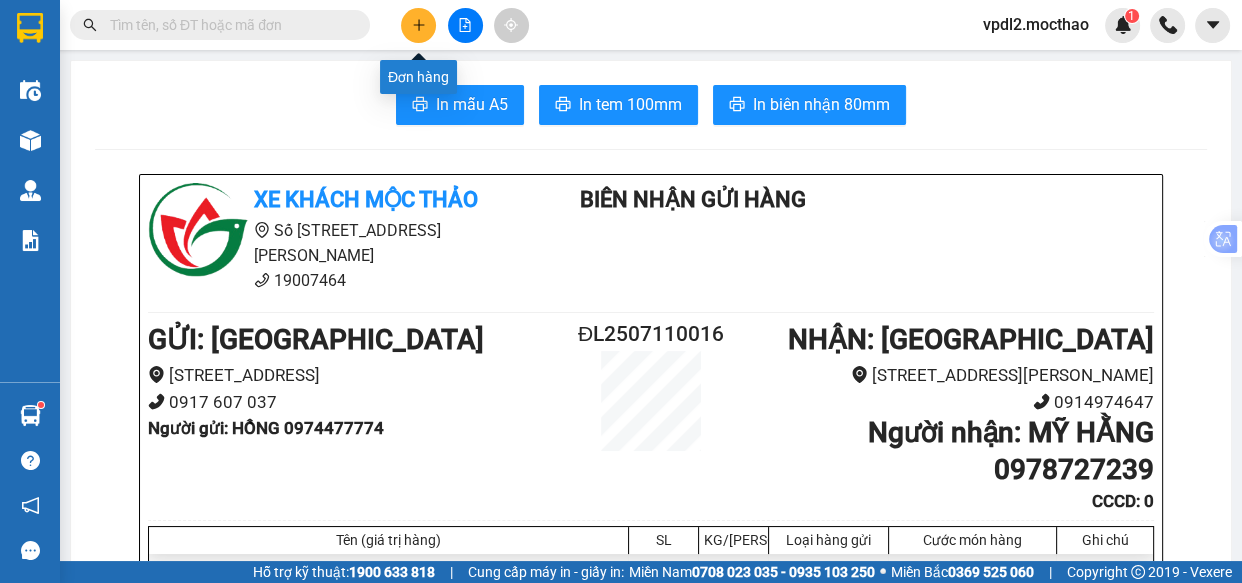 click at bounding box center (418, 25) 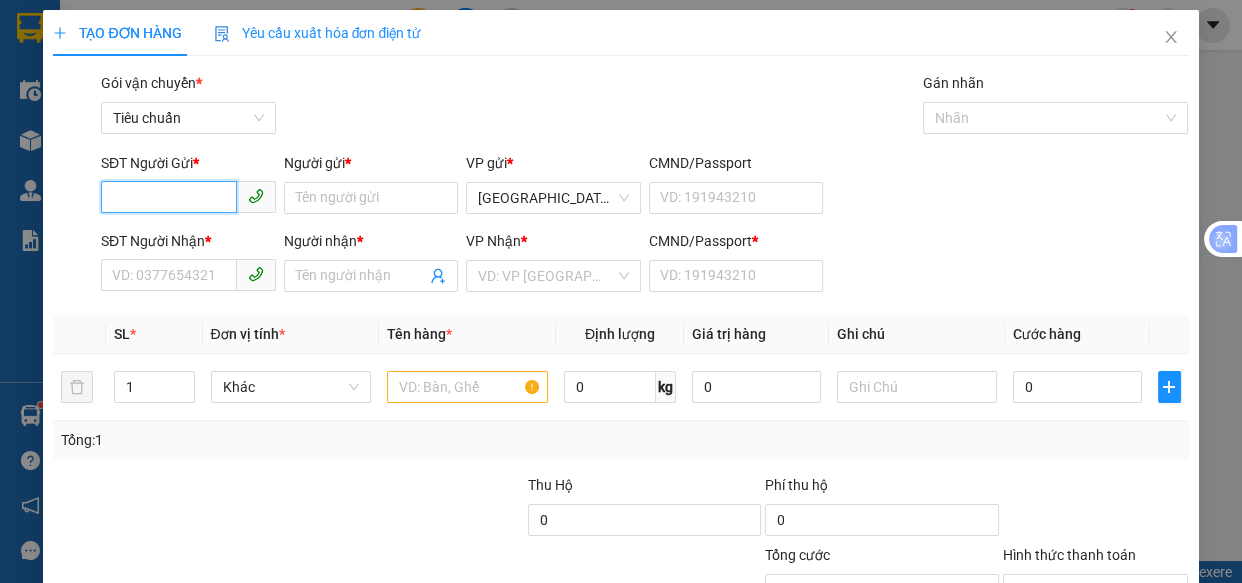 click on "SĐT Người Gửi  *" at bounding box center (169, 197) 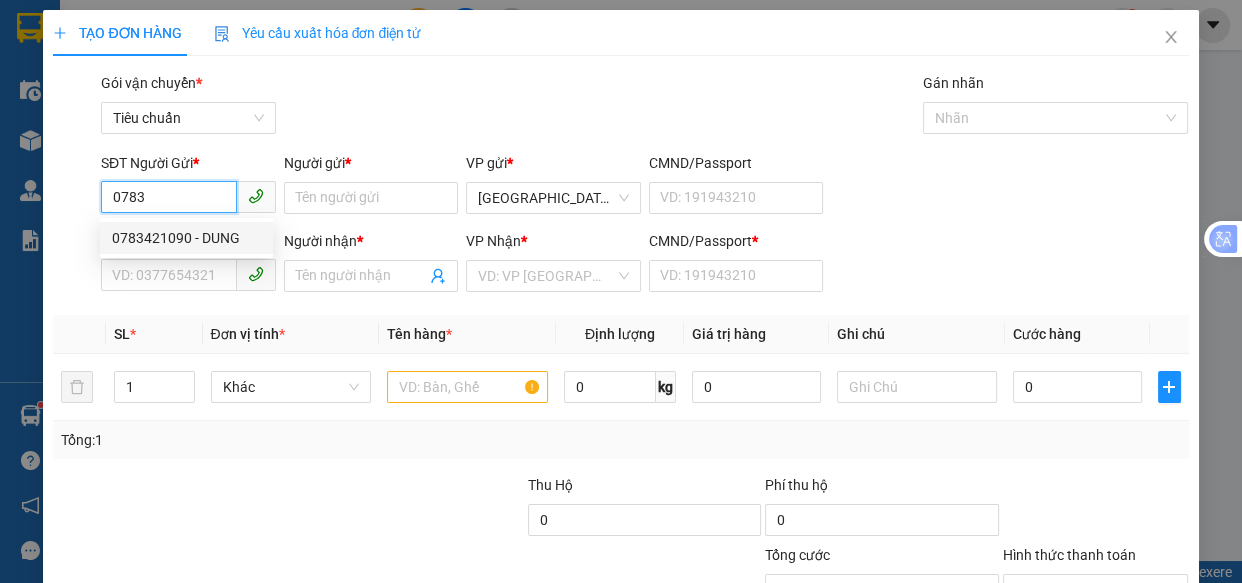 click on "0783421090 - DUNG" at bounding box center [186, 238] 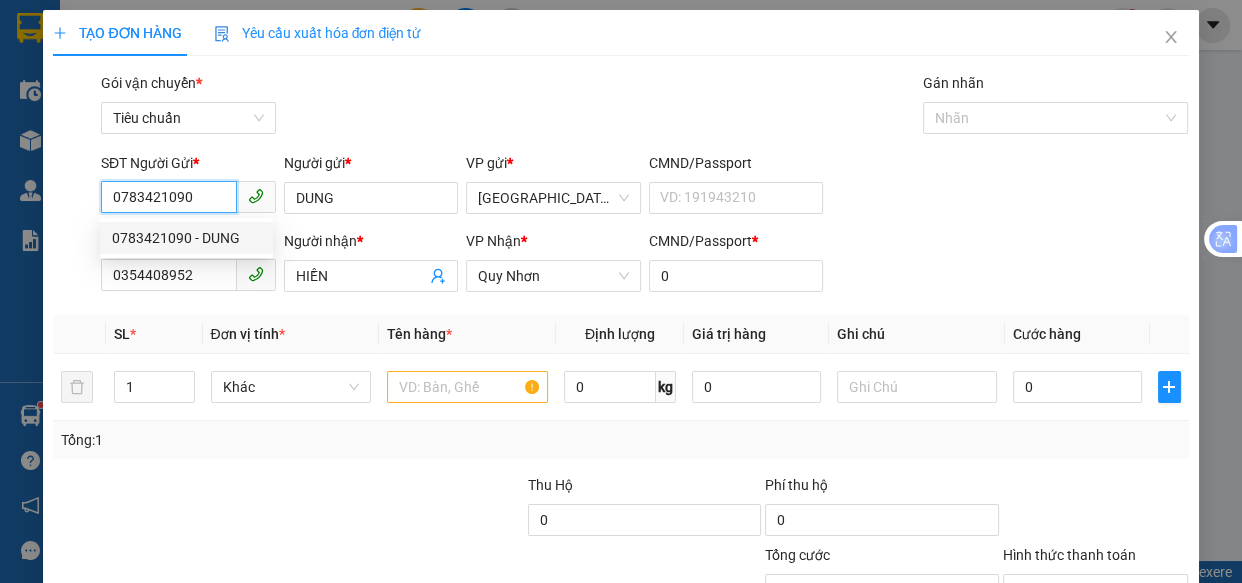 type on "40.000" 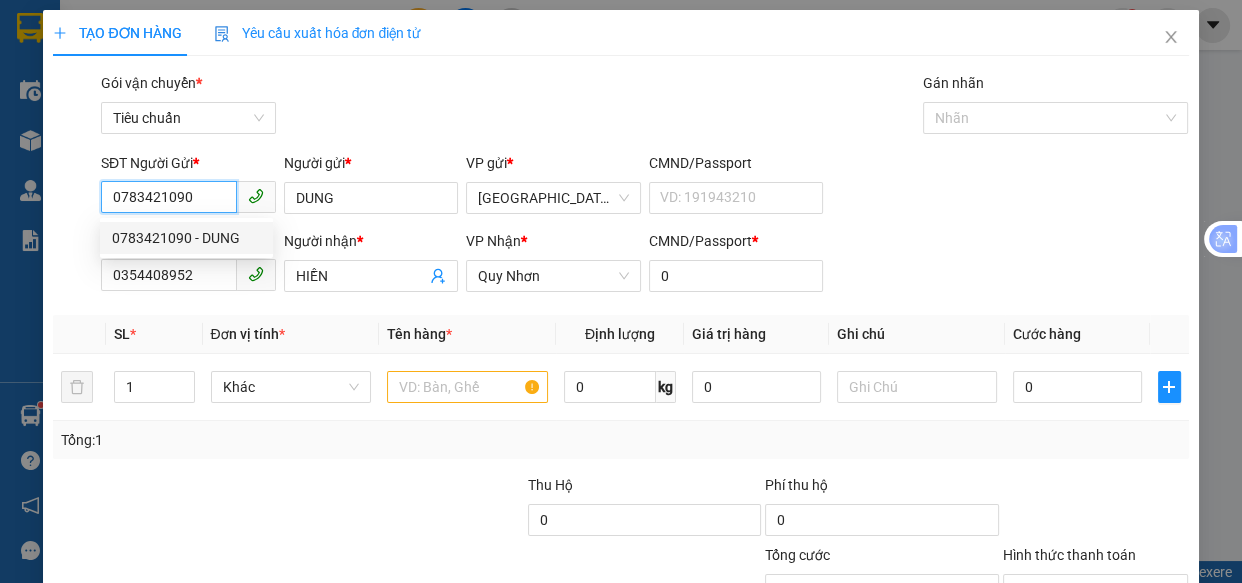 type on "40.000" 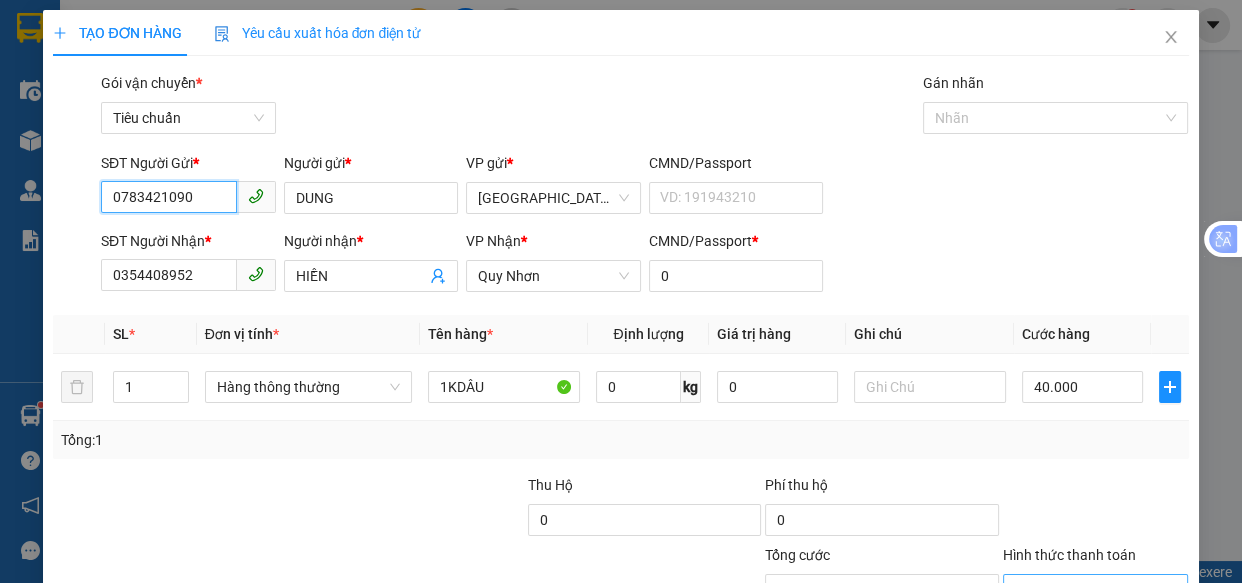 scroll, scrollTop: 156, scrollLeft: 0, axis: vertical 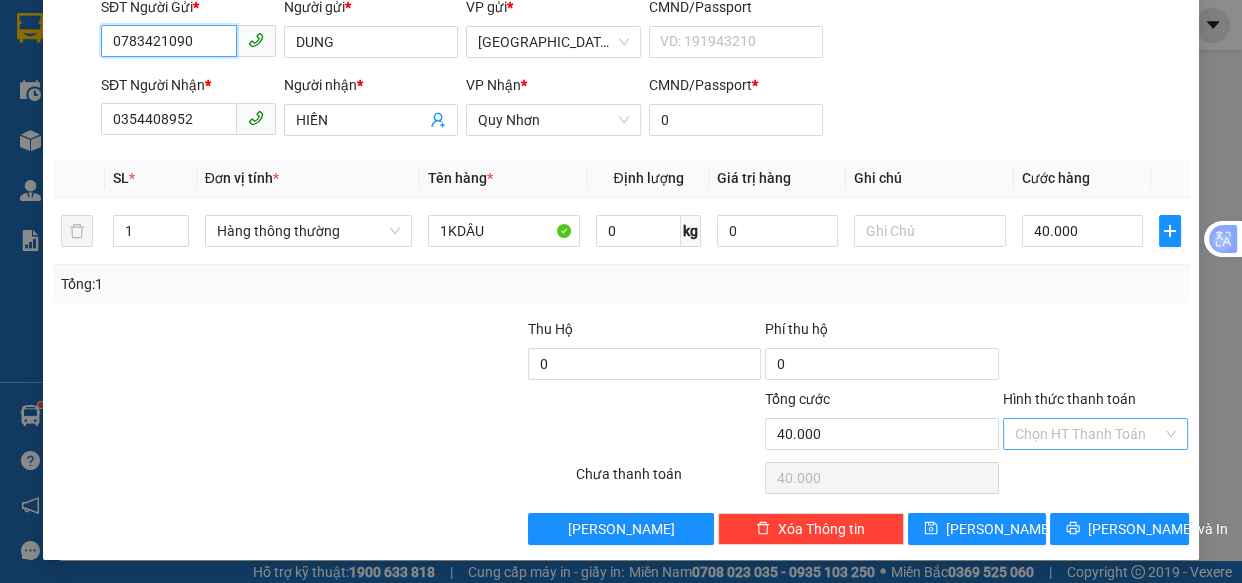 type on "0783421090" 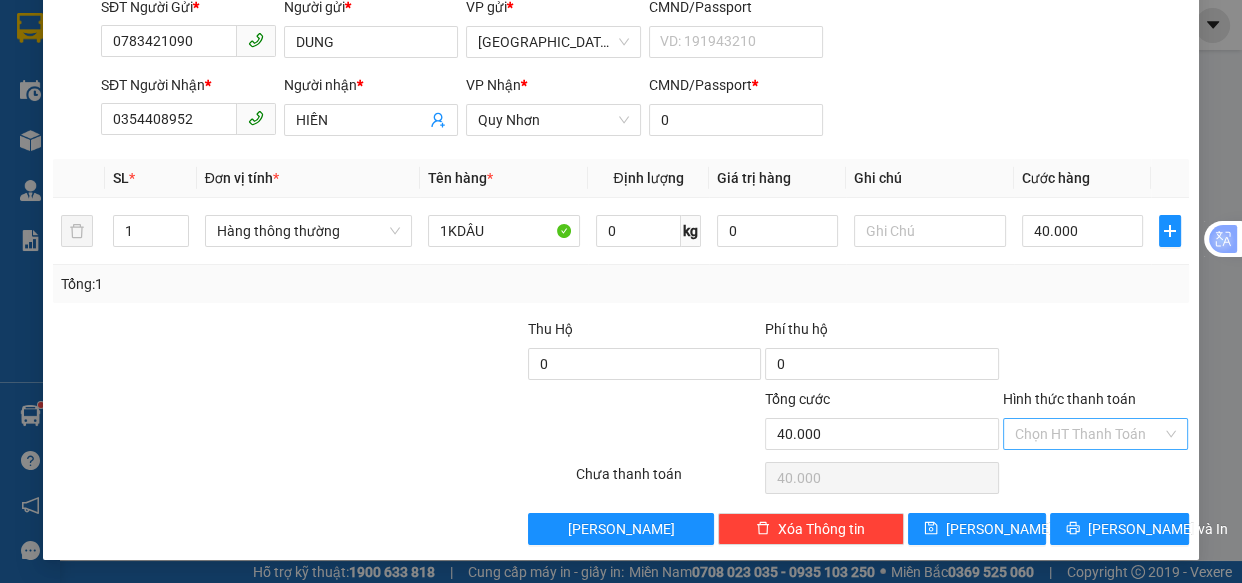 click on "Hình thức thanh toán" at bounding box center (1089, 434) 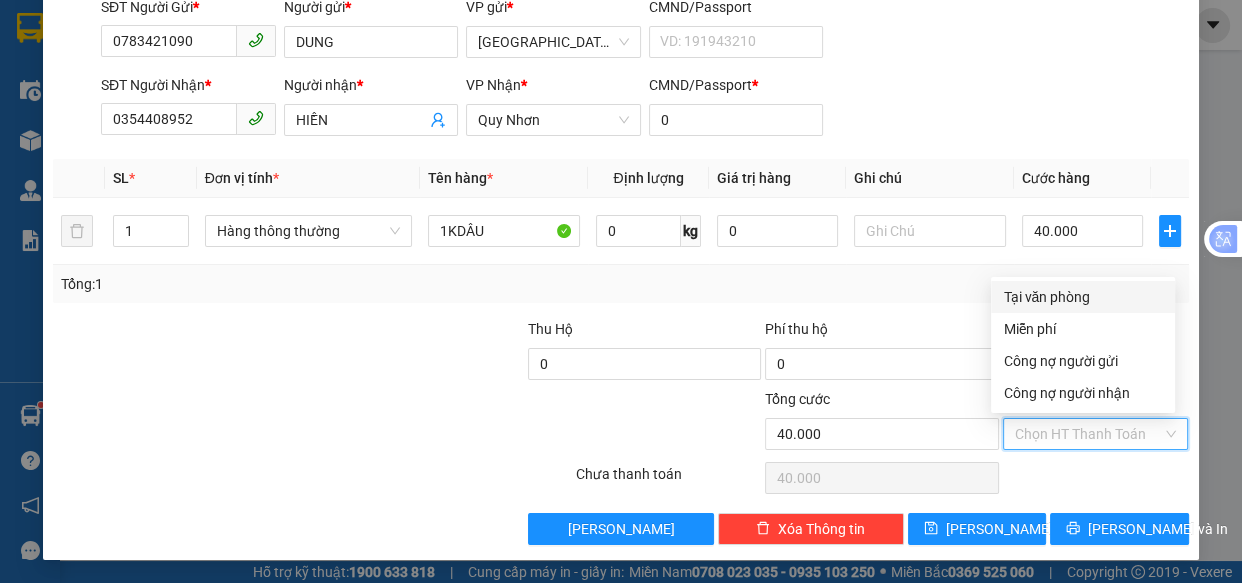click on "Tại văn phòng" at bounding box center [1083, 297] 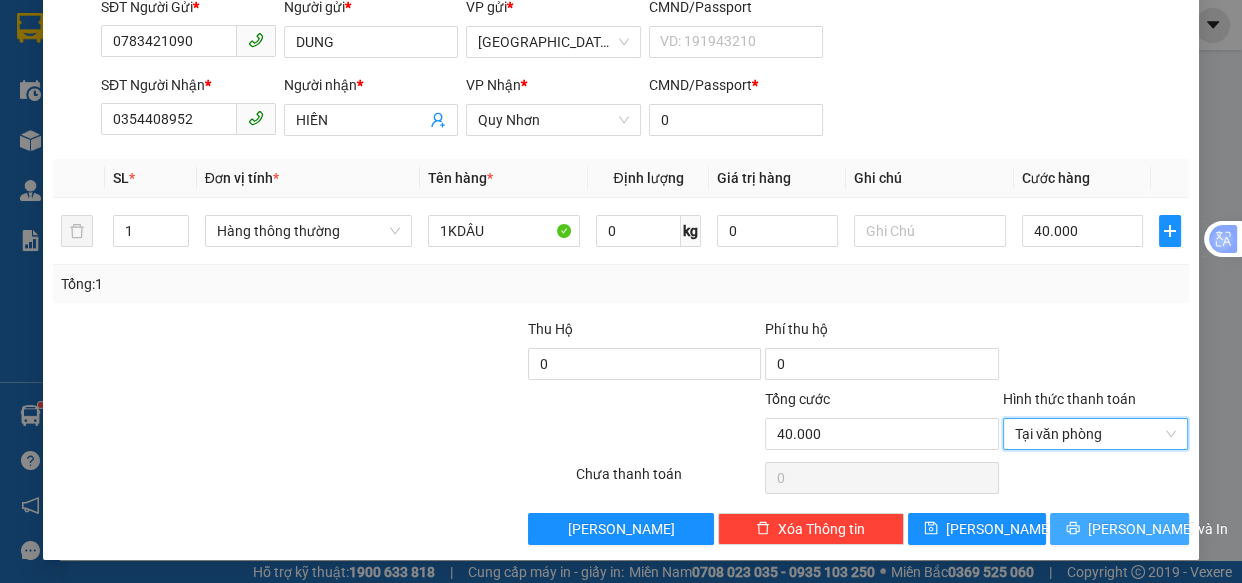click on "[PERSON_NAME] và In" at bounding box center (1158, 529) 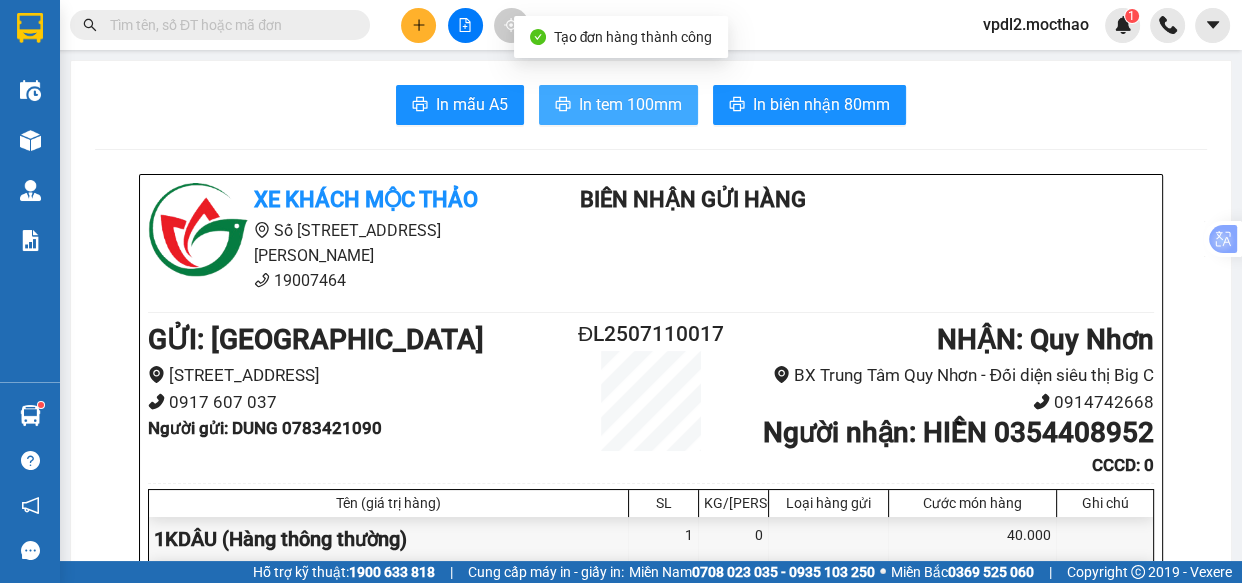 click on "In tem 100mm" at bounding box center (630, 104) 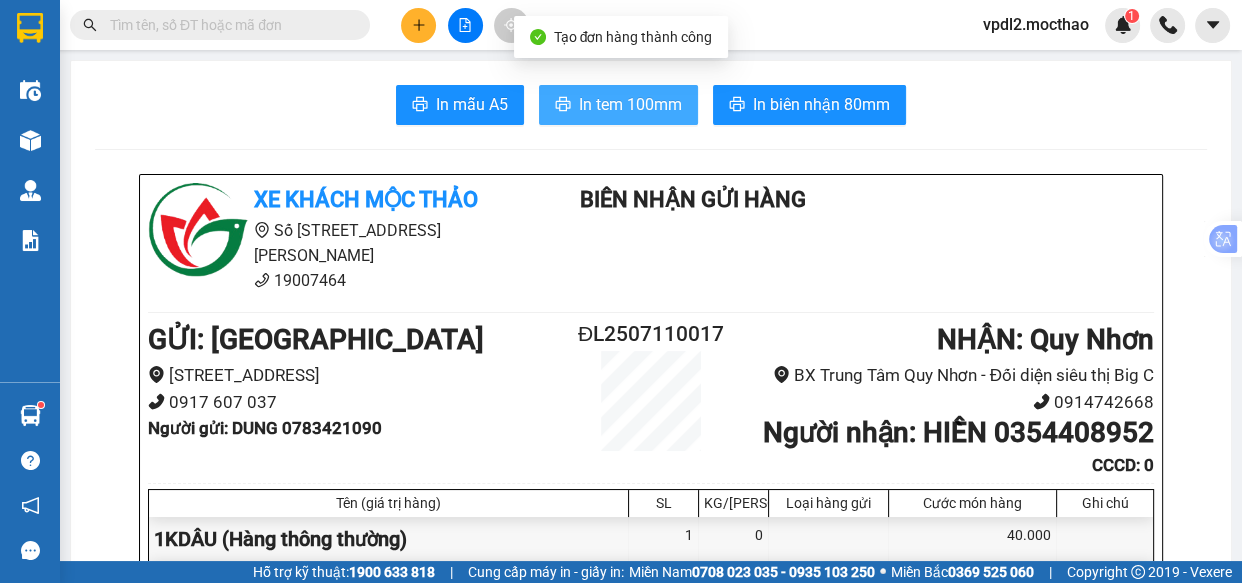 scroll, scrollTop: 0, scrollLeft: 0, axis: both 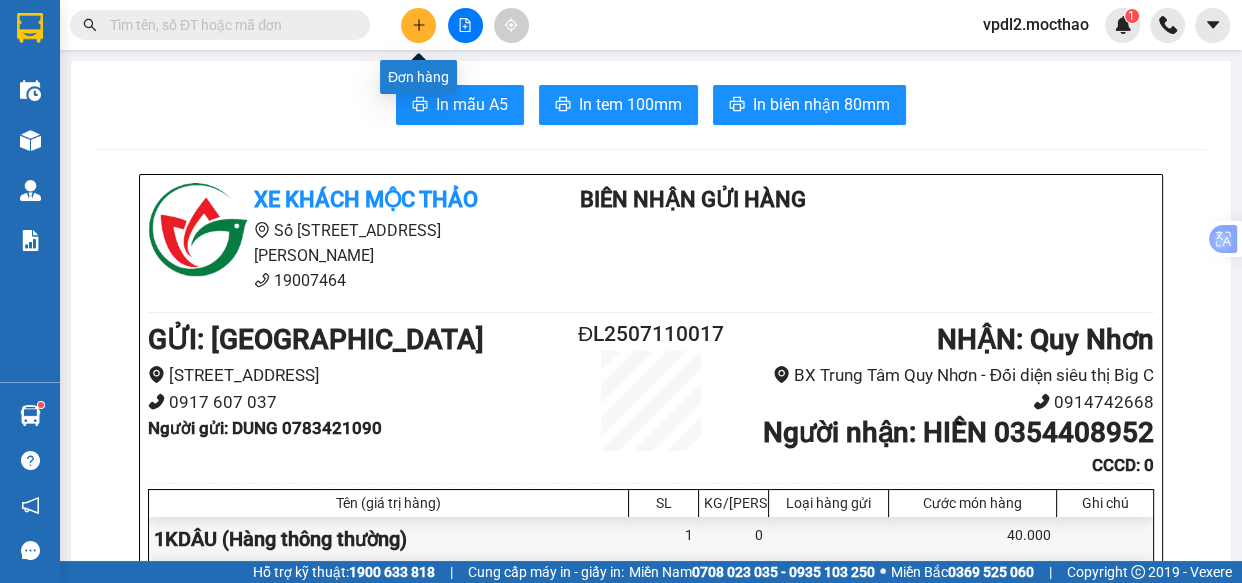 click at bounding box center [418, 25] 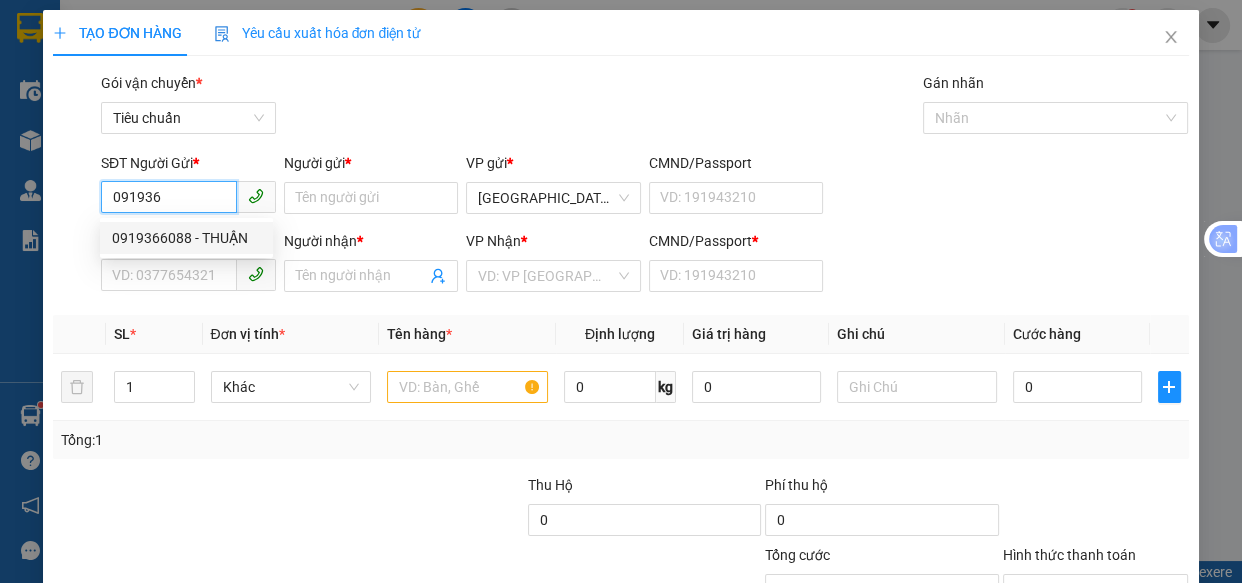 click on "0919366088 - THUẬN" at bounding box center (186, 238) 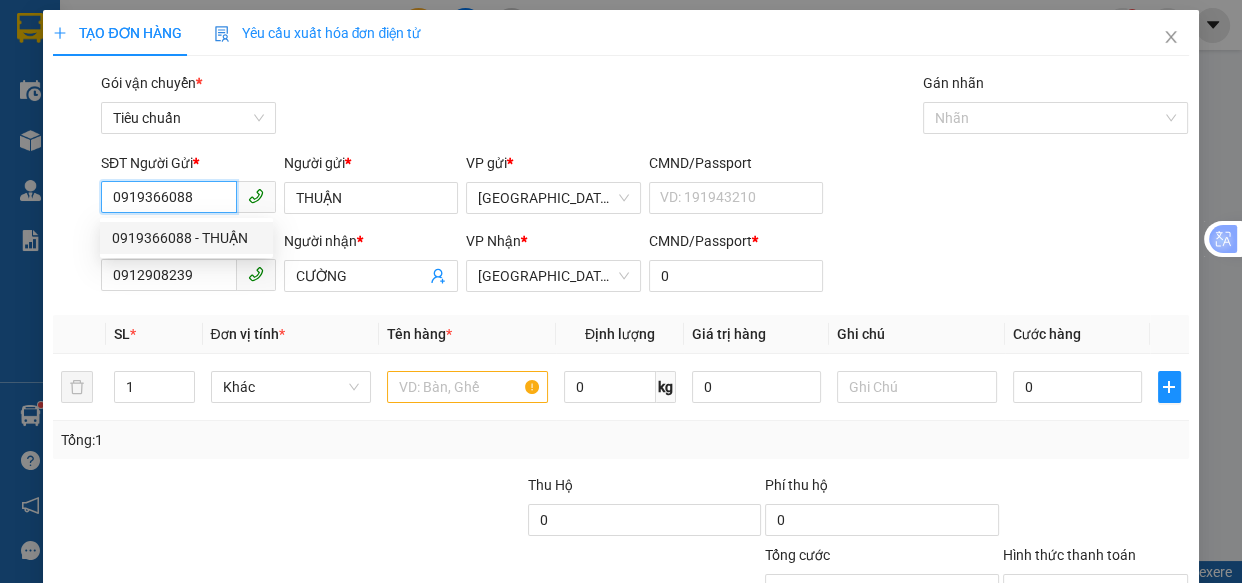 type on "60.000" 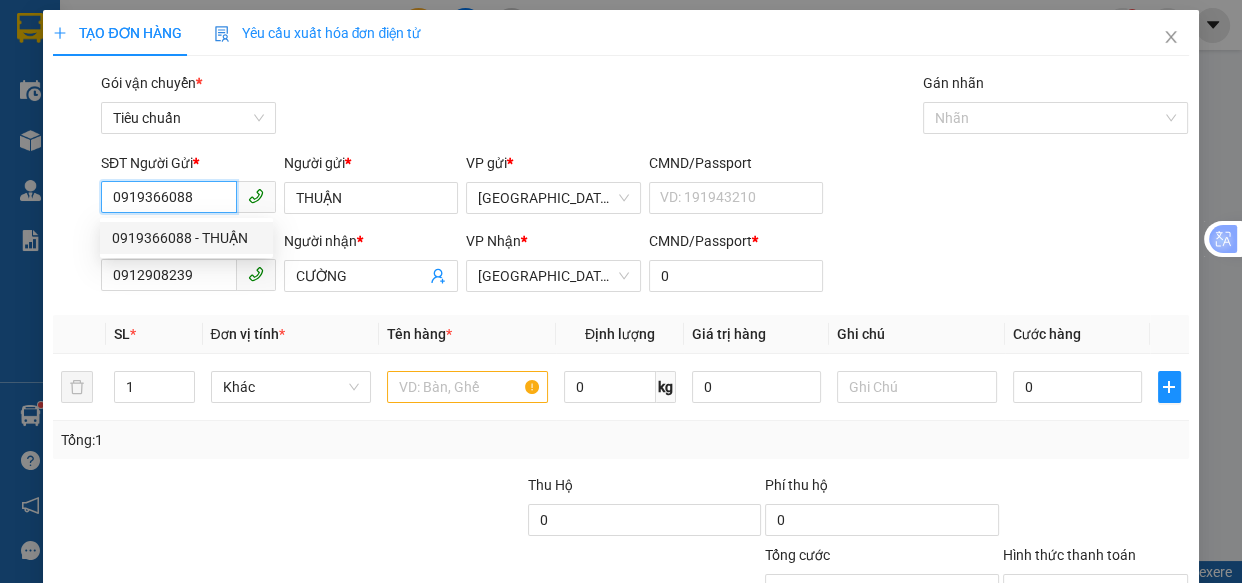 type on "60.000" 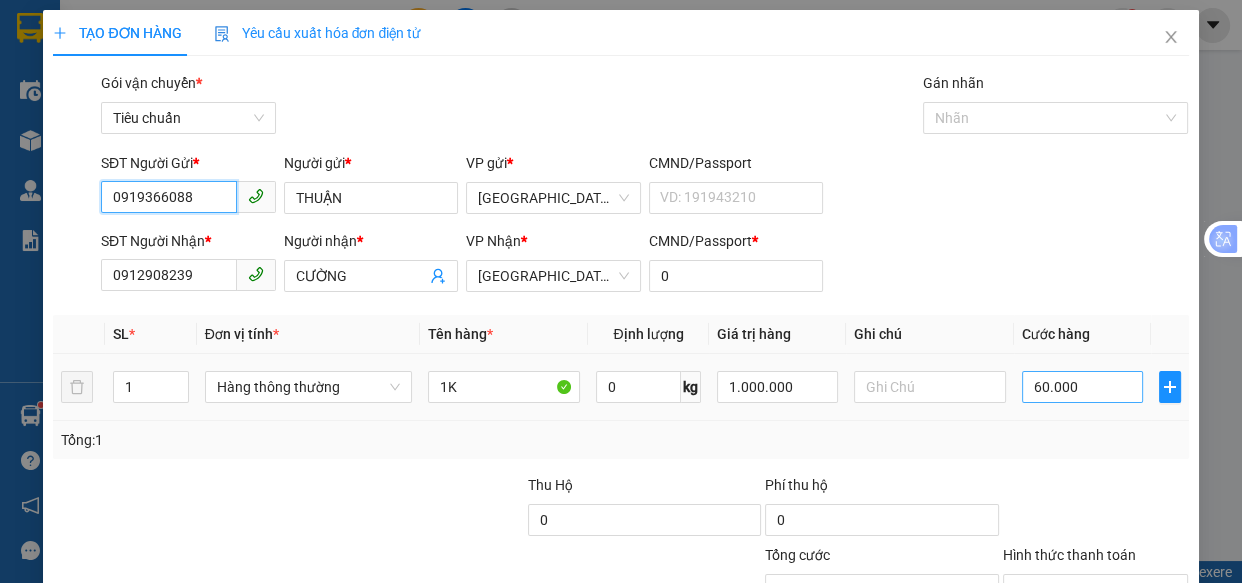 type on "0919366088" 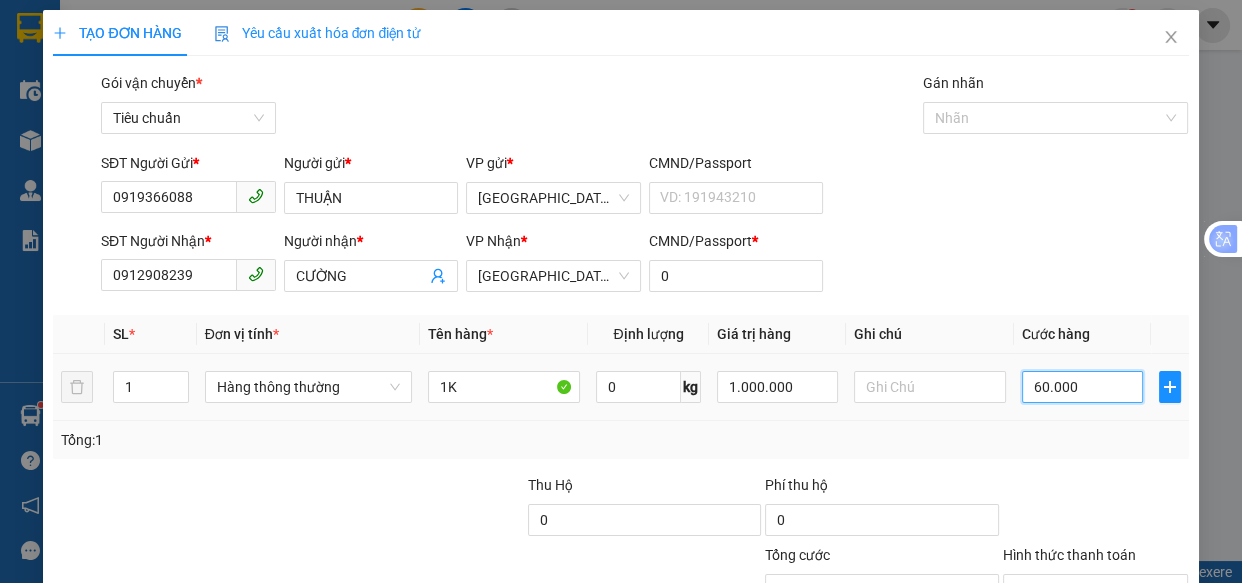 click on "60.000" at bounding box center (1082, 387) 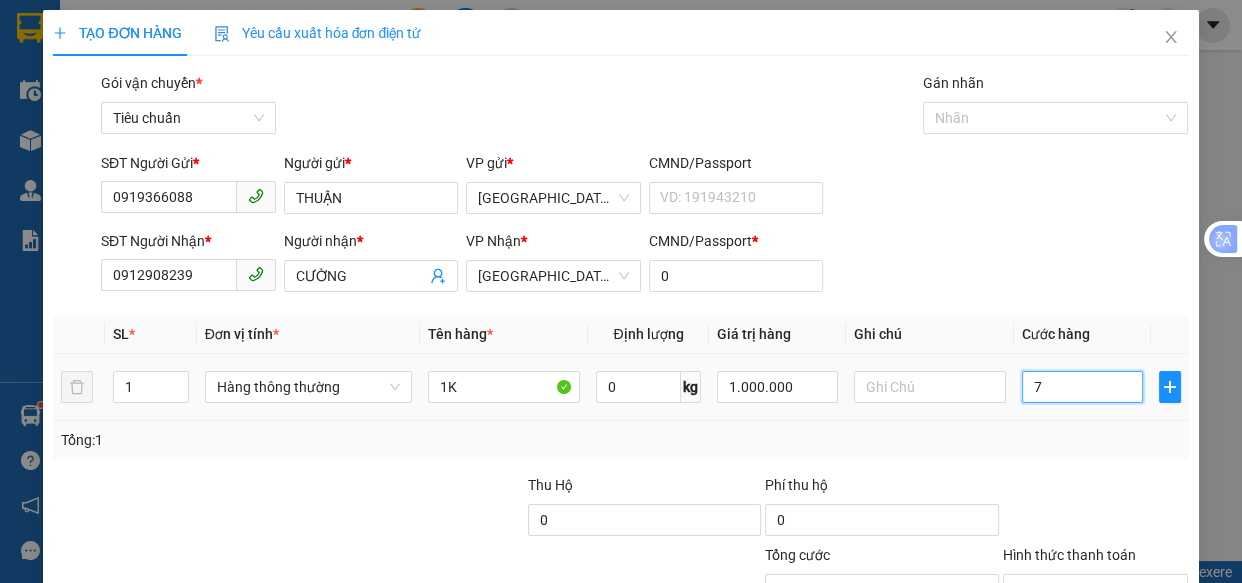 type on "70" 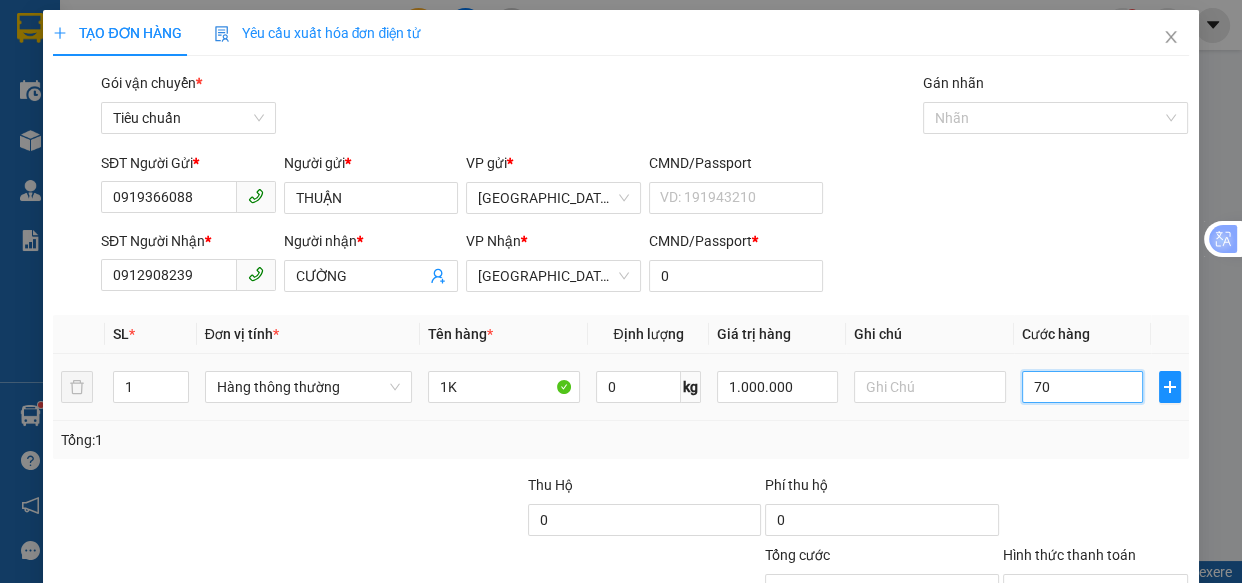 type on "70" 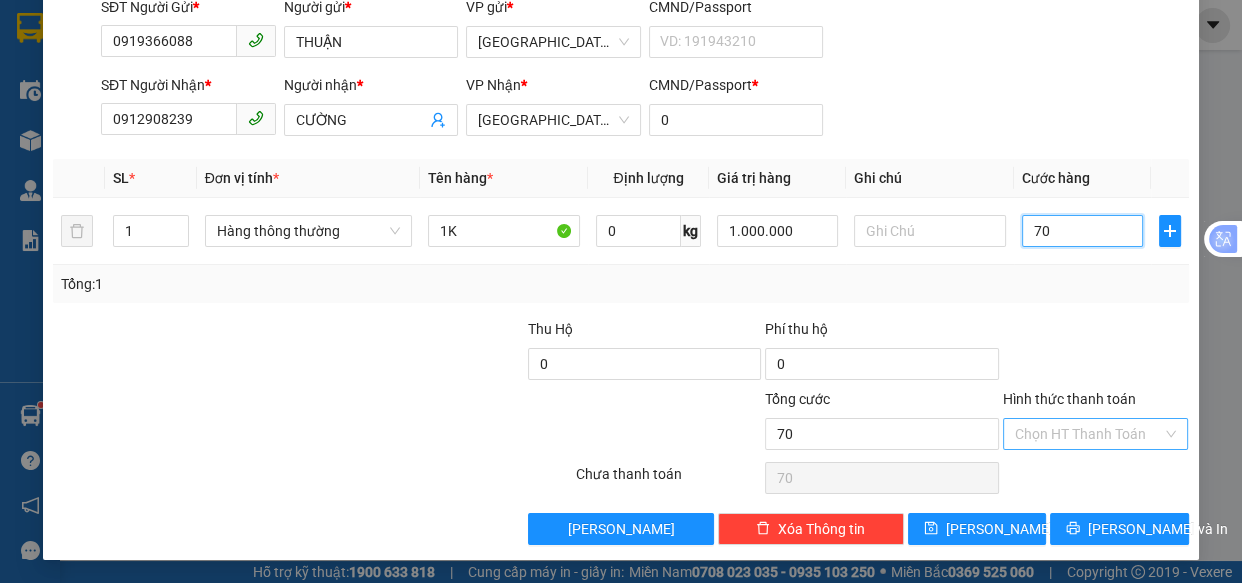 type on "70" 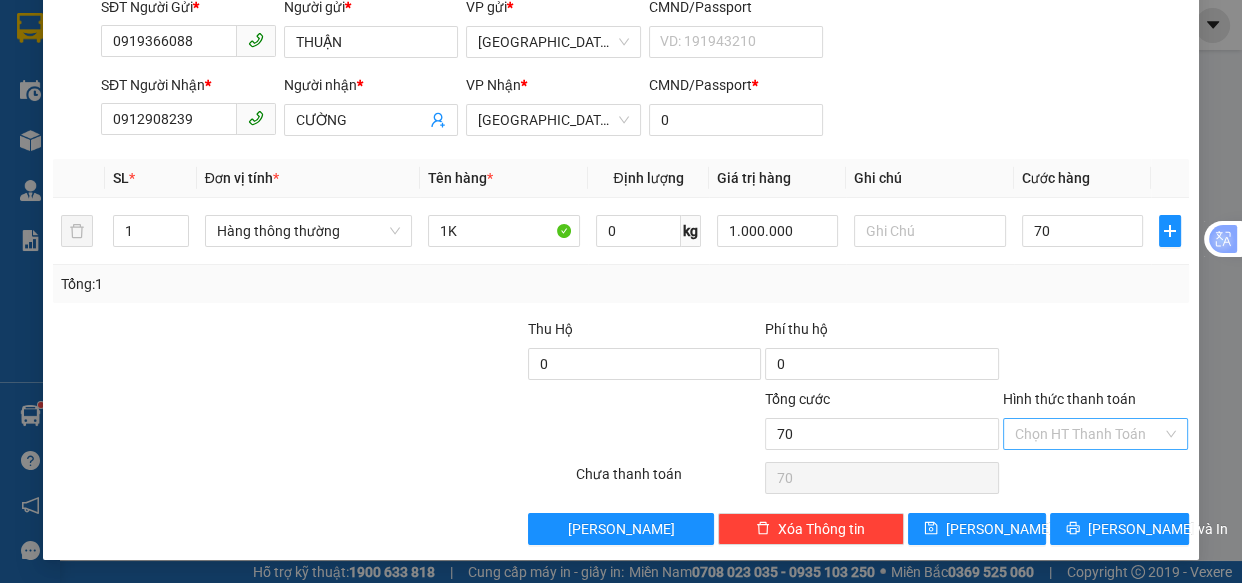 type on "70.000" 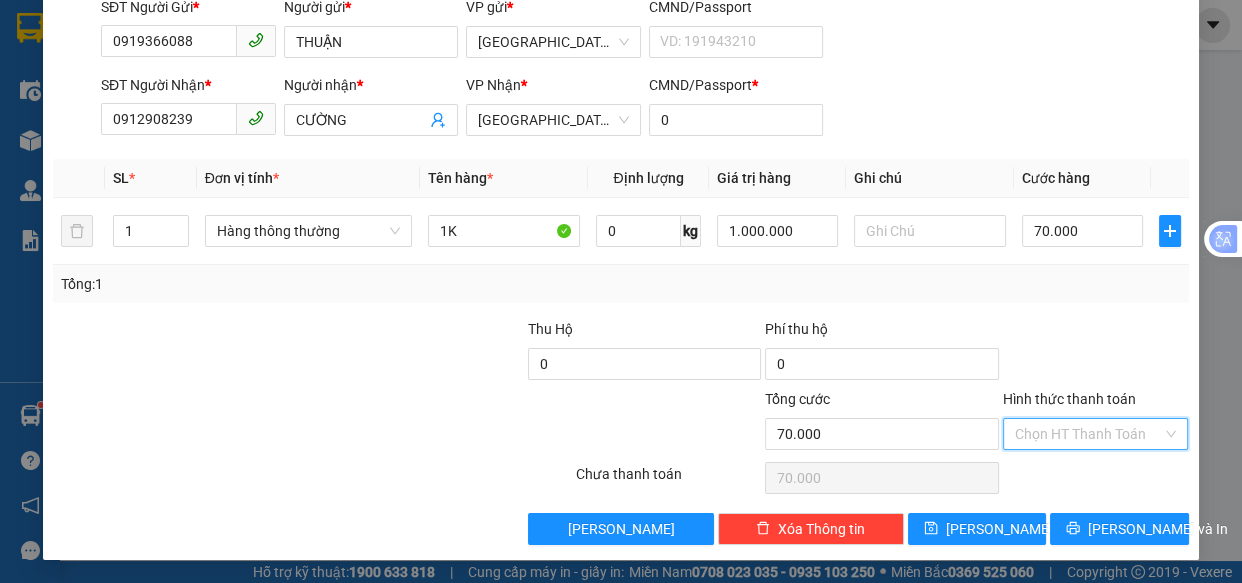 click on "Hình thức thanh toán" at bounding box center [1089, 434] 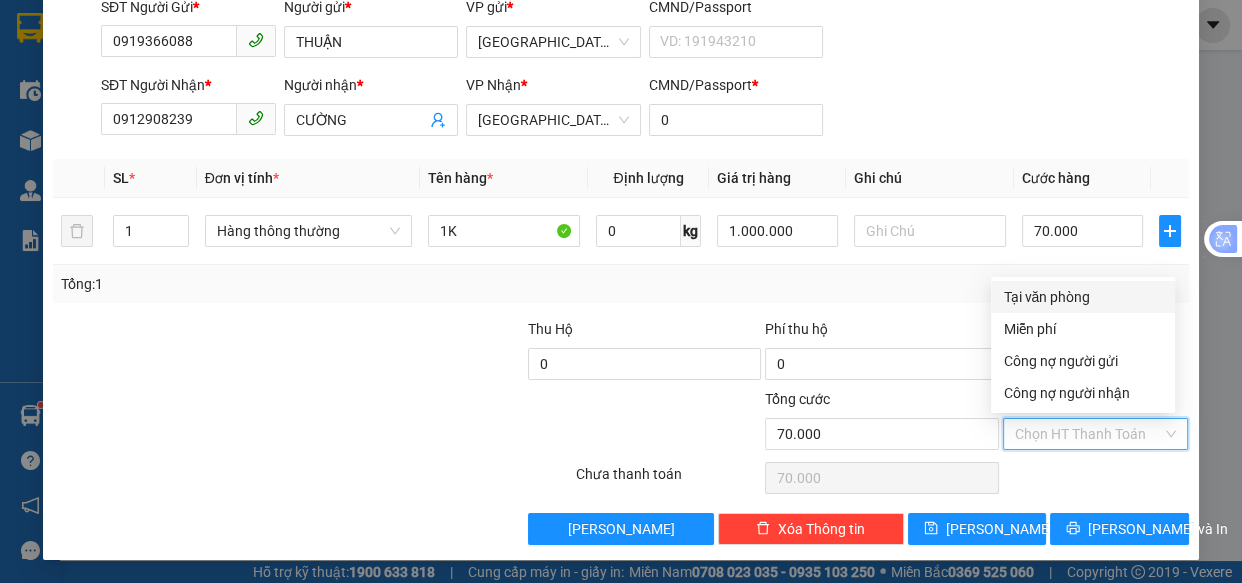 click on "Tại văn phòng" at bounding box center (1083, 297) 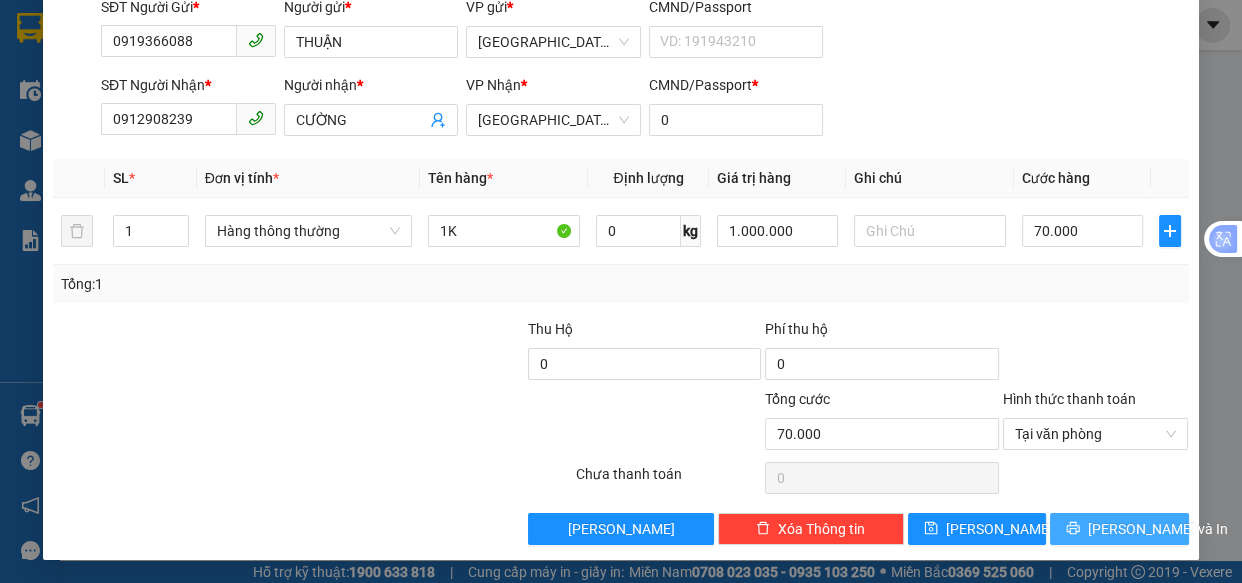 click on "[PERSON_NAME] và In" at bounding box center (1158, 529) 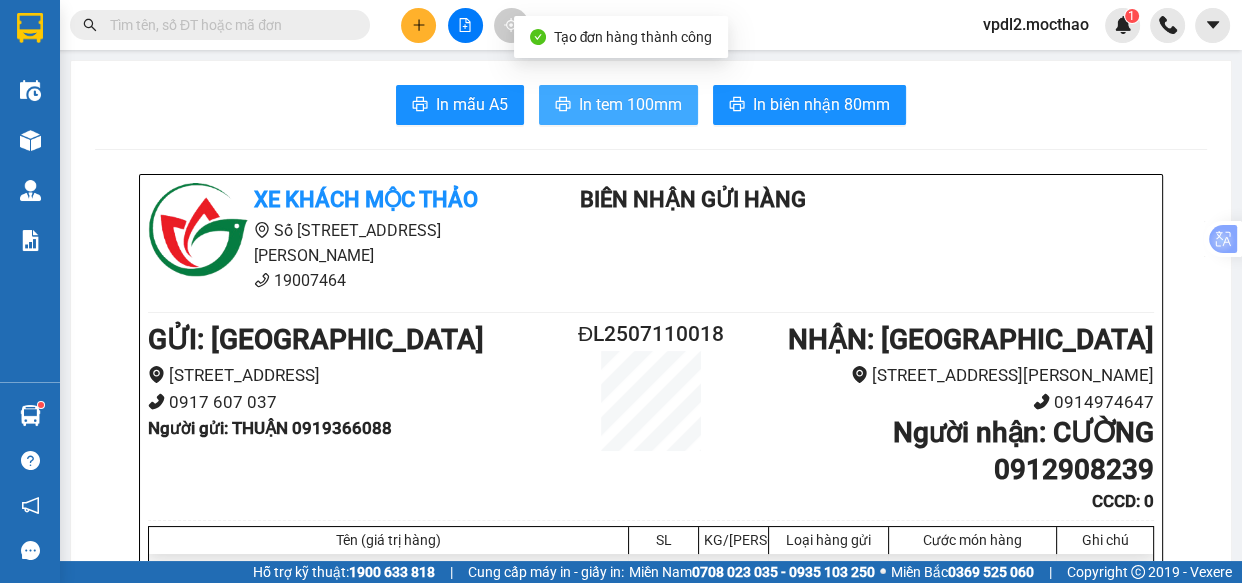 drag, startPoint x: 650, startPoint y: 99, endPoint x: 681, endPoint y: 118, distance: 36.359318 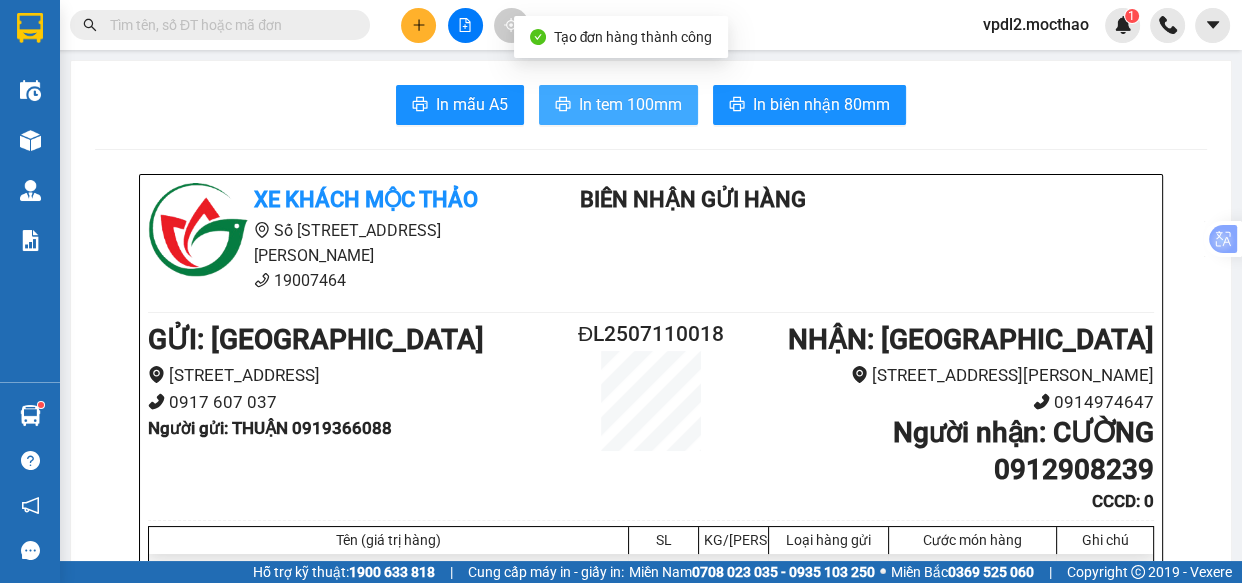 scroll, scrollTop: 0, scrollLeft: 0, axis: both 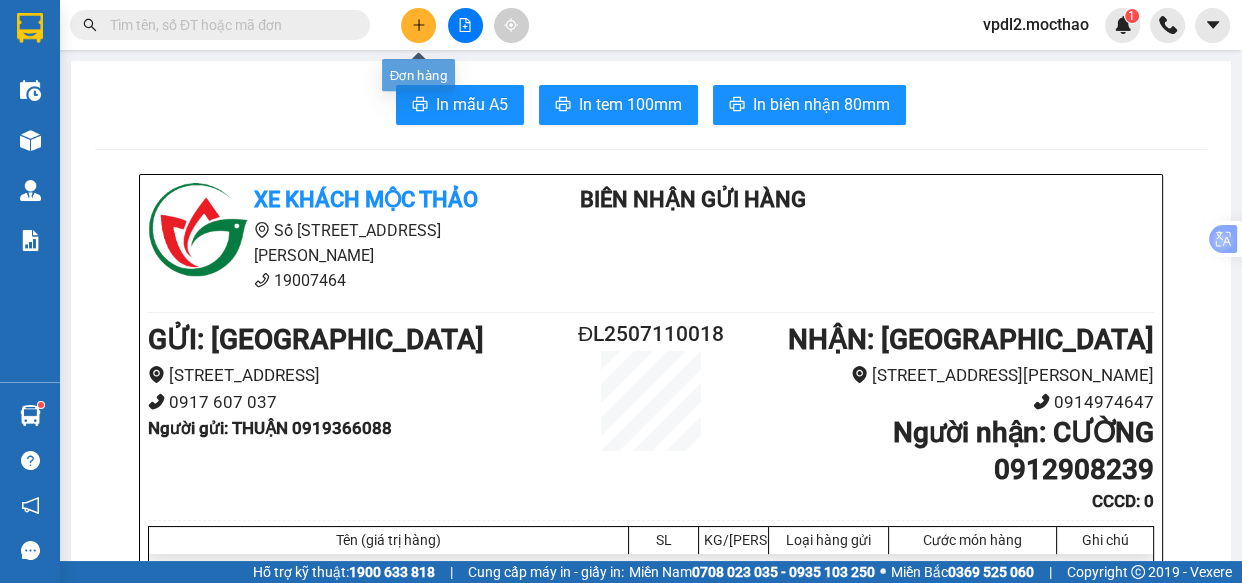 click 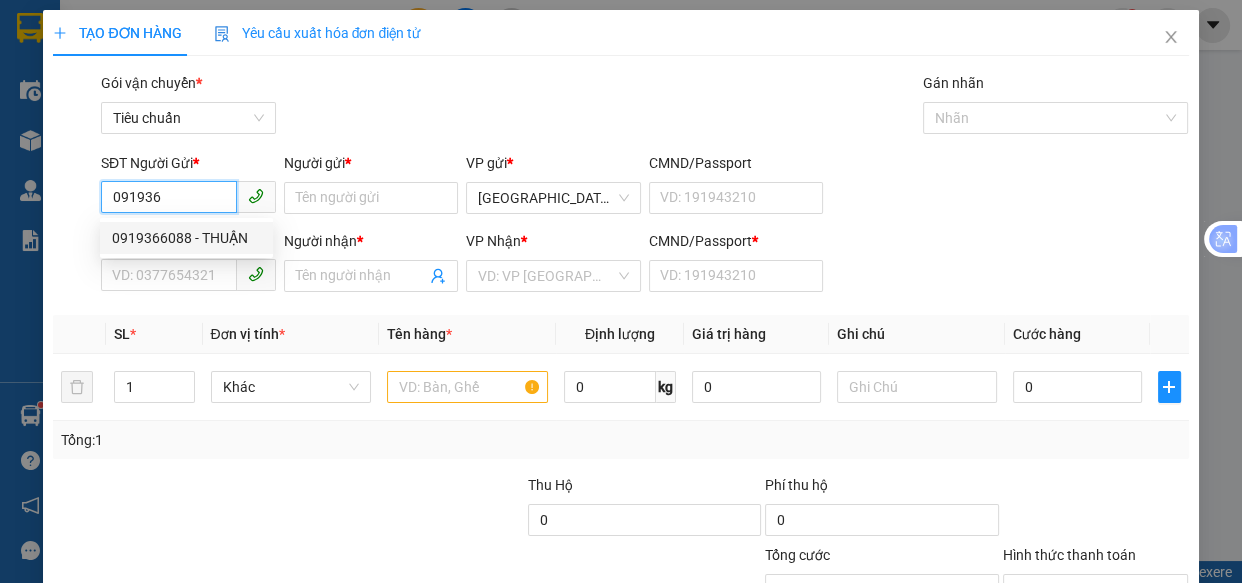 click on "0919366088 - THUẬN" at bounding box center [186, 238] 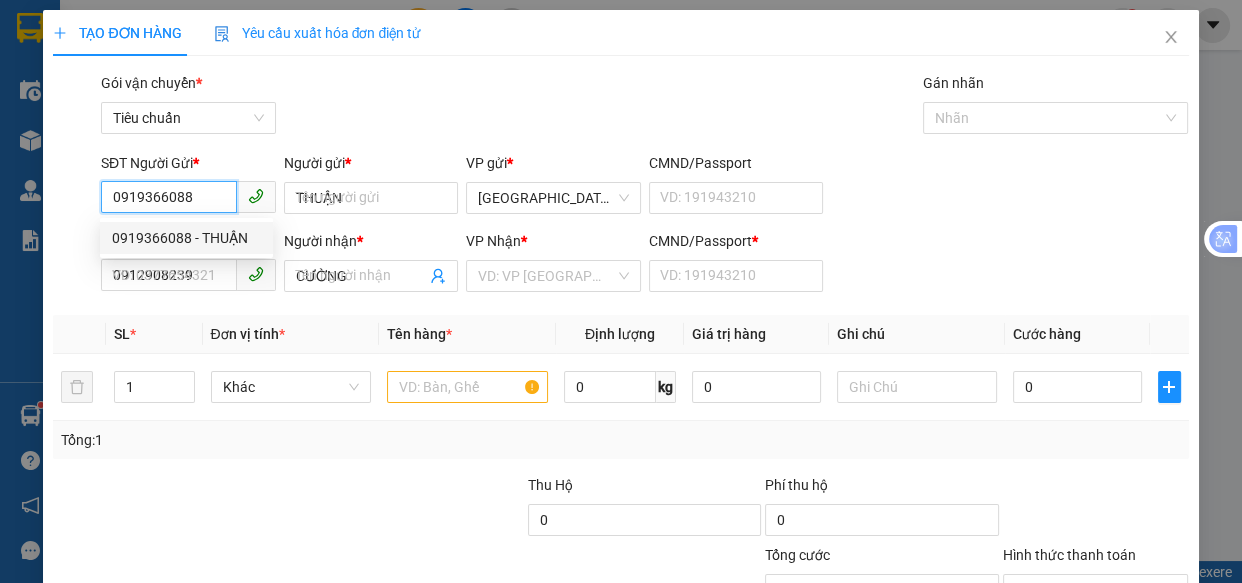 type on "0" 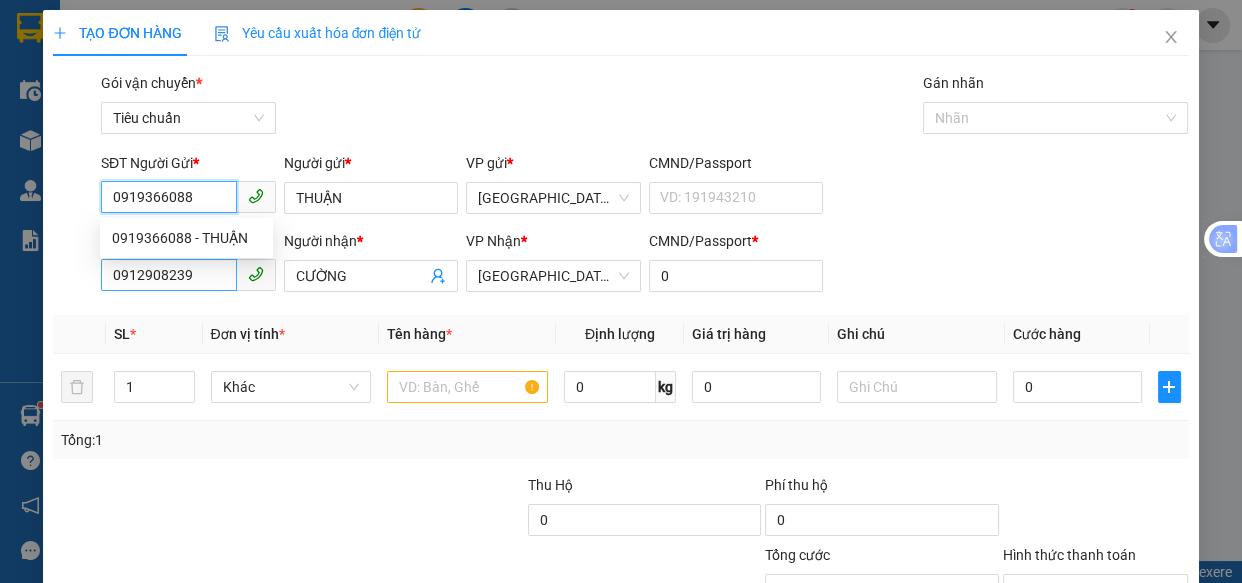 type on "70.000" 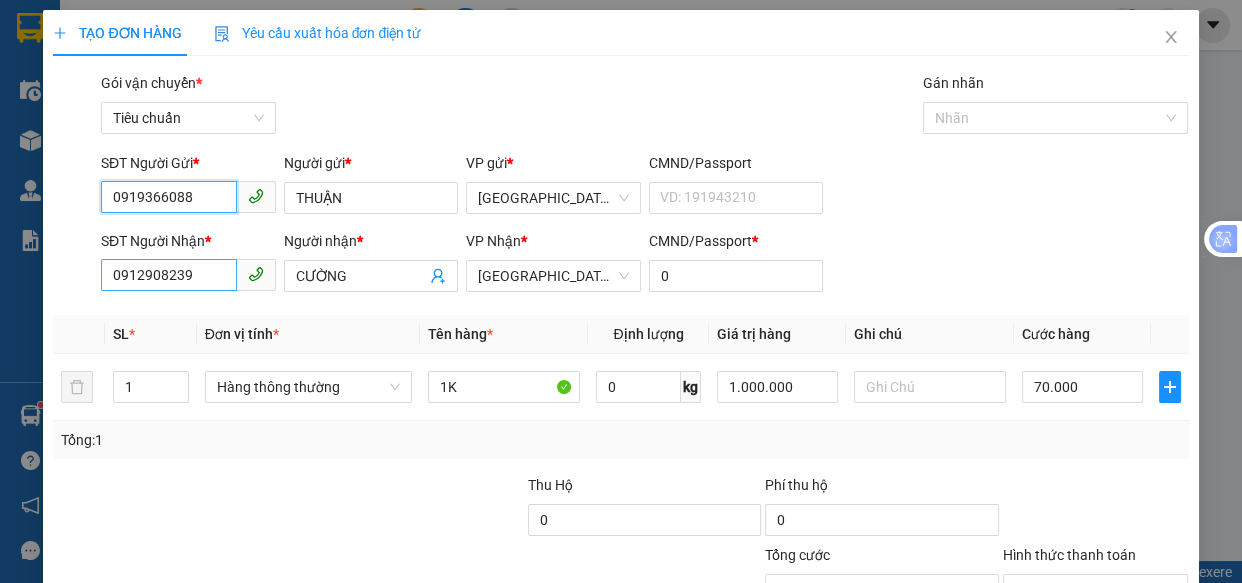 type on "0919366088" 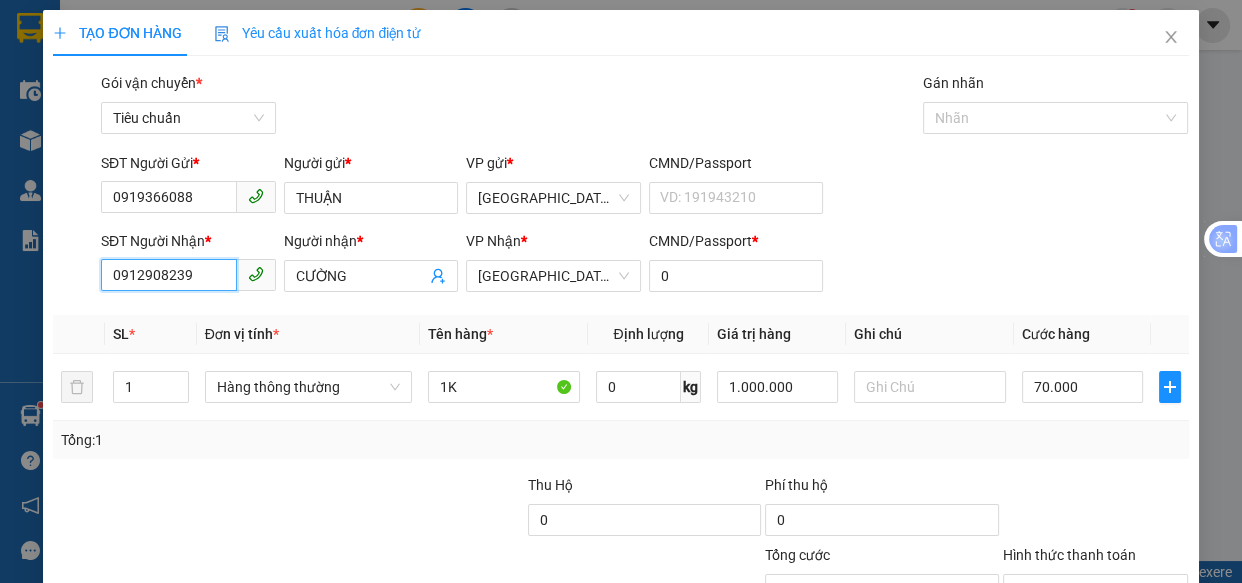 click on "0912908239" at bounding box center (169, 275) 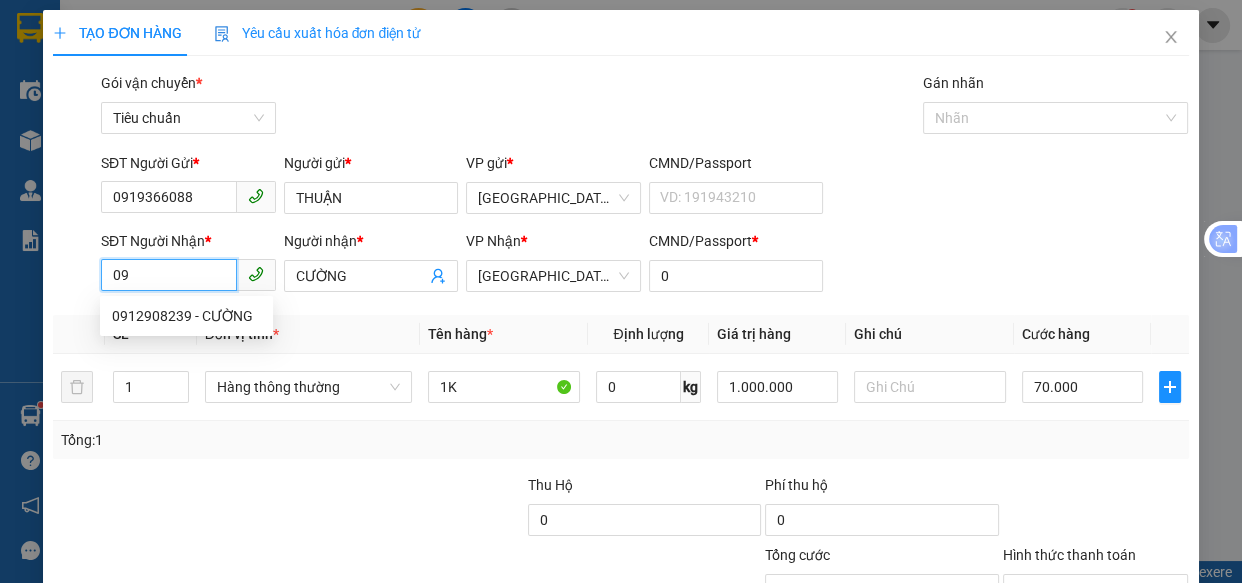 type on "0" 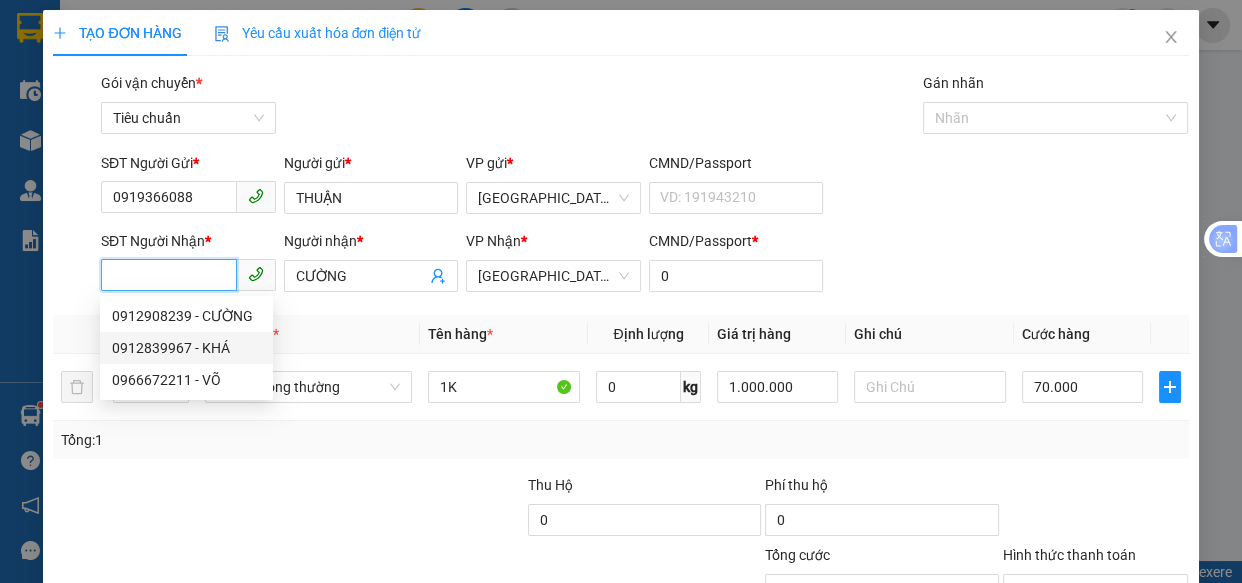 click on "0912839967 - KHÁ" at bounding box center (186, 348) 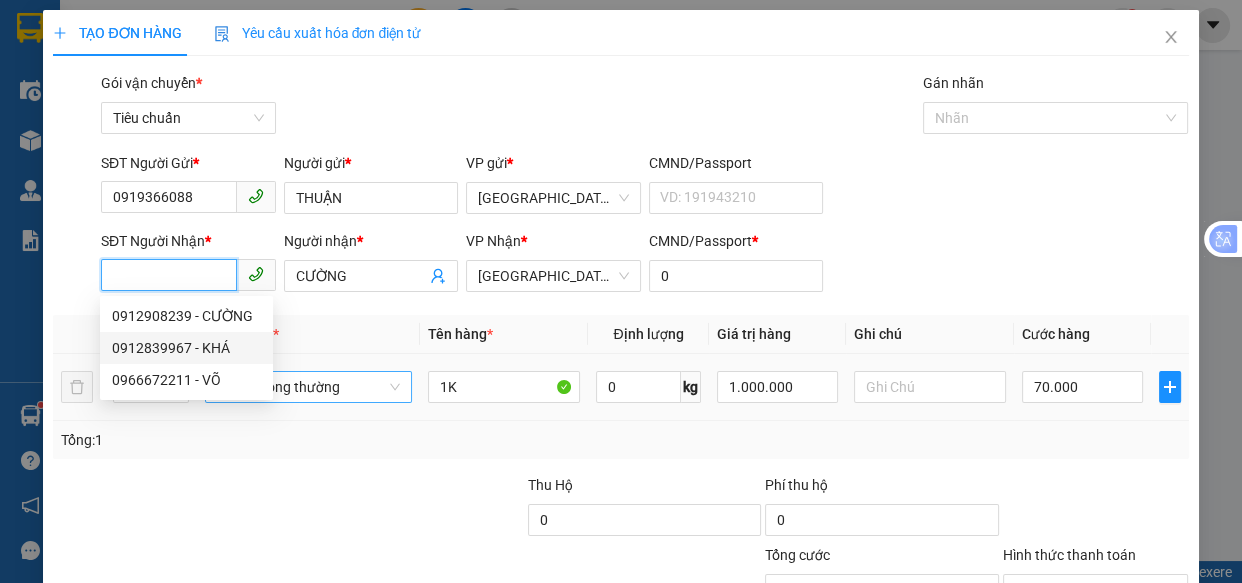 type on "0912839967" 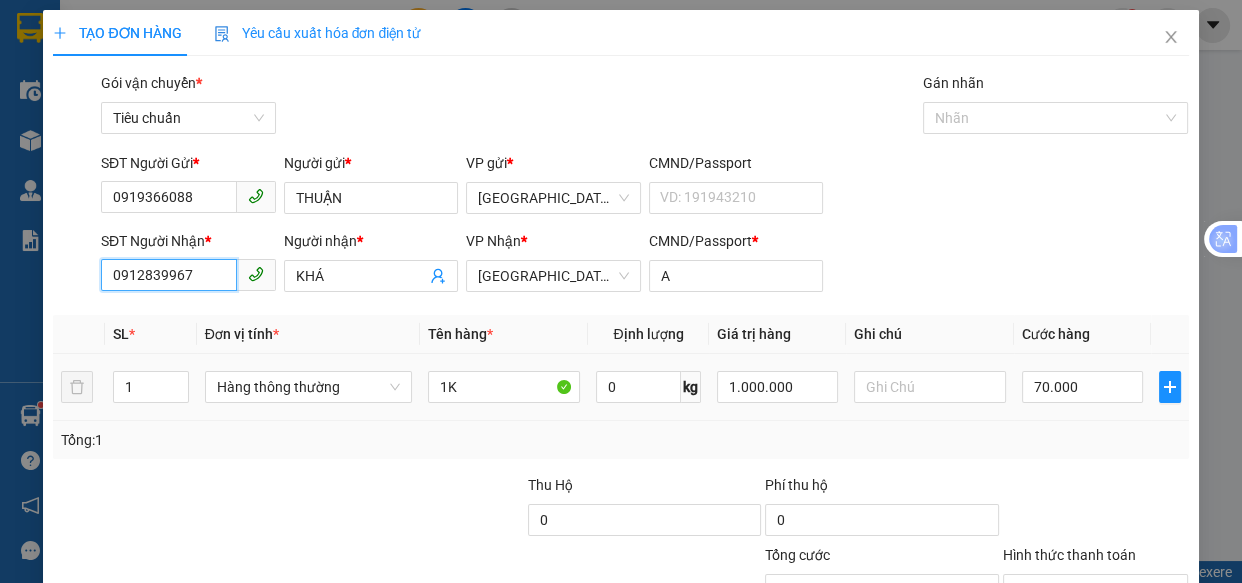 type on "80.000" 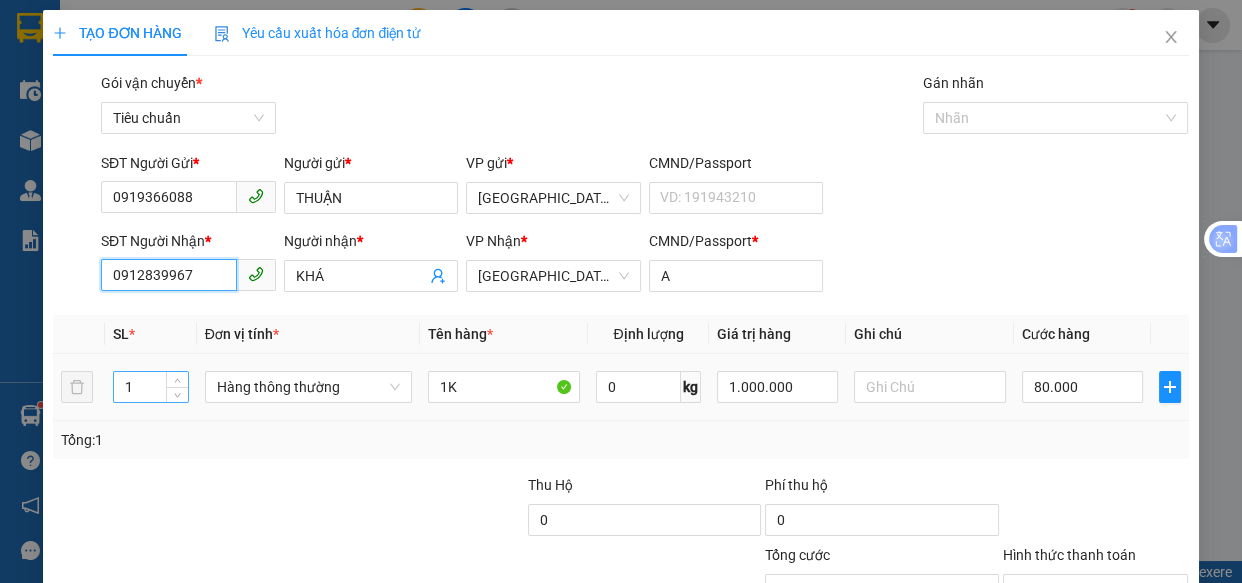 type on "0912839967" 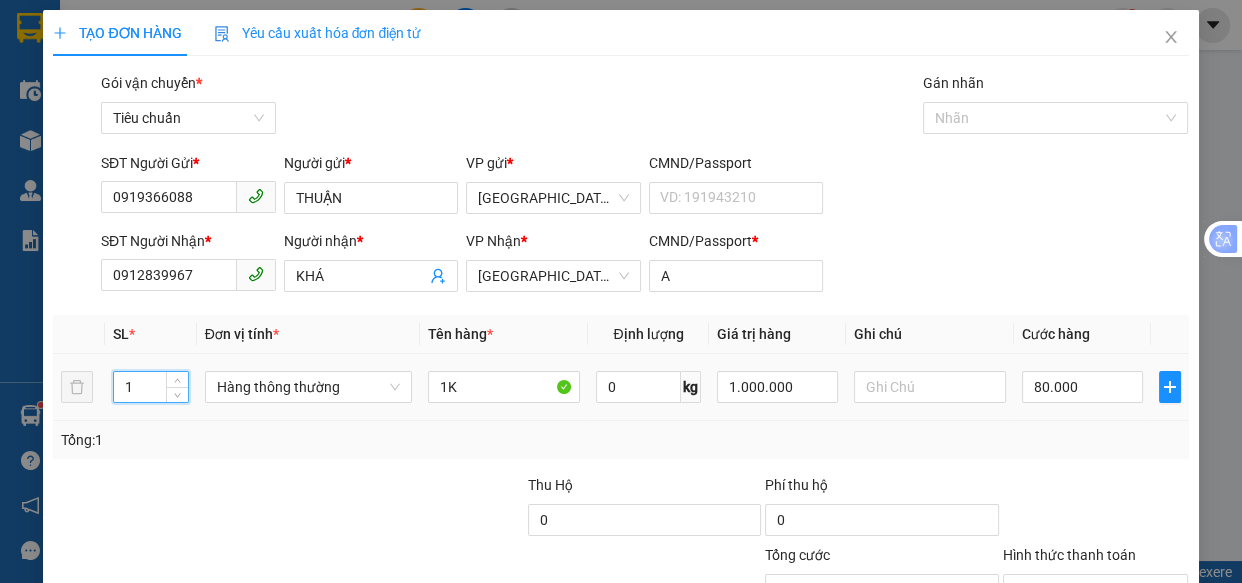 click on "1" at bounding box center (150, 387) 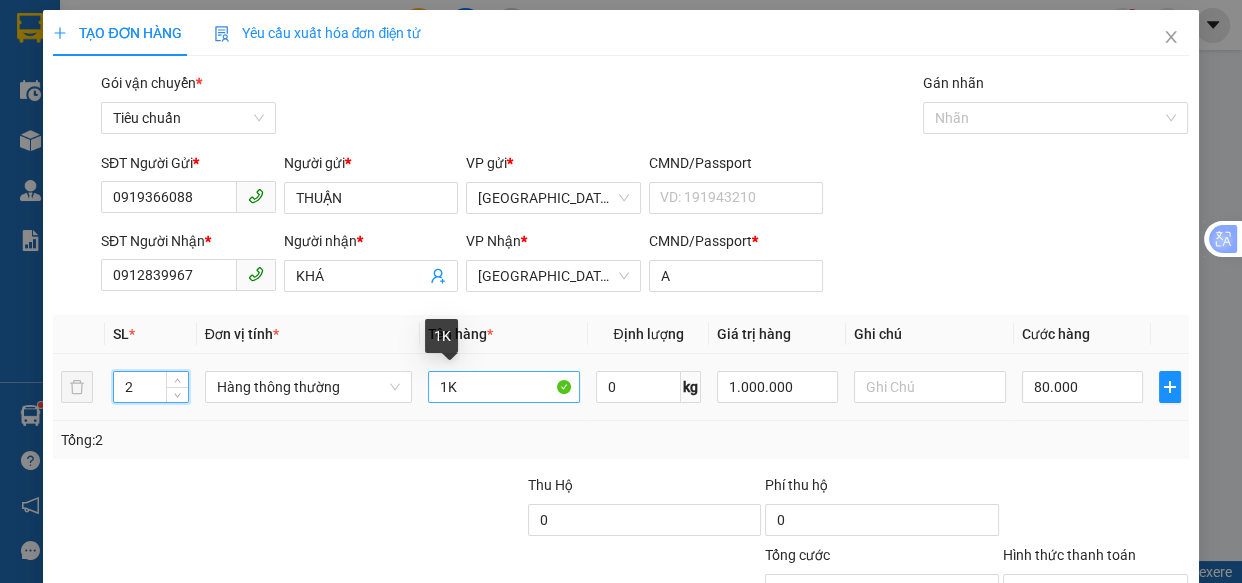 type on "2" 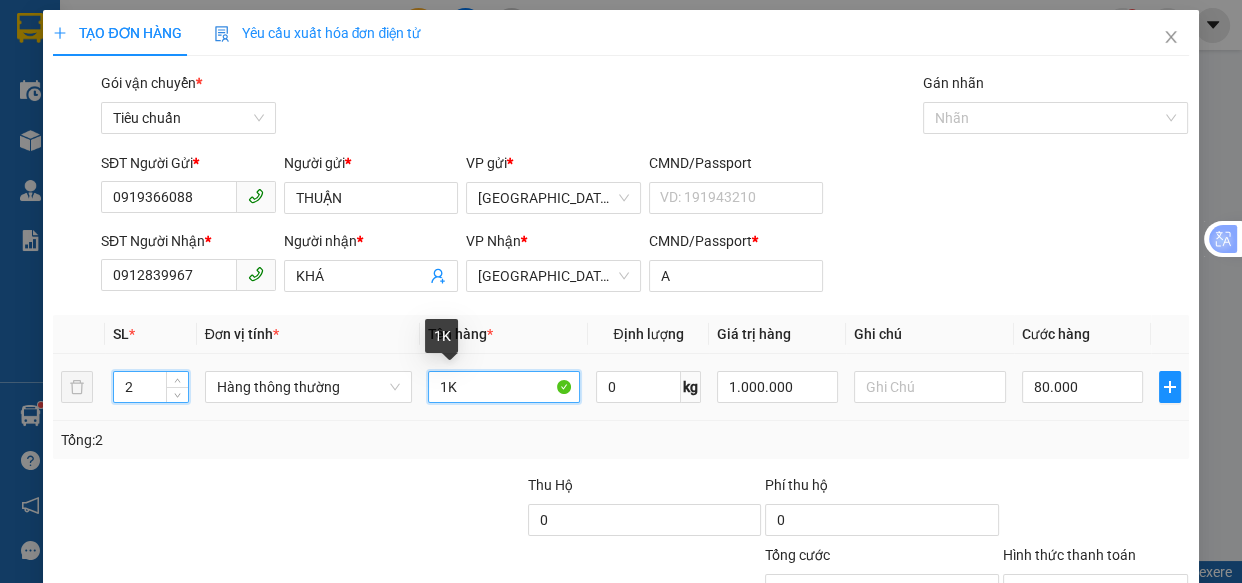 click on "1K" at bounding box center [503, 387] 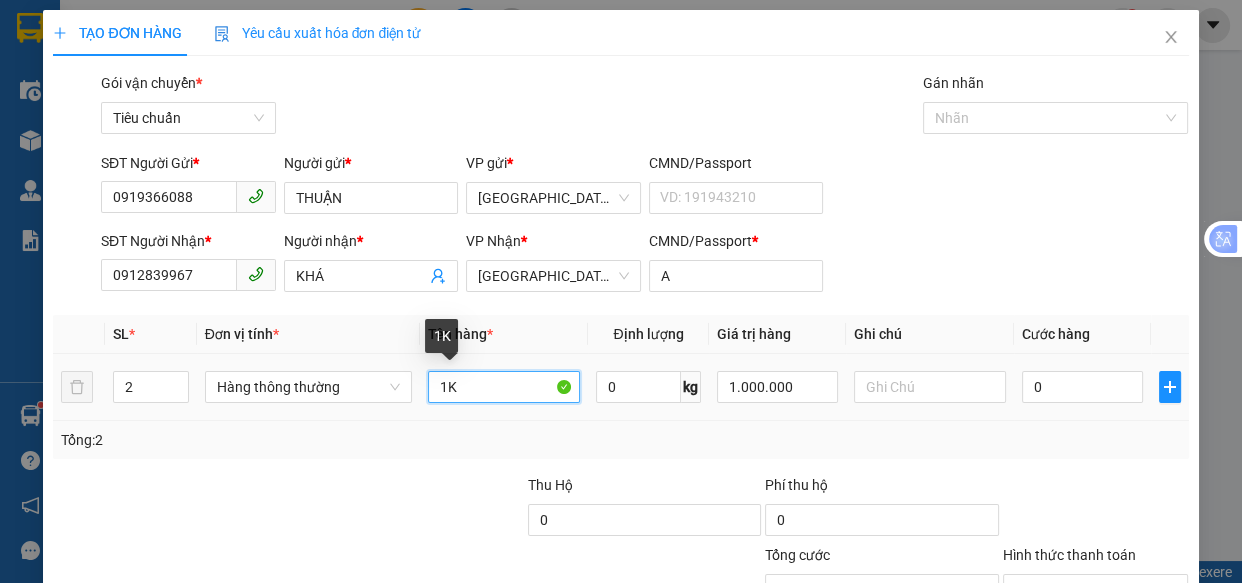 type on "0" 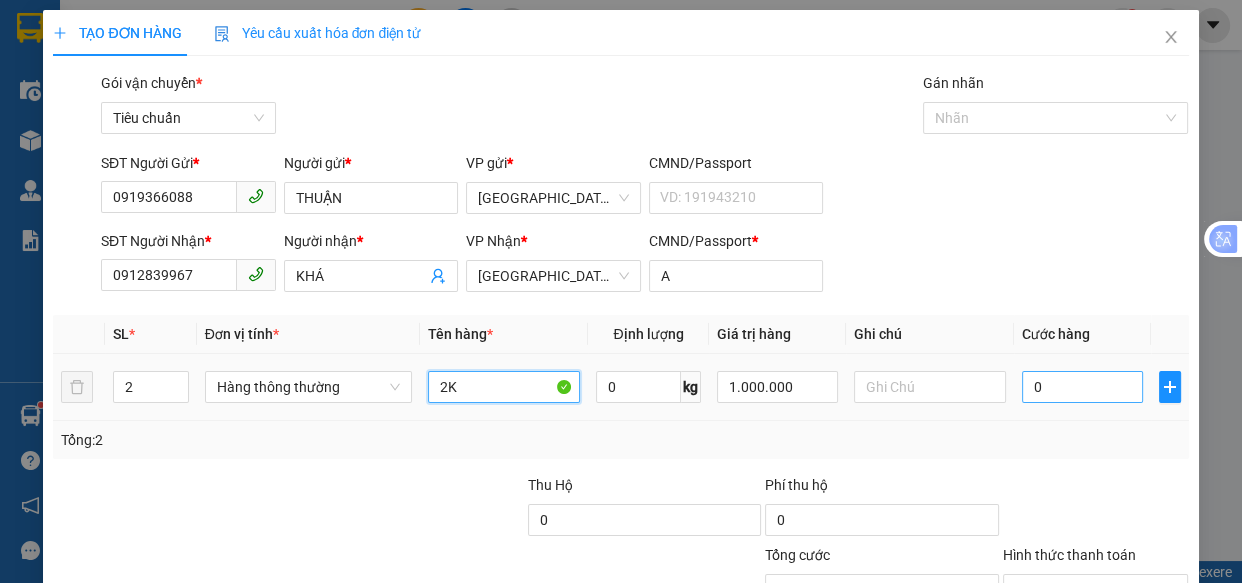 type on "2K" 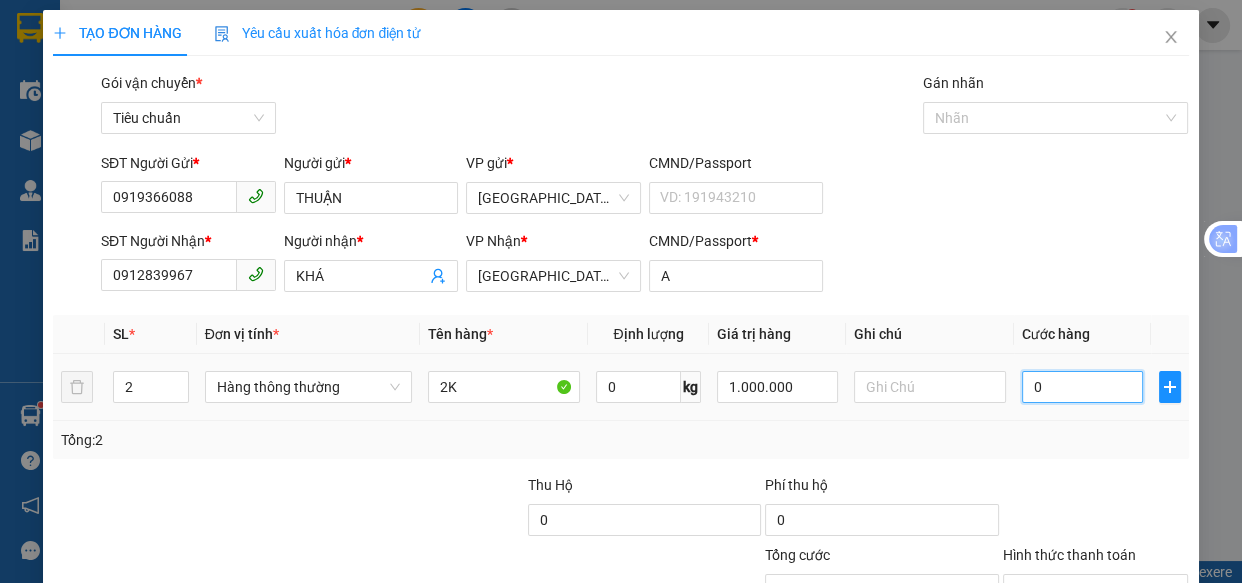 click on "0" at bounding box center (1082, 387) 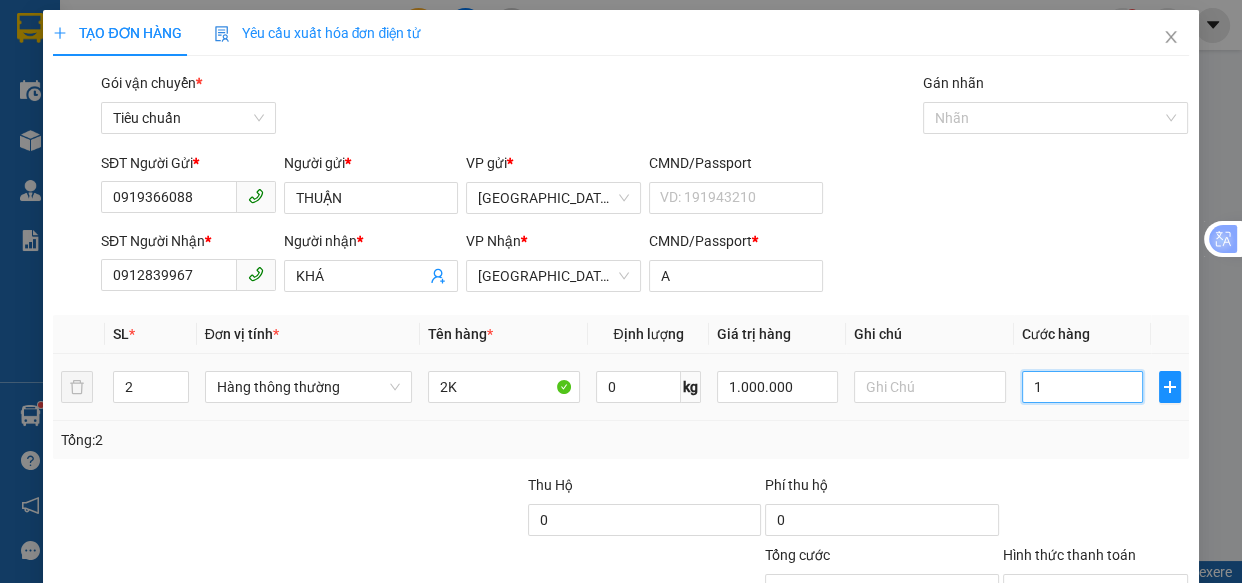 type on "10" 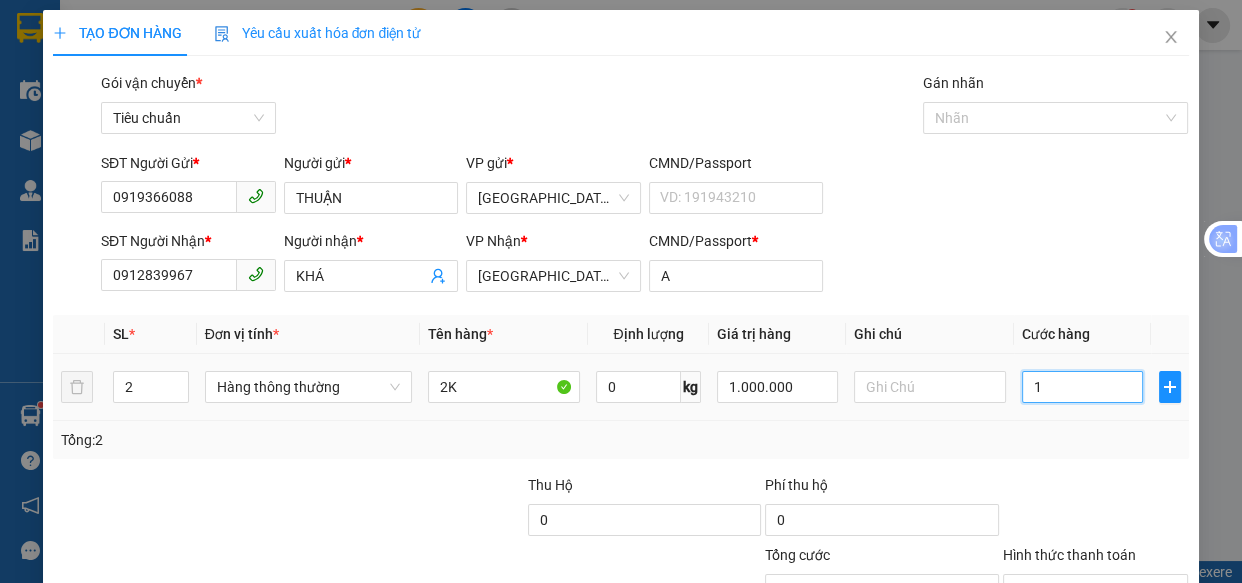 type on "10" 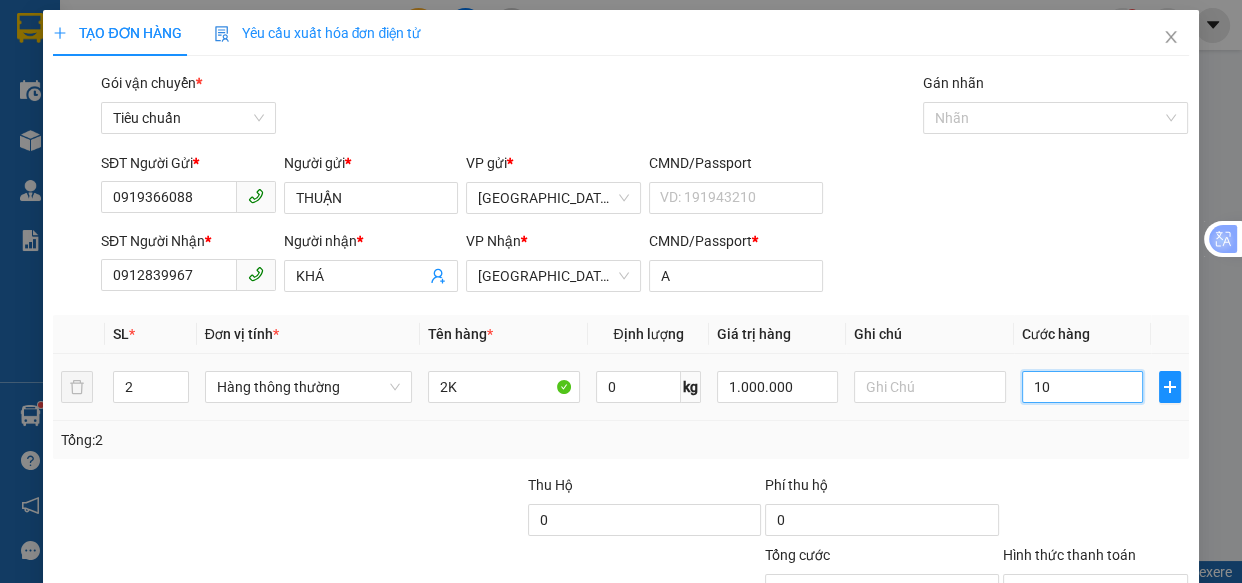 type on "100" 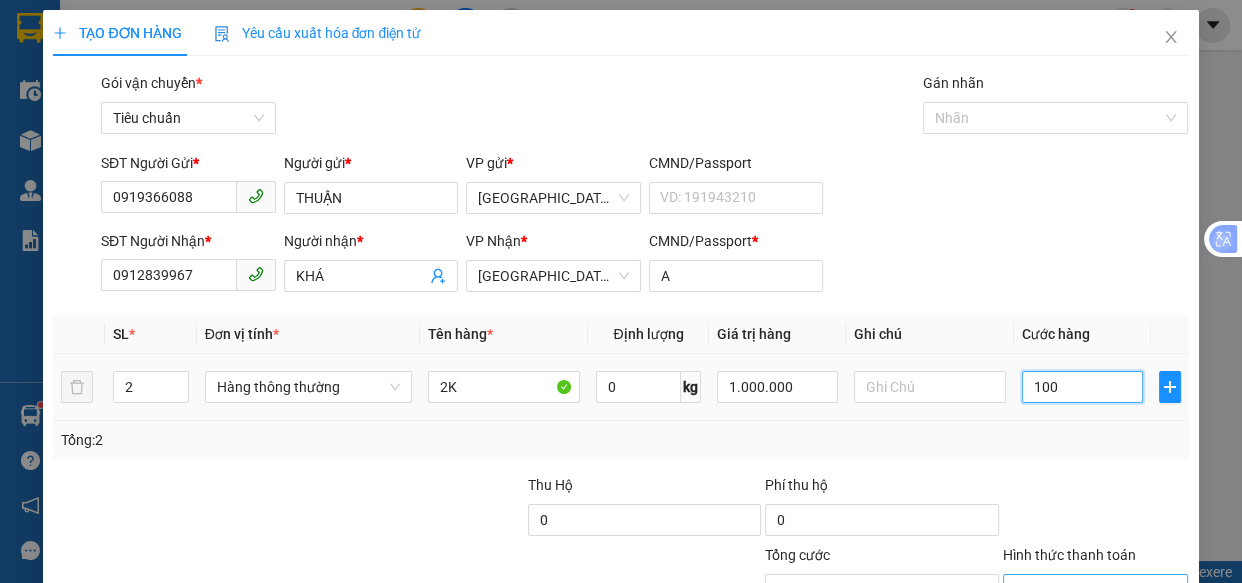 scroll, scrollTop: 156, scrollLeft: 0, axis: vertical 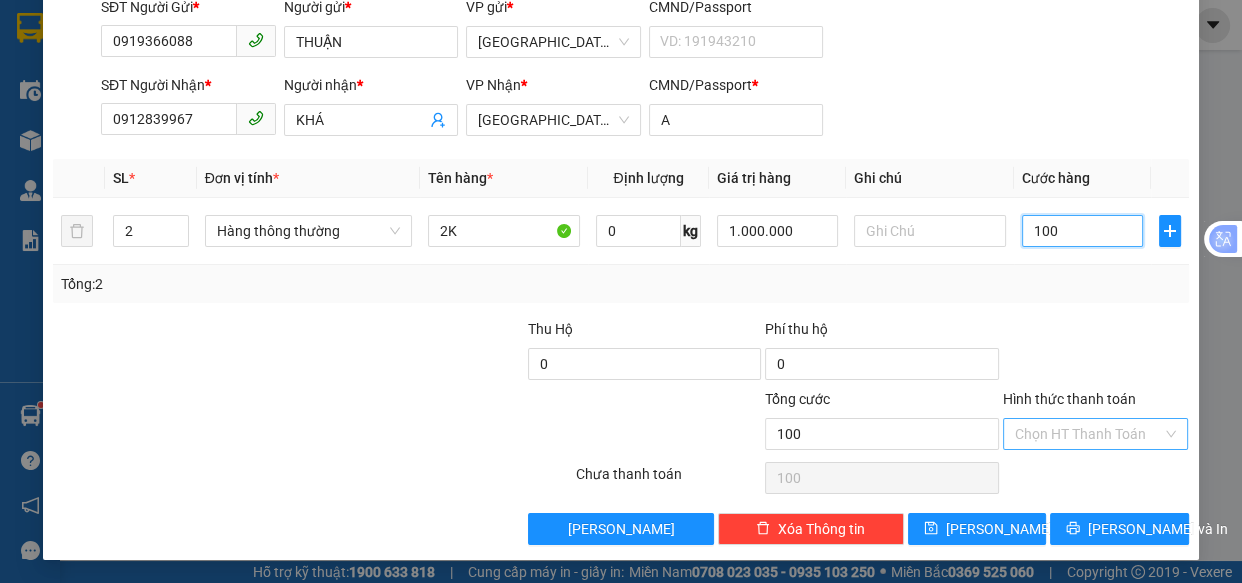 type on "100" 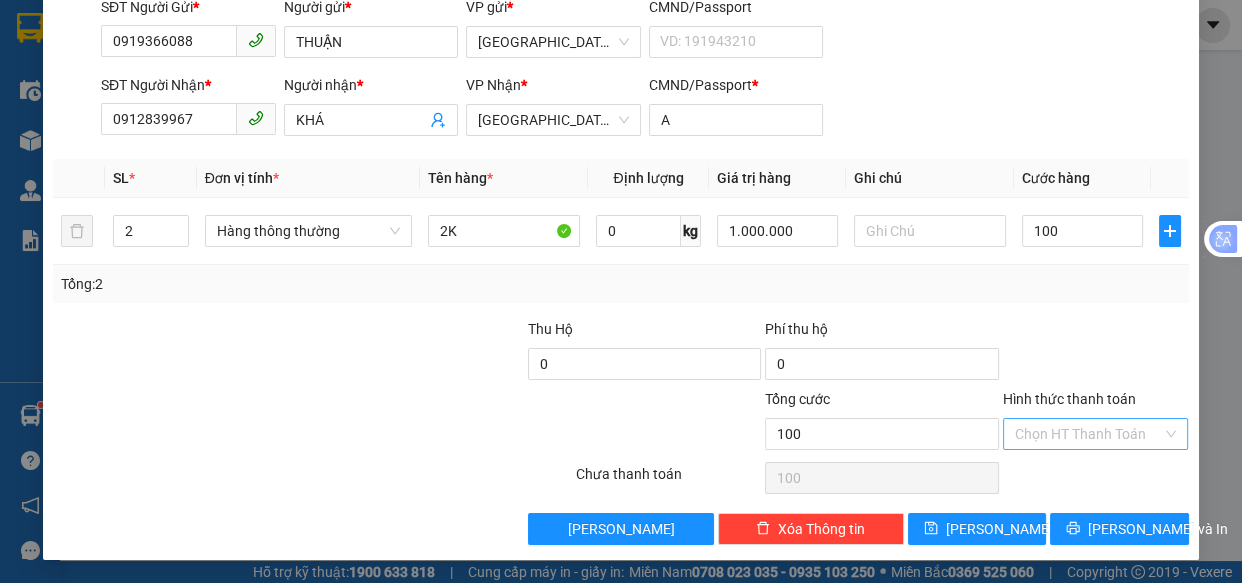 type on "100.000" 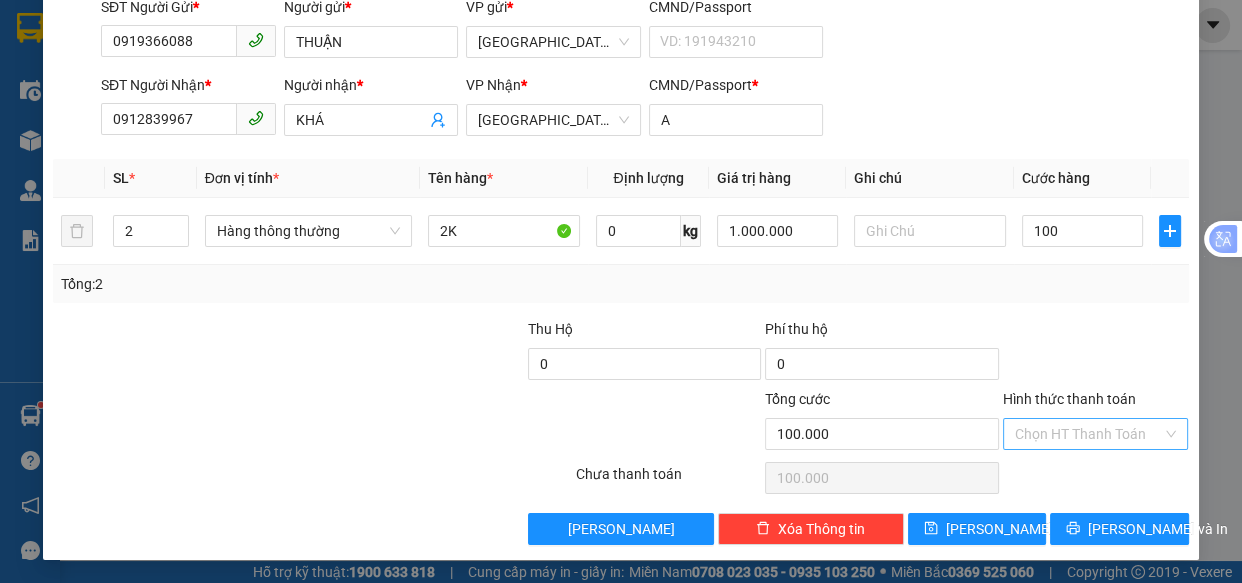 type on "100.000" 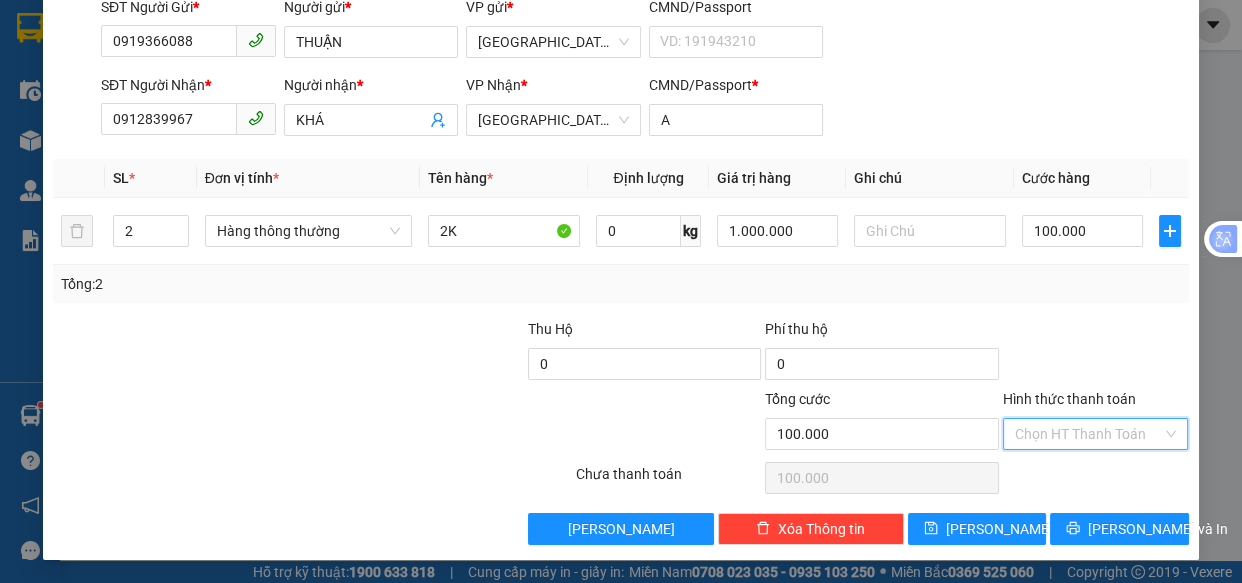 click on "Hình thức thanh toán" at bounding box center [1089, 434] 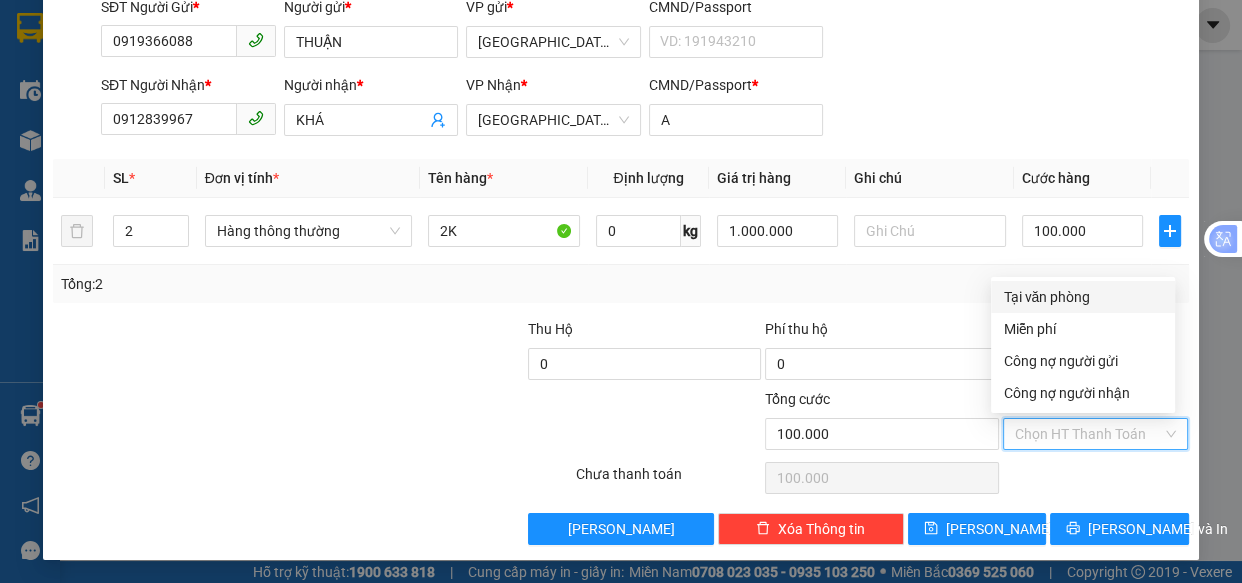 click on "Tại văn phòng" at bounding box center [1083, 297] 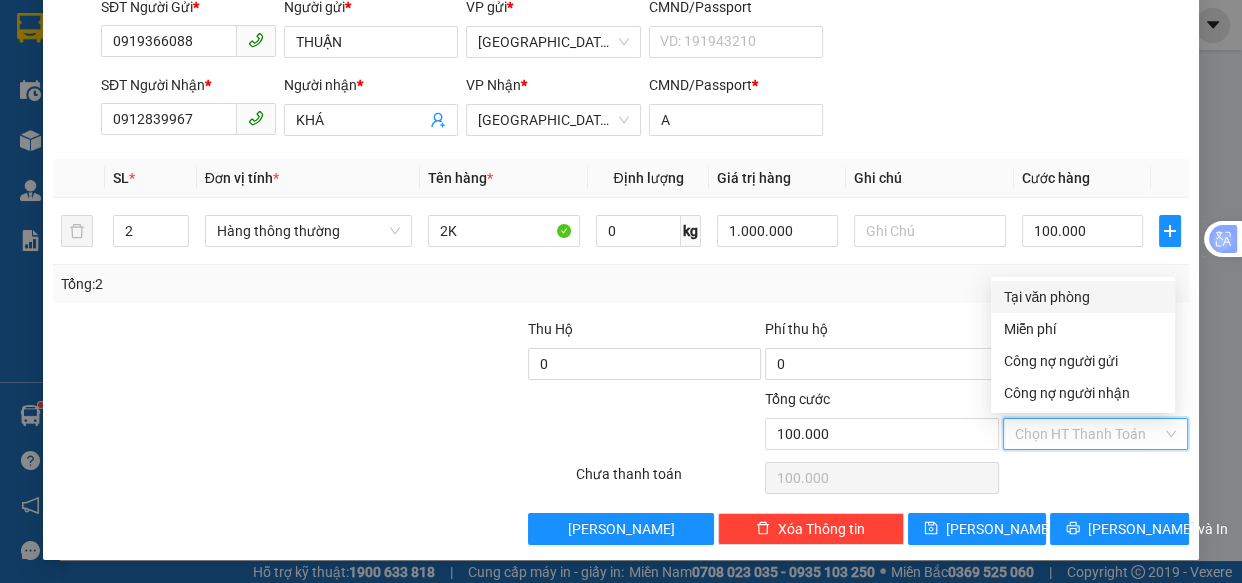 type on "0" 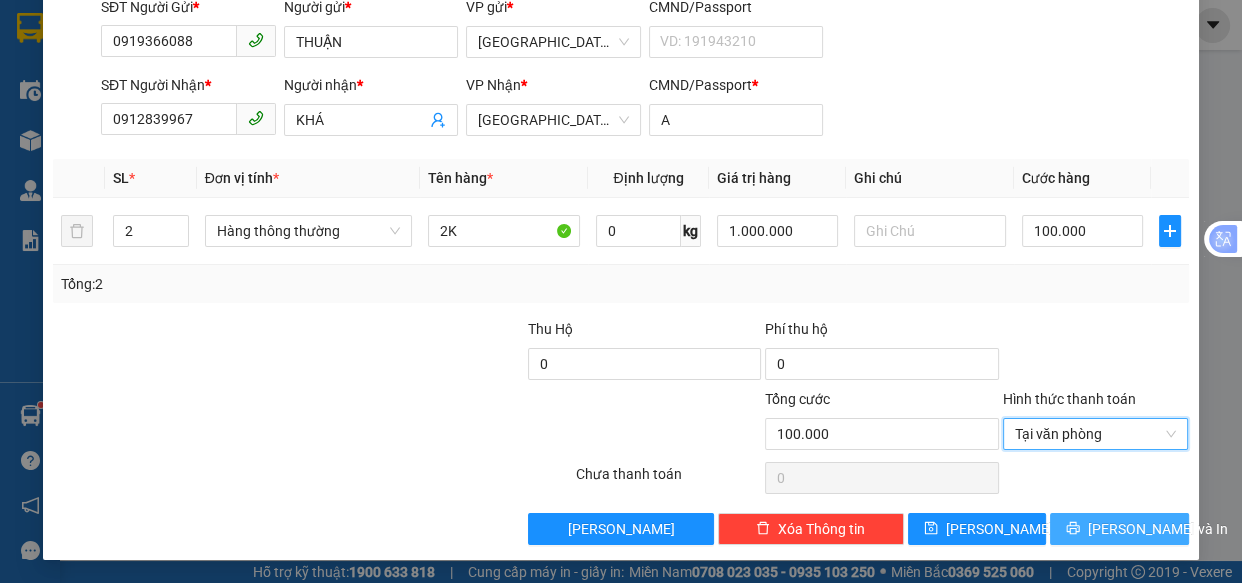 click on "[PERSON_NAME] và In" at bounding box center [1158, 529] 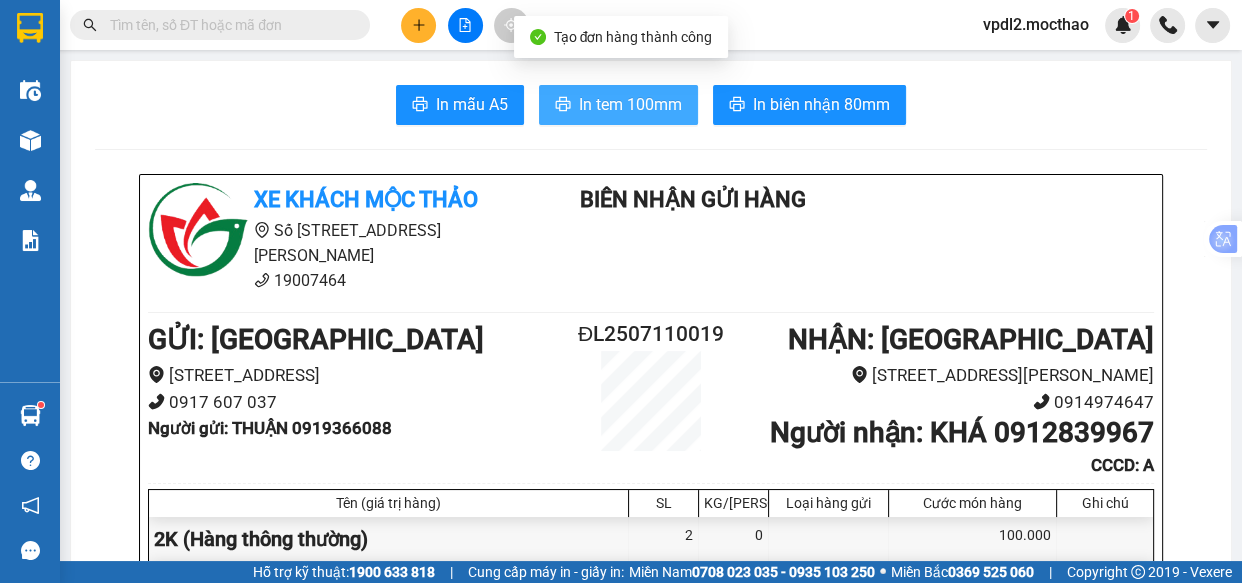 click on "In tem 100mm" at bounding box center [630, 104] 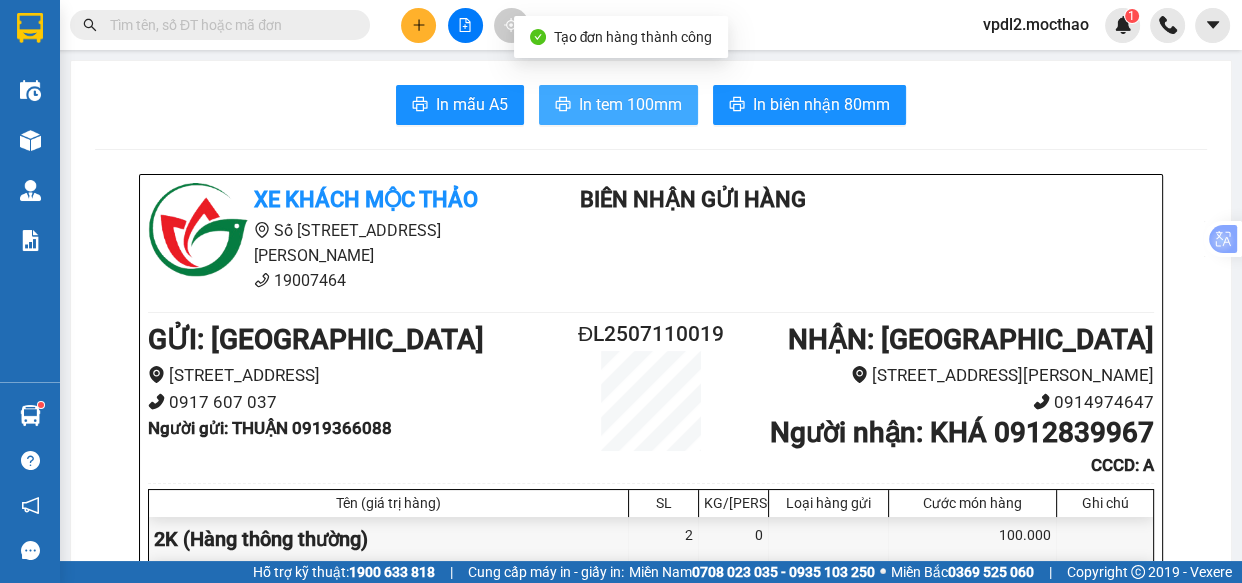 scroll, scrollTop: 0, scrollLeft: 0, axis: both 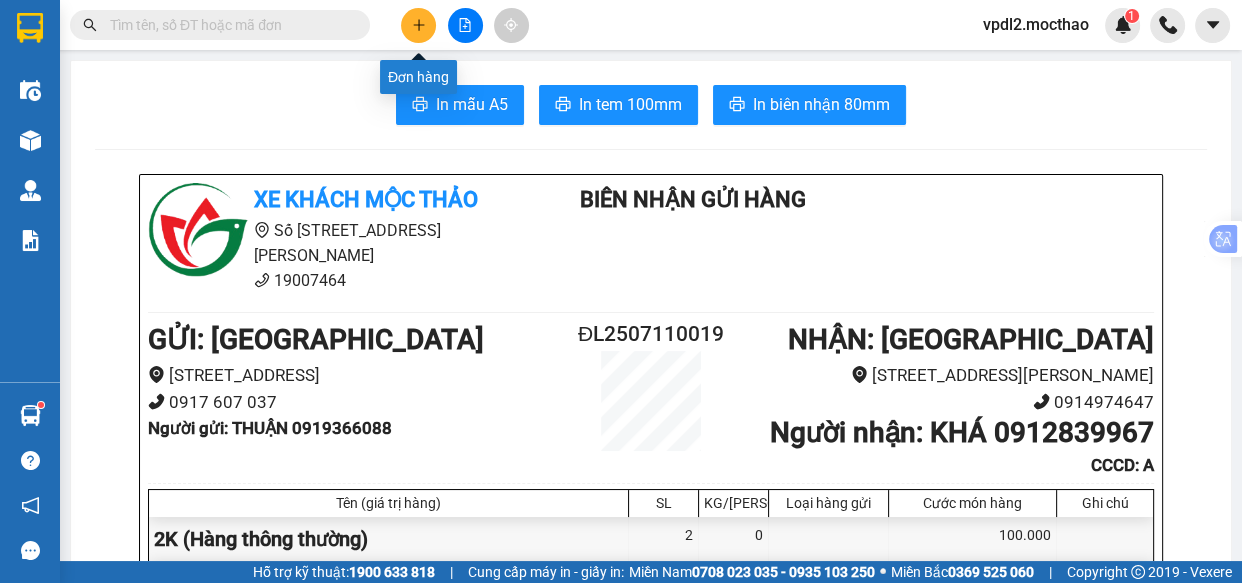 click at bounding box center [418, 25] 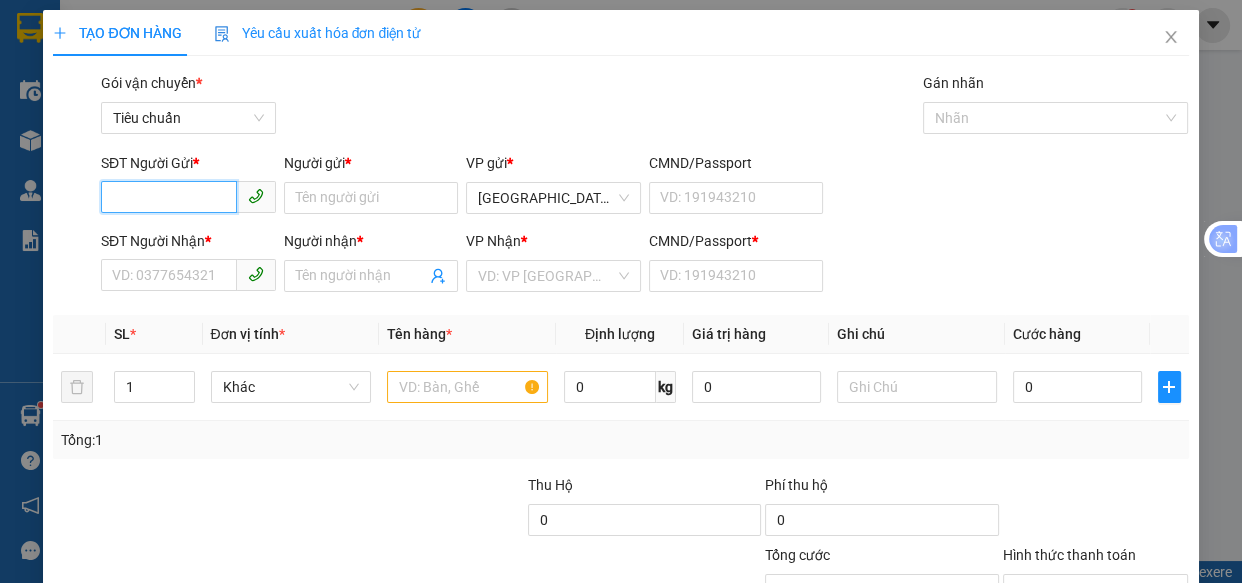click on "SĐT Người Gửi  *" at bounding box center (169, 197) 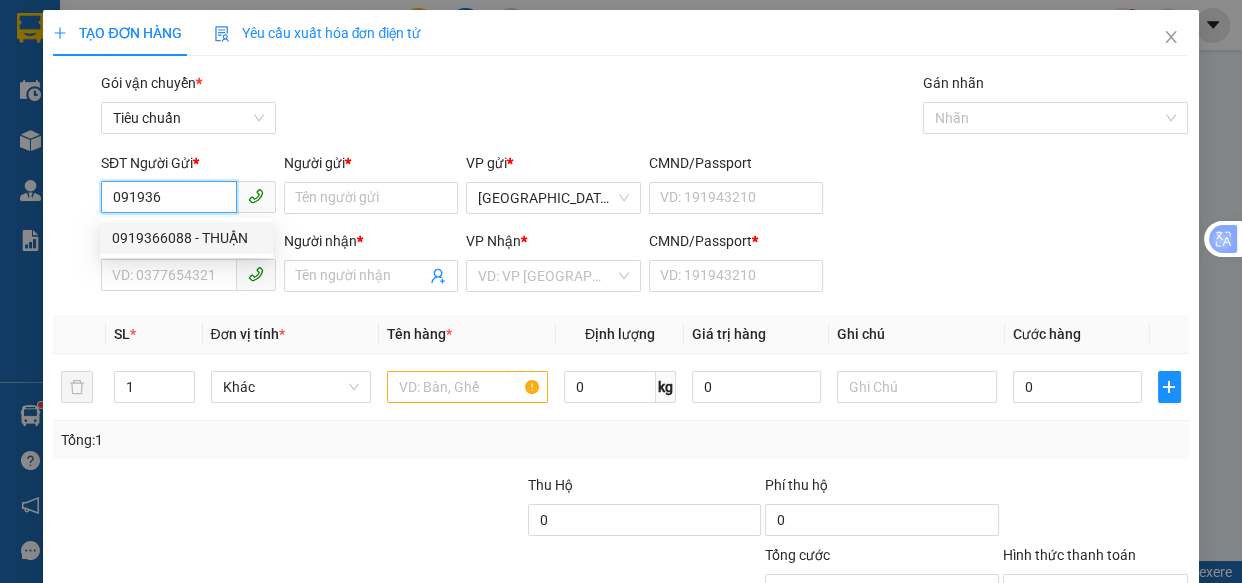 click on "0919366088 - THUẬN" at bounding box center (186, 238) 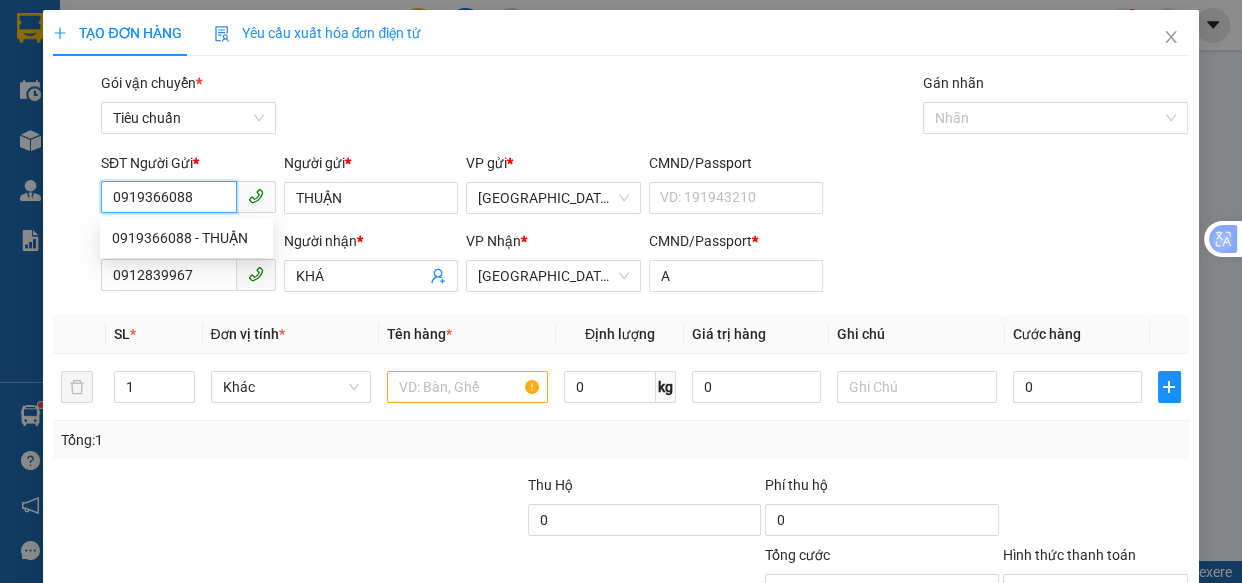 type on "100.000" 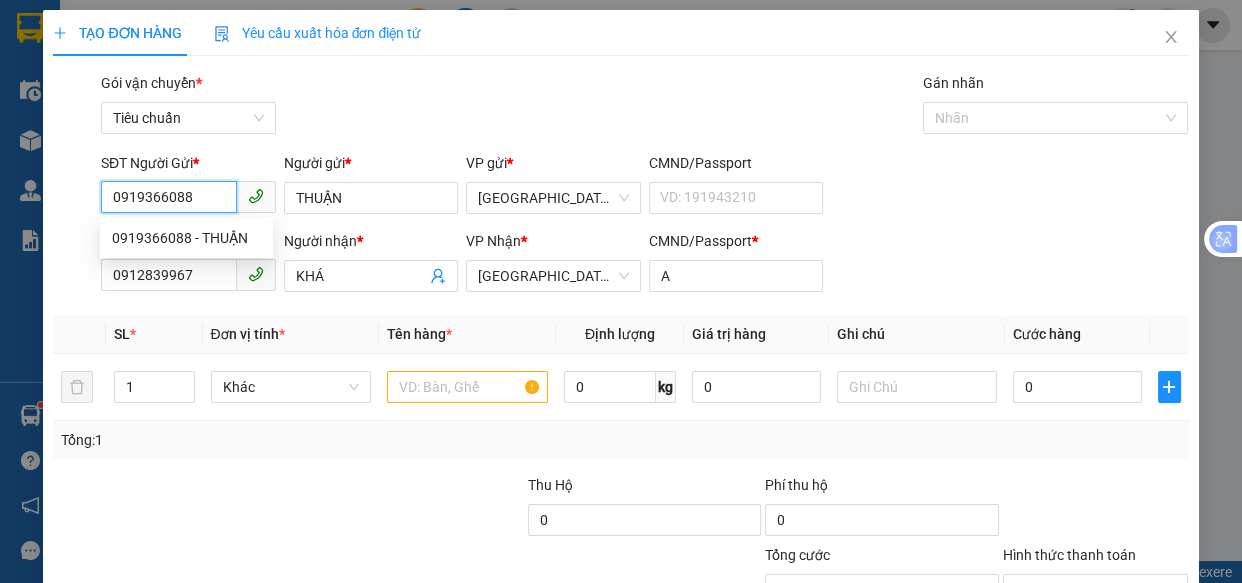 type on "100.000" 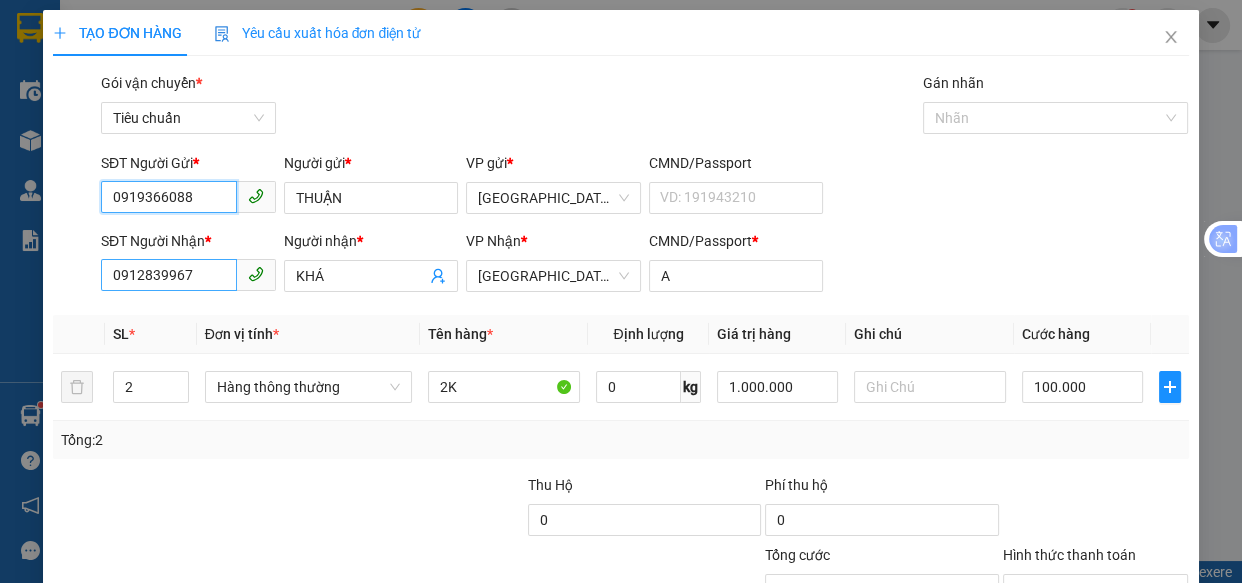type on "0919366088" 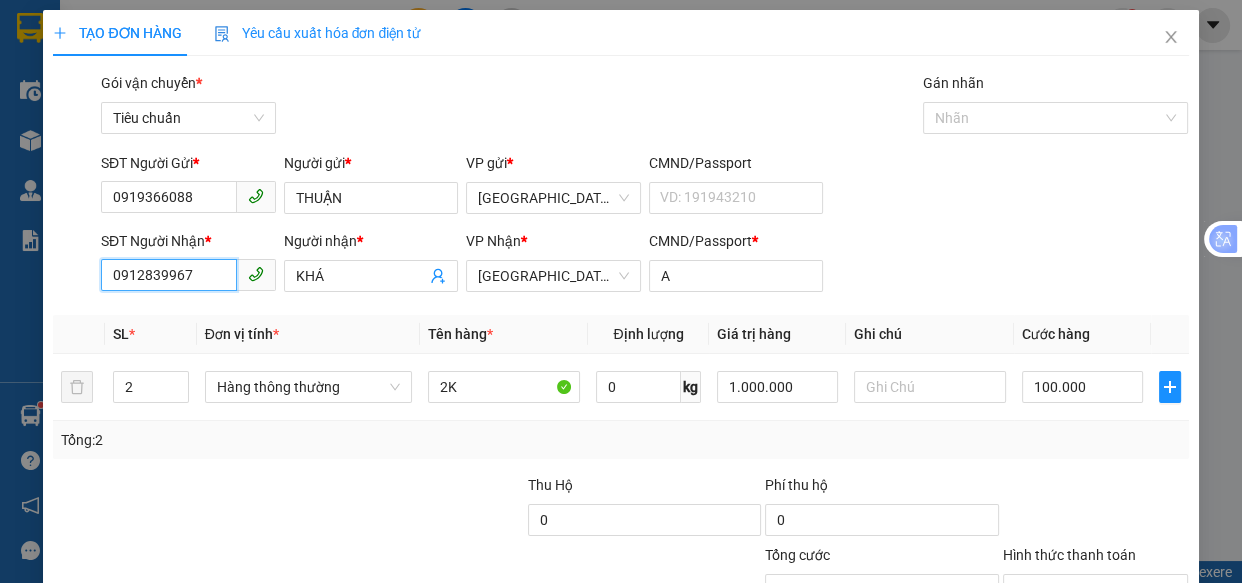 click on "0912839967" at bounding box center (169, 275) 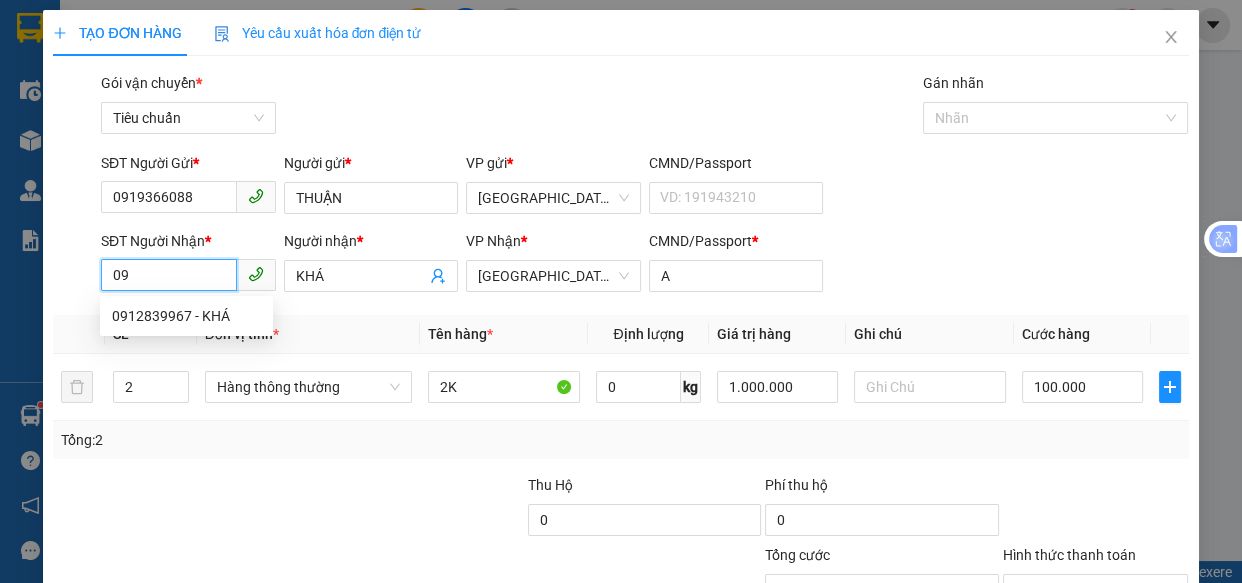 type on "0" 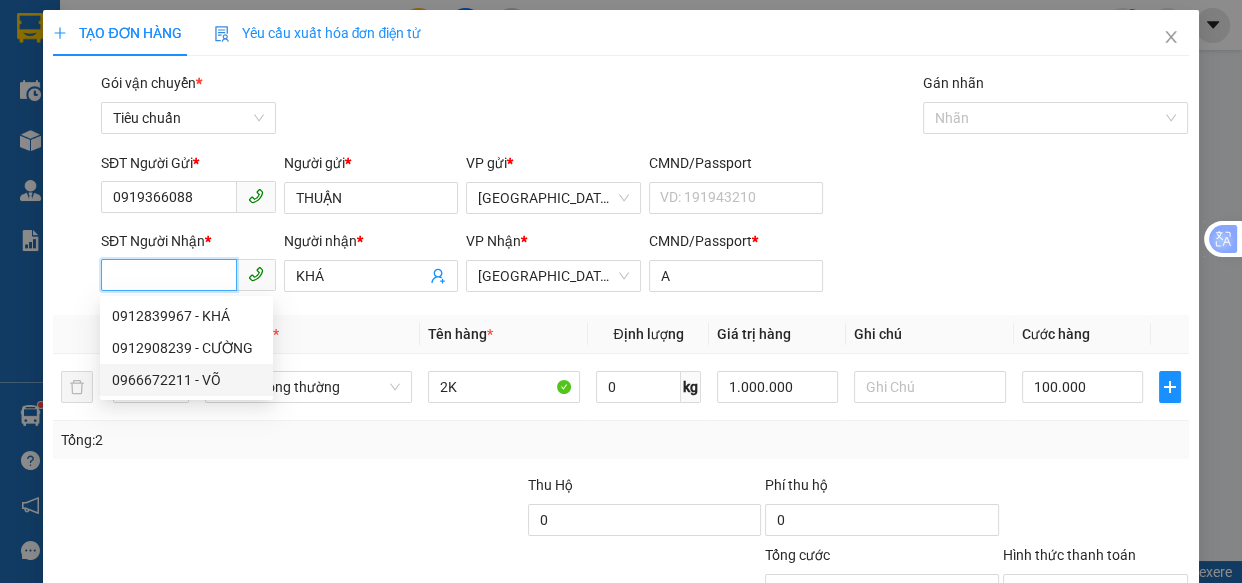 click on "0966672211 - VÕ" at bounding box center [186, 380] 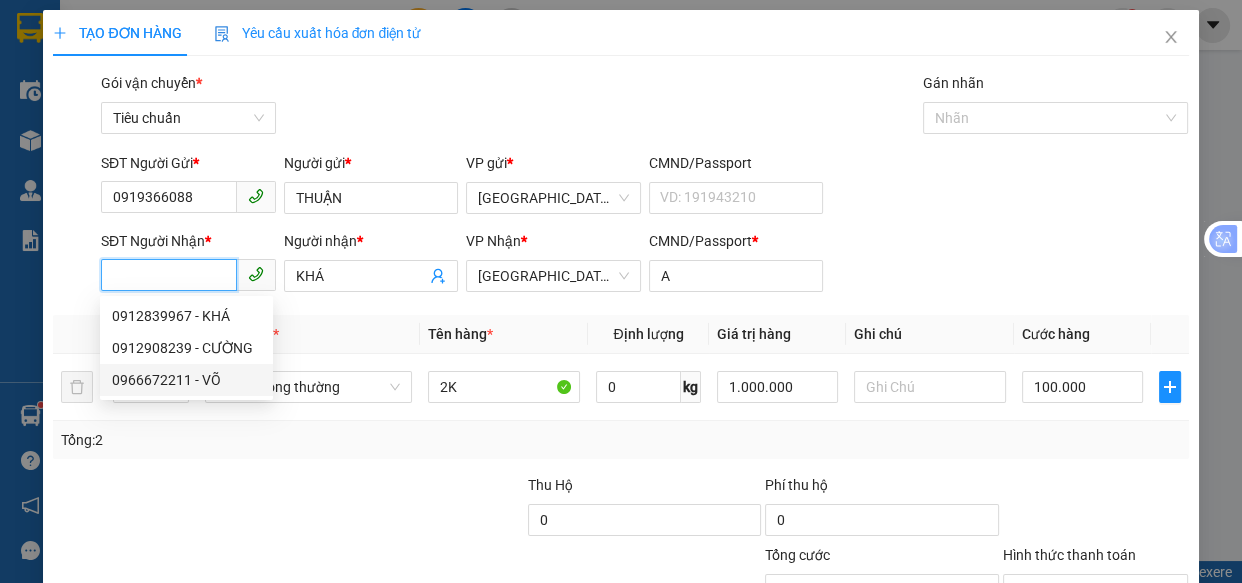 type on "0966672211" 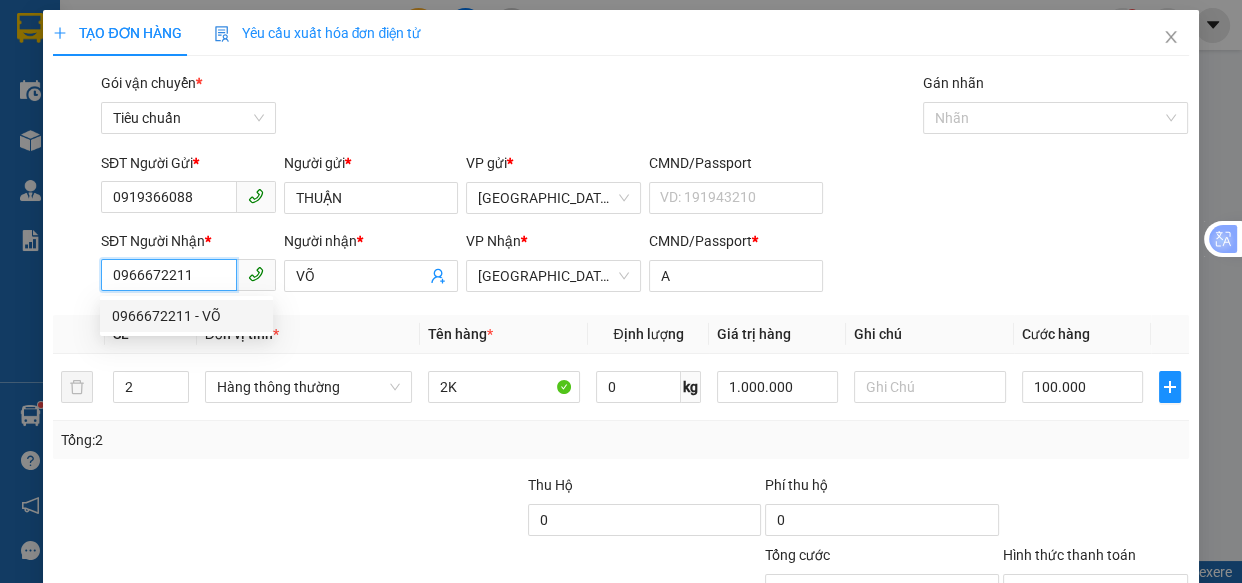 type on "40.000" 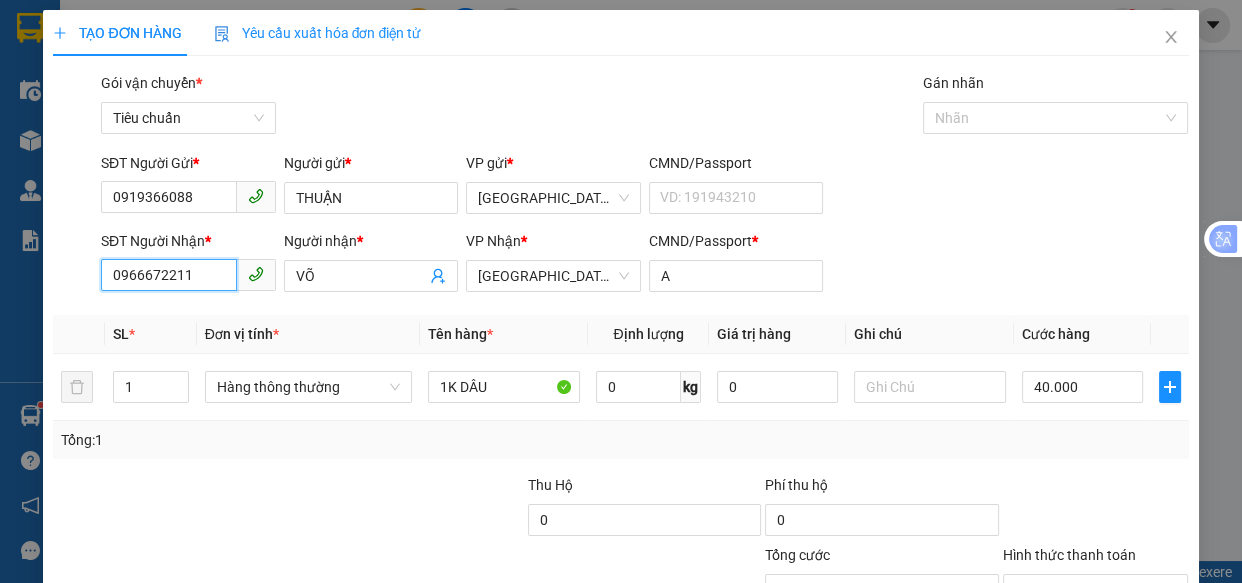 scroll, scrollTop: 156, scrollLeft: 0, axis: vertical 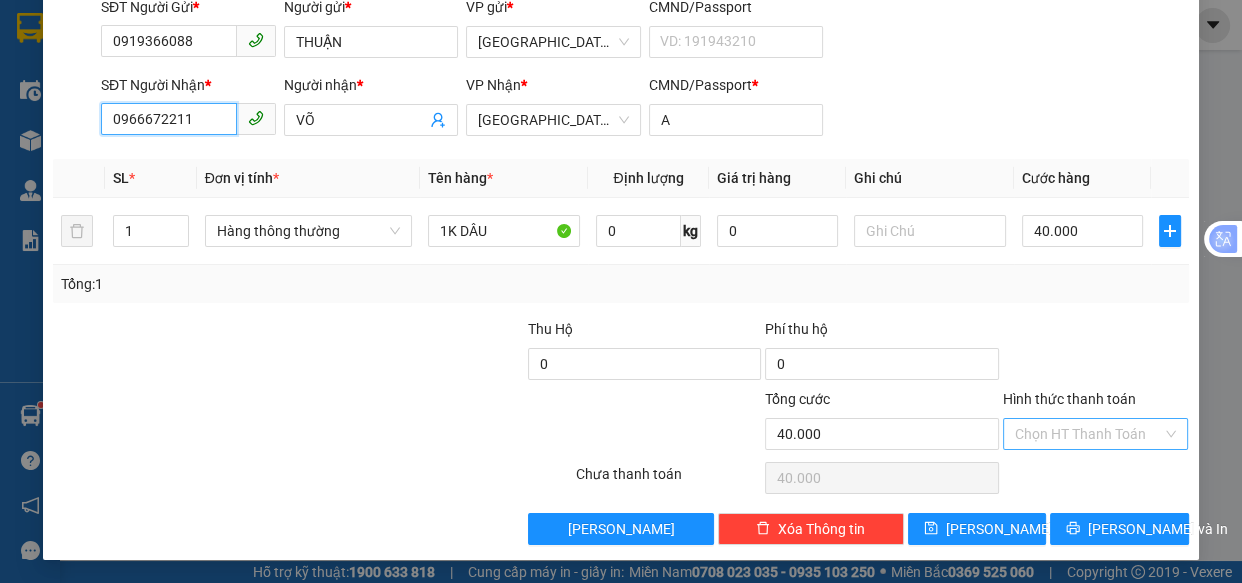 type on "0966672211" 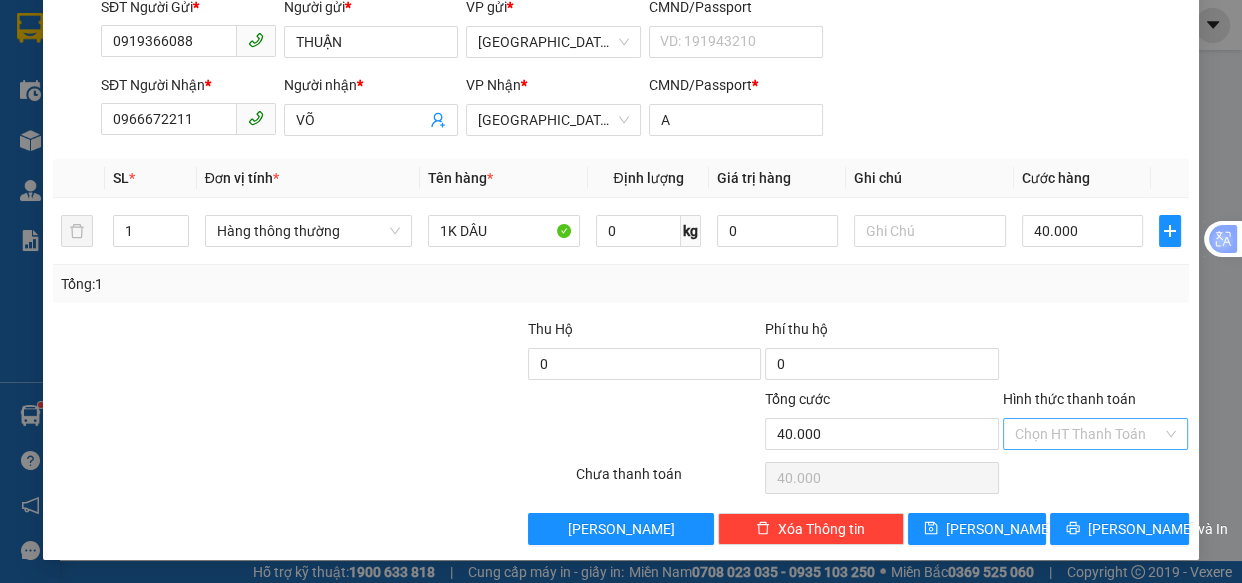 click on "Hình thức thanh toán" at bounding box center (1089, 434) 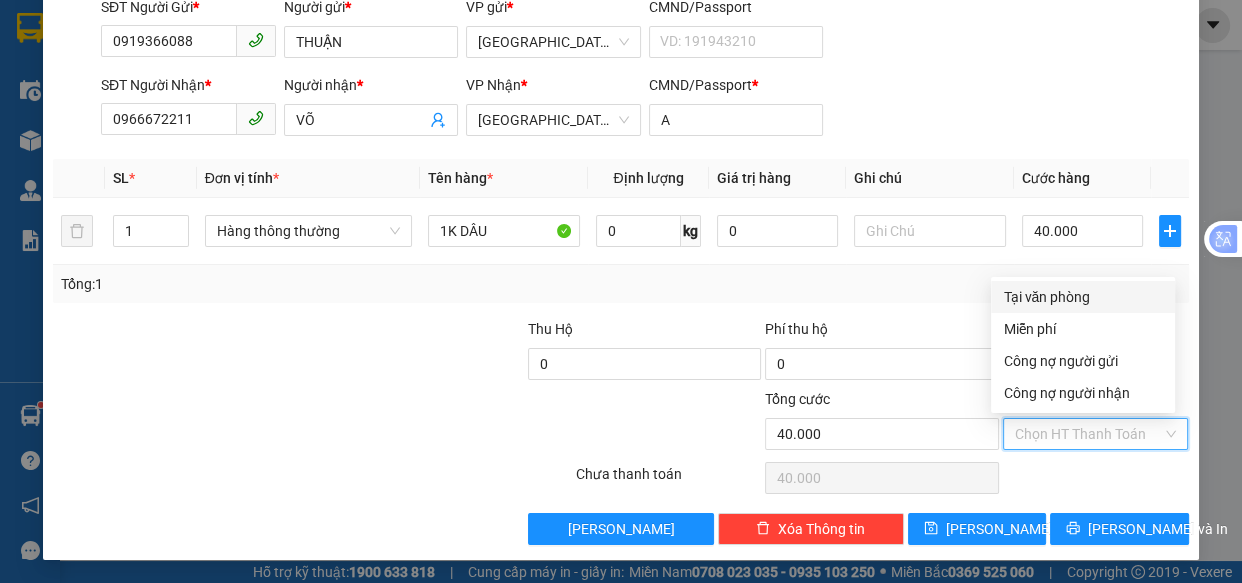 click on "Tại văn phòng" at bounding box center (1083, 297) 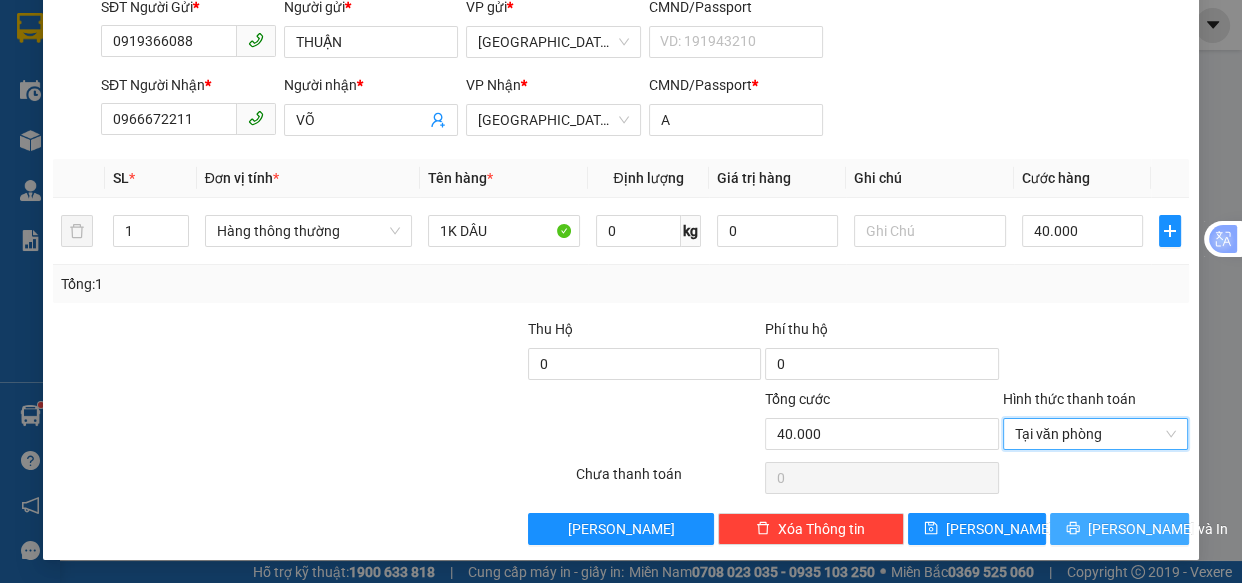 click on "[PERSON_NAME] và In" at bounding box center [1158, 529] 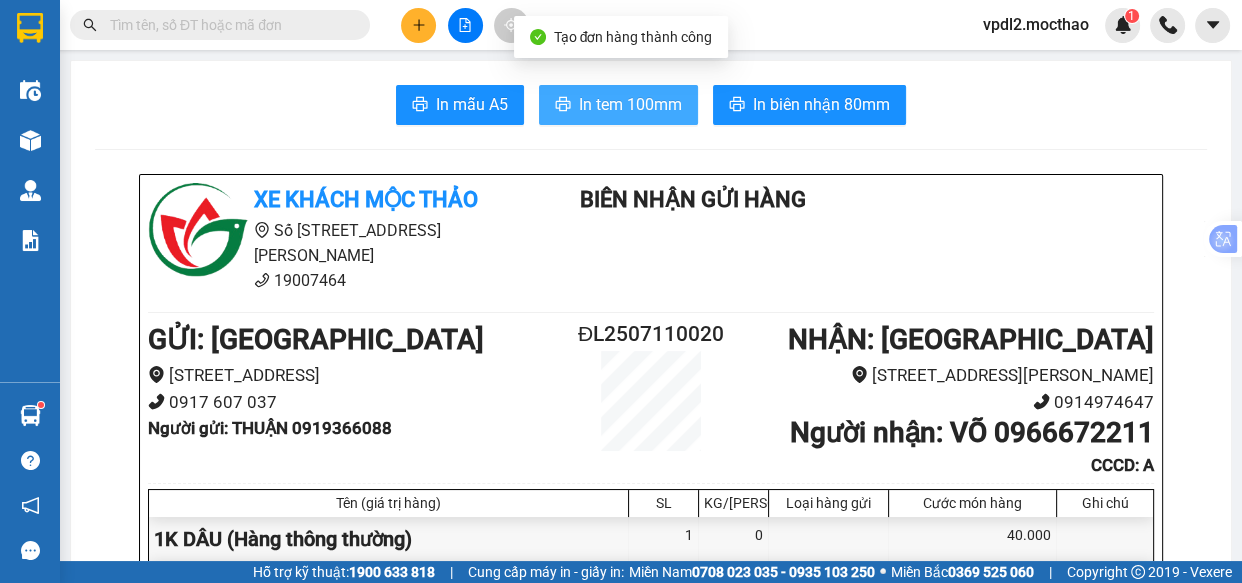 click on "In tem 100mm" at bounding box center (630, 104) 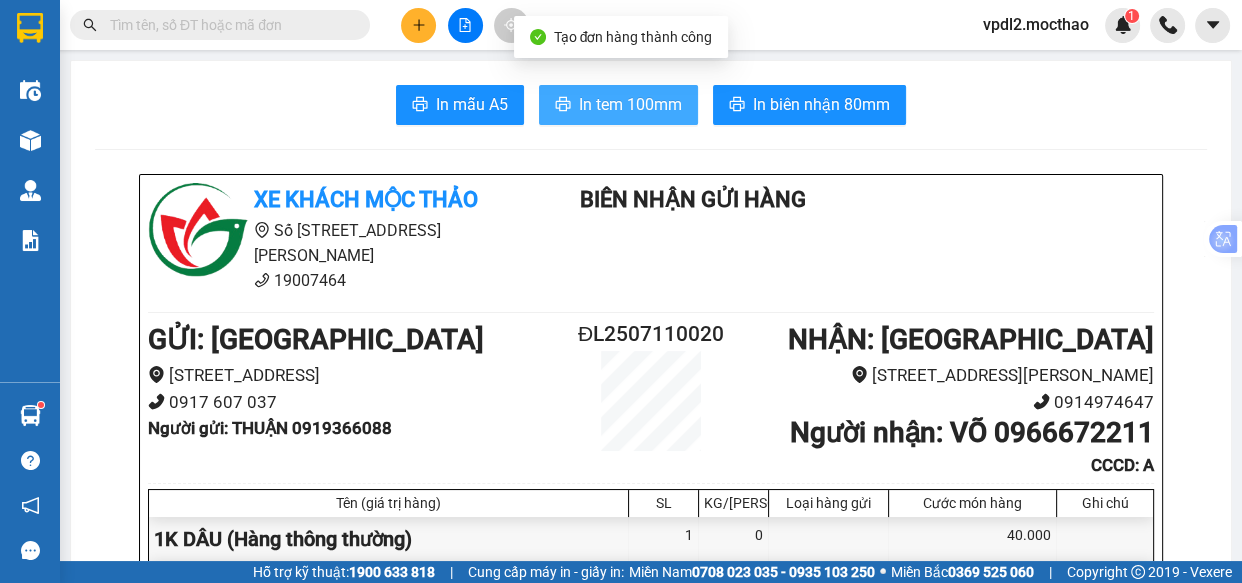 scroll, scrollTop: 0, scrollLeft: 0, axis: both 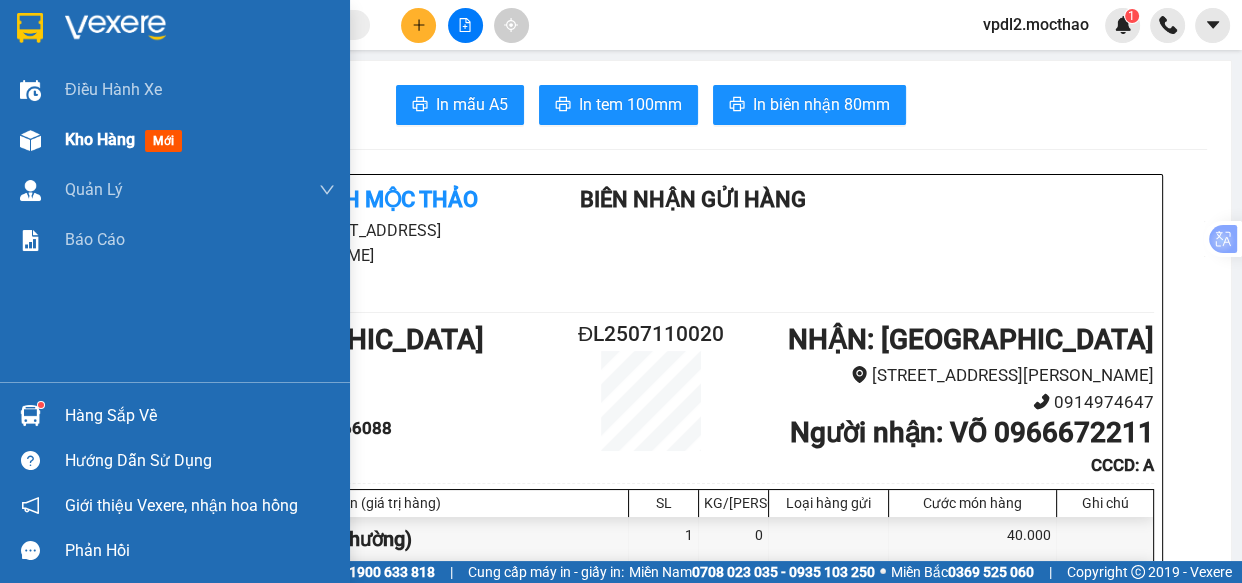 click on "Kho hàng" at bounding box center (100, 139) 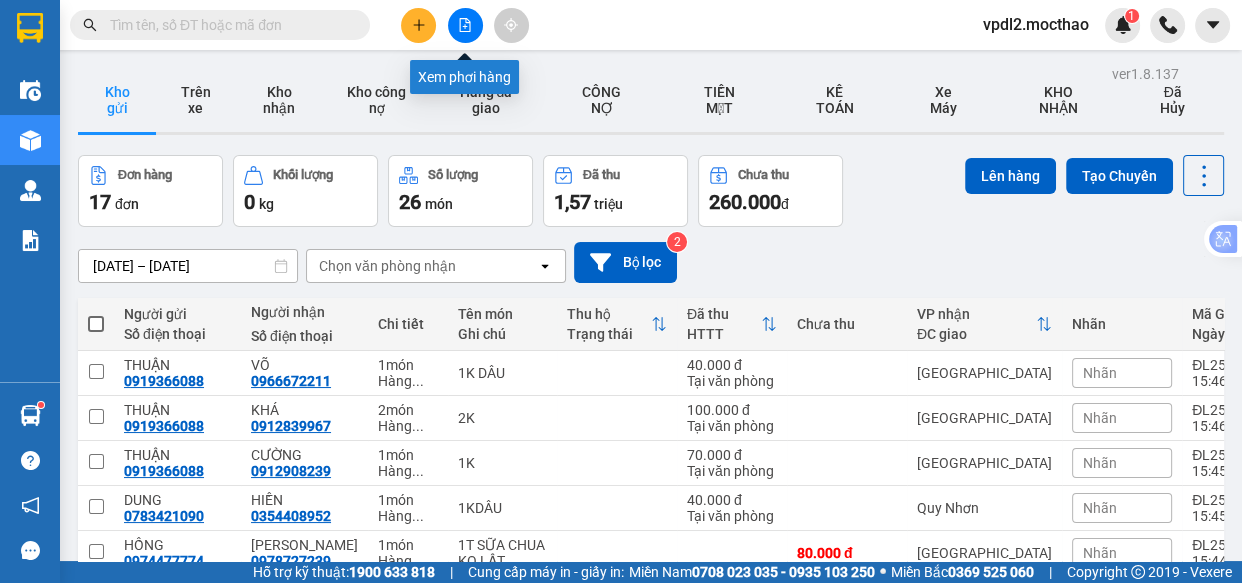 click at bounding box center (465, 25) 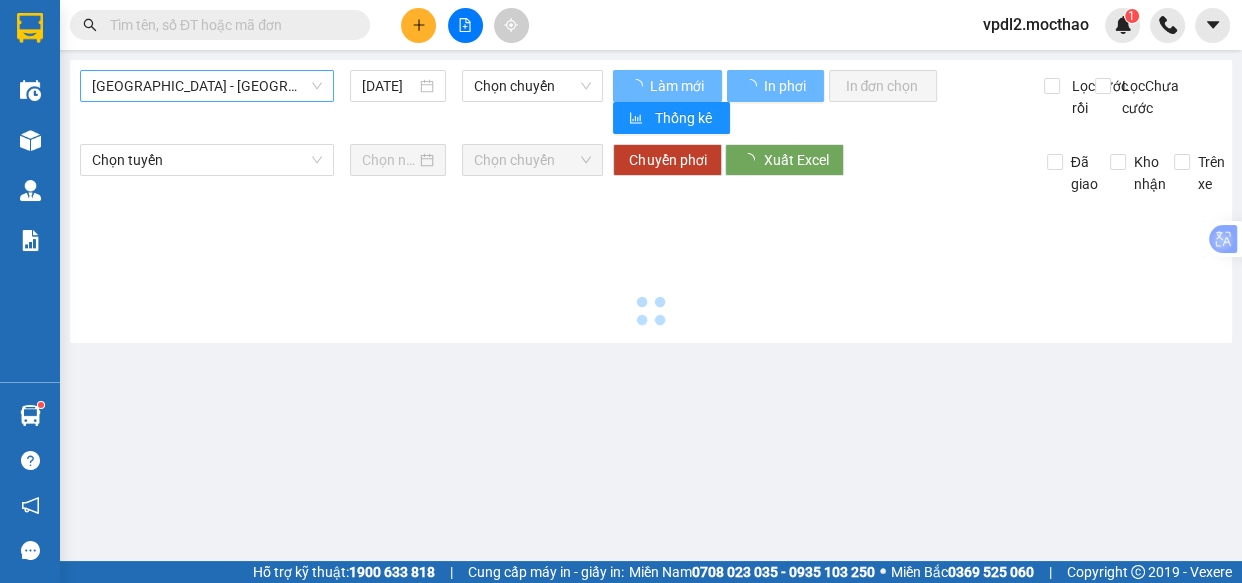 click on "[GEOGRAPHIC_DATA] - [GEOGRAPHIC_DATA]" at bounding box center (207, 86) 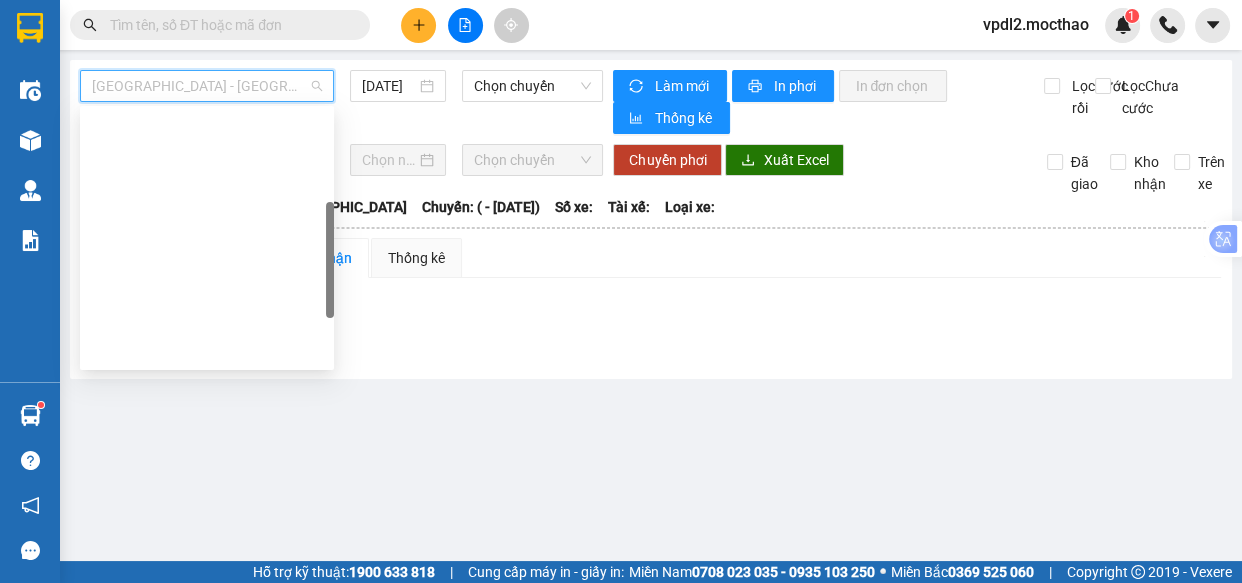 click on "Quy Nhơn - [GEOGRAPHIC_DATA]" at bounding box center [207, 606] 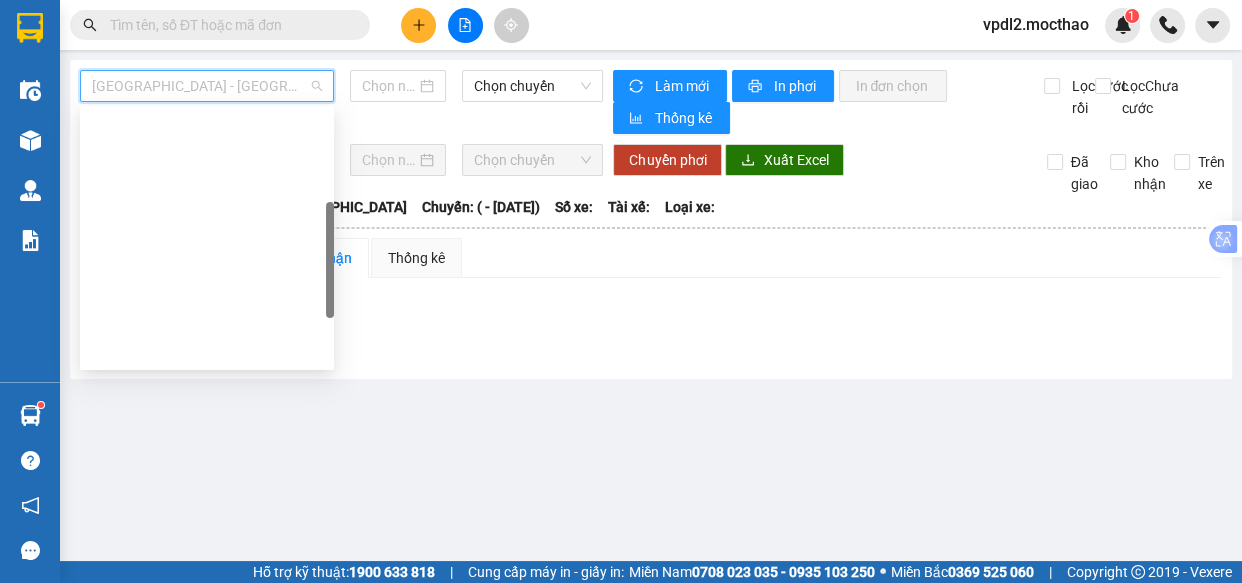 type on "[DATE]" 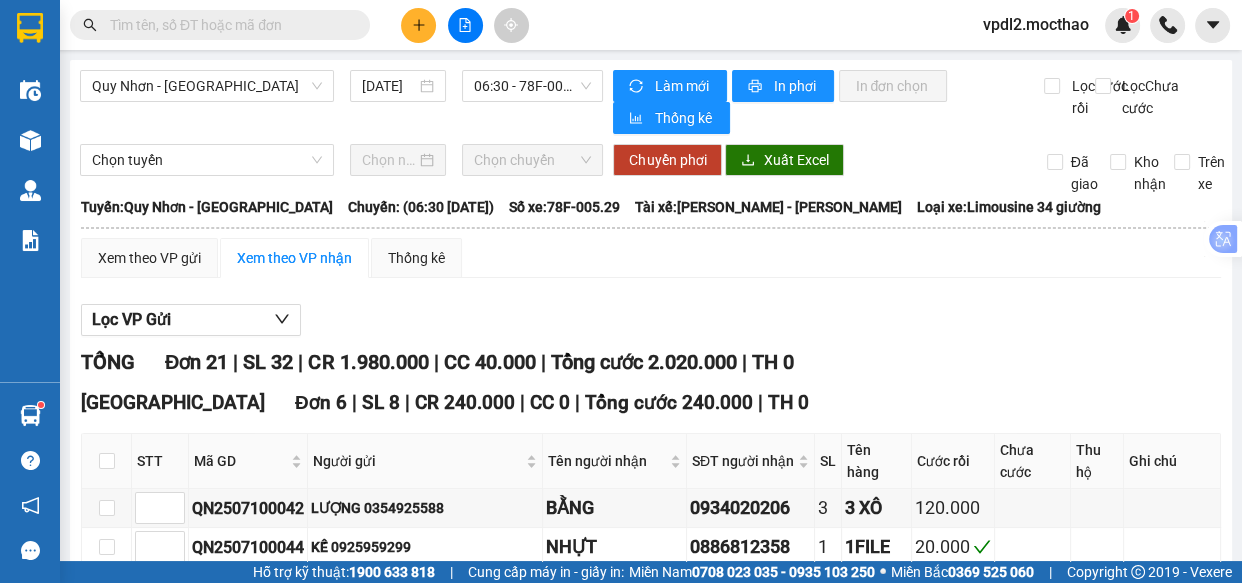 click at bounding box center (107, 1206) 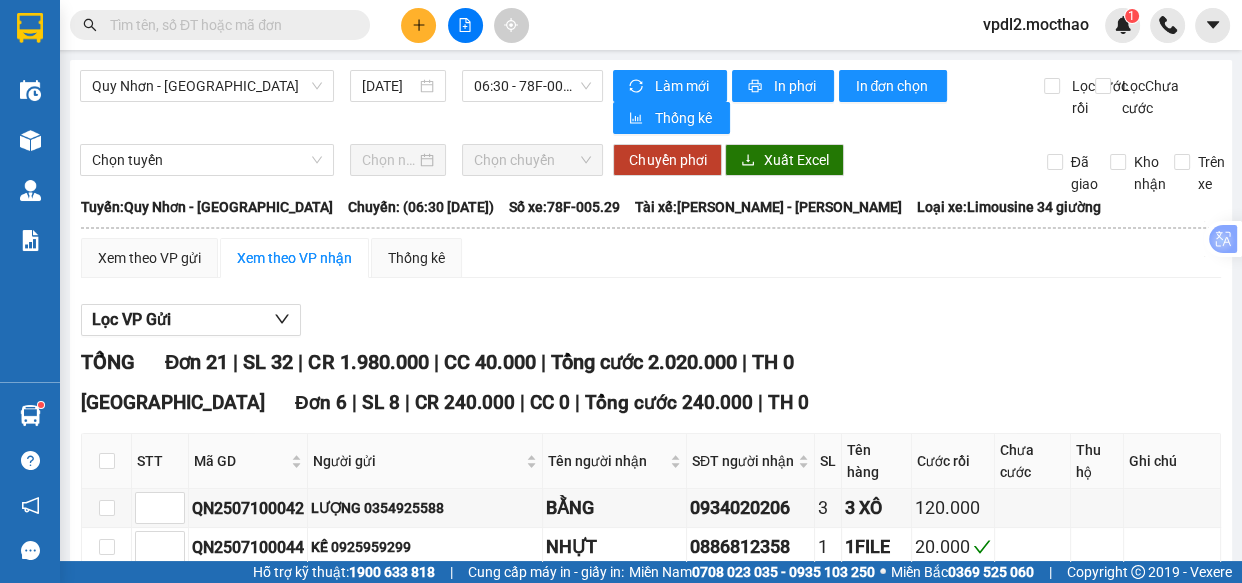 click on "Nhập kho nhận" at bounding box center (393, 1783) 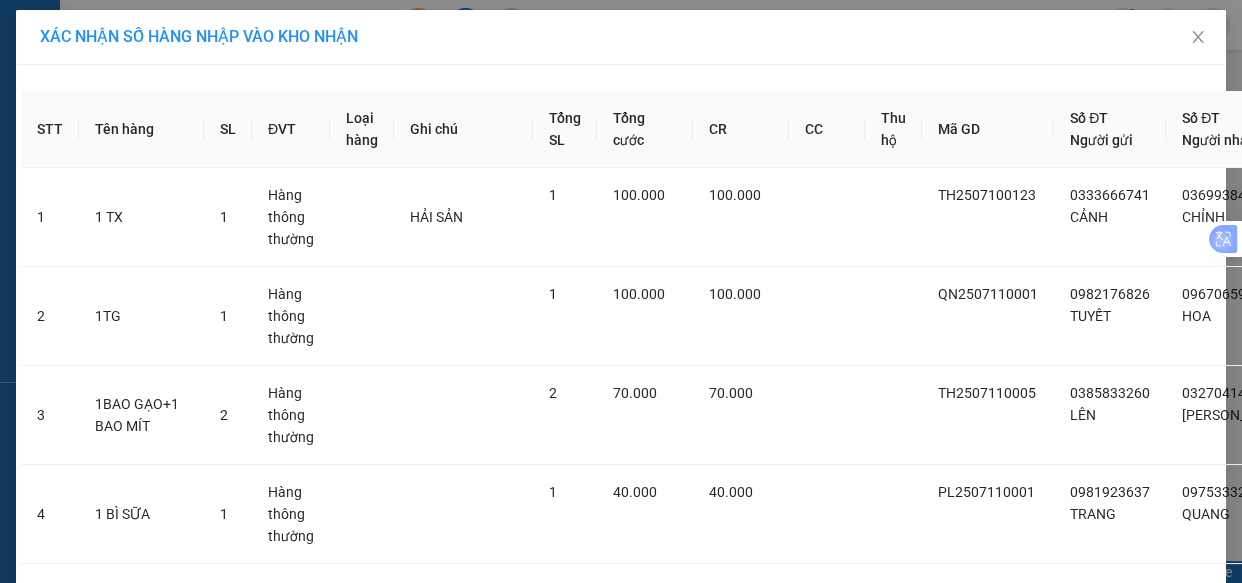 click on "Nhập hàng kho nhận" at bounding box center (694, 1447) 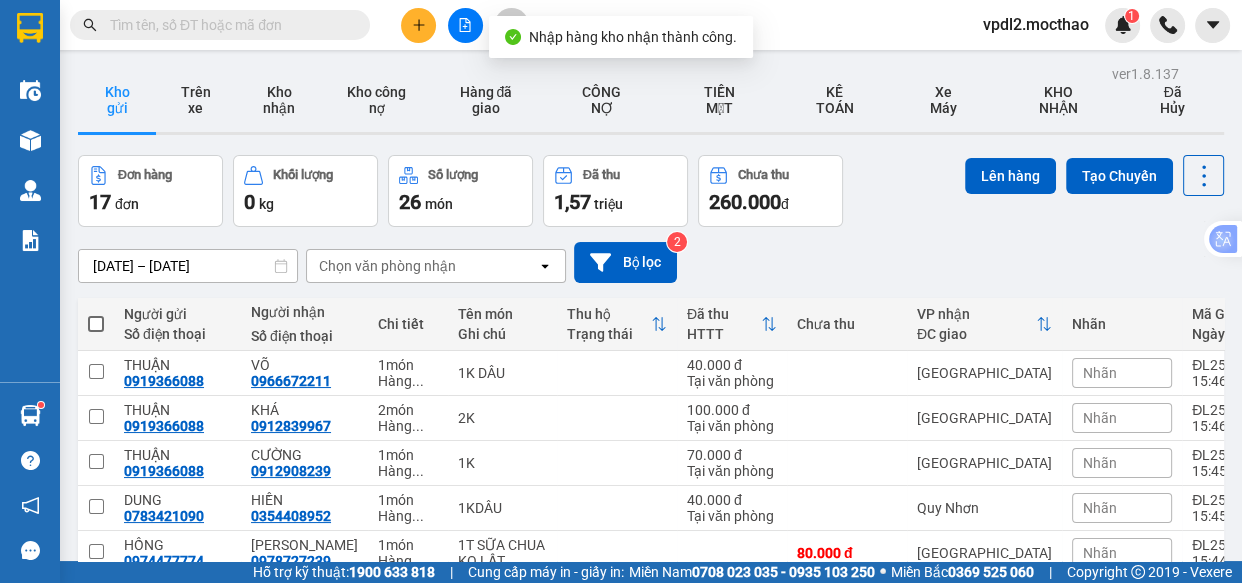 drag, startPoint x: 279, startPoint y: 96, endPoint x: 303, endPoint y: 137, distance: 47.507893 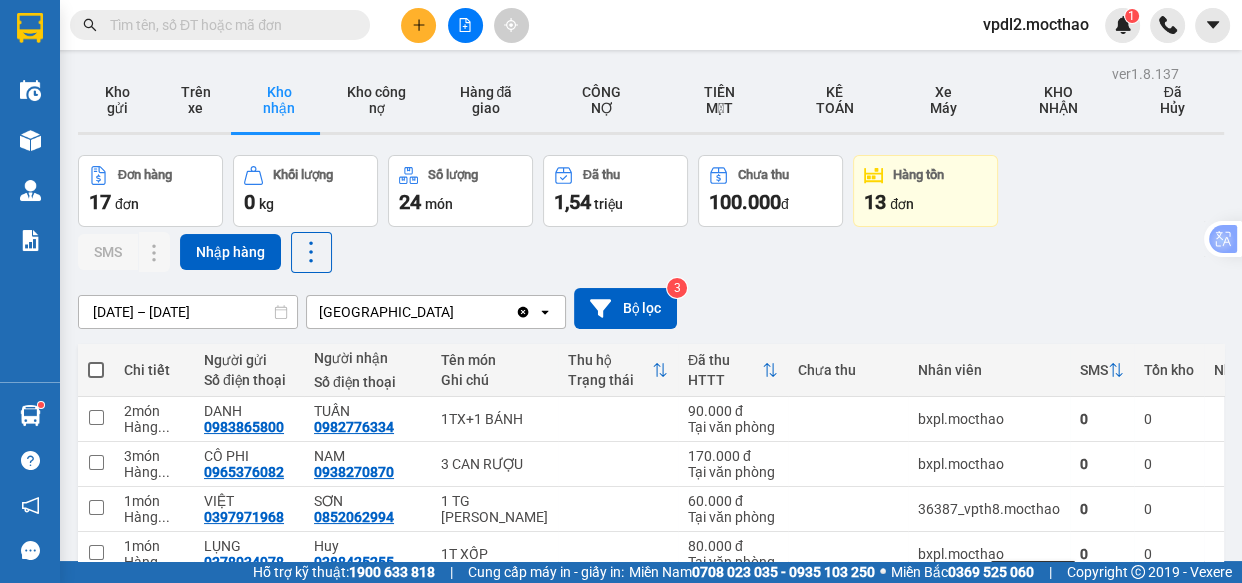 click 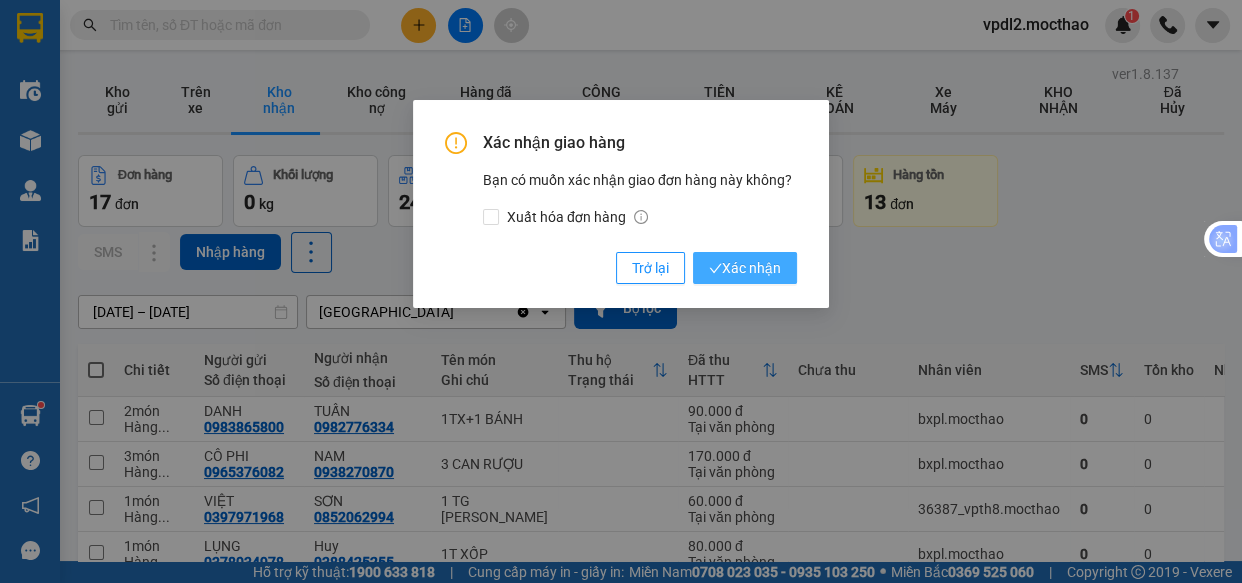 click on "Xác nhận" at bounding box center [745, 268] 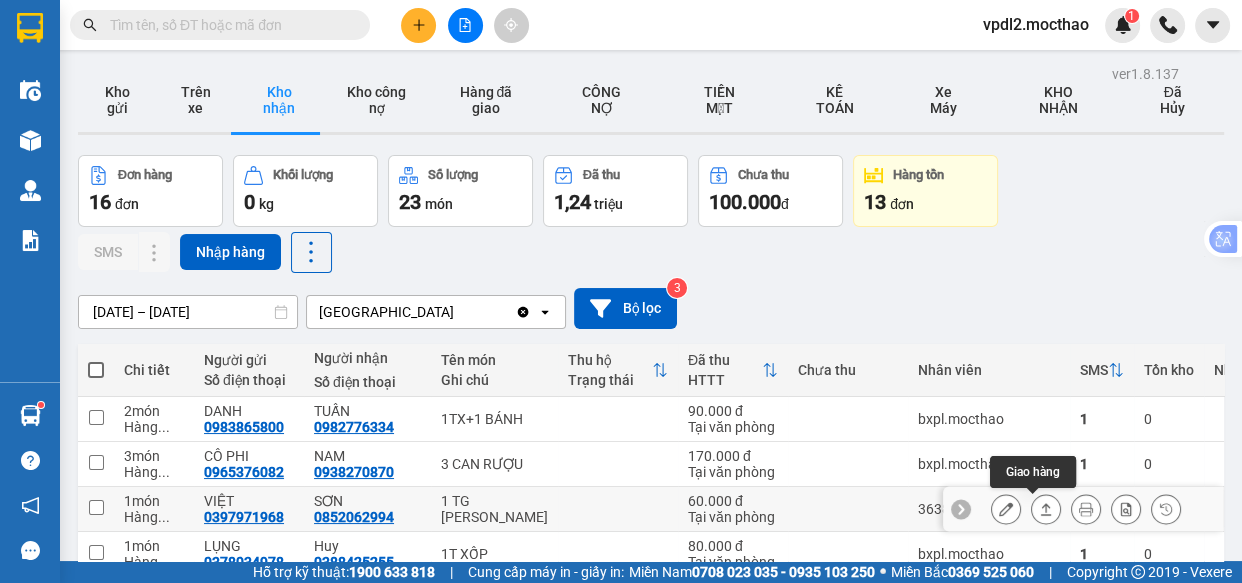 click 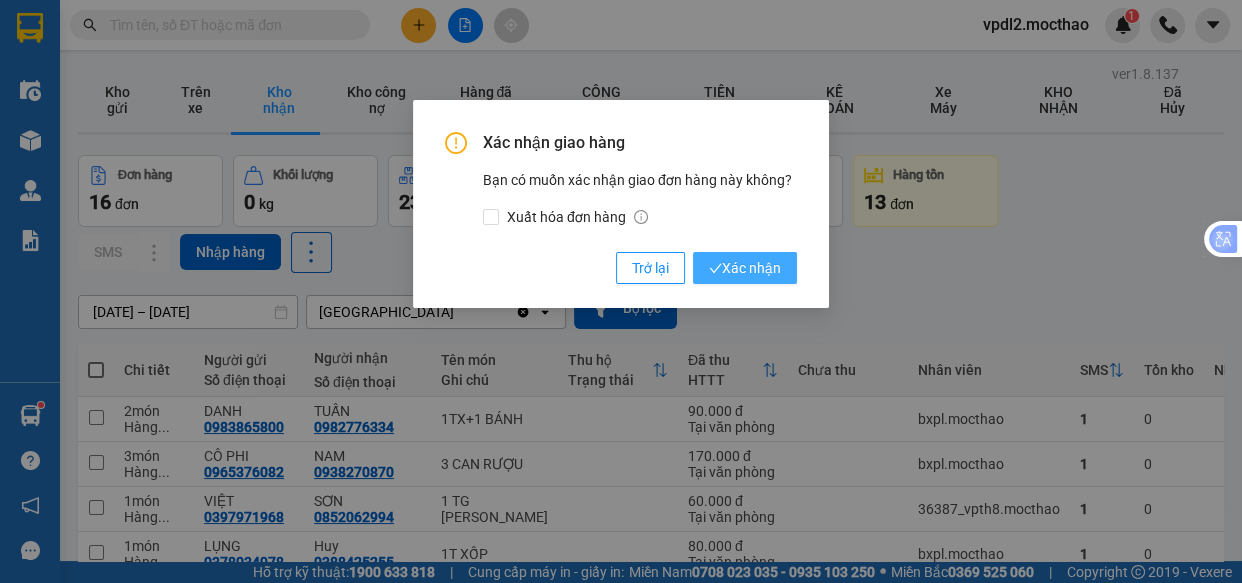 click on "Xác nhận" at bounding box center (745, 268) 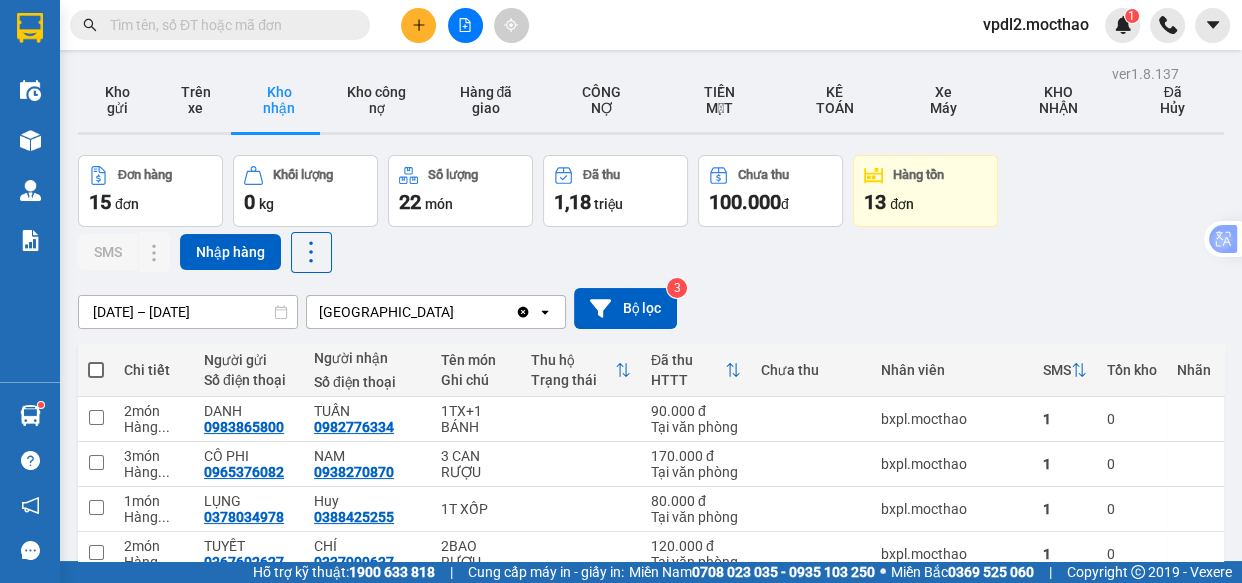 click 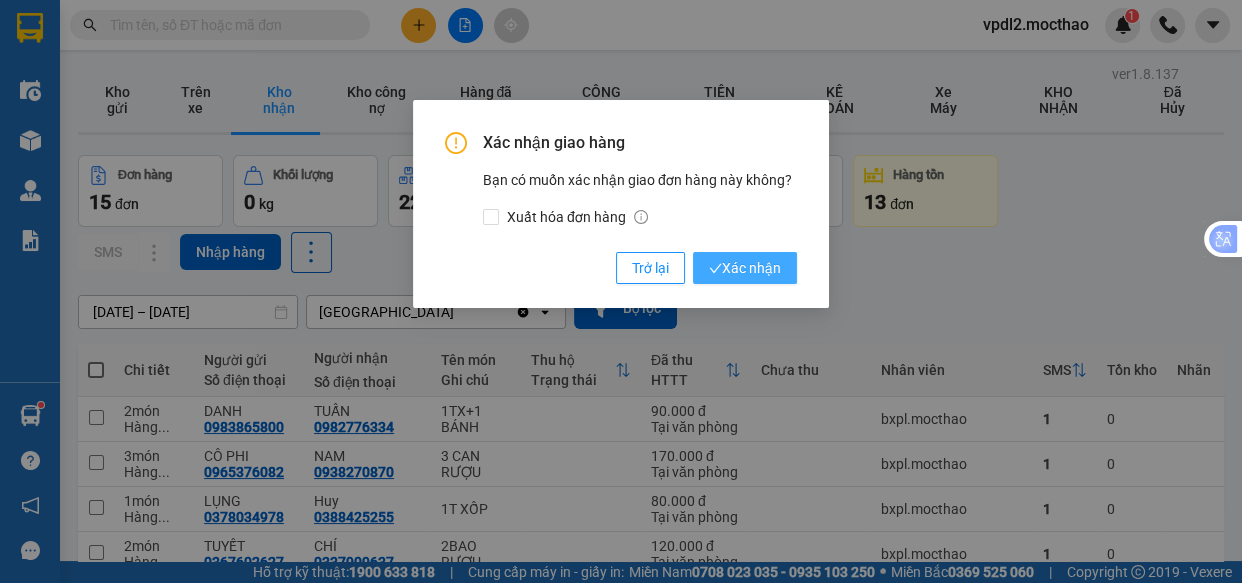 click on "Xác nhận" at bounding box center (745, 268) 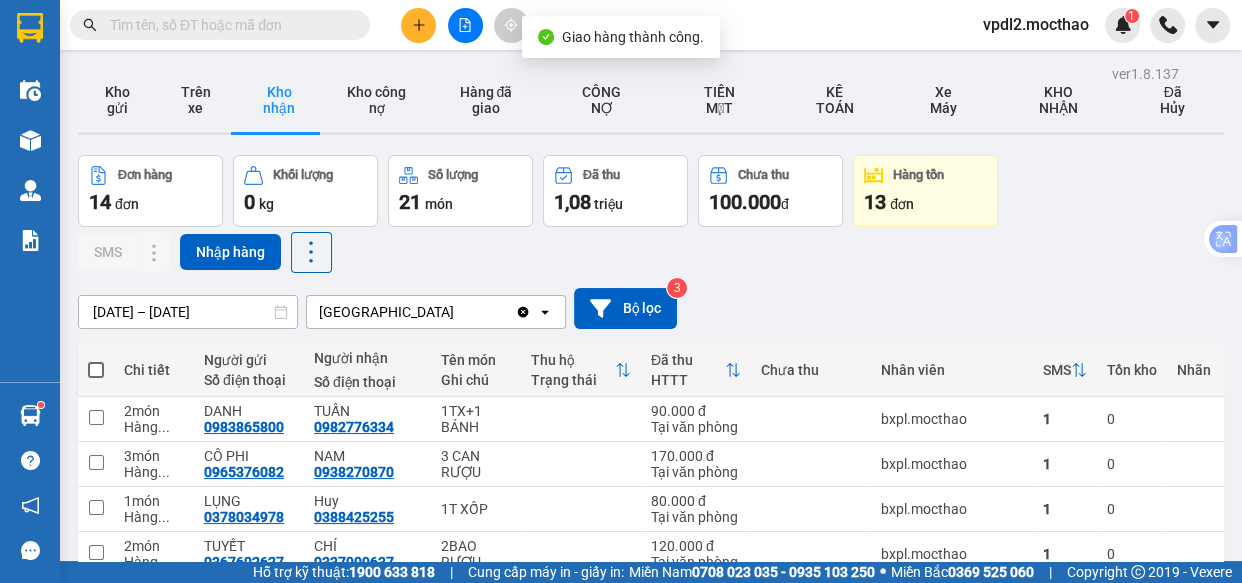 click at bounding box center [1046, 840] 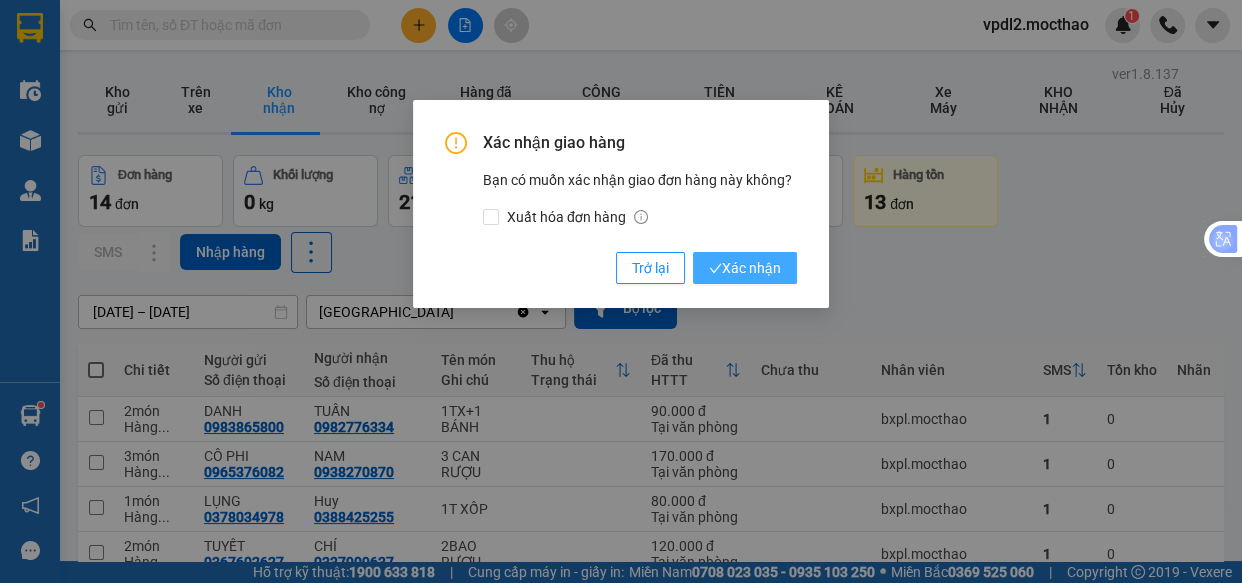 click on "Xác nhận" at bounding box center (745, 268) 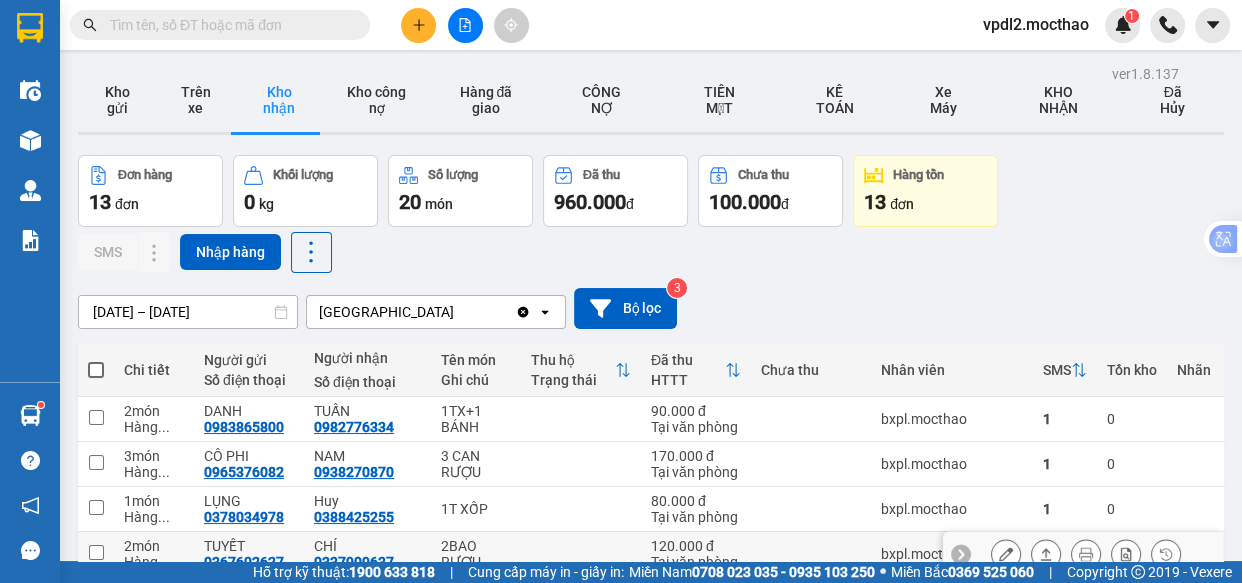 click 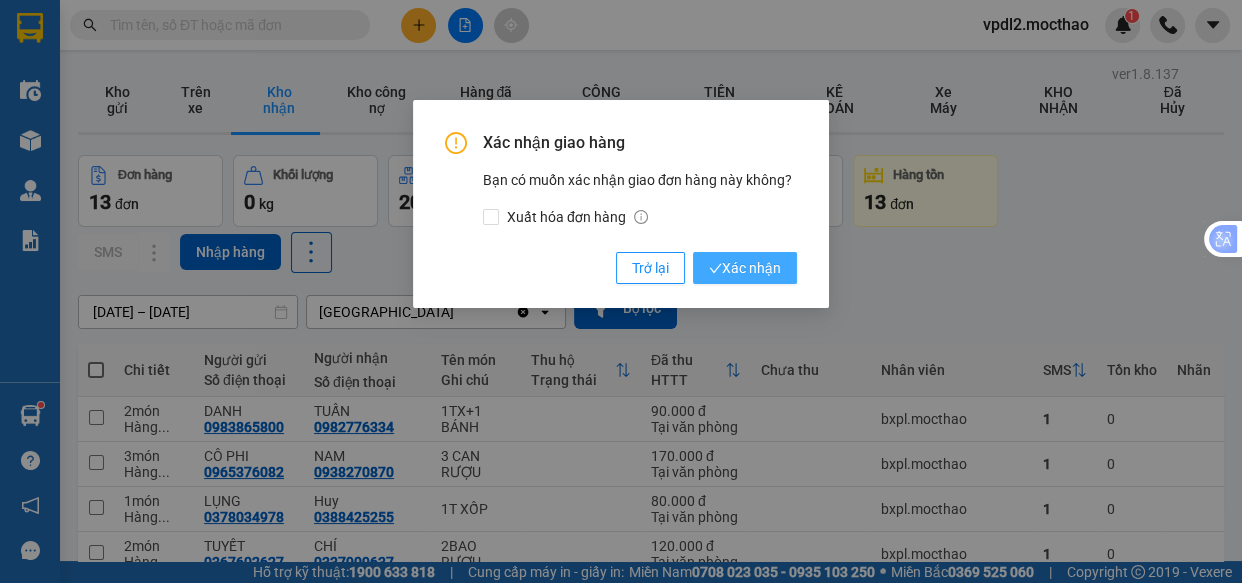 click on "Xác nhận" at bounding box center (745, 268) 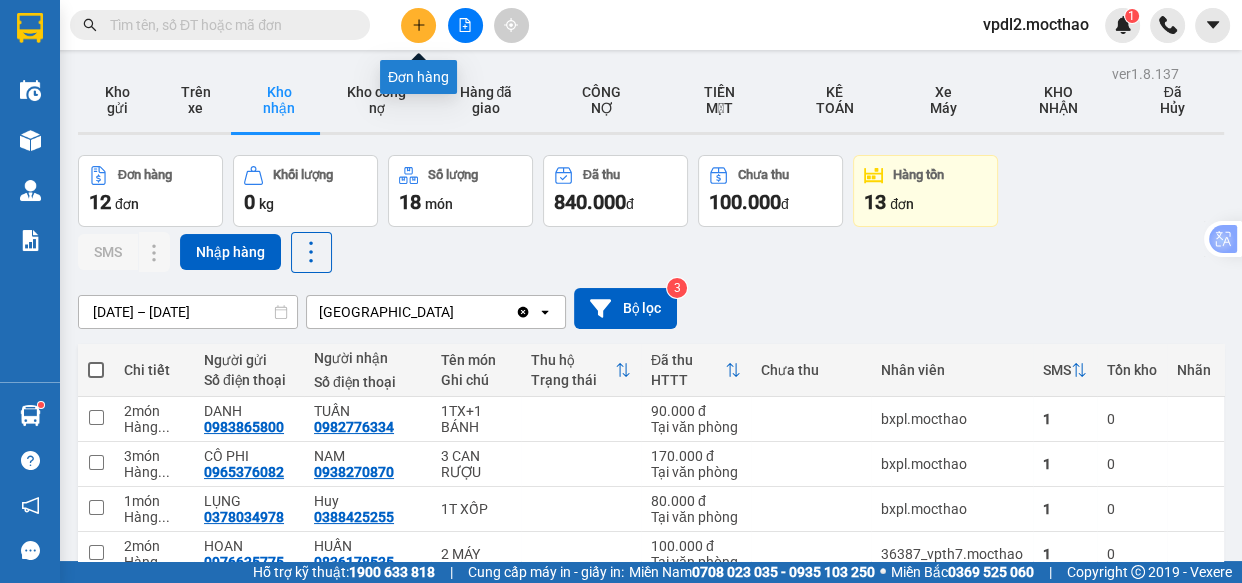 click 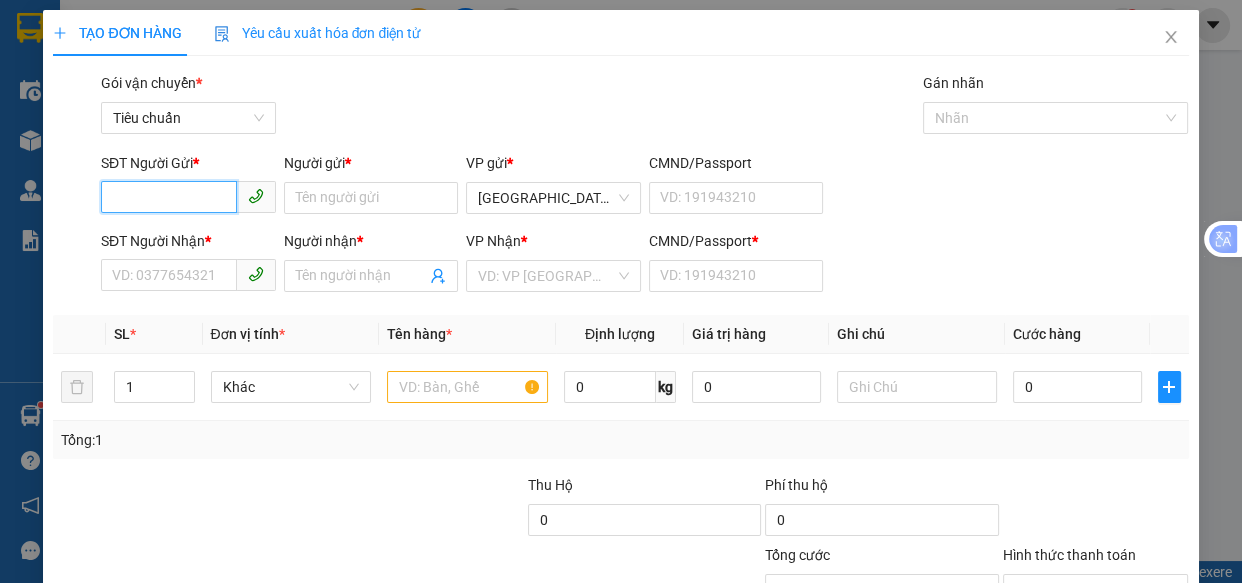 click on "SĐT Người Gửi  *" at bounding box center (169, 197) 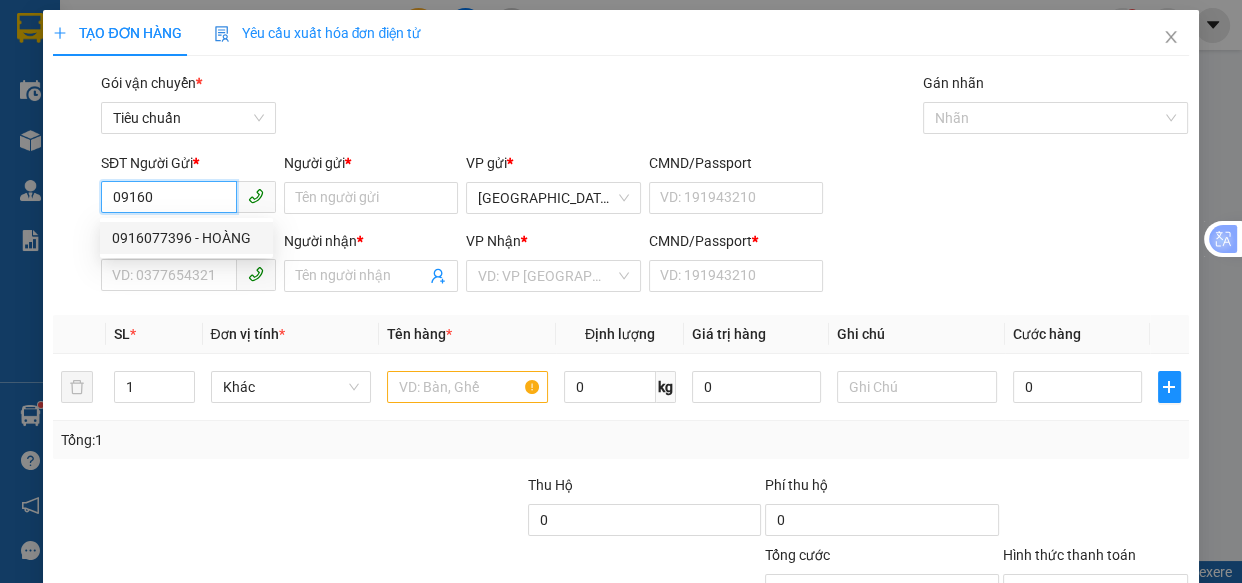 click on "0916077396 - HOÀNG" at bounding box center [186, 238] 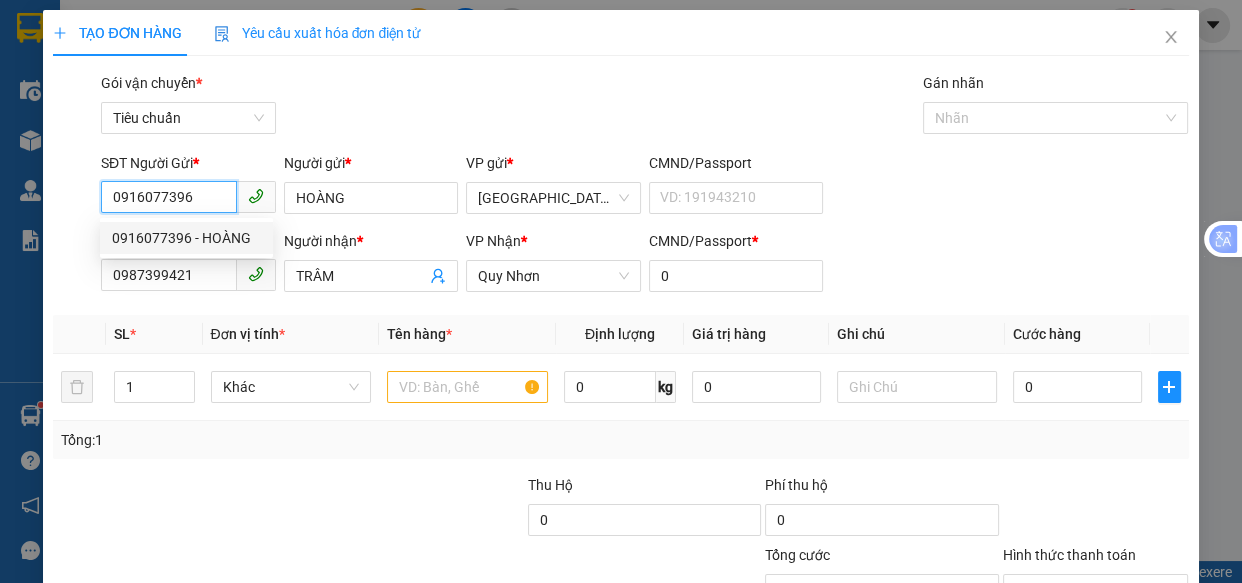 type on "50.000" 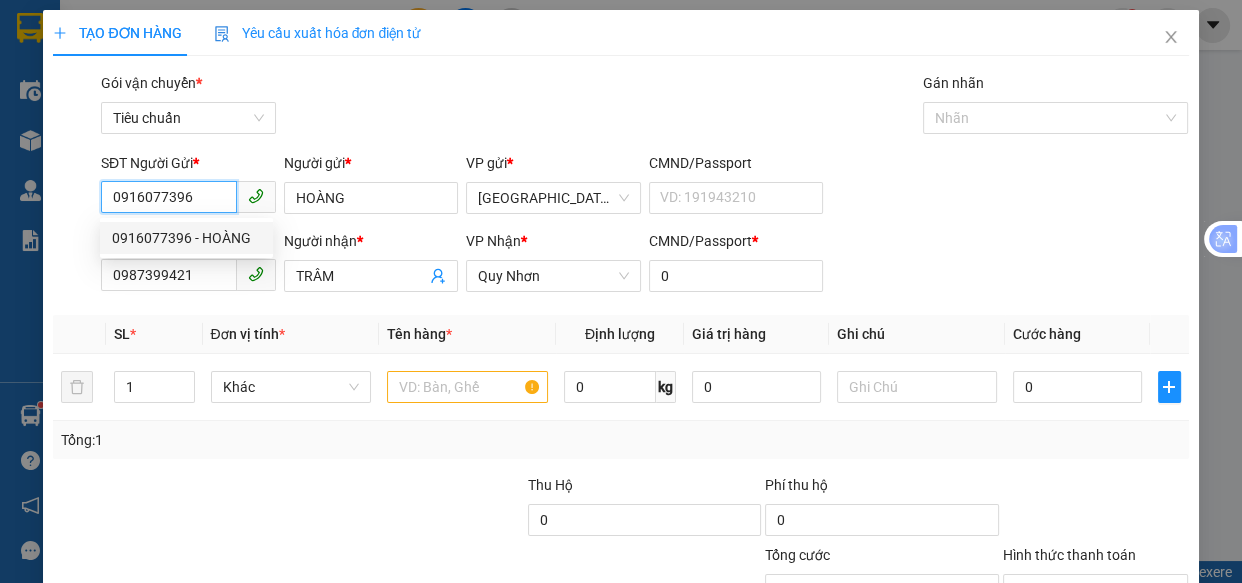 type on "50.000" 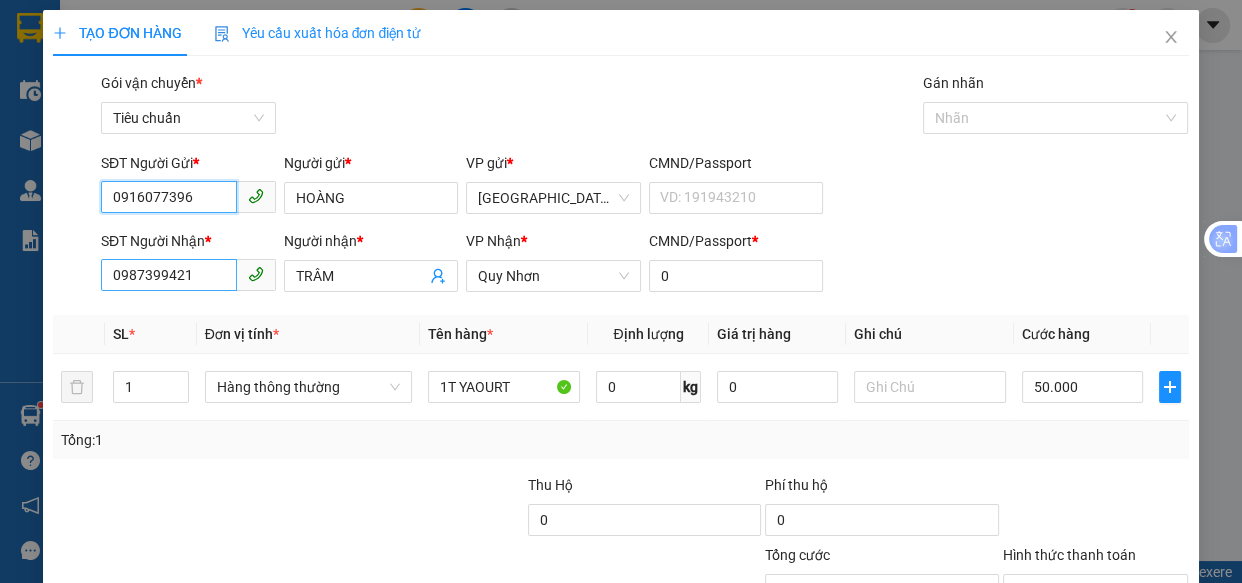 type on "0916077396" 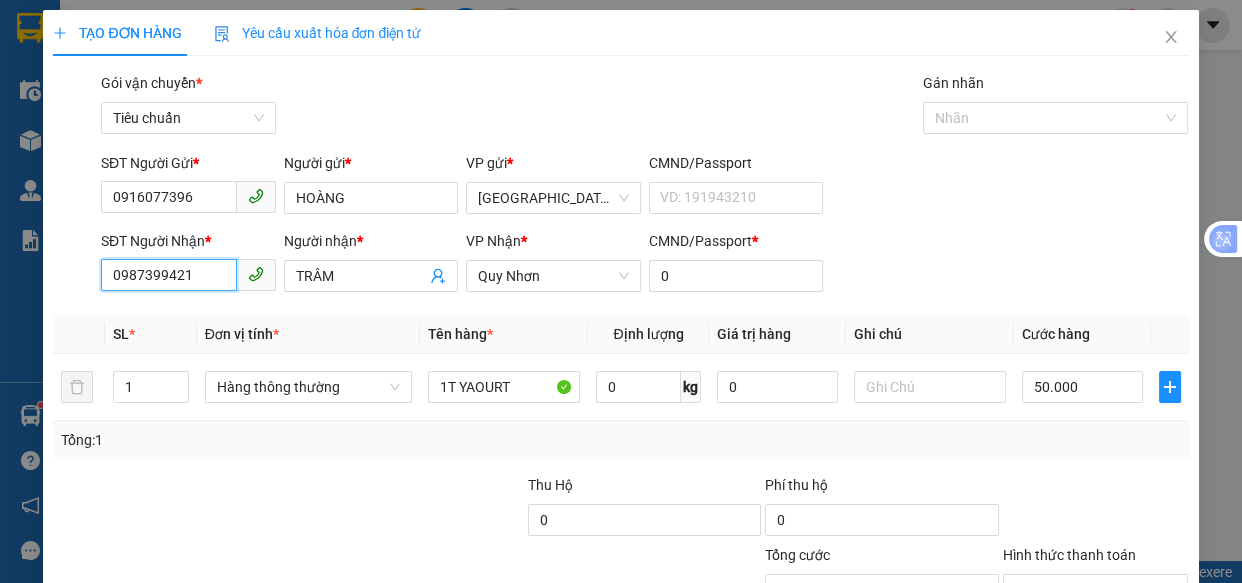click on "0987399421" at bounding box center (169, 275) 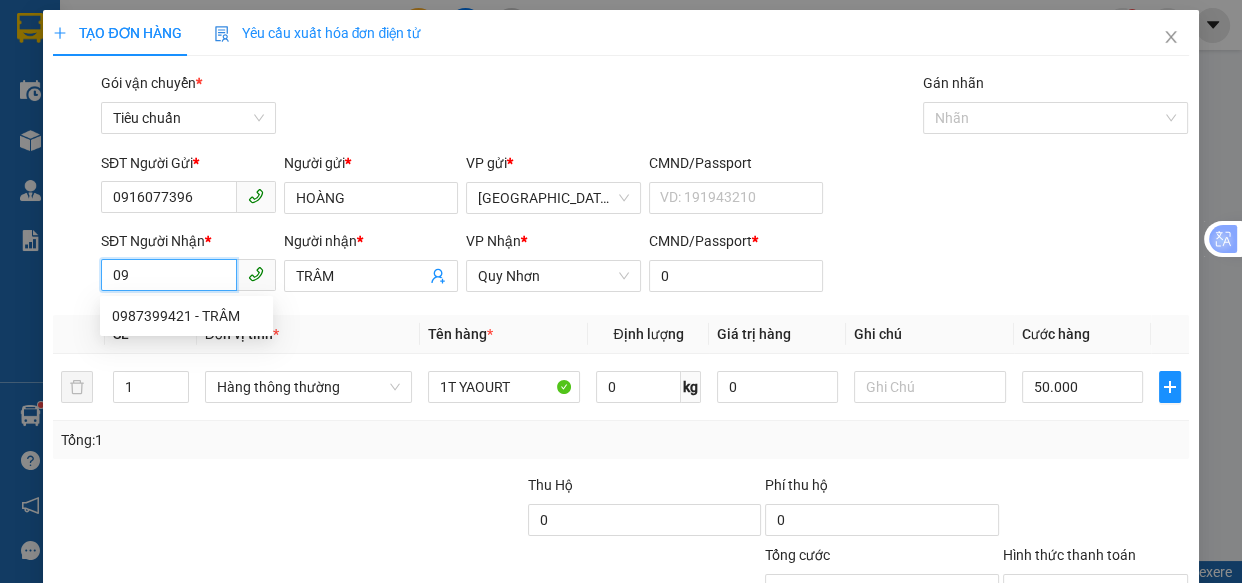 type on "0" 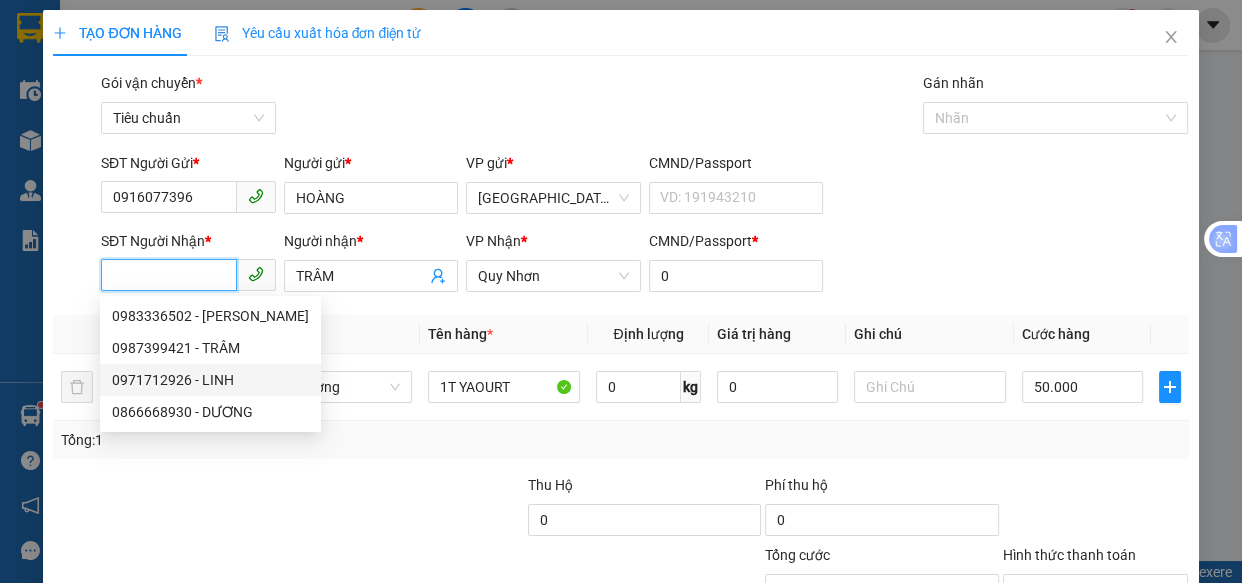 click on "0971712926 - LINH" at bounding box center (210, 380) 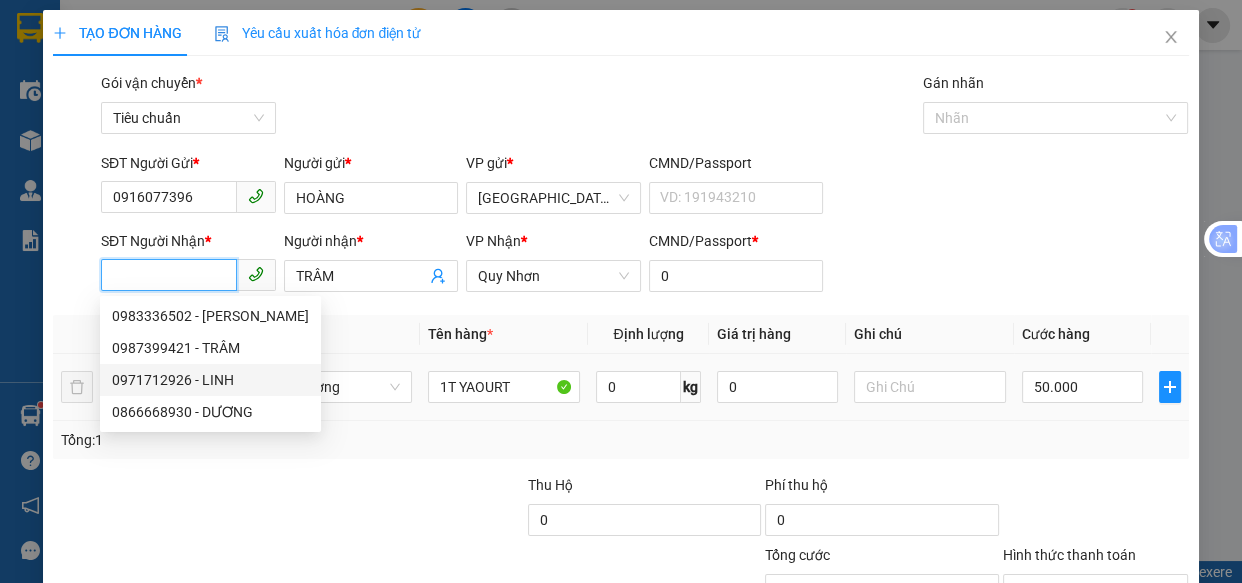 type on "0971712926" 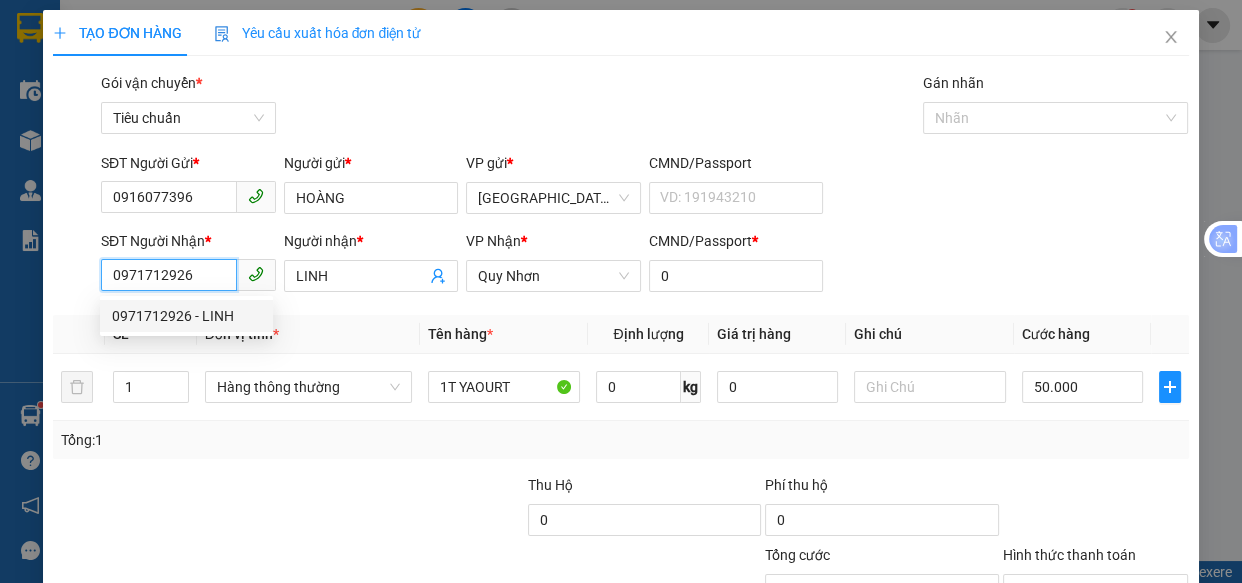 type 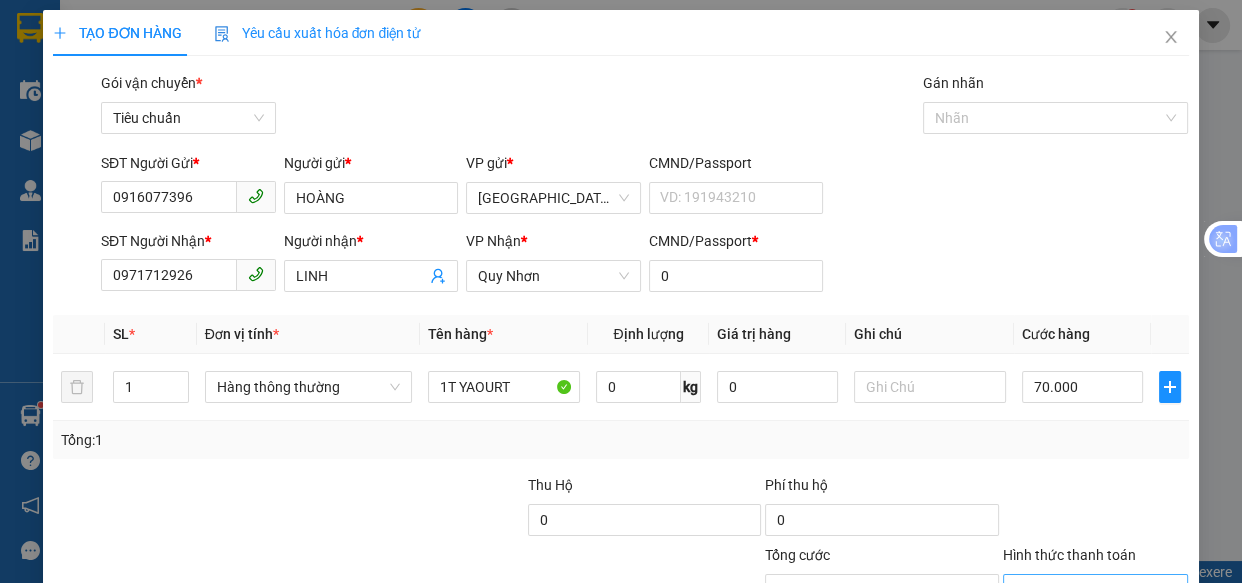 click on "Hình thức thanh toán" at bounding box center (1089, 590) 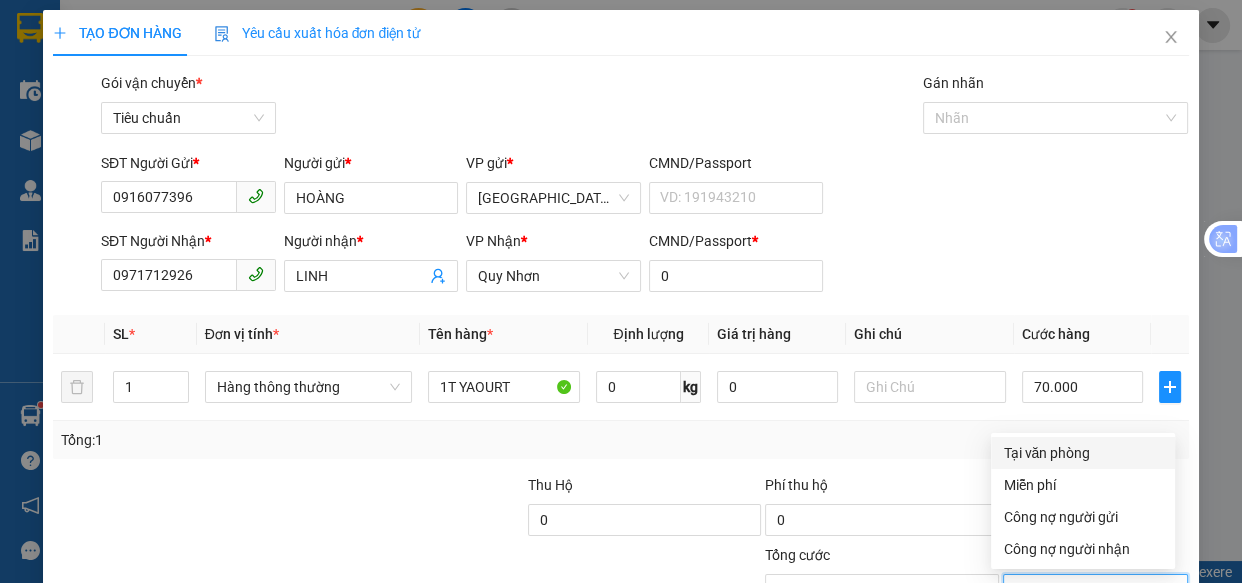 drag, startPoint x: 1040, startPoint y: 299, endPoint x: 1061, endPoint y: 377, distance: 80.77747 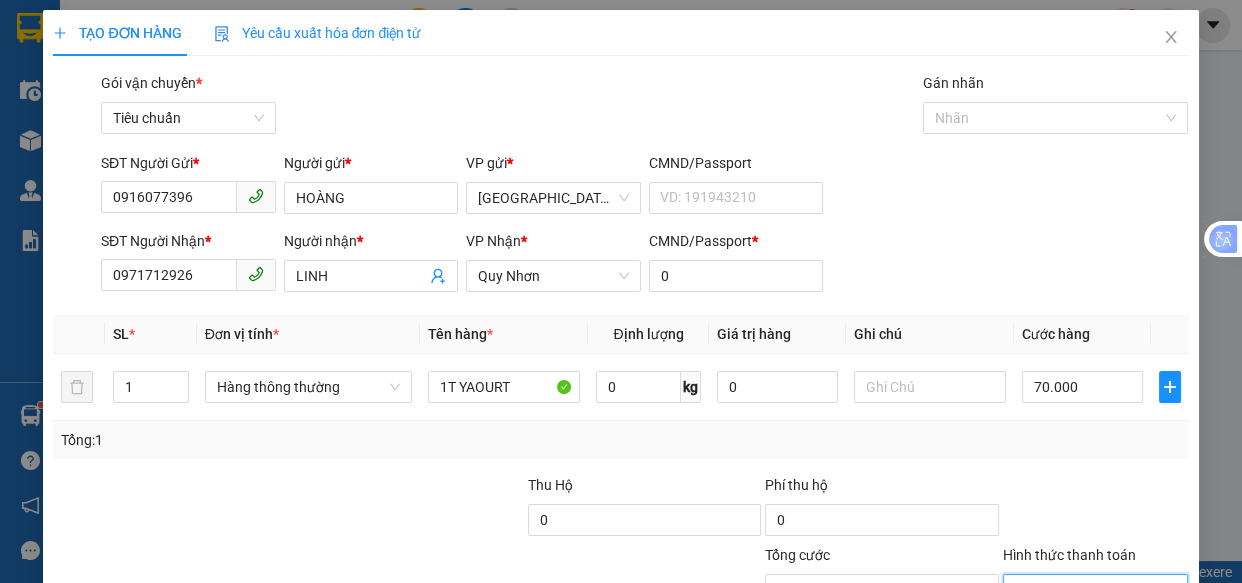 click on "[PERSON_NAME] và In" at bounding box center (1158, 685) 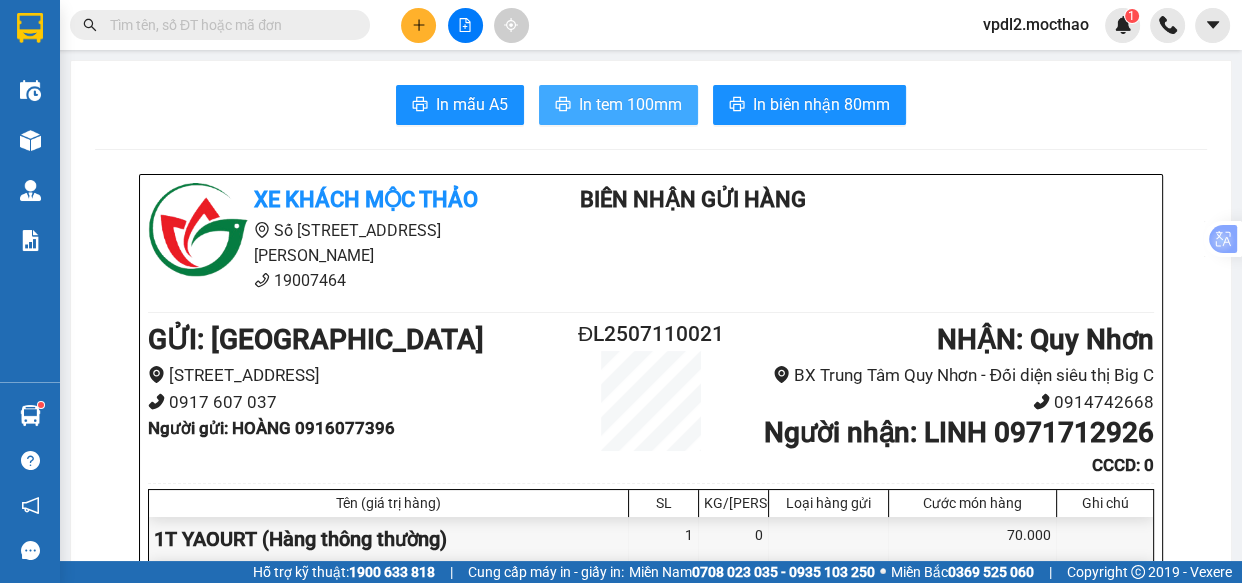 click on "In tem 100mm" at bounding box center [630, 104] 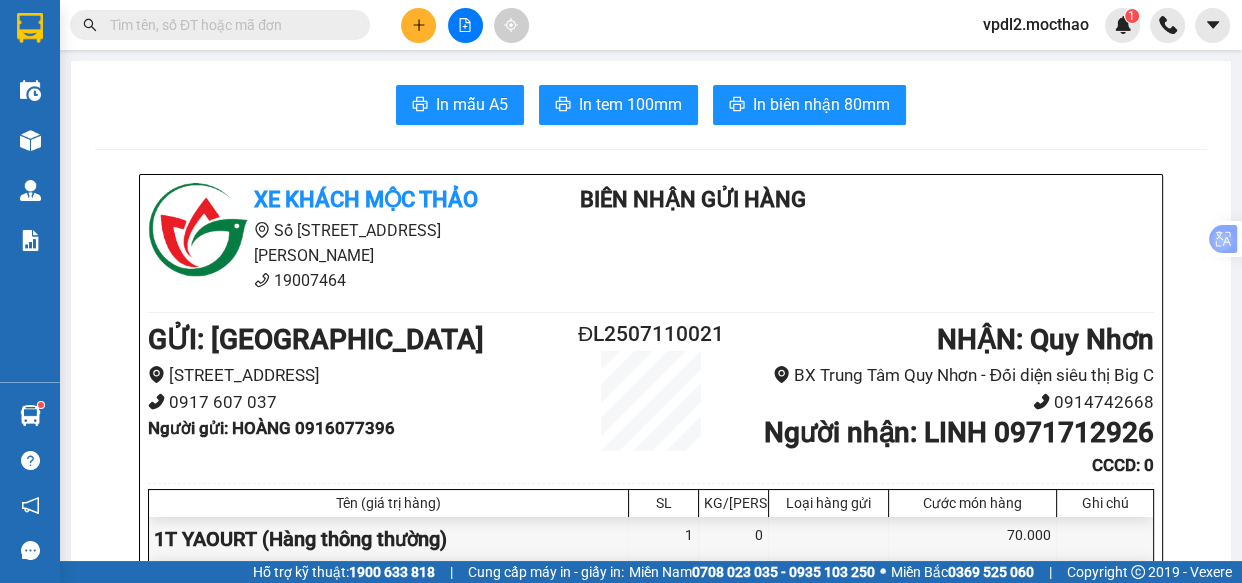 click at bounding box center (418, 25) 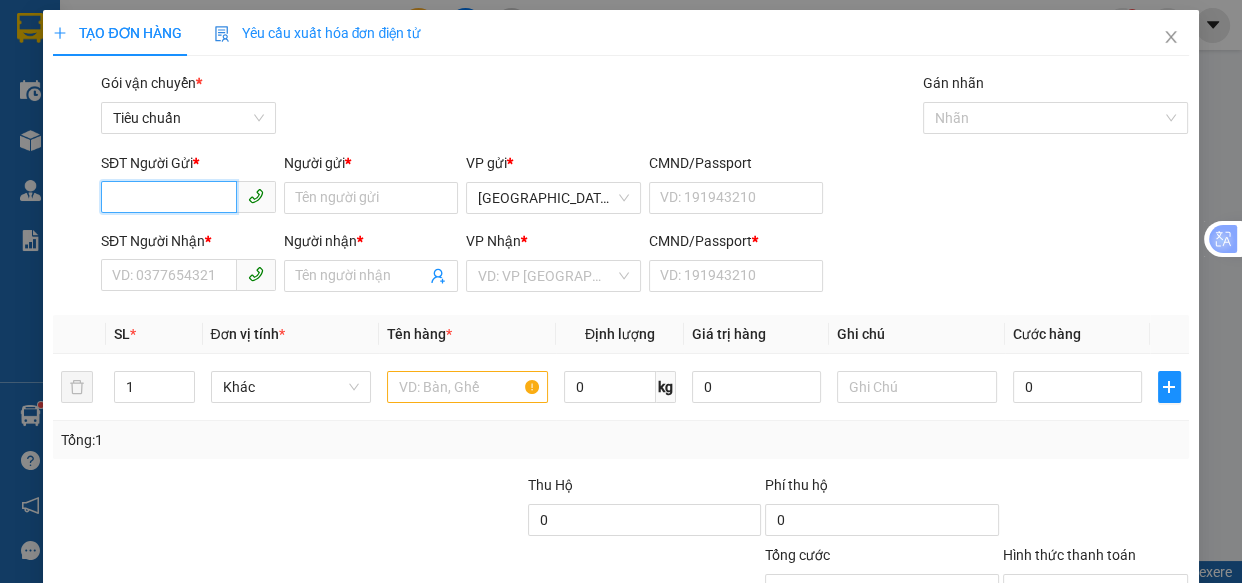 click on "SĐT Người Gửi  *" at bounding box center [169, 197] 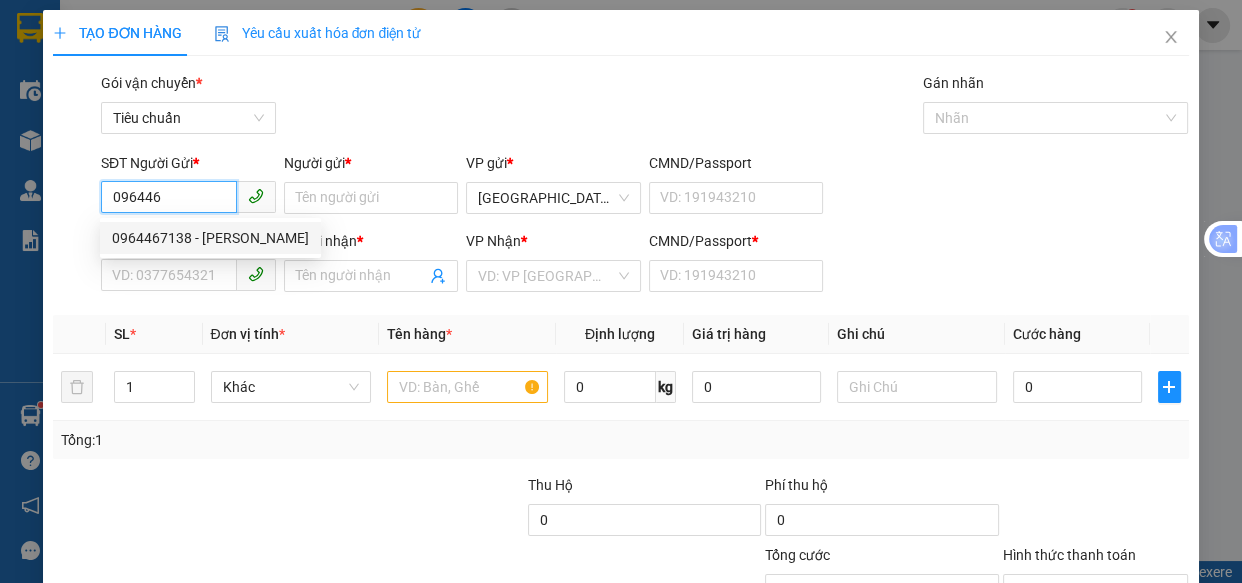 click on "0964467138 - [PERSON_NAME]" at bounding box center [210, 238] 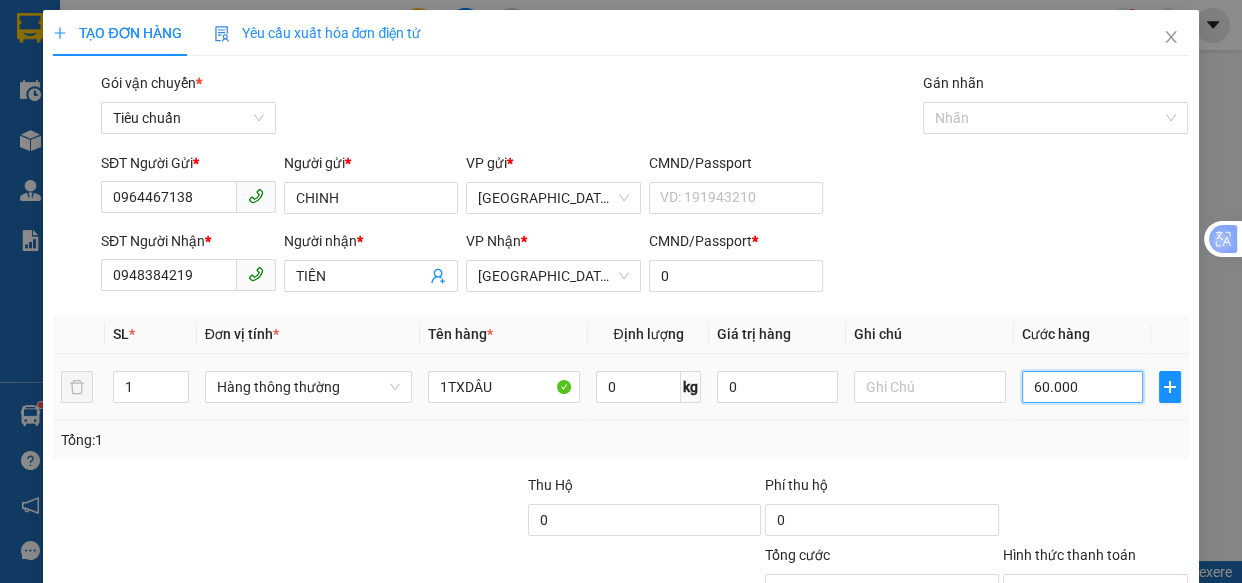click on "60.000" at bounding box center (1082, 387) 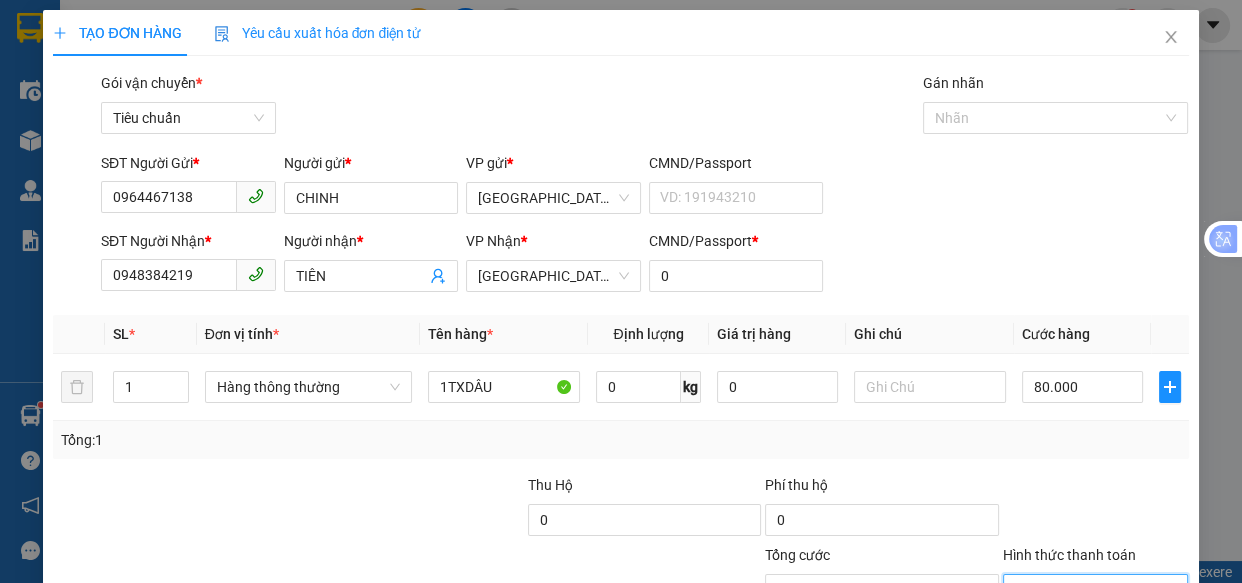 click on "Hình thức thanh toán" at bounding box center [1089, 590] 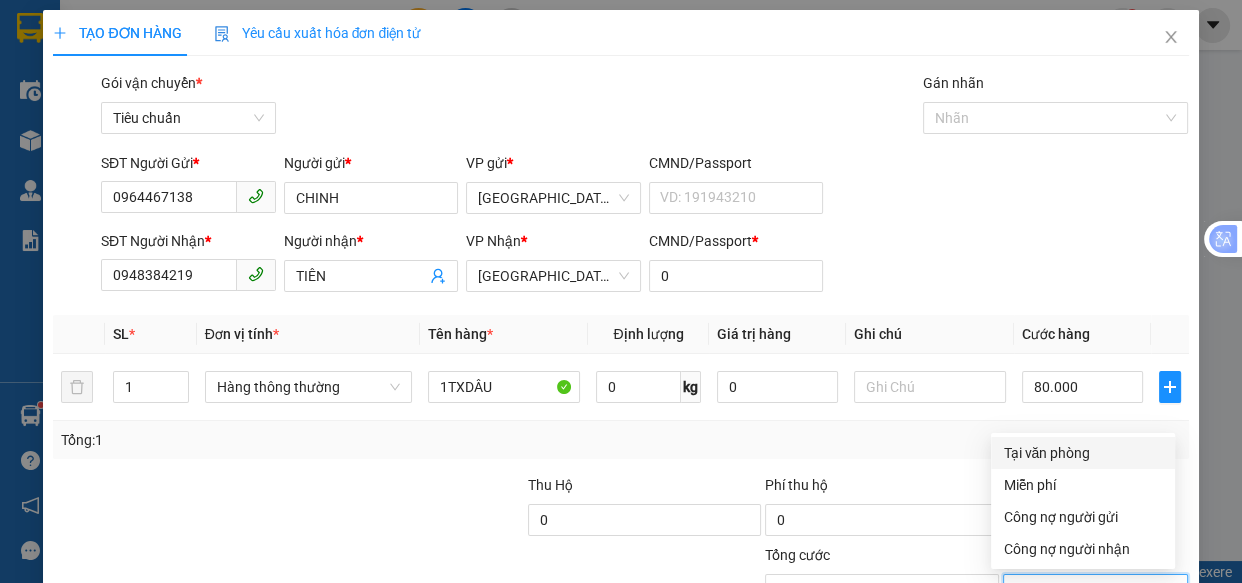 click on "Tại văn phòng" at bounding box center (1083, 453) 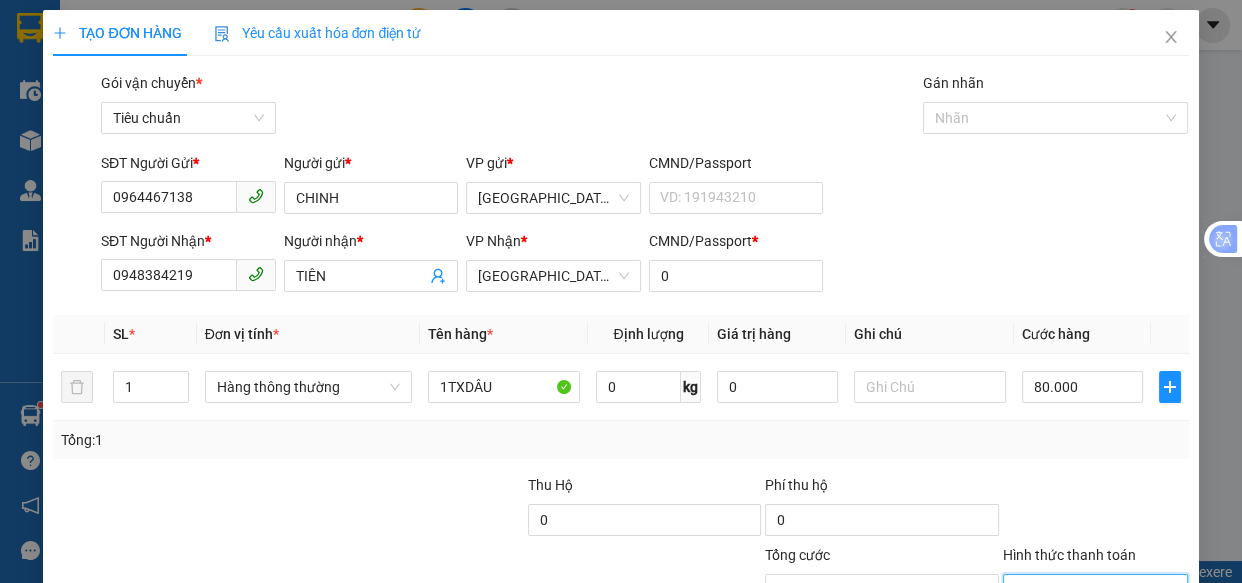 click on "[PERSON_NAME] và In" at bounding box center [1158, 685] 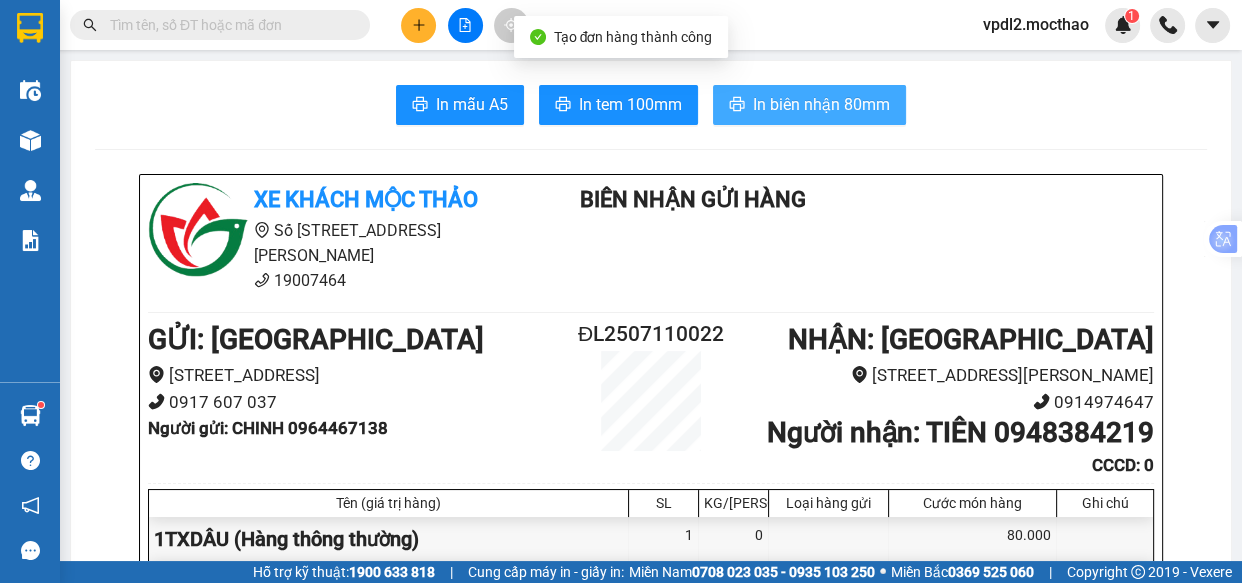 click on "In biên nhận 80mm" at bounding box center (821, 104) 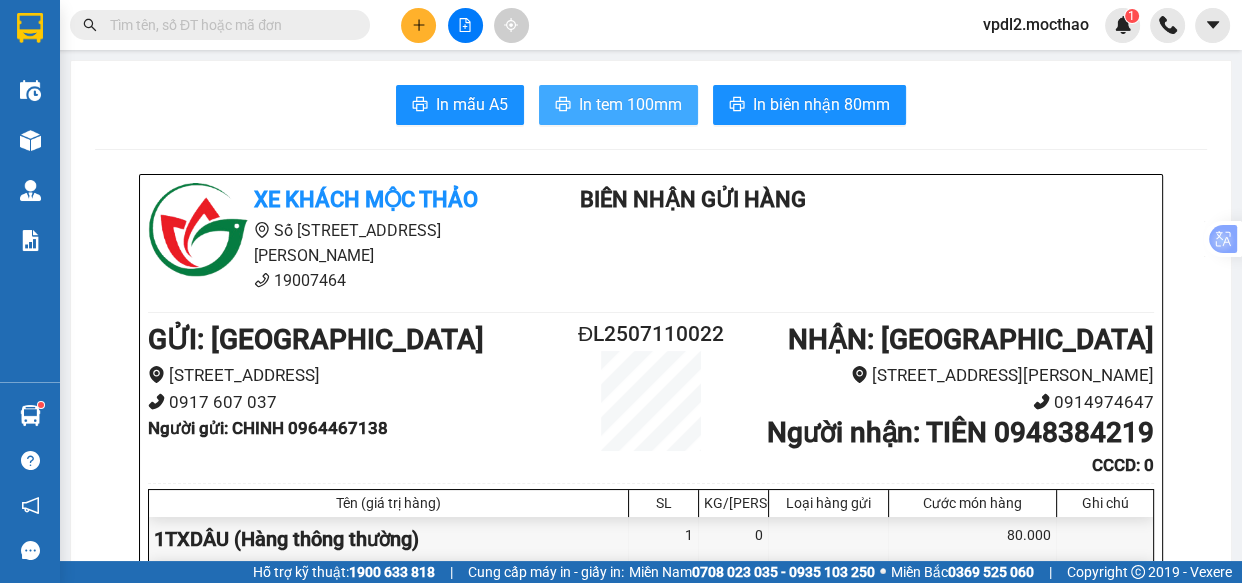 click on "In tem 100mm" at bounding box center [618, 105] 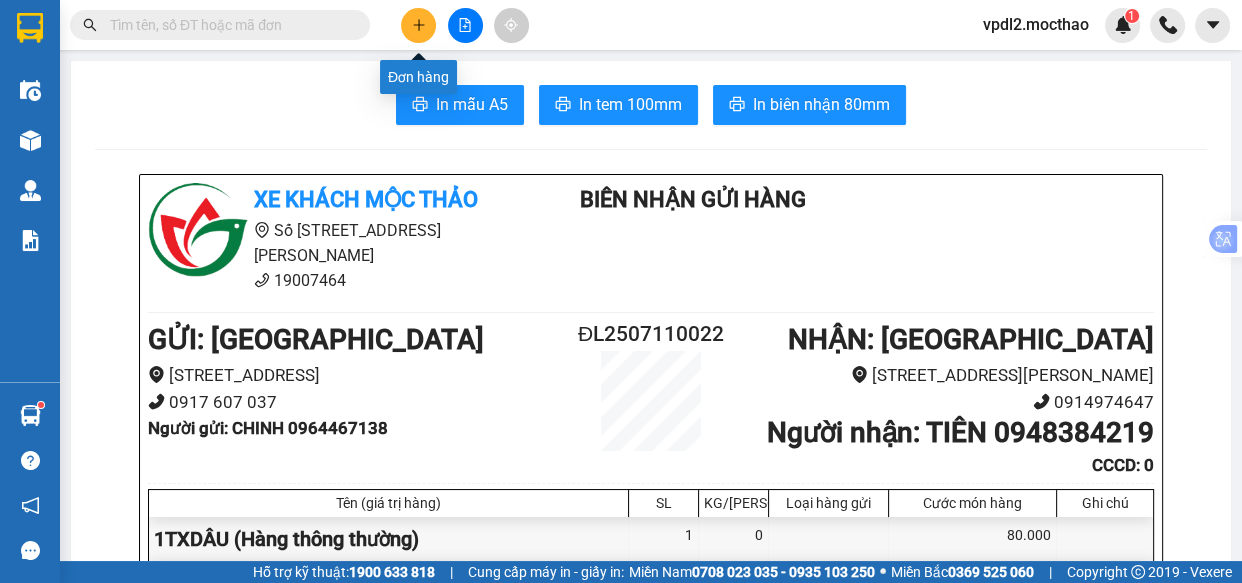 click 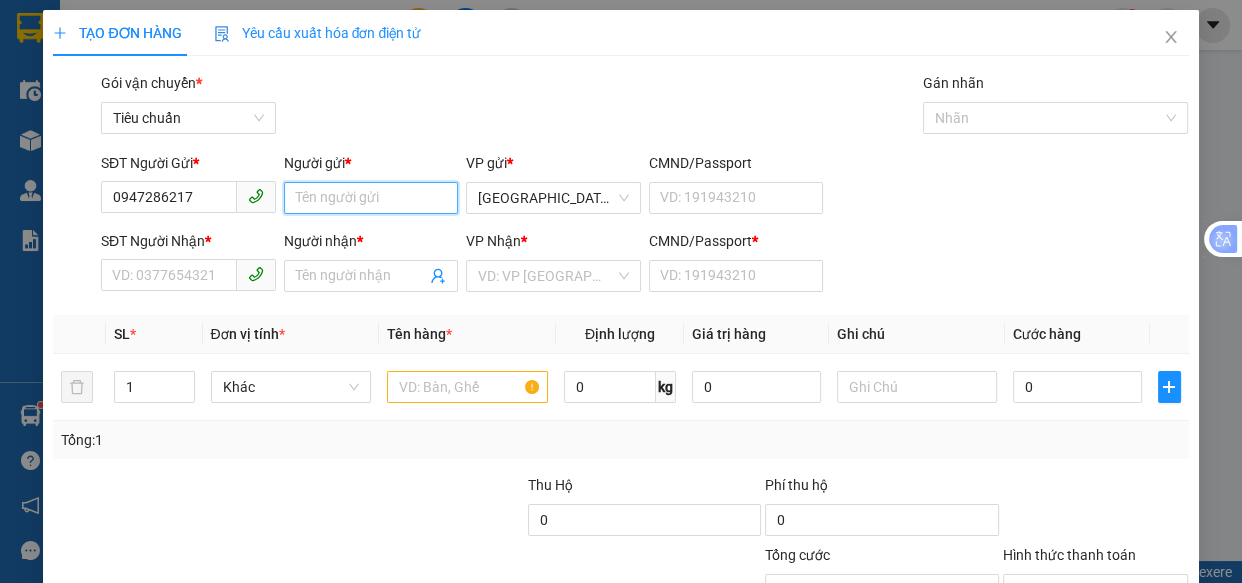 click on "Người gửi  *" at bounding box center [371, 198] 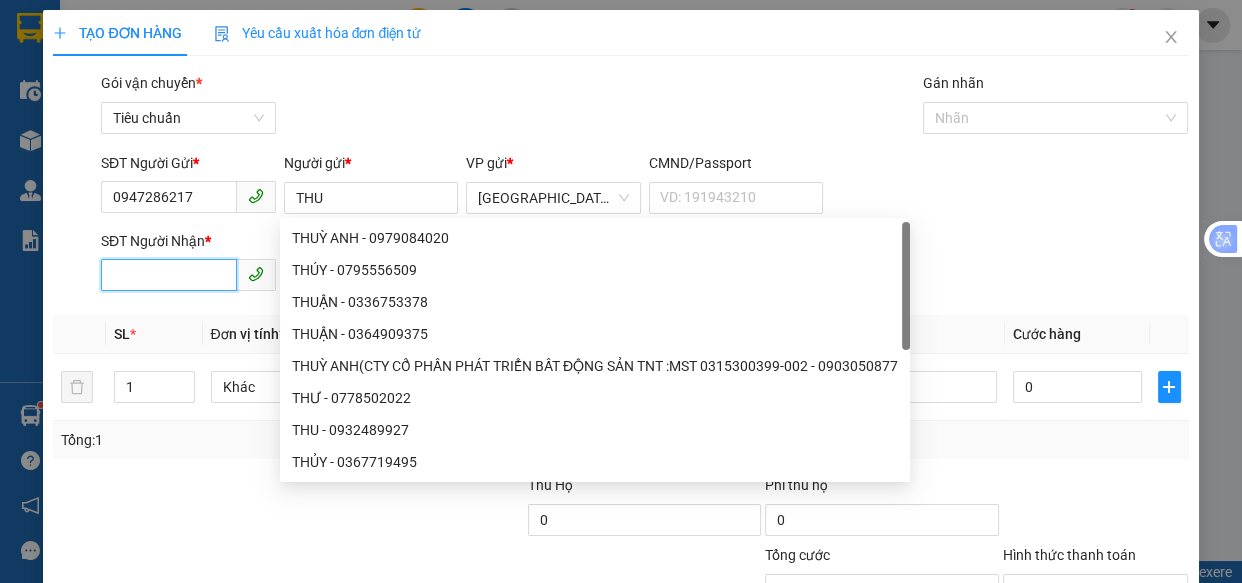 click on "SĐT Người Nhận  *" at bounding box center (169, 275) 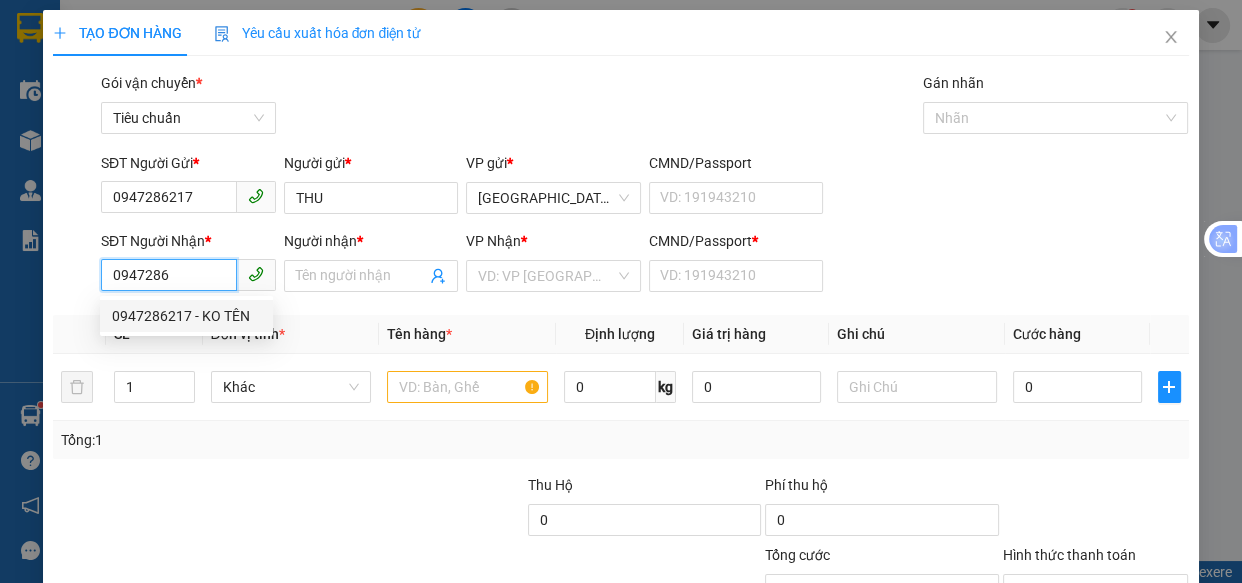 click on "0947286217 - KO TÊN" at bounding box center [186, 316] 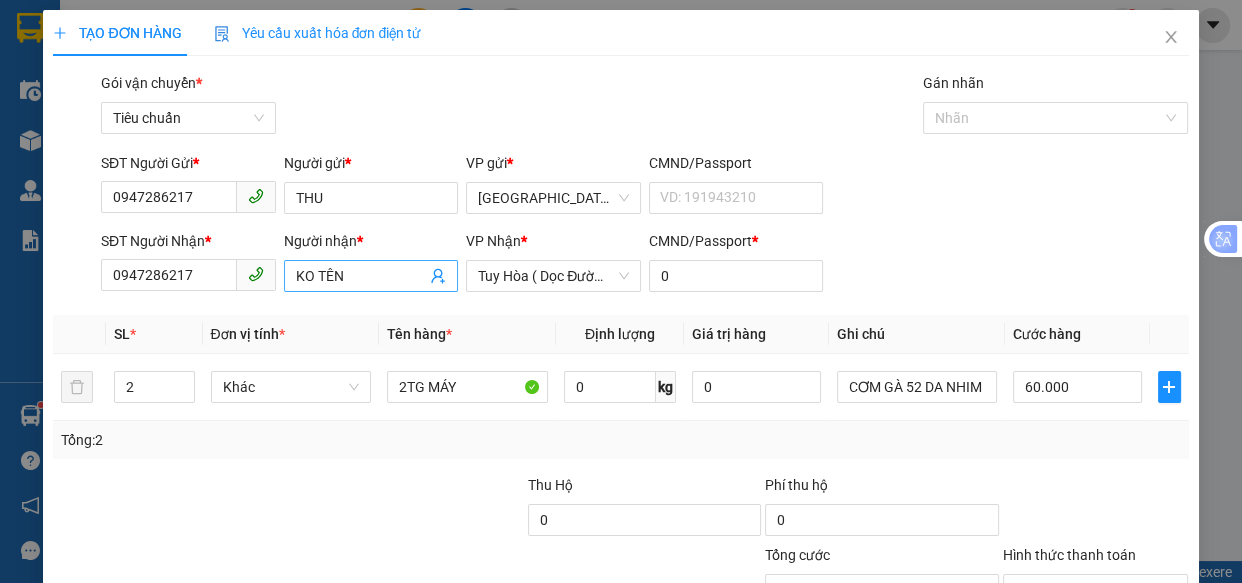 click on "KO TÊN" at bounding box center [361, 276] 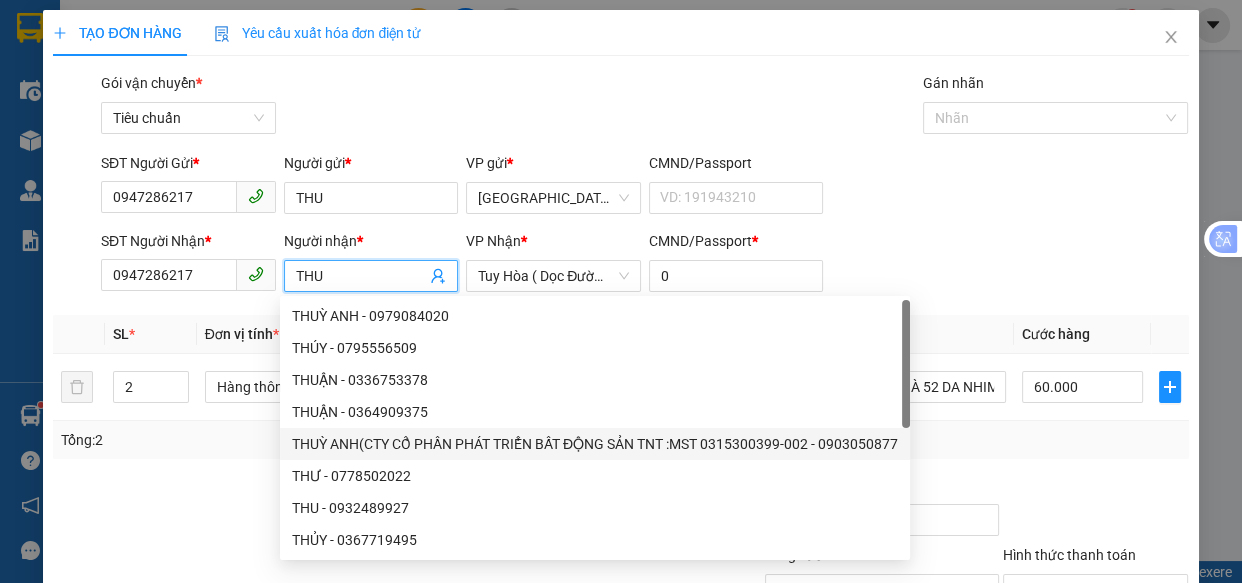 click at bounding box center [169, 509] 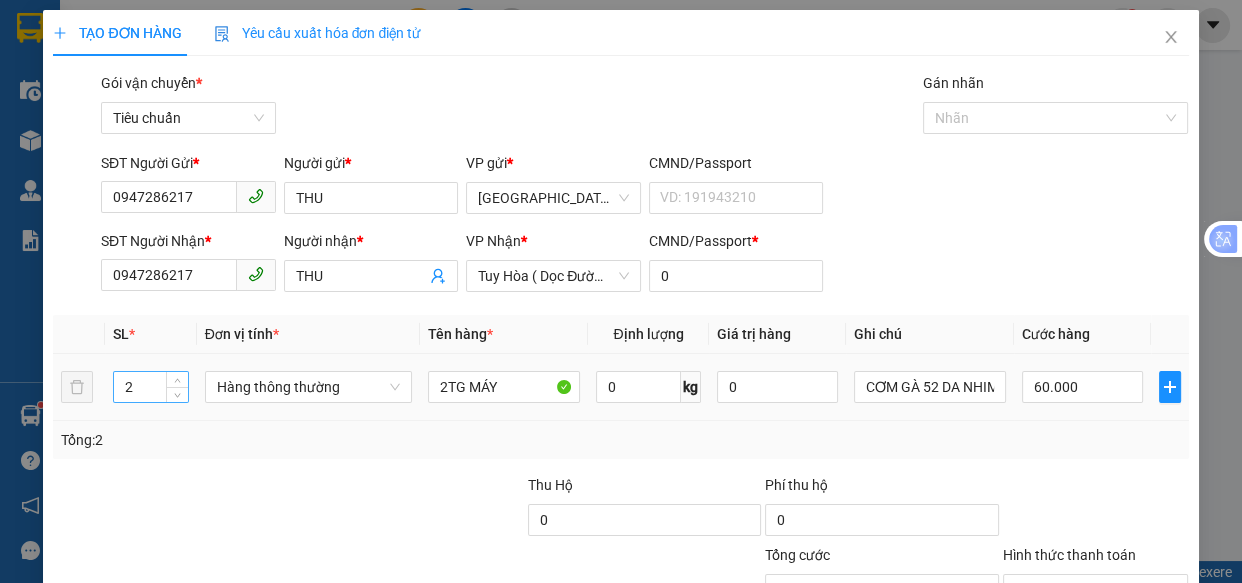 click on "2" at bounding box center (150, 387) 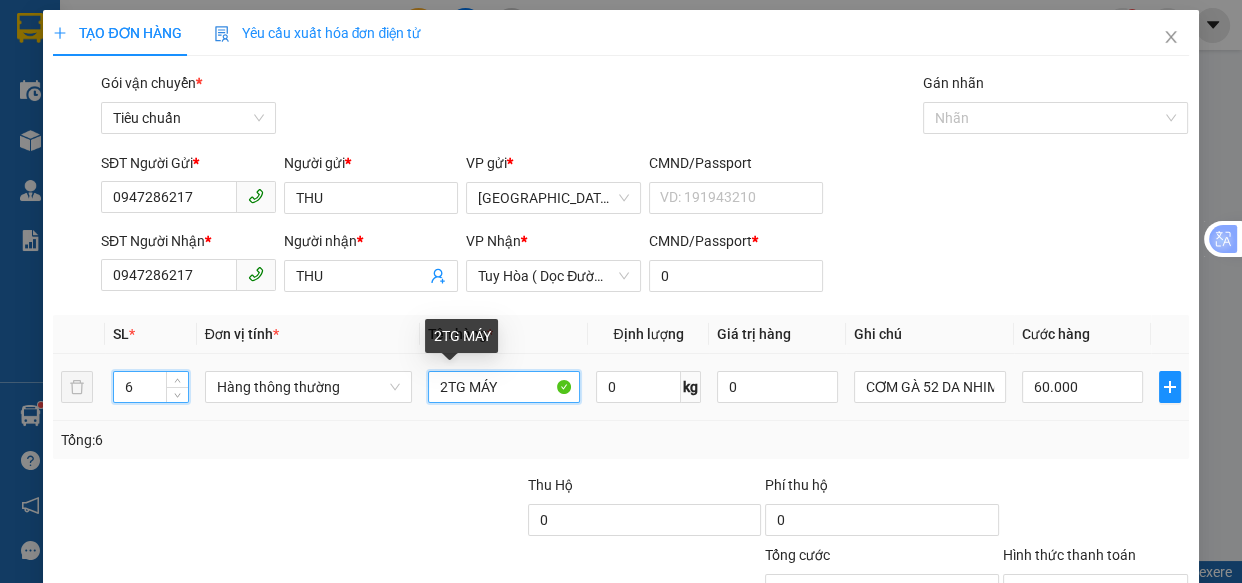 click on "2TG MÁY" at bounding box center [503, 387] 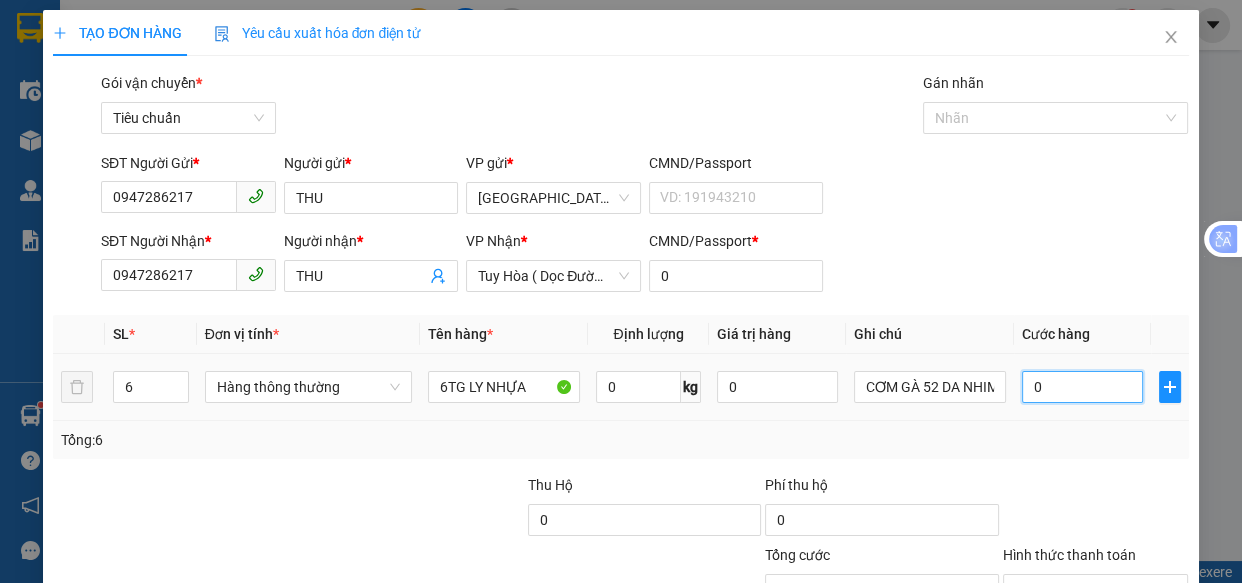 click on "0" at bounding box center [1082, 387] 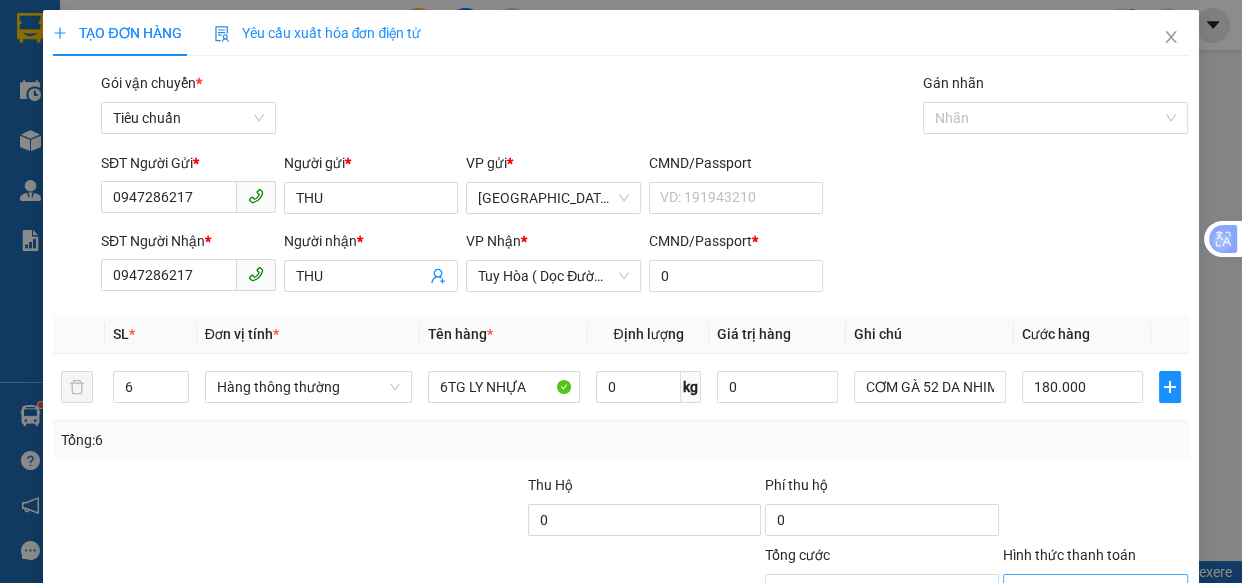 click on "Hình thức thanh toán" at bounding box center (1089, 590) 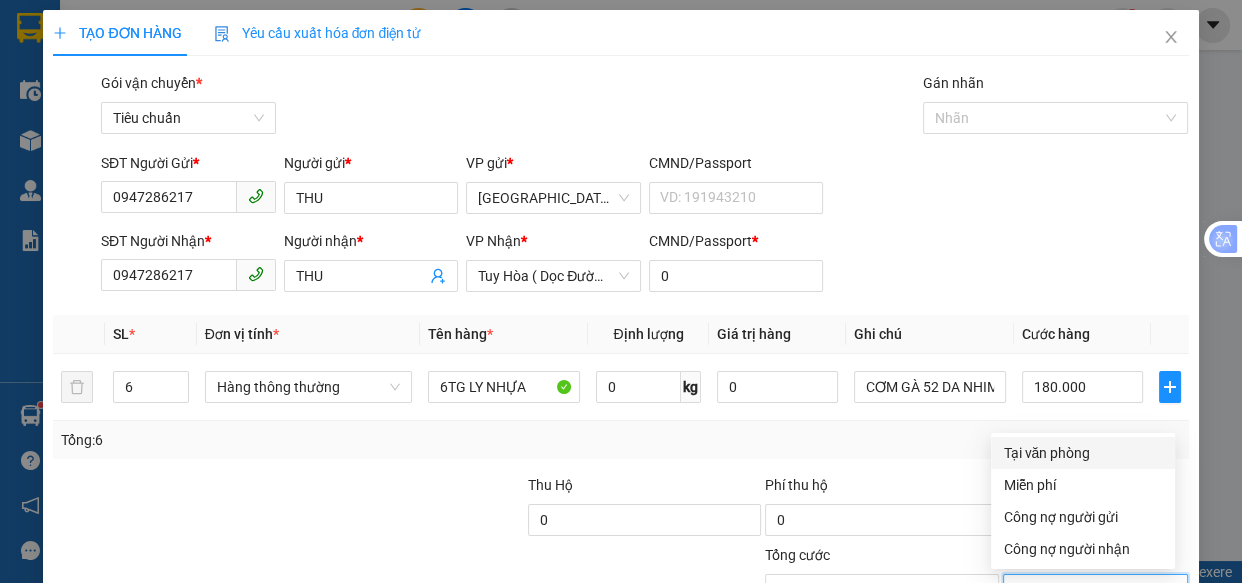 click on "Tại văn phòng" at bounding box center [1083, 453] 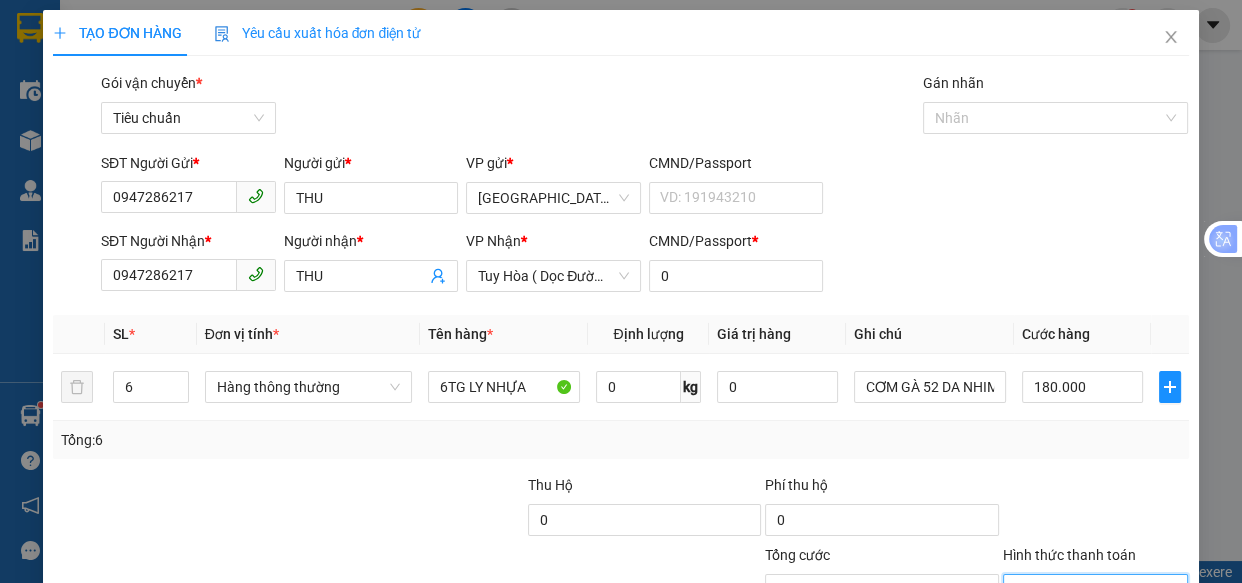 click on "[PERSON_NAME] và In" at bounding box center (1158, 685) 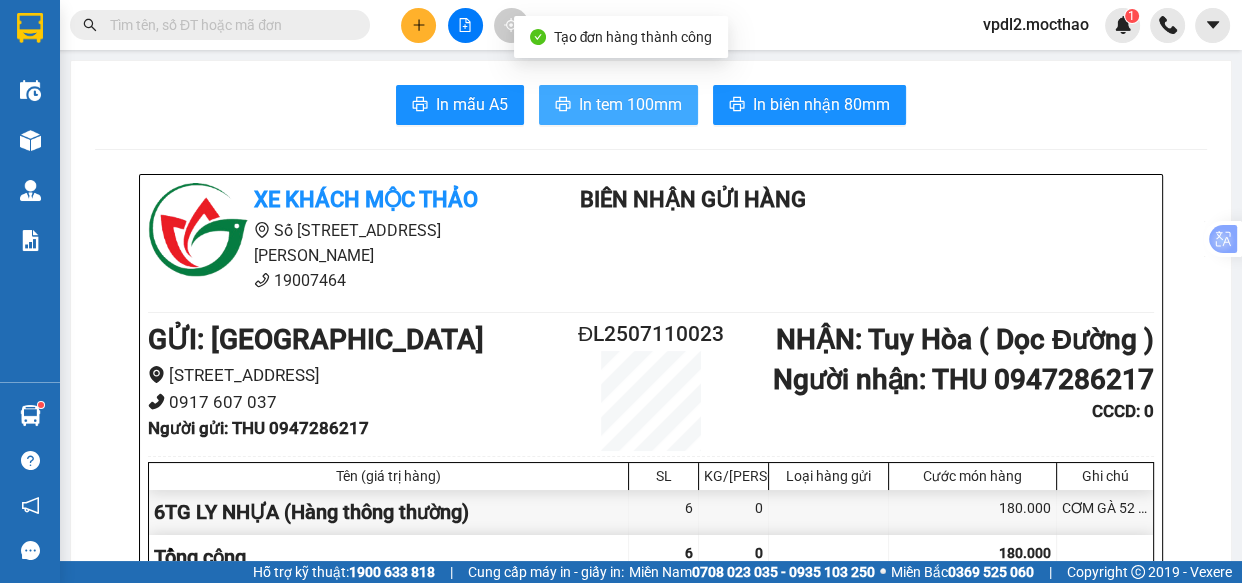 click on "In tem 100mm" at bounding box center [630, 104] 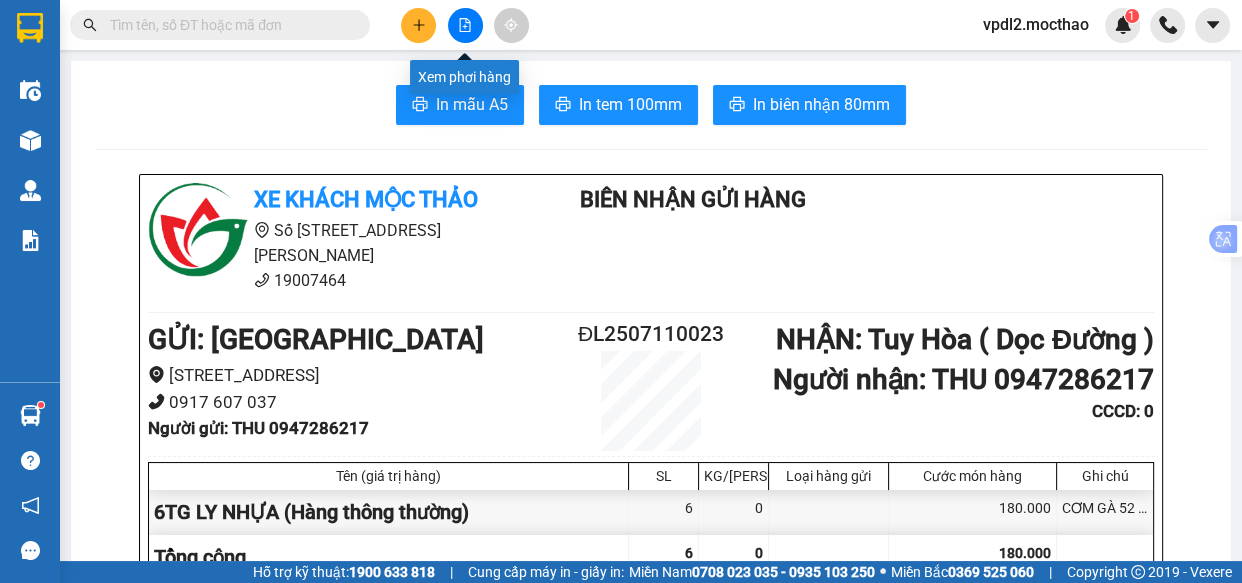 click 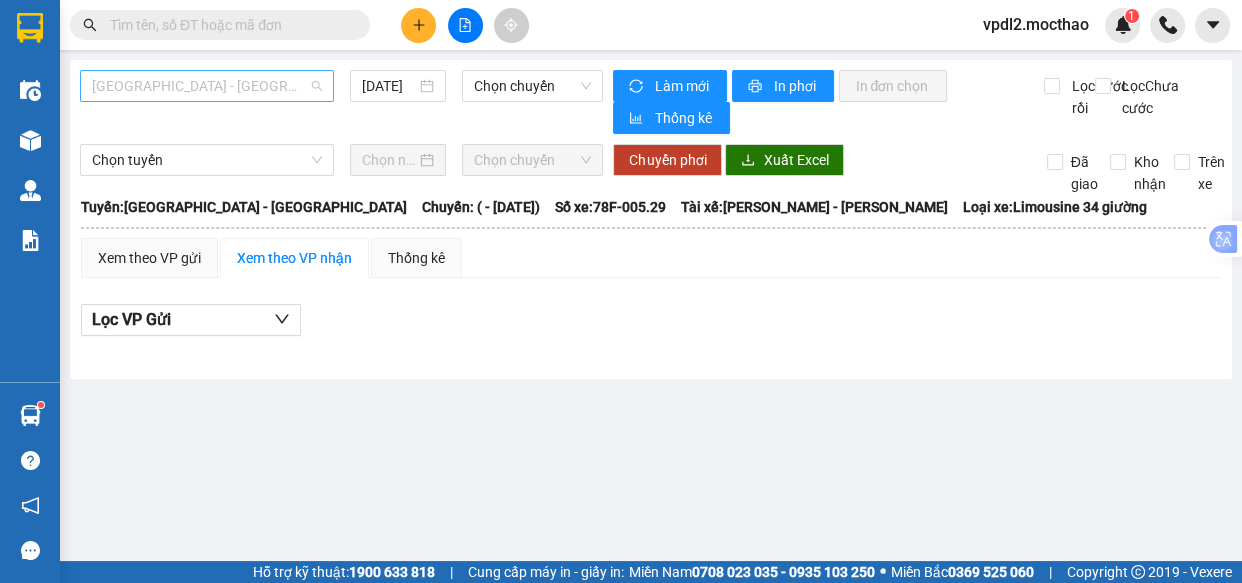 click on "[GEOGRAPHIC_DATA] - [GEOGRAPHIC_DATA]" at bounding box center [207, 86] 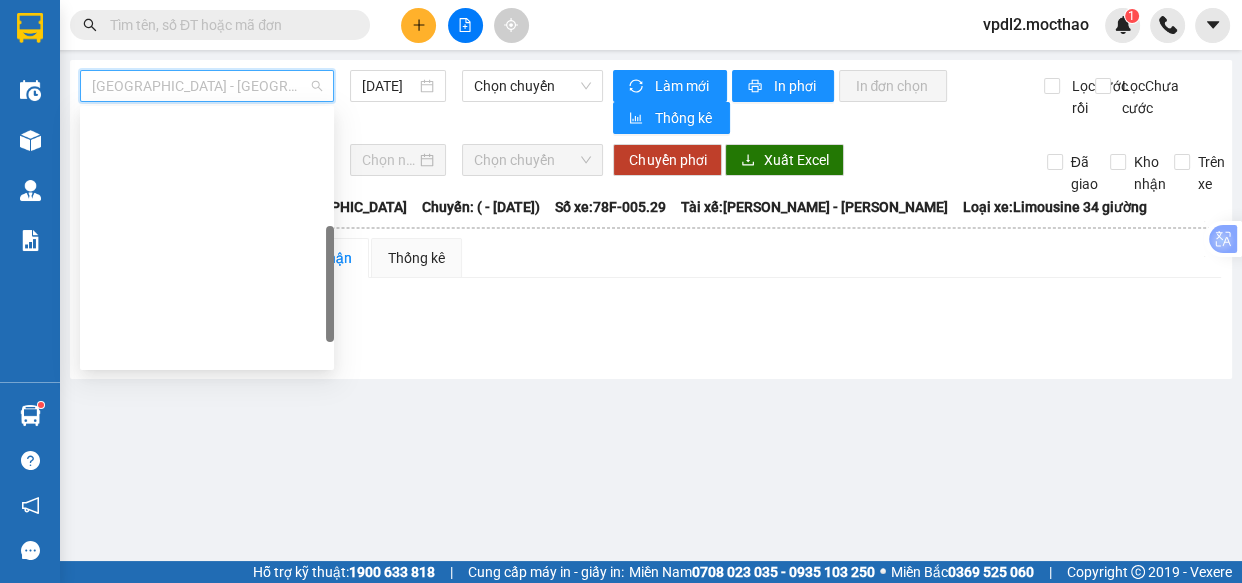 click on "Quy Nhơn - [GEOGRAPHIC_DATA]" at bounding box center (207, 606) 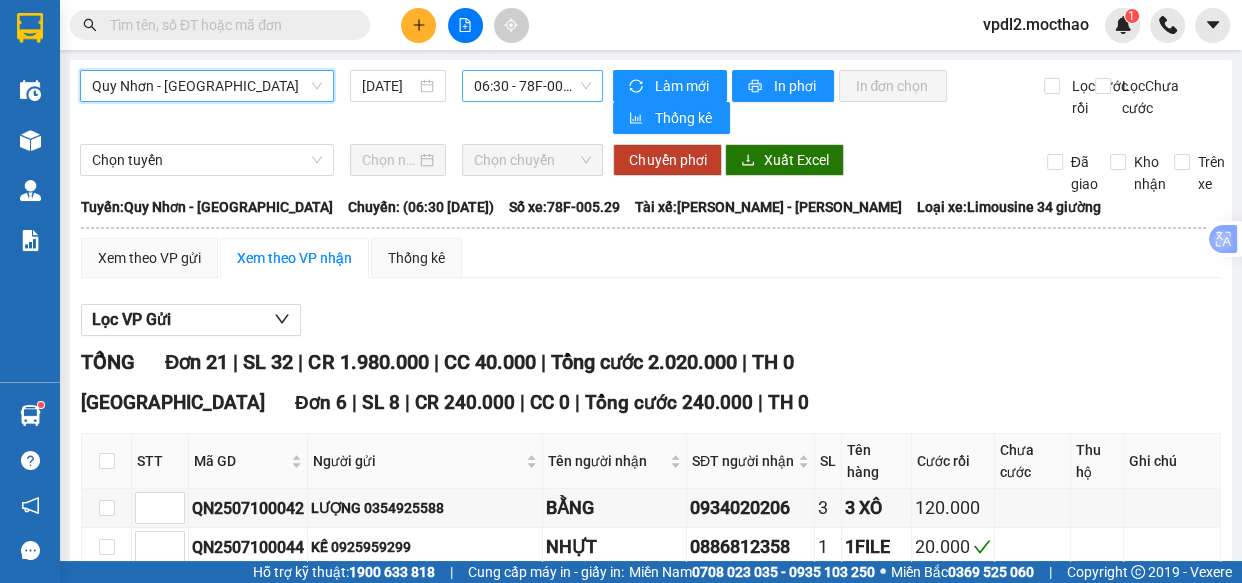 click on "06:30     - 78F-005.29" at bounding box center (532, 86) 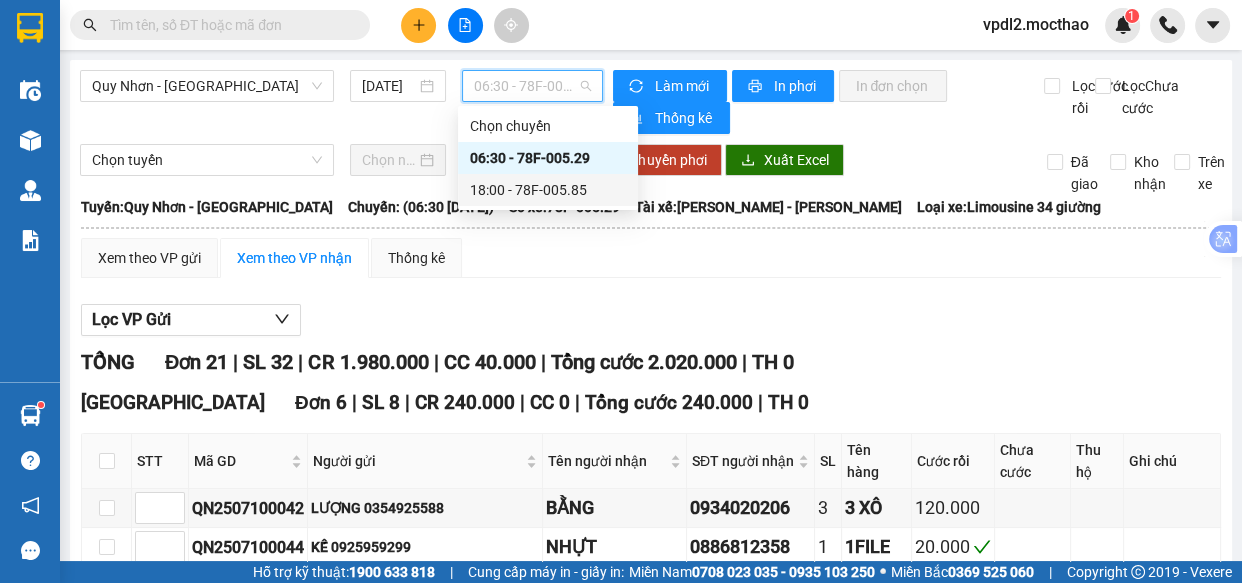 click on "18:00     - 78F-005.85" at bounding box center [548, 190] 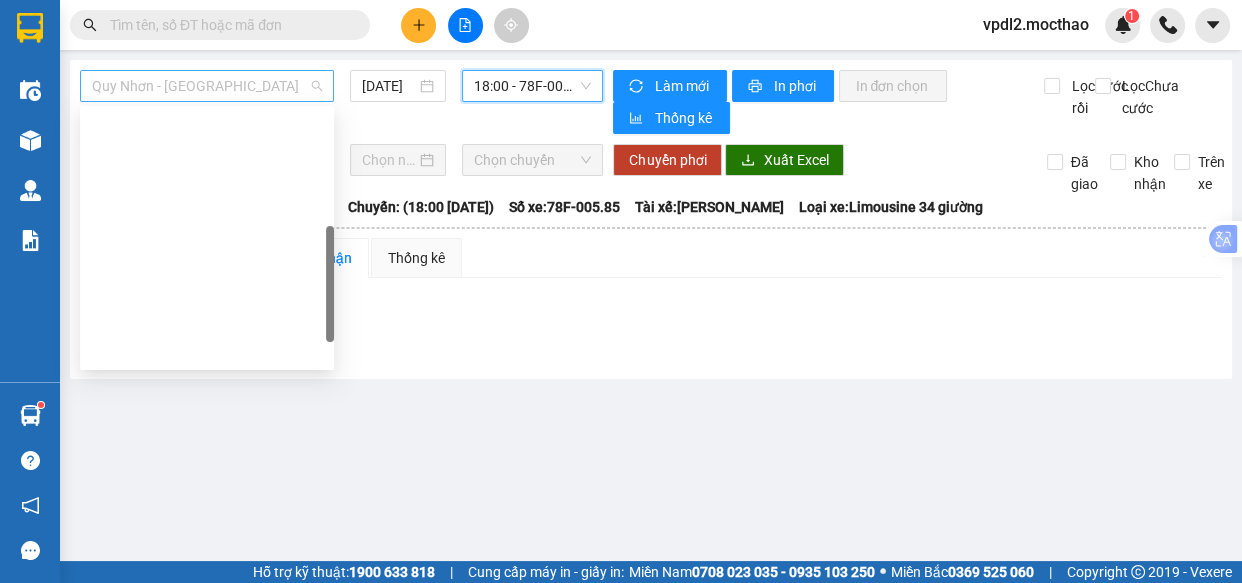 click on "Quy Nhơn - [GEOGRAPHIC_DATA]" at bounding box center (207, 86) 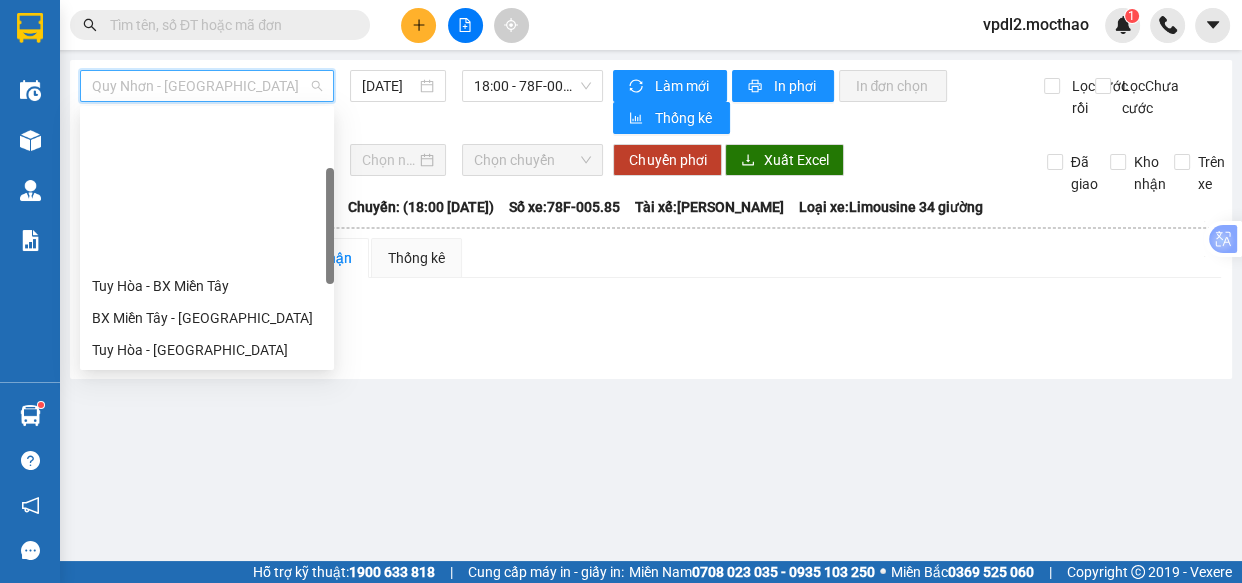 click on "Đà Lạt - Quy Nhơn" at bounding box center [207, 446] 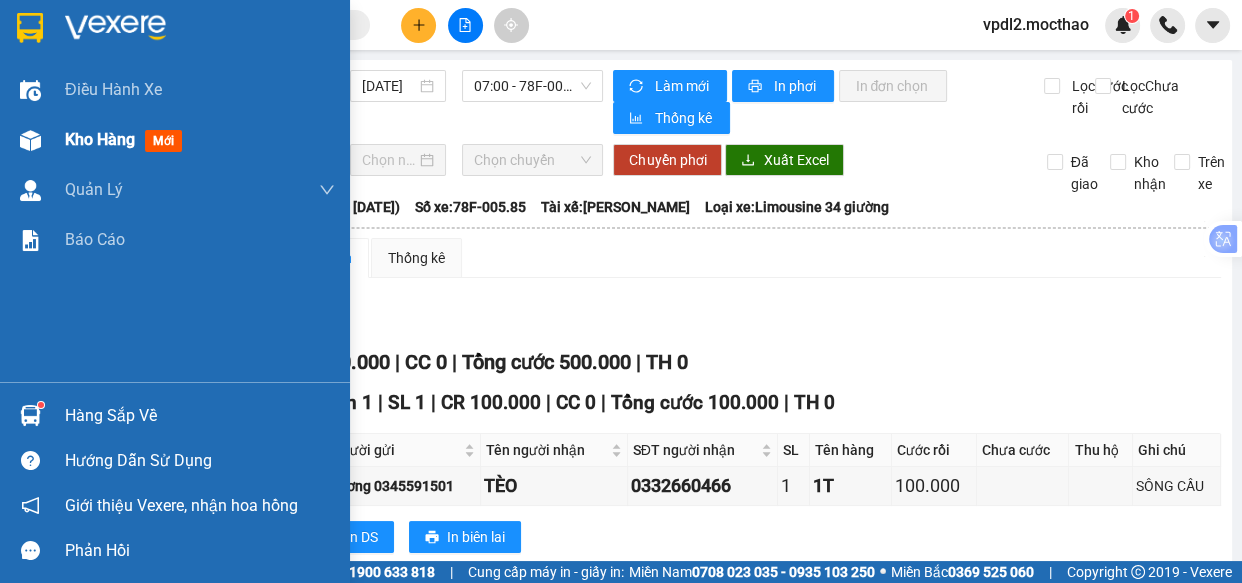 click on "Kho hàng" at bounding box center [100, 139] 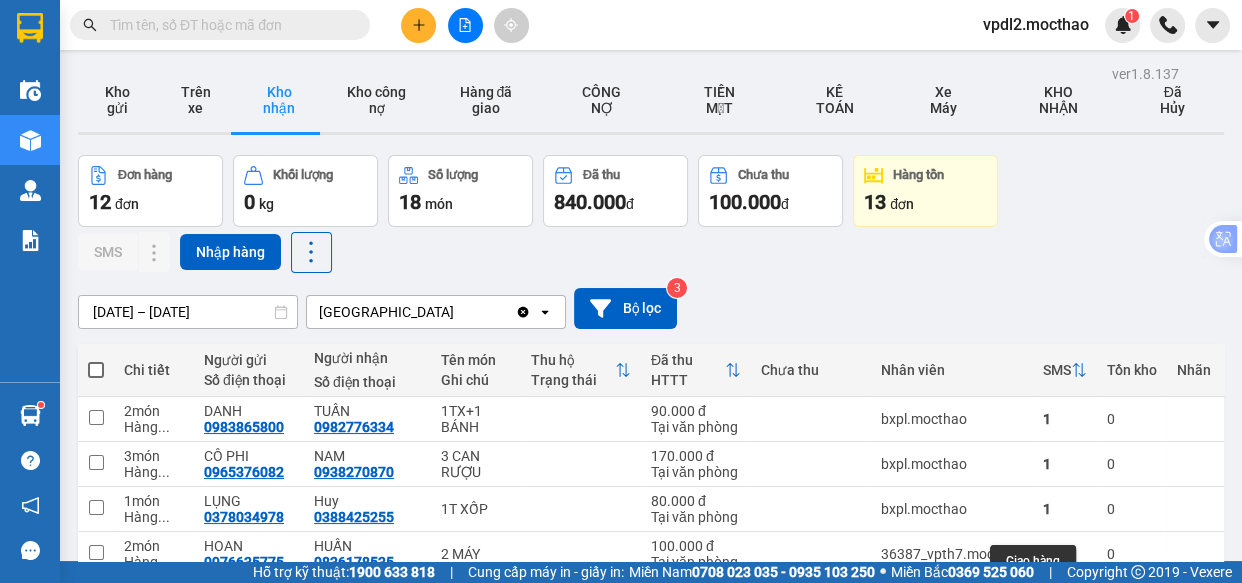 click at bounding box center [1046, 599] 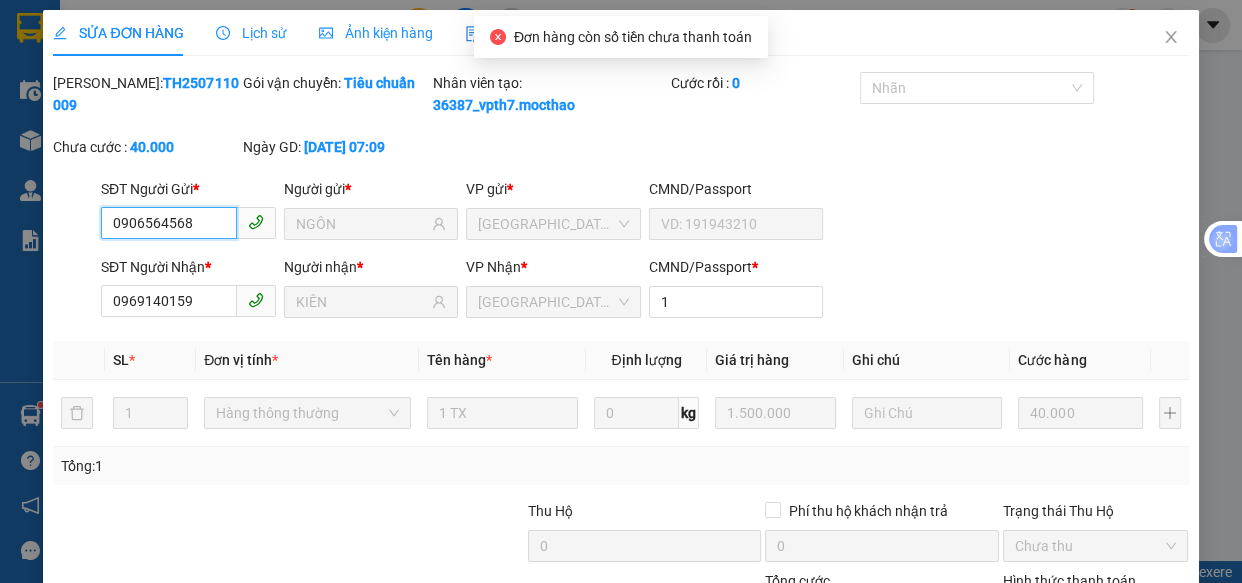 click on "Chọn HT Thanh Toán" at bounding box center (1096, 616) 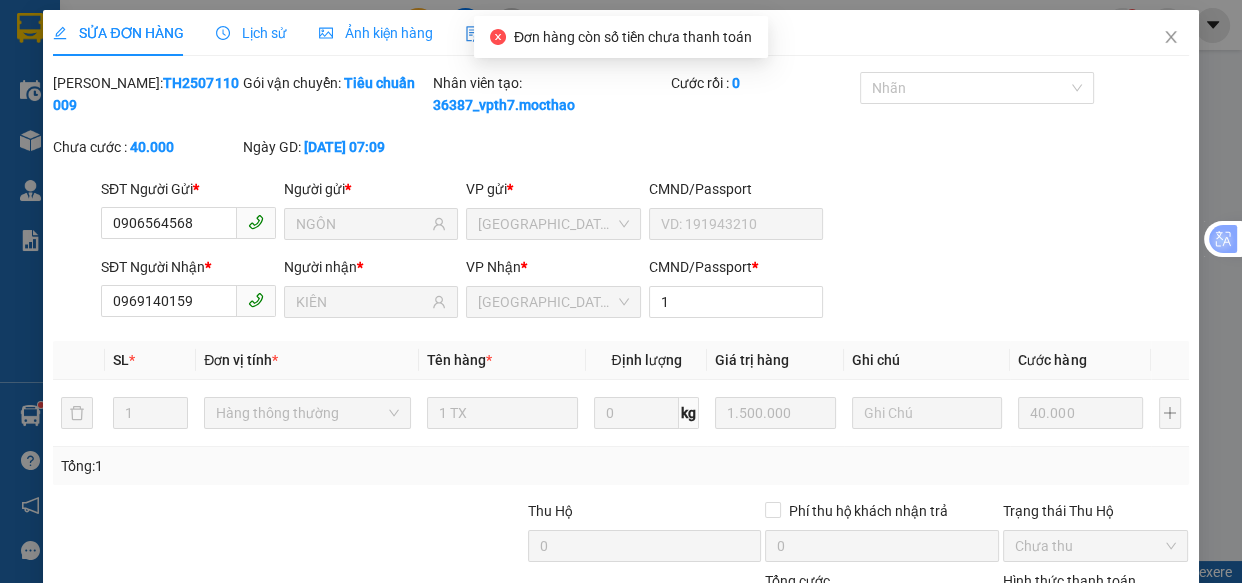click on "Tại văn phòng" at bounding box center [1083, 678] 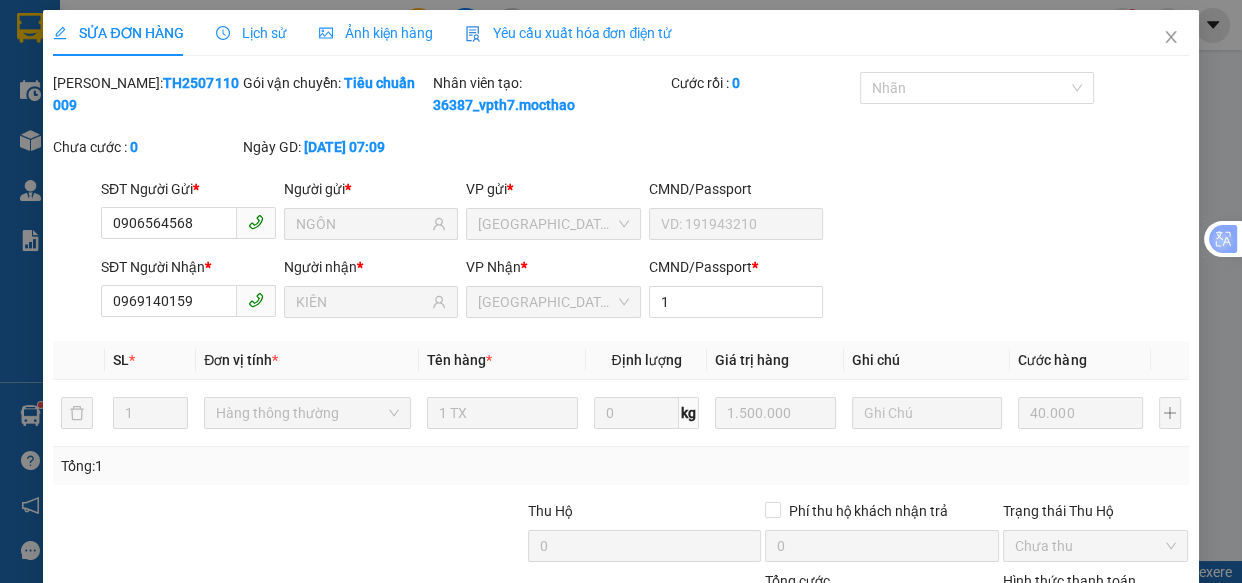 click on "Giao hàng" at bounding box center [846, 711] 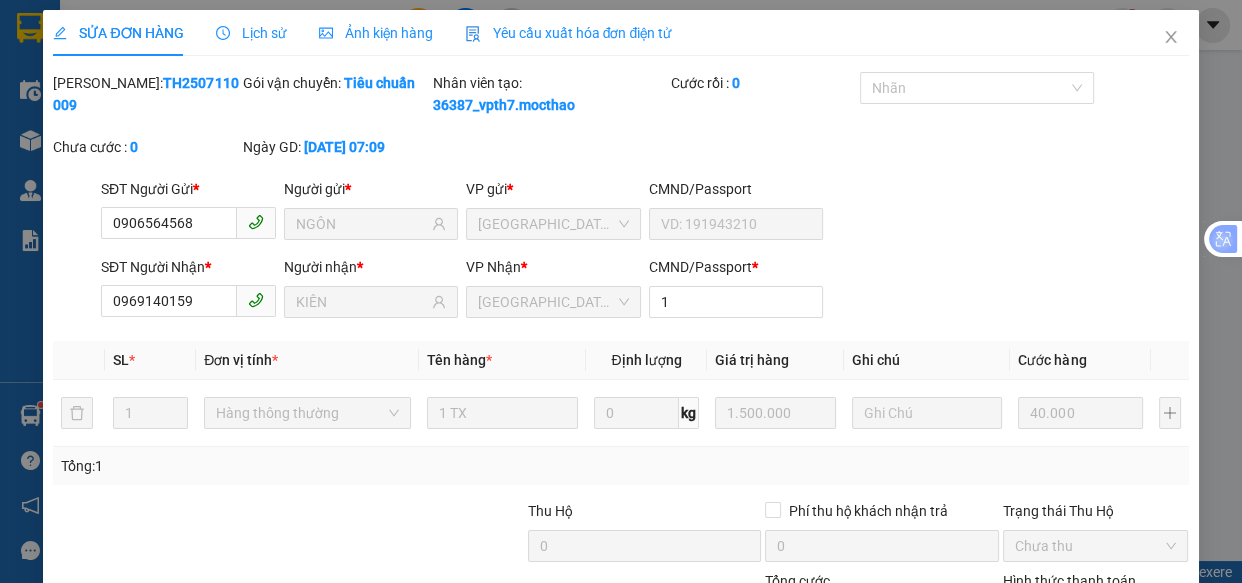 drag, startPoint x: 814, startPoint y: 537, endPoint x: 828, endPoint y: 538, distance: 14.035668 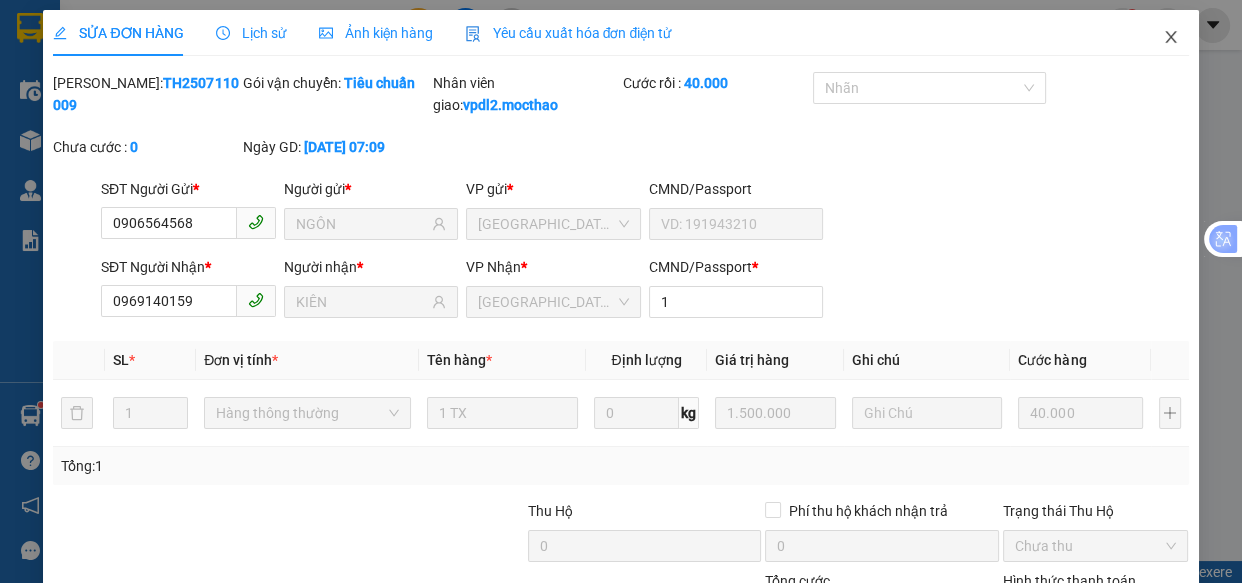 click 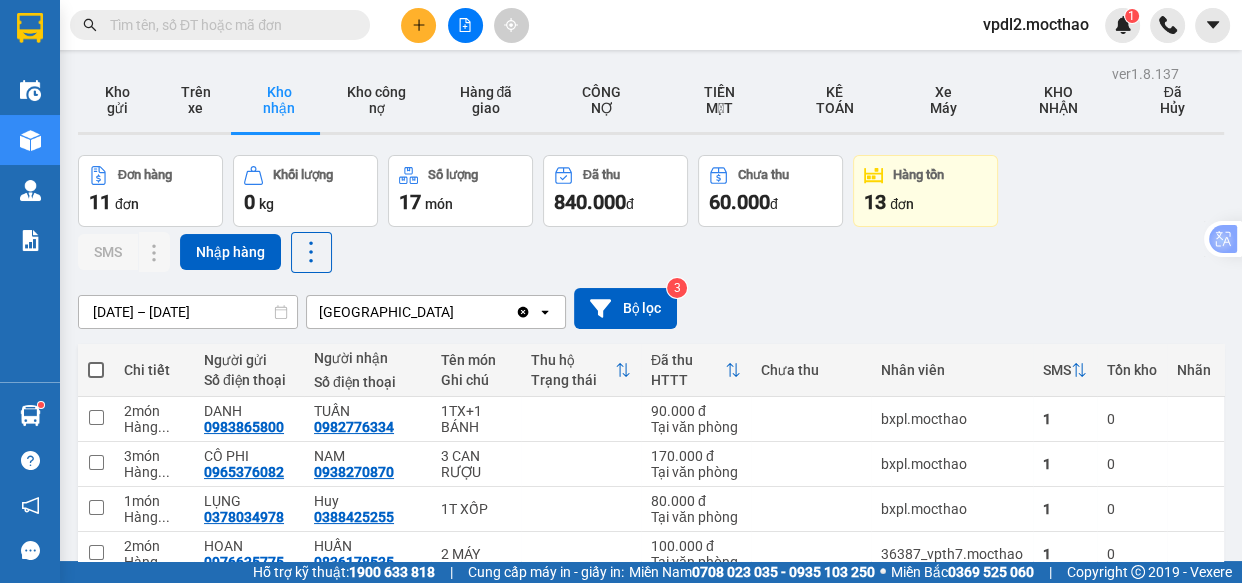 click 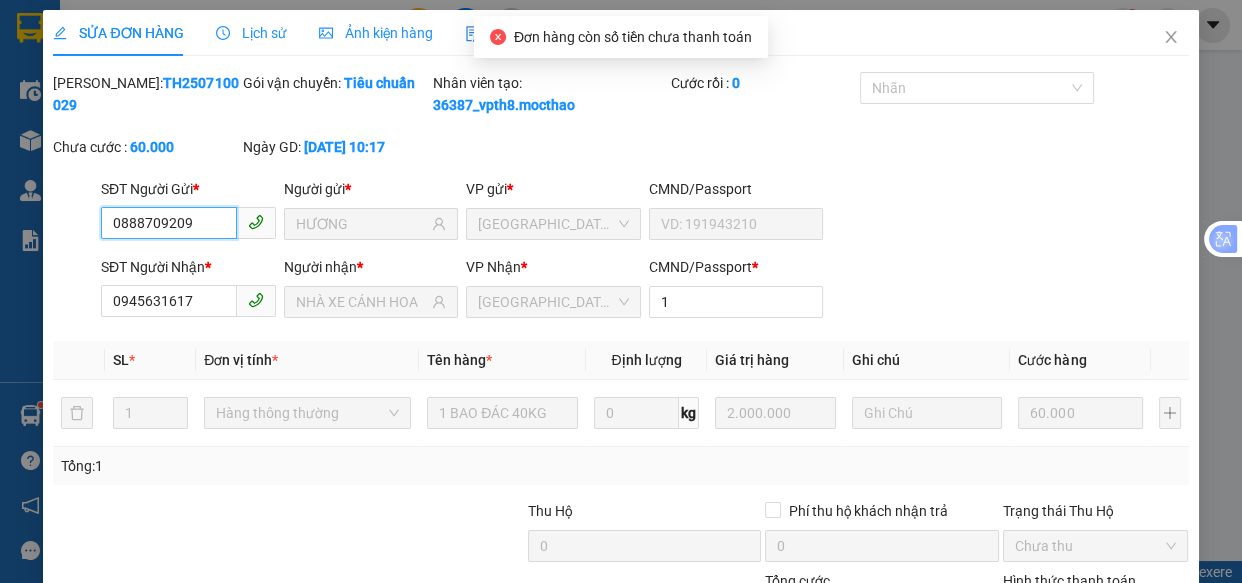 click on "Chọn HT Thanh Toán" at bounding box center [1096, 616] 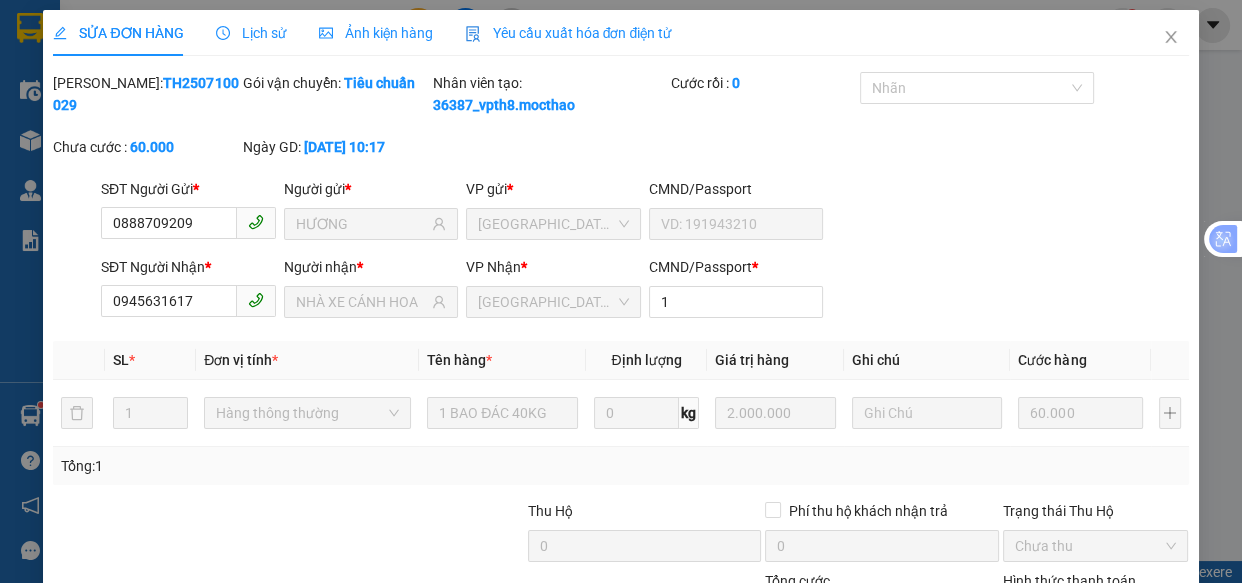 drag, startPoint x: 1061, startPoint y: 473, endPoint x: 906, endPoint y: 490, distance: 155.92947 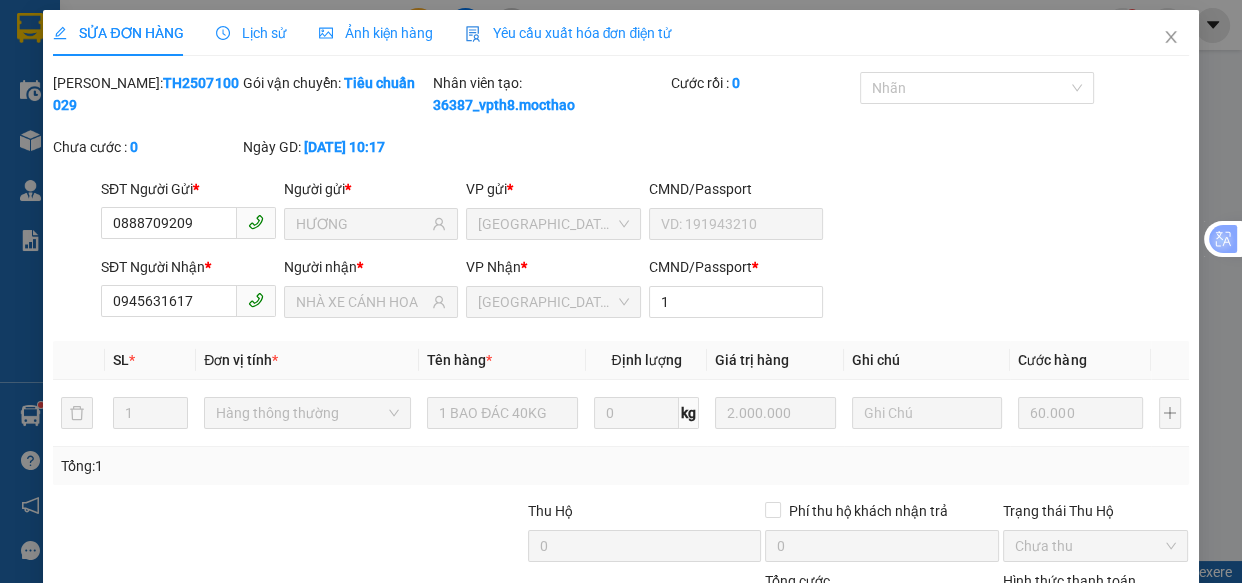 click on "Giao hàng" at bounding box center (846, 711) 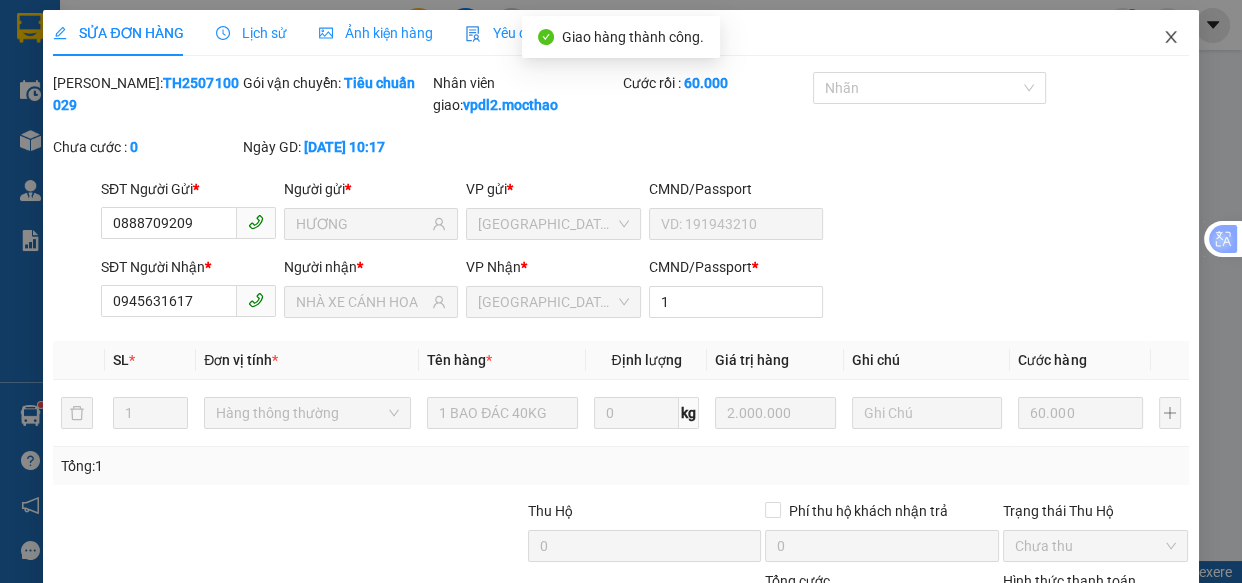 drag, startPoint x: 1152, startPoint y: 44, endPoint x: 924, endPoint y: 564, distance: 567.7887 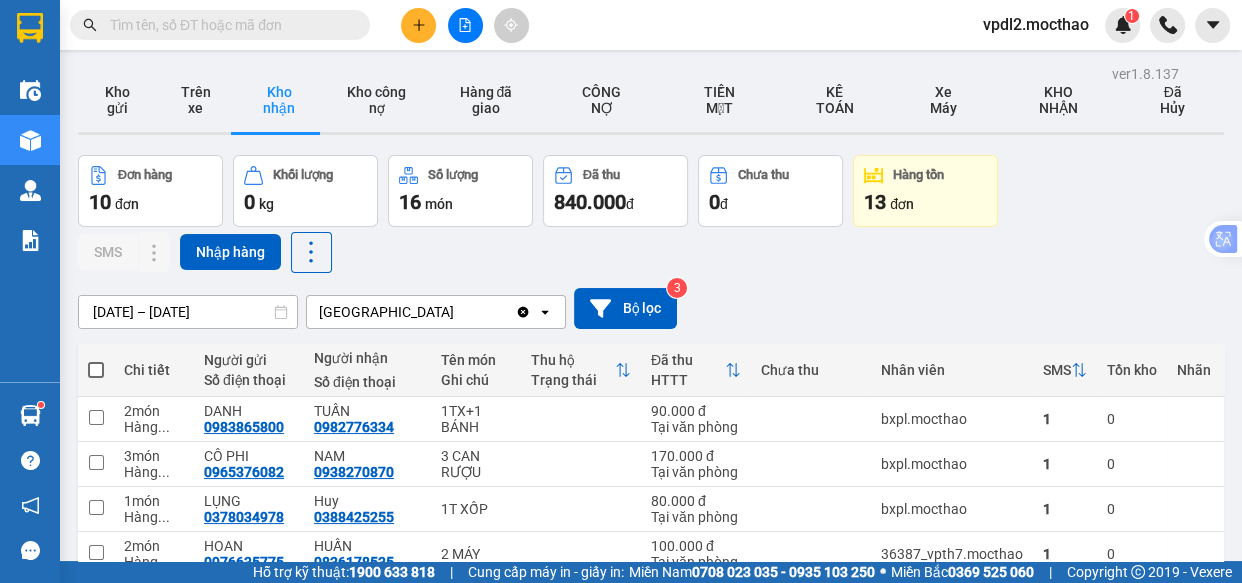 click at bounding box center [1046, 652] 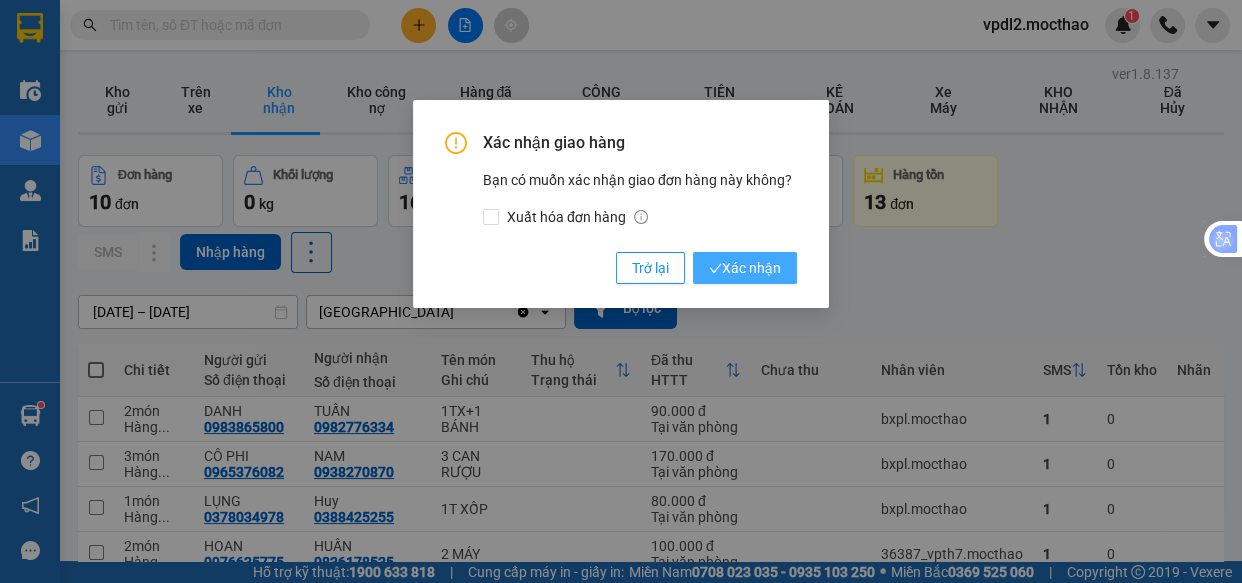 click on "Xác nhận" at bounding box center (745, 268) 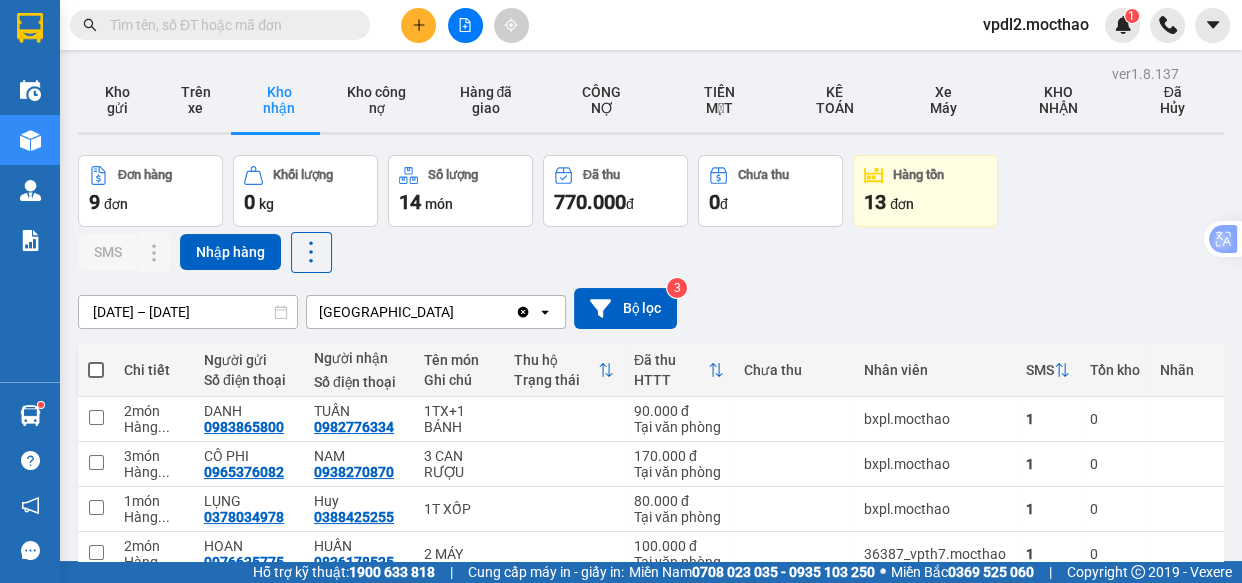 click 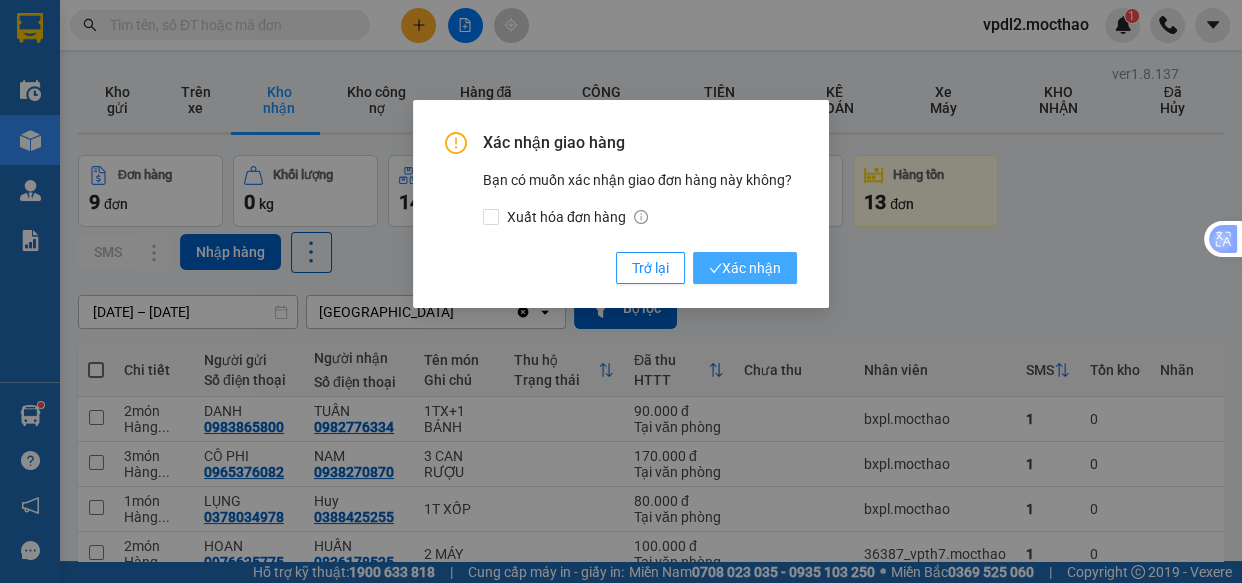 click on "Xác nhận" at bounding box center [745, 268] 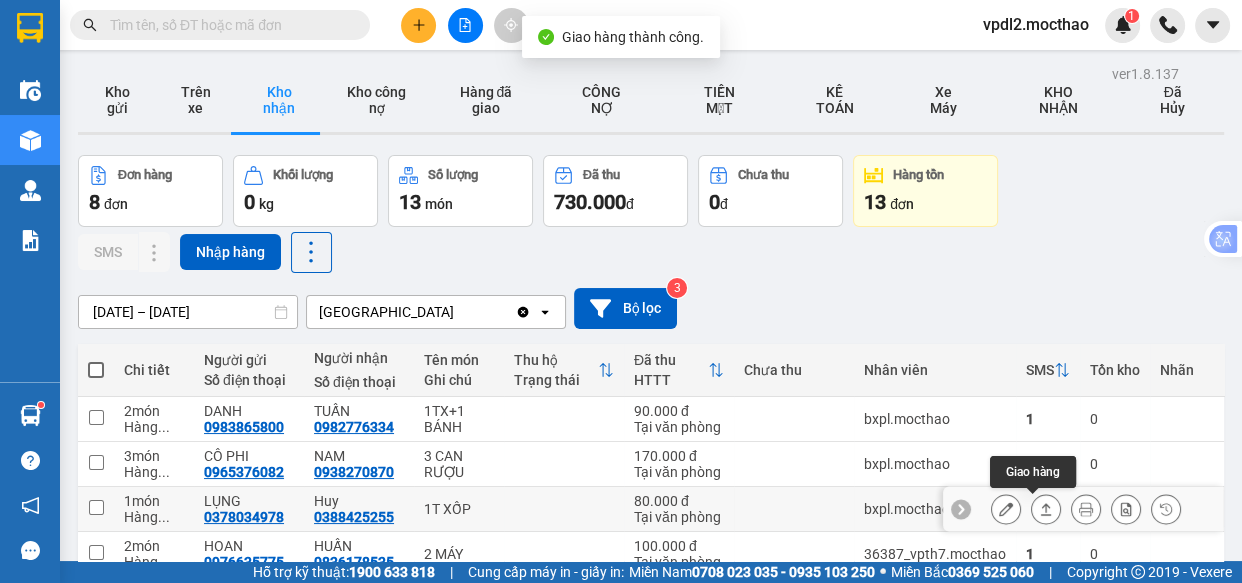 click 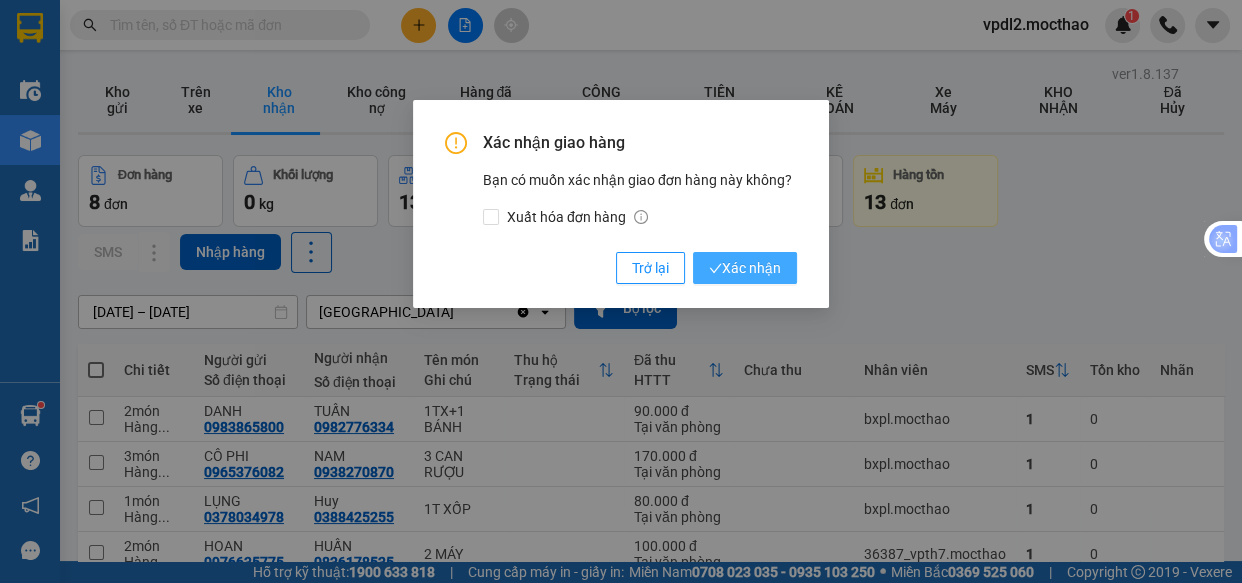 click on "Xác nhận" at bounding box center (745, 268) 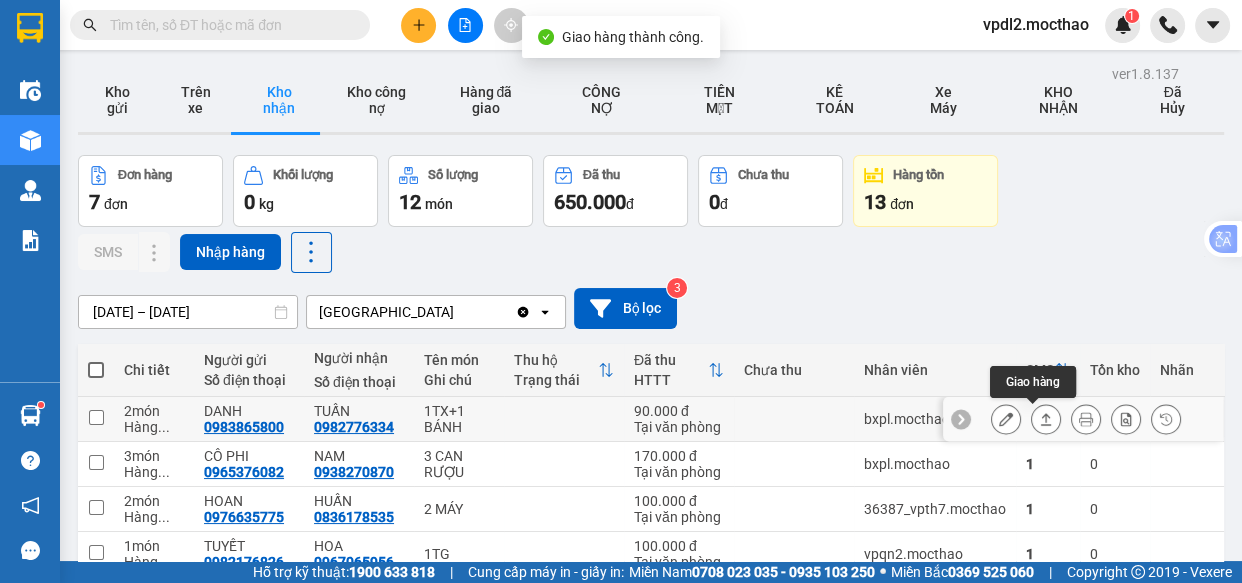 click at bounding box center [1046, 419] 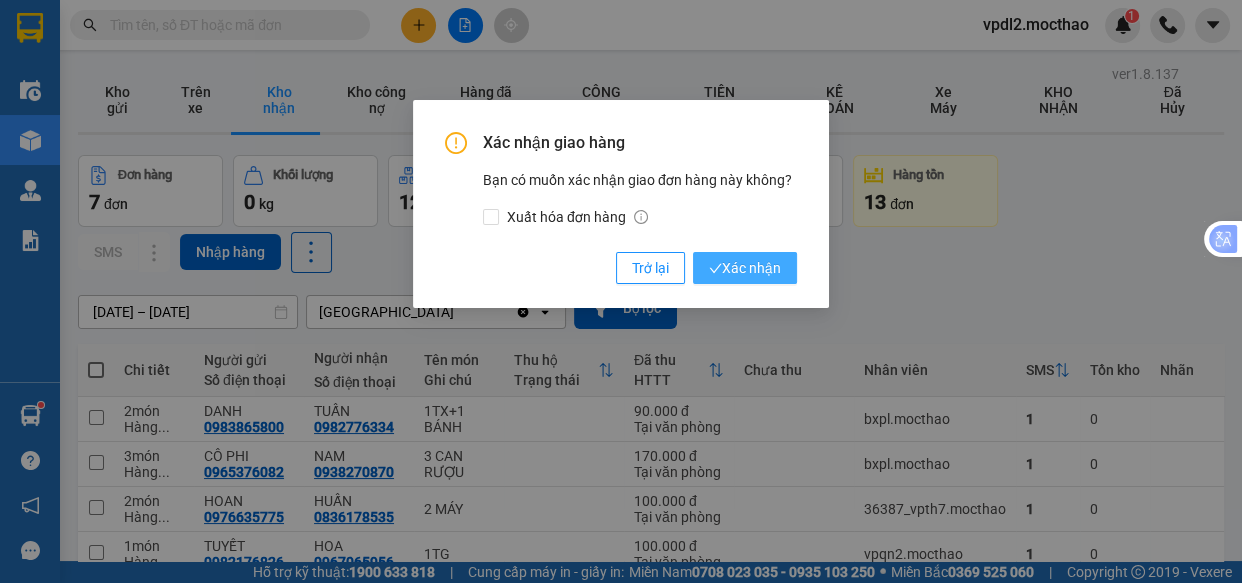 click on "Xác nhận" at bounding box center (745, 268) 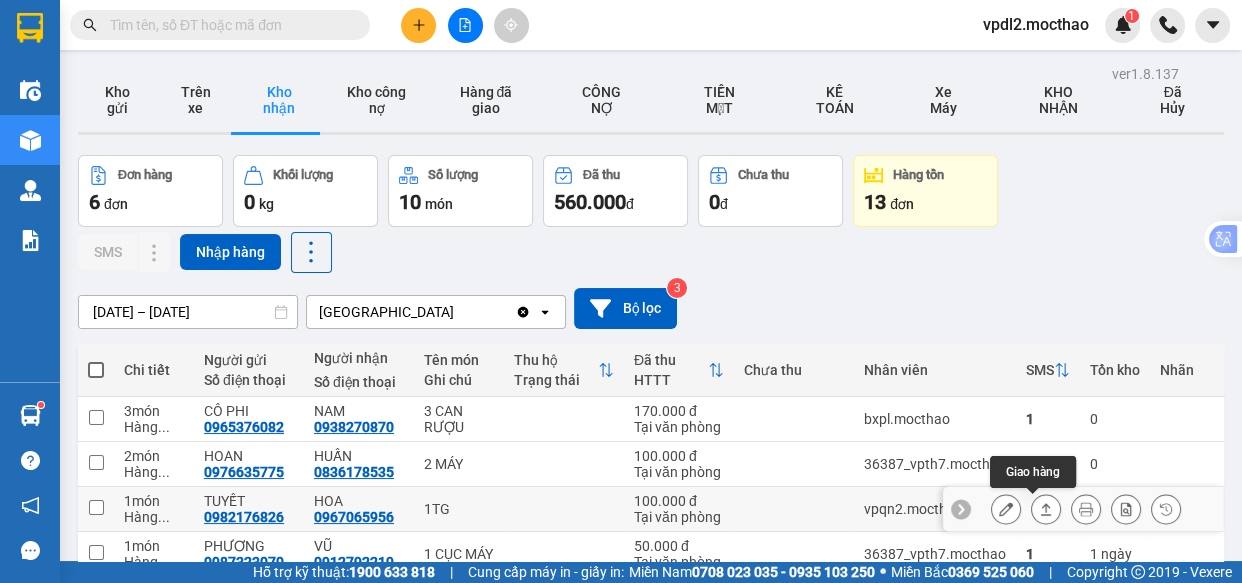 click 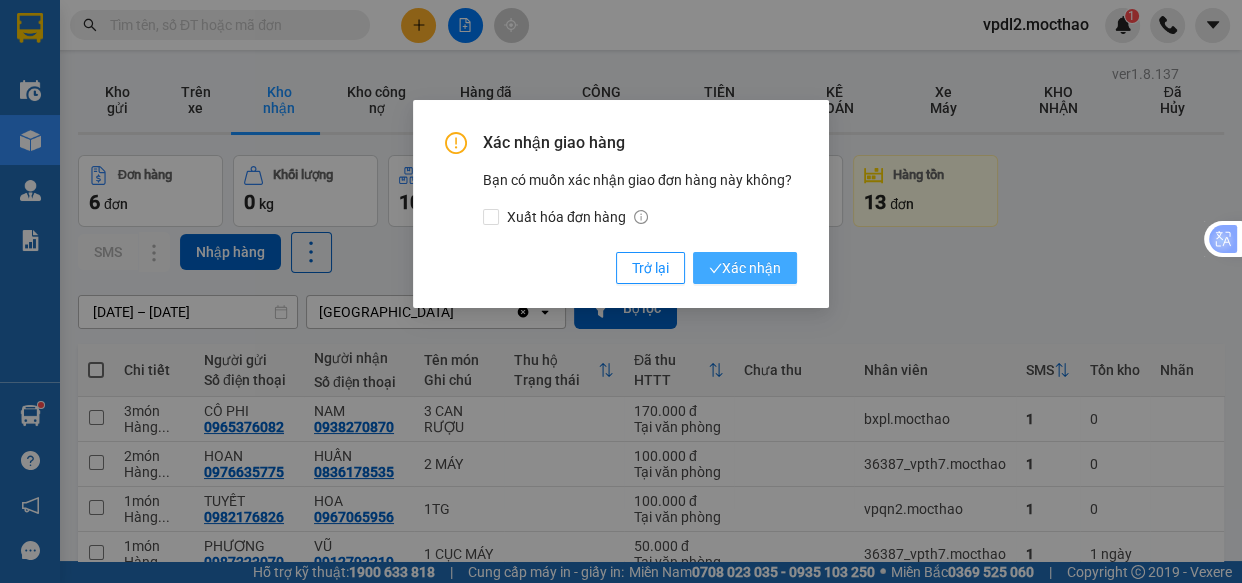 click on "Xác nhận" at bounding box center [745, 268] 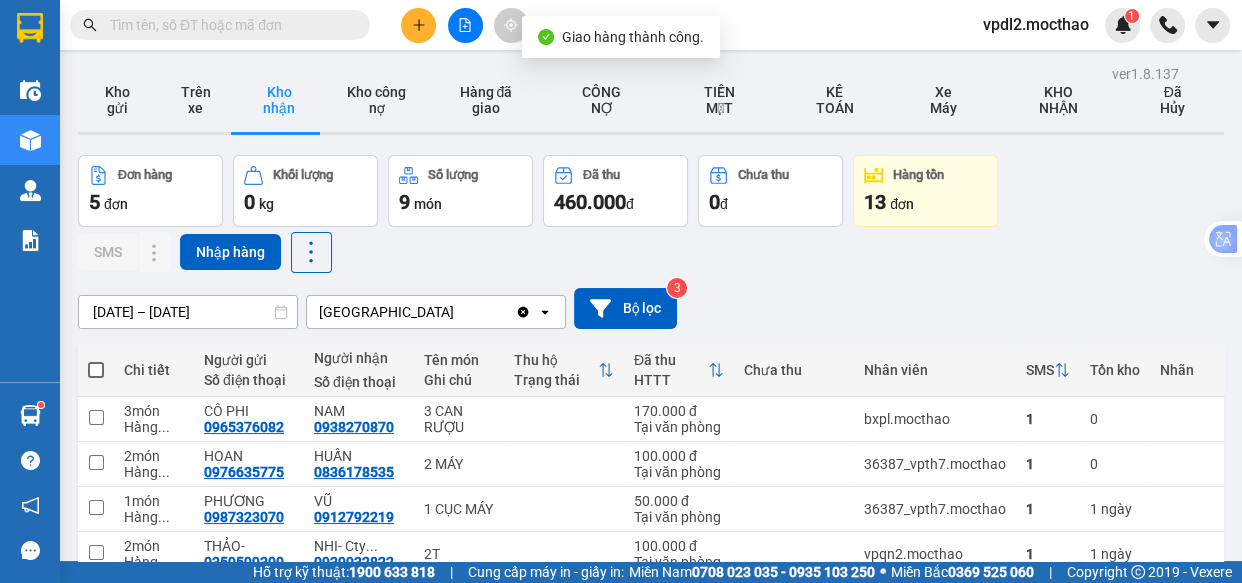 click on "đơn" at bounding box center [902, 204] 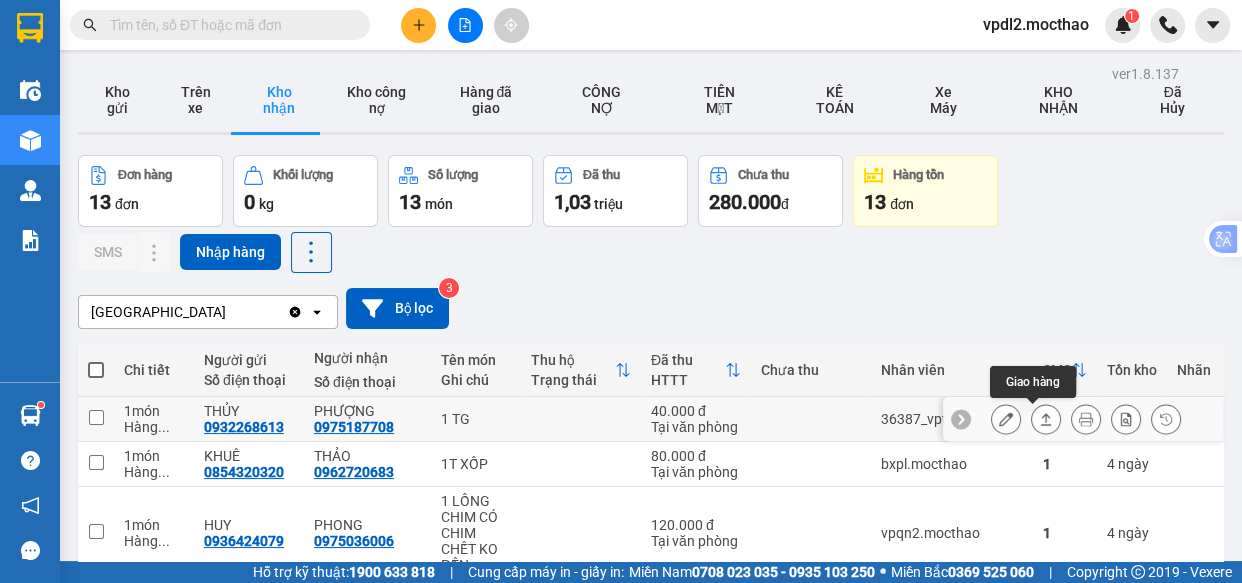 click 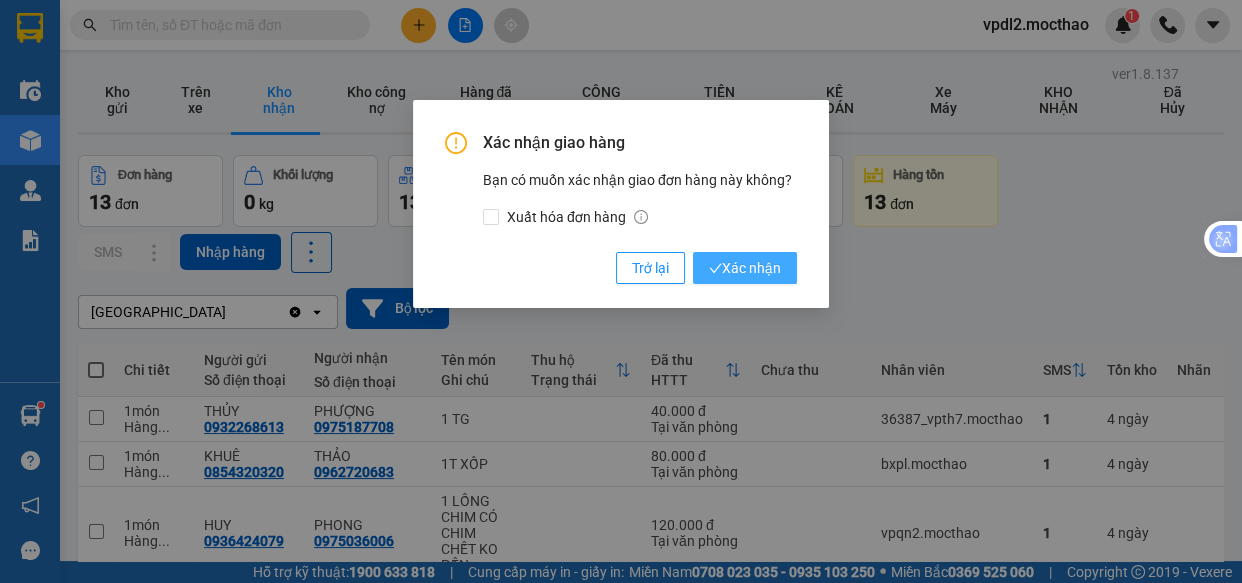 click on "Xác nhận" at bounding box center [745, 268] 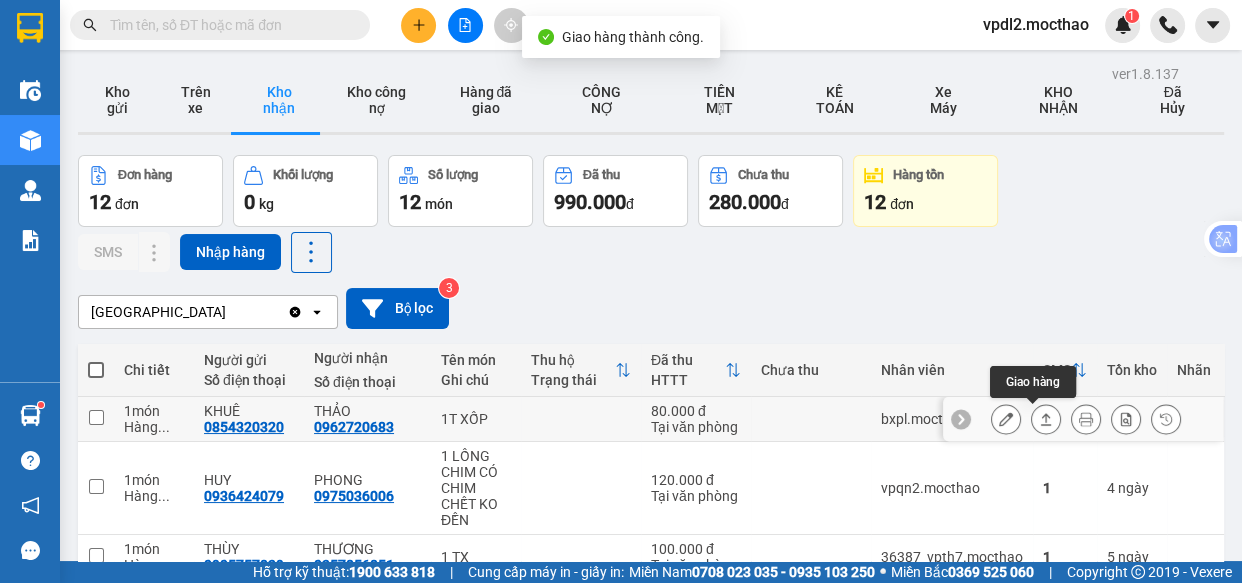 click 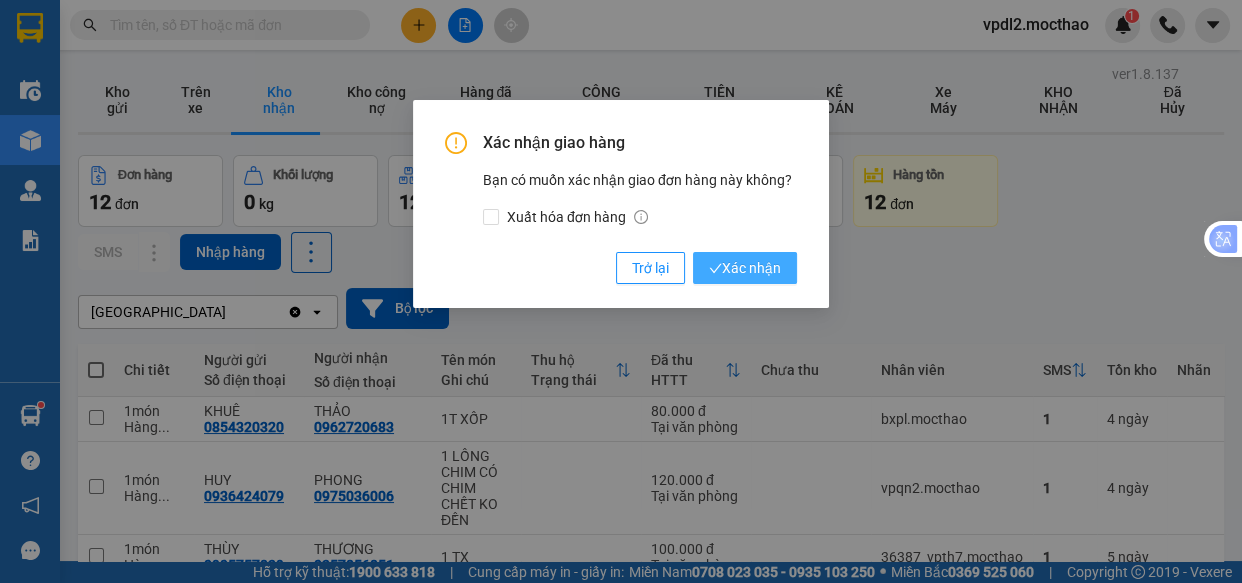 click on "Xác nhận" at bounding box center (745, 268) 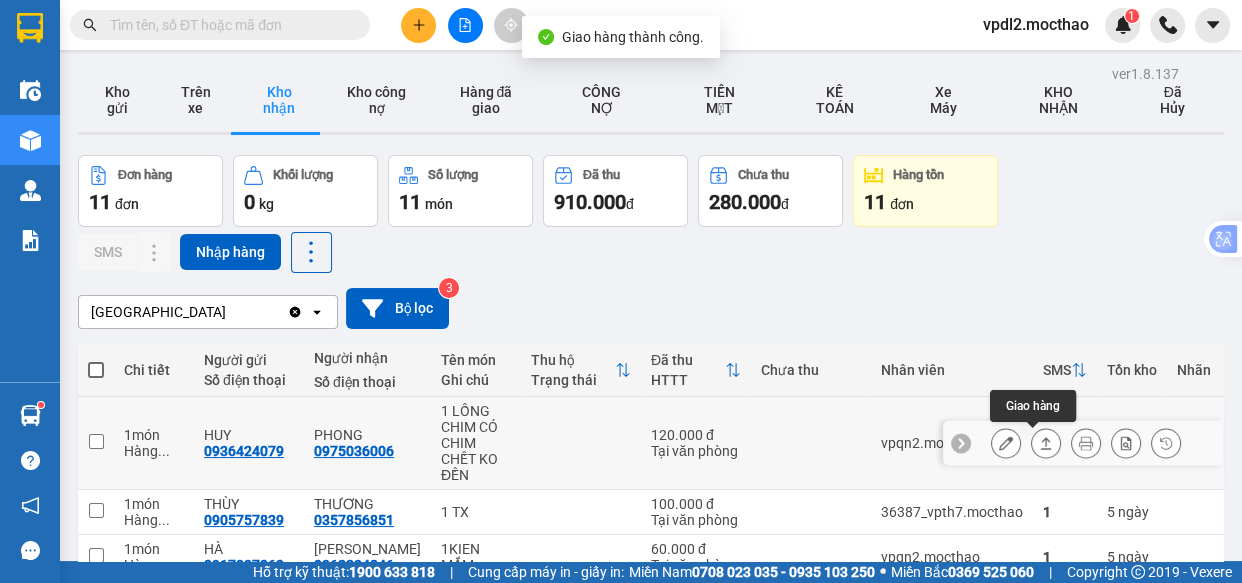 click at bounding box center (1046, 443) 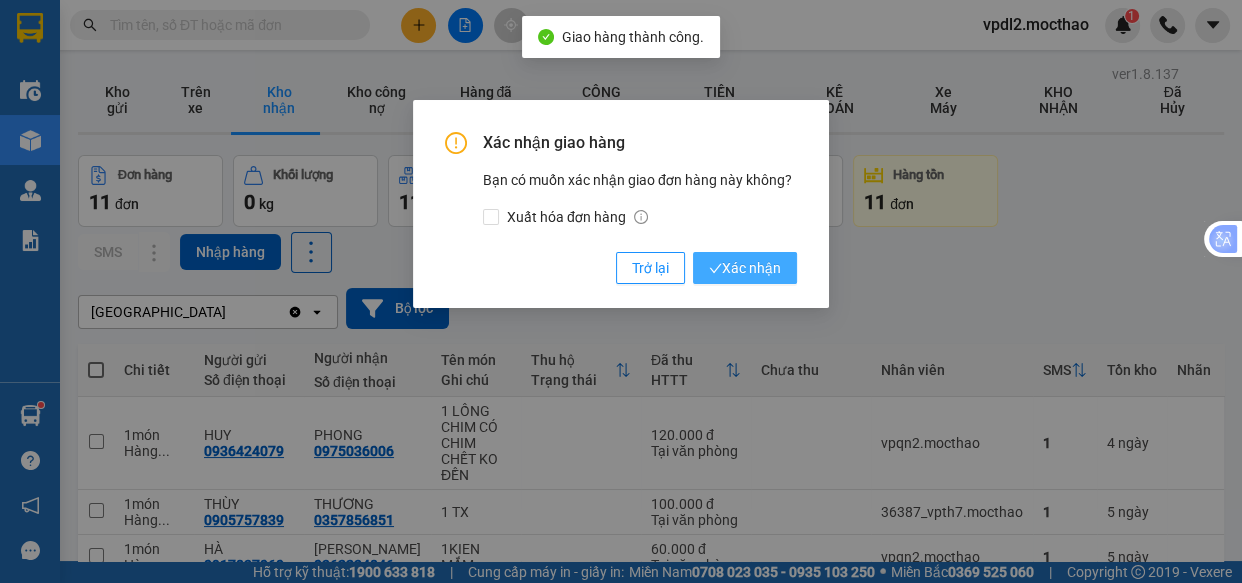 drag, startPoint x: 754, startPoint y: 266, endPoint x: 765, endPoint y: 270, distance: 11.7046995 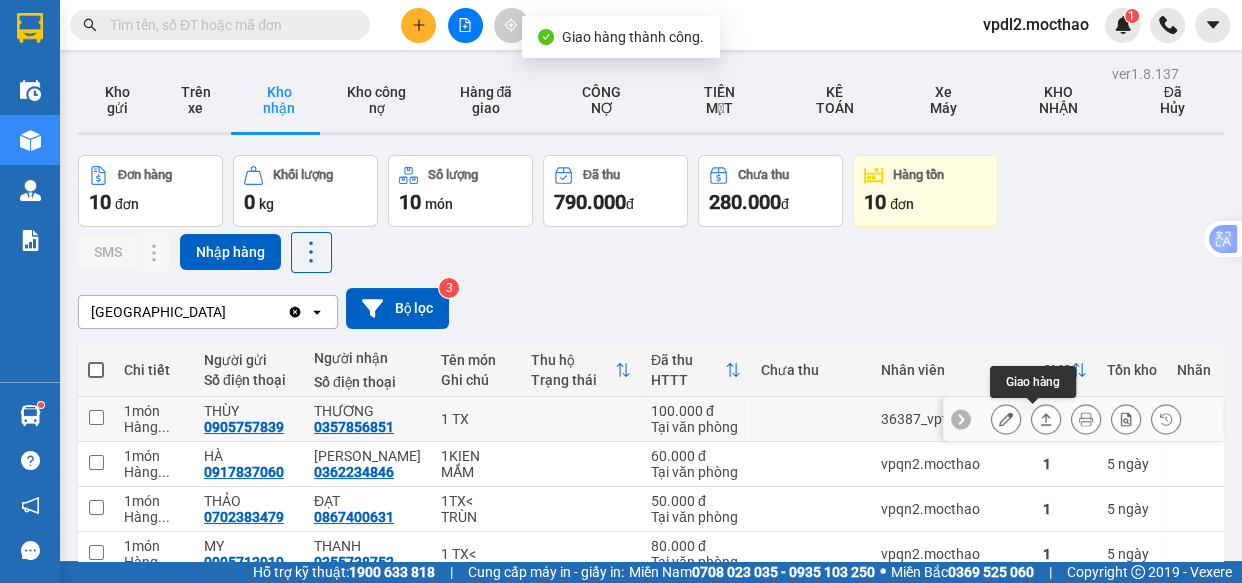click 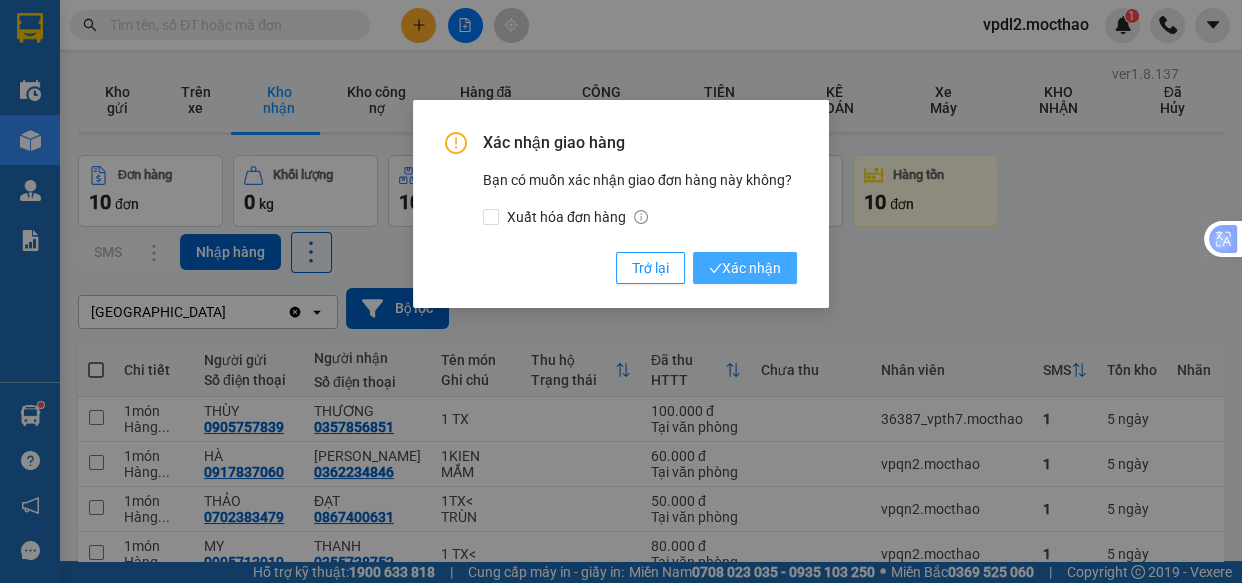 click on "Xác nhận" at bounding box center (745, 268) 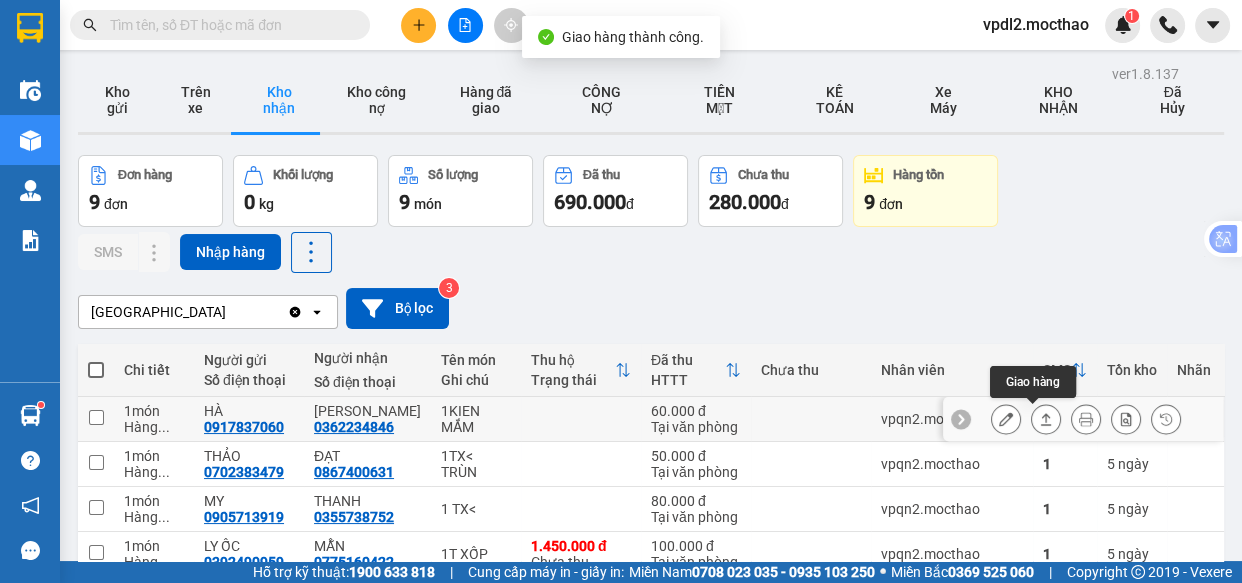 click 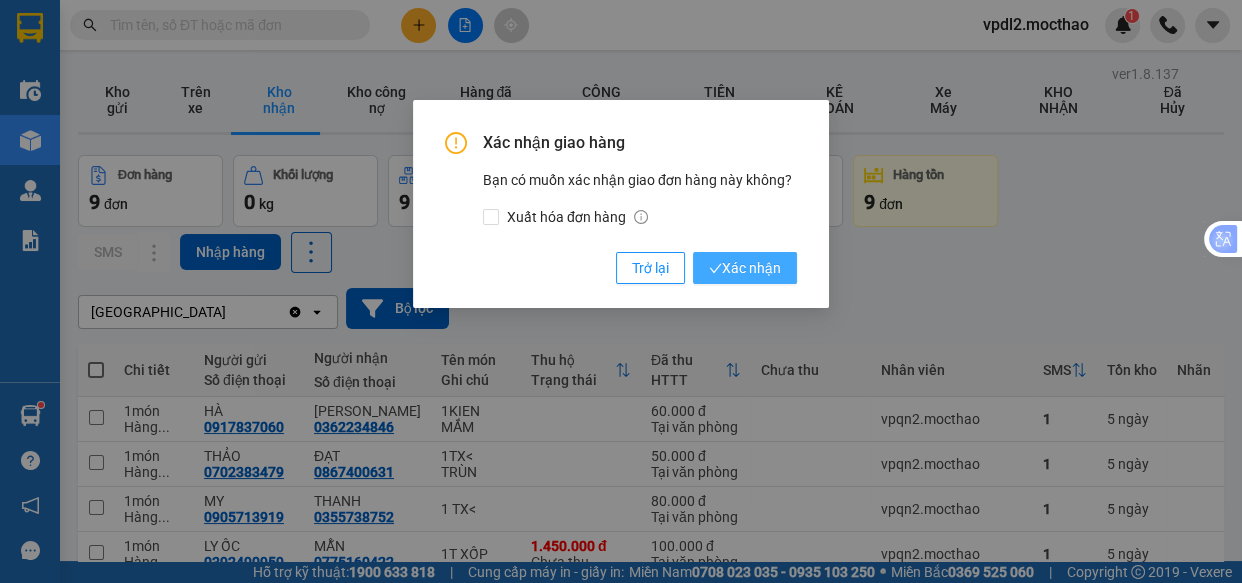 click on "Xác nhận" at bounding box center (745, 268) 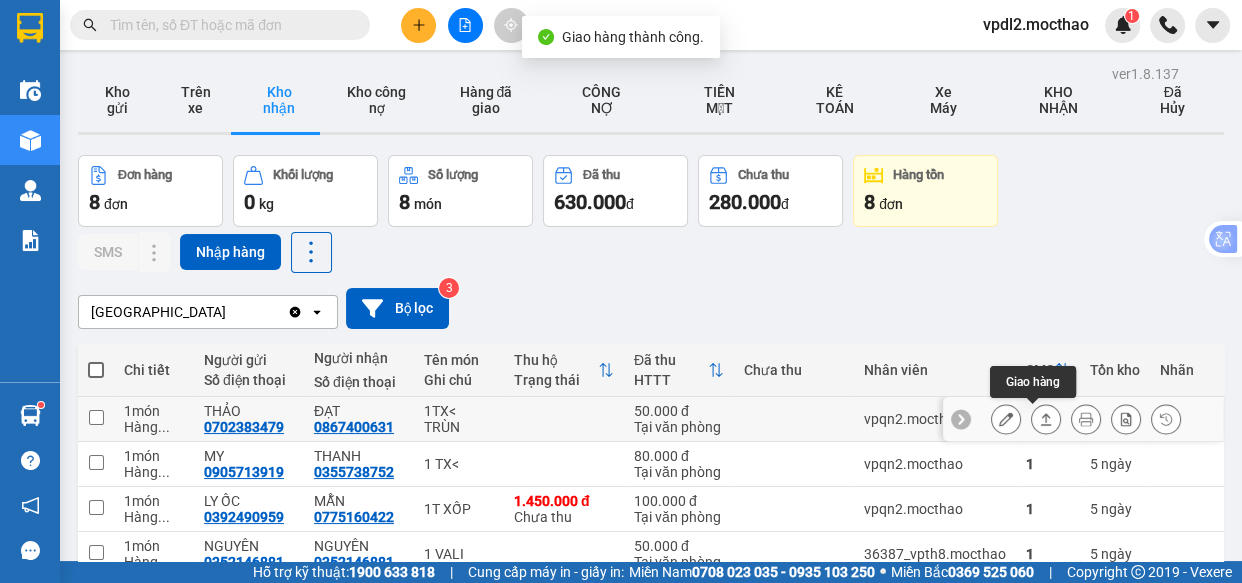 click 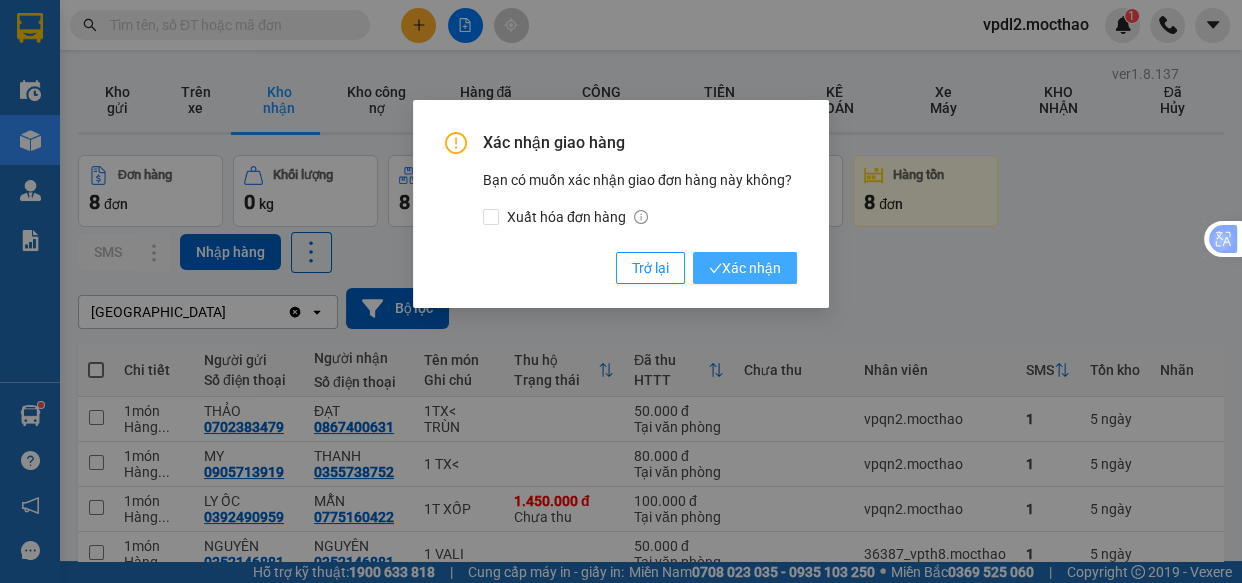 click on "Xác nhận" at bounding box center (745, 268) 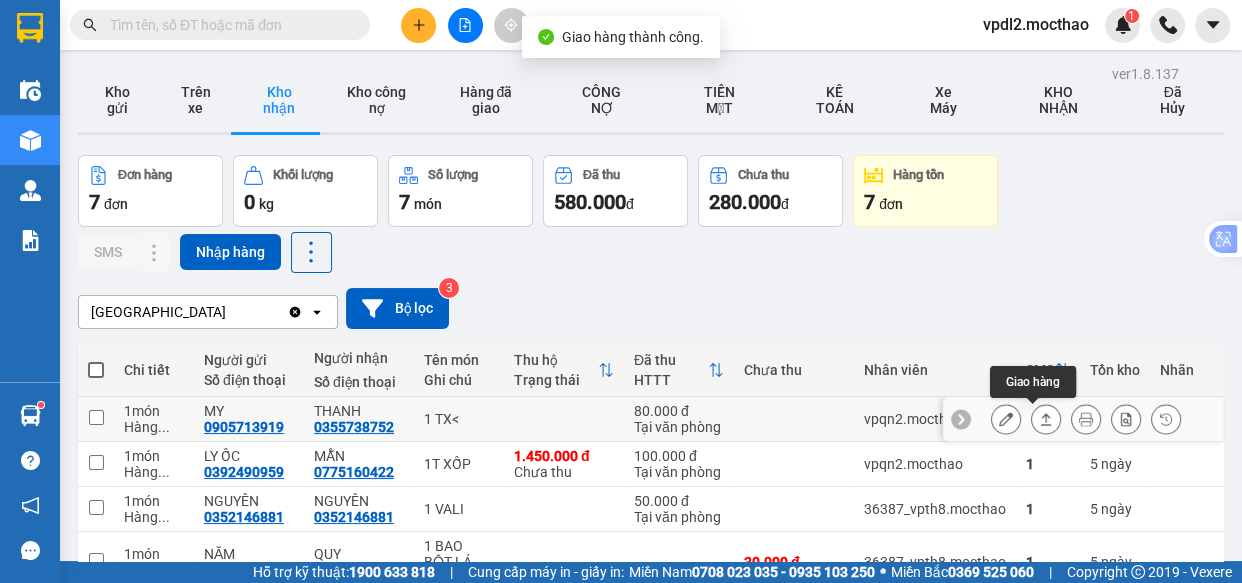 click 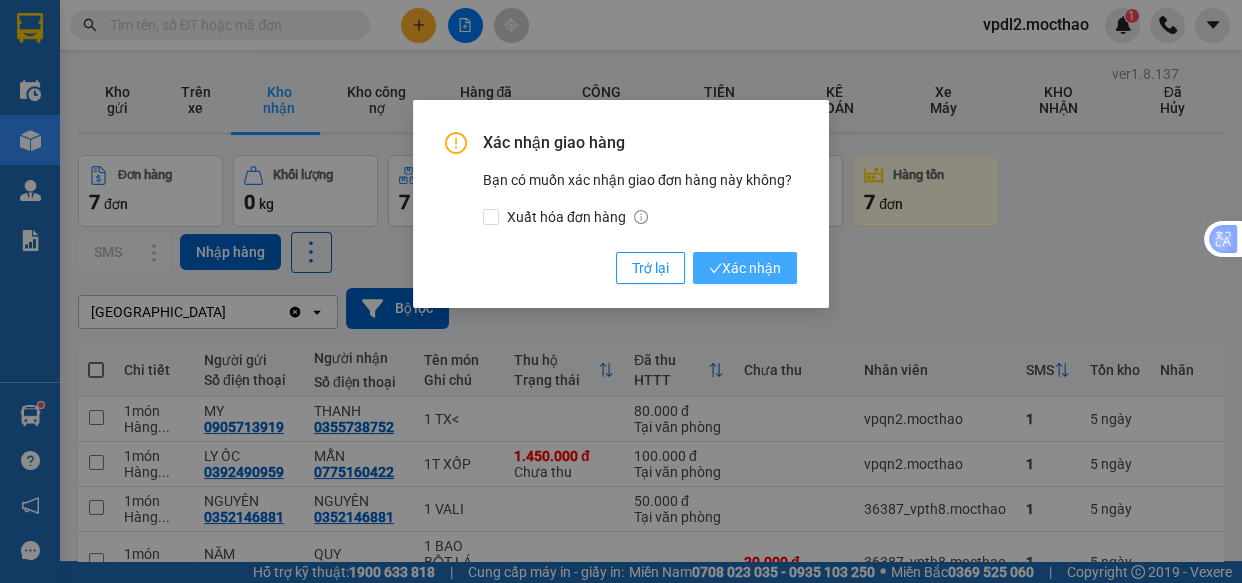 click on "Xác nhận" at bounding box center (745, 268) 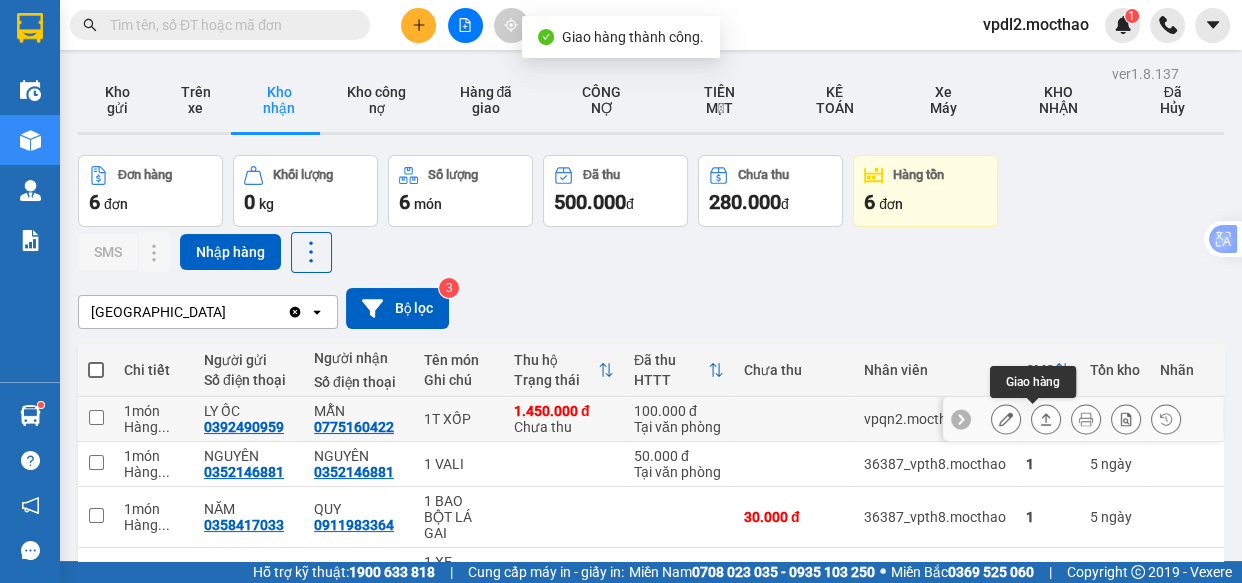 click 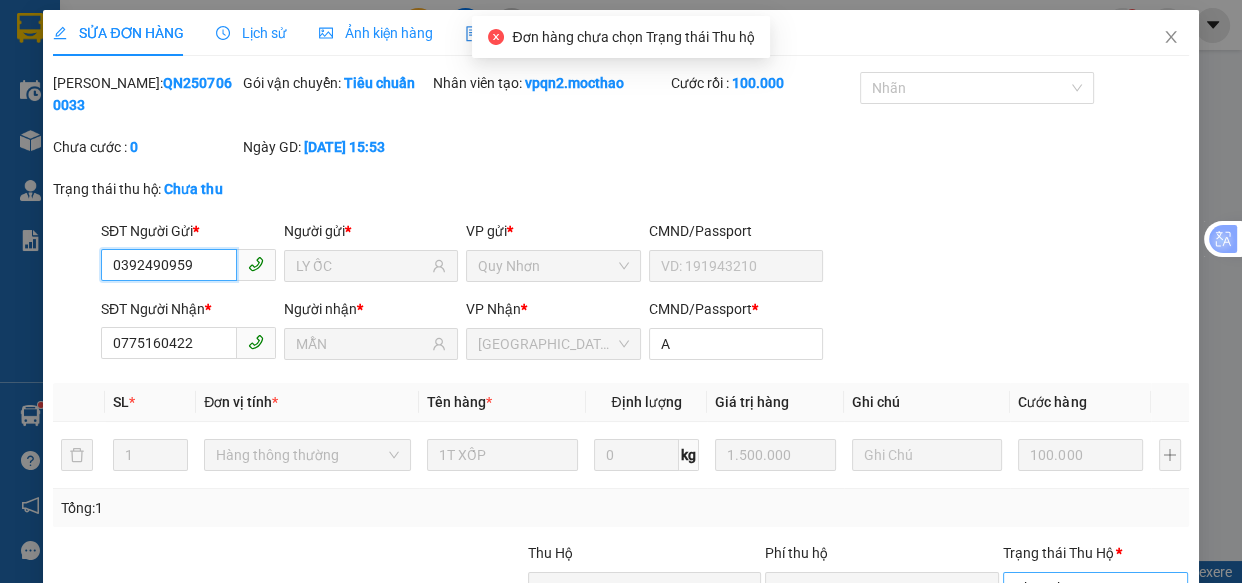 click on "Chưa thu" at bounding box center [1096, 588] 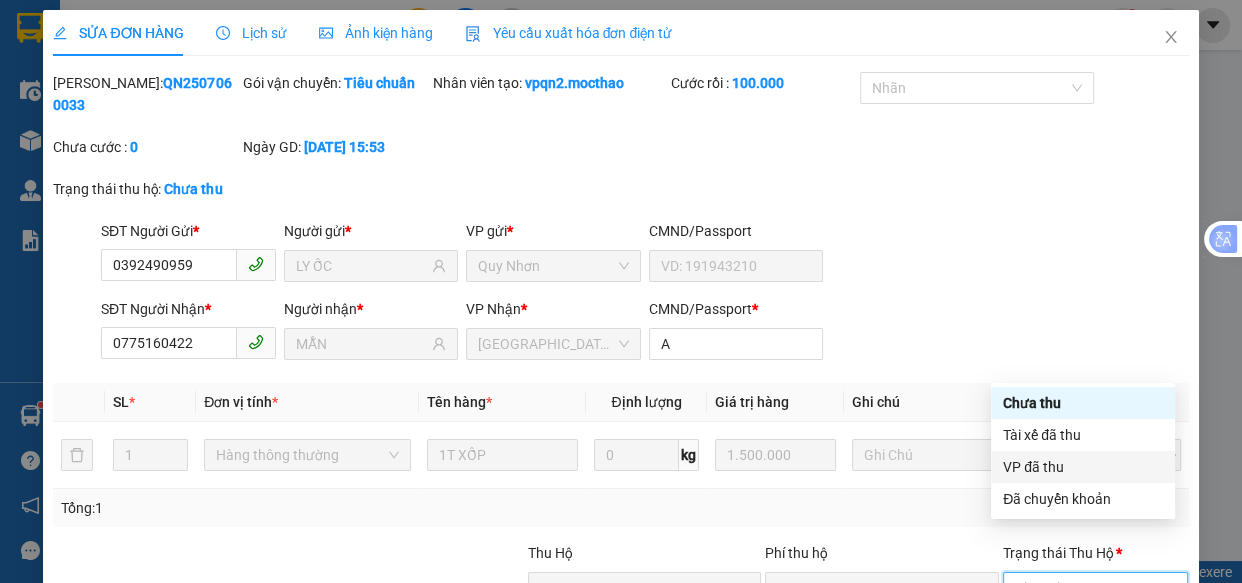 click on "VP đã thu" at bounding box center [1083, 467] 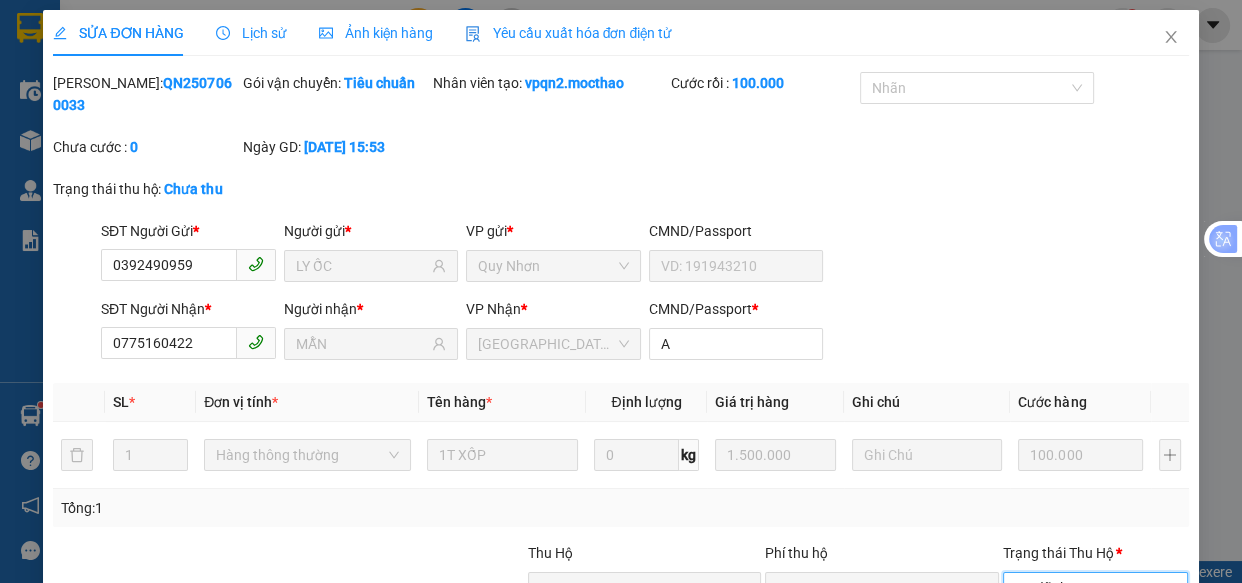 click on "Giao hàng" at bounding box center [834, 753] 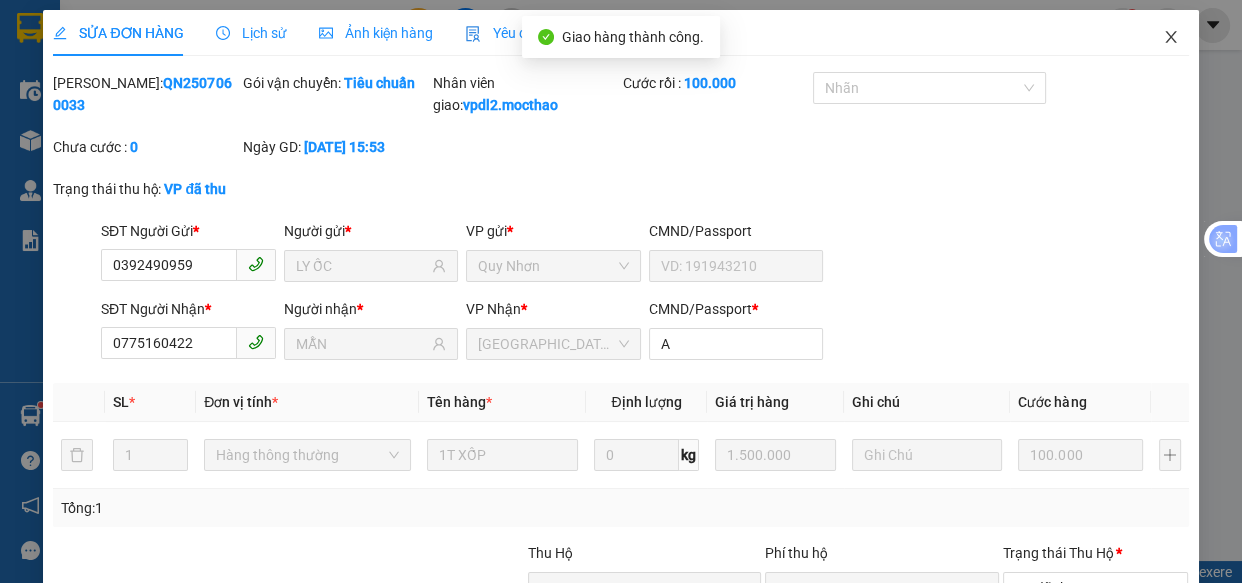 click 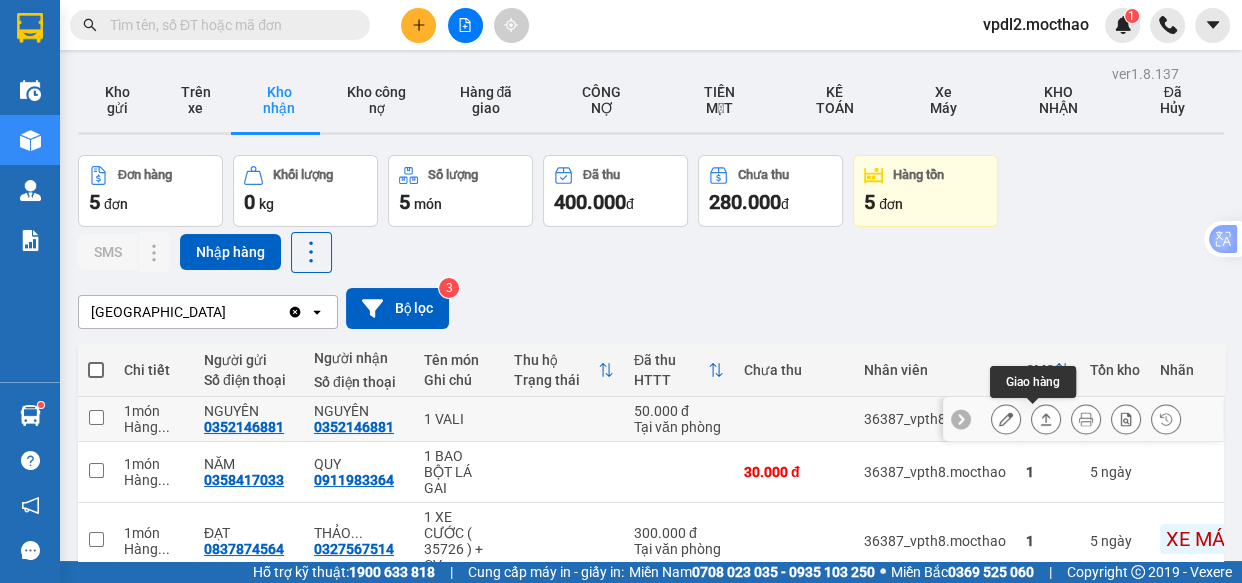 click 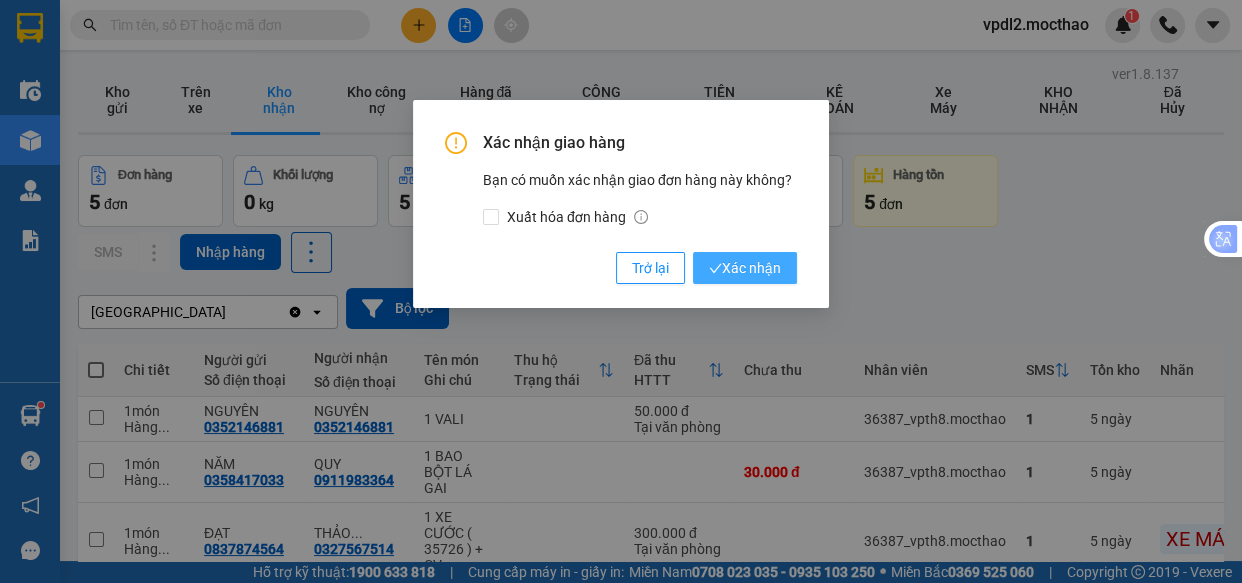 click on "Xác nhận" at bounding box center (745, 268) 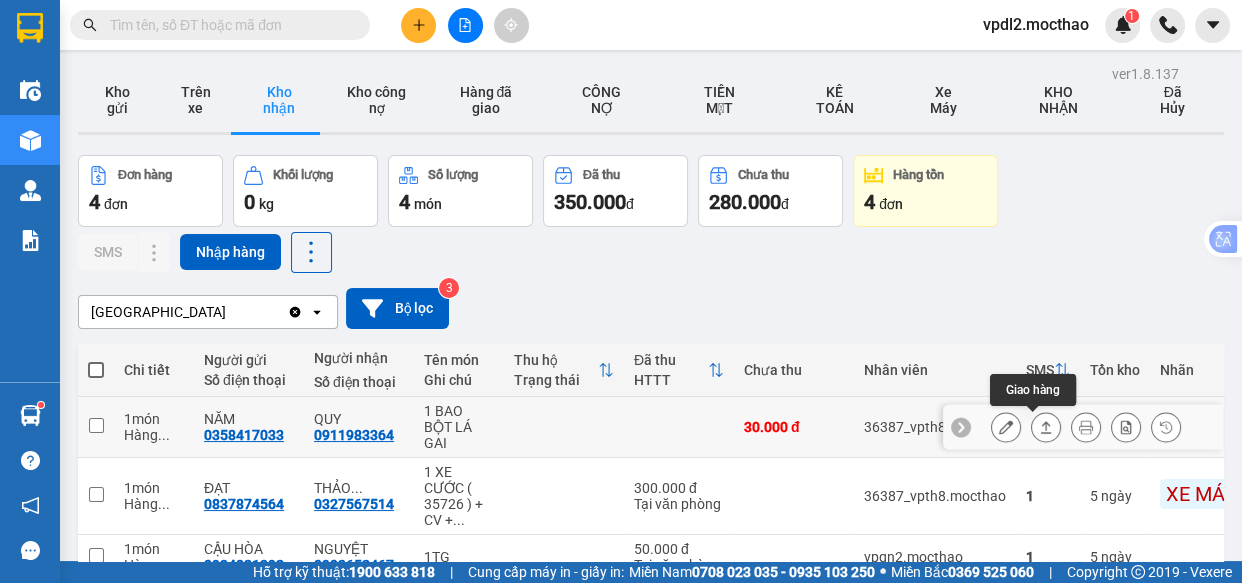 click 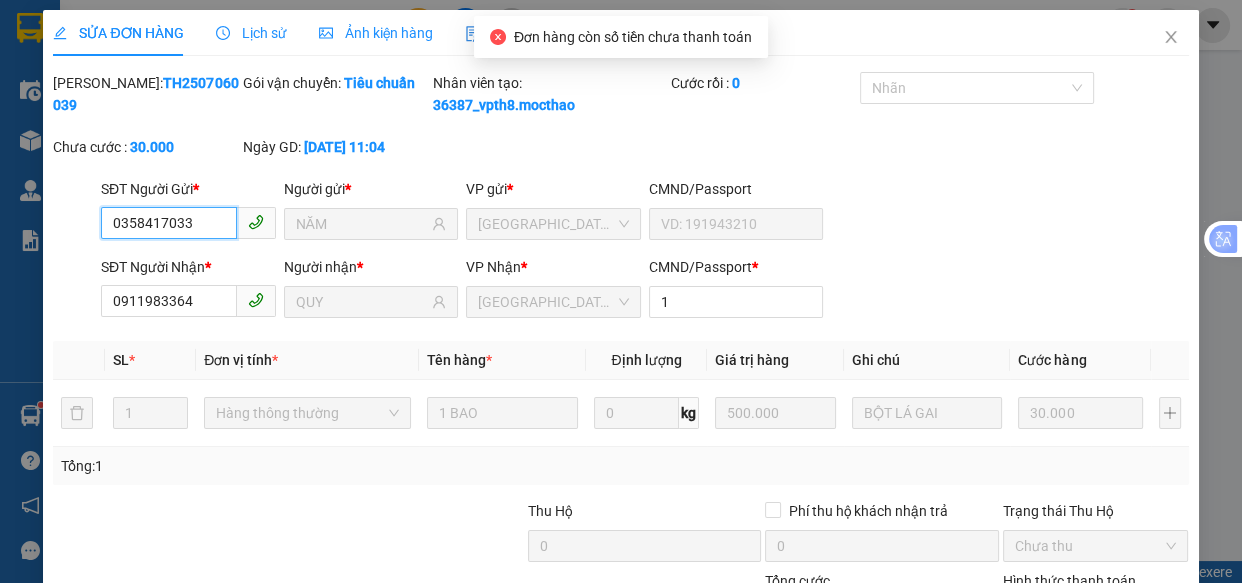 click on "Chọn HT Thanh Toán" at bounding box center (1096, 616) 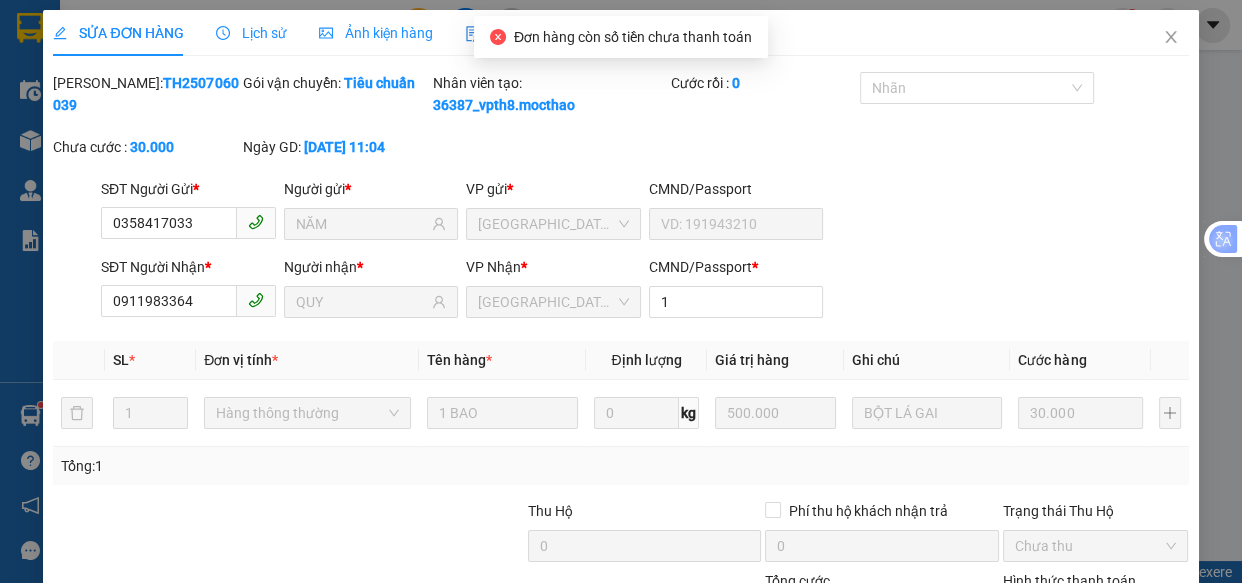 click on "Tại văn phòng" at bounding box center (1083, 678) 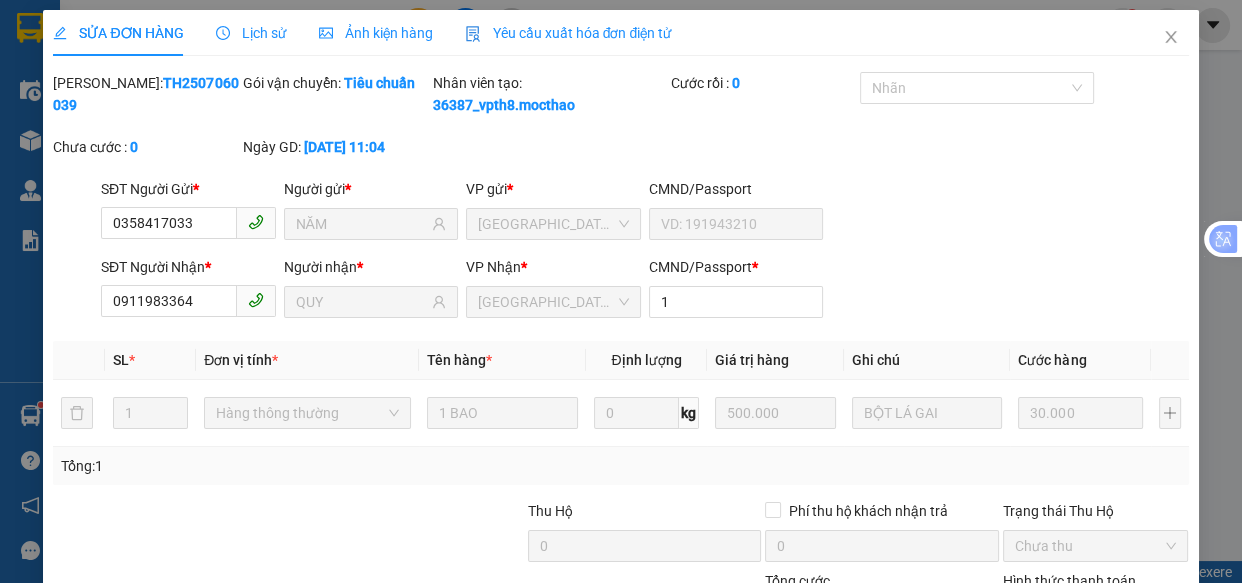 drag, startPoint x: 859, startPoint y: 521, endPoint x: 863, endPoint y: 503, distance: 18.439089 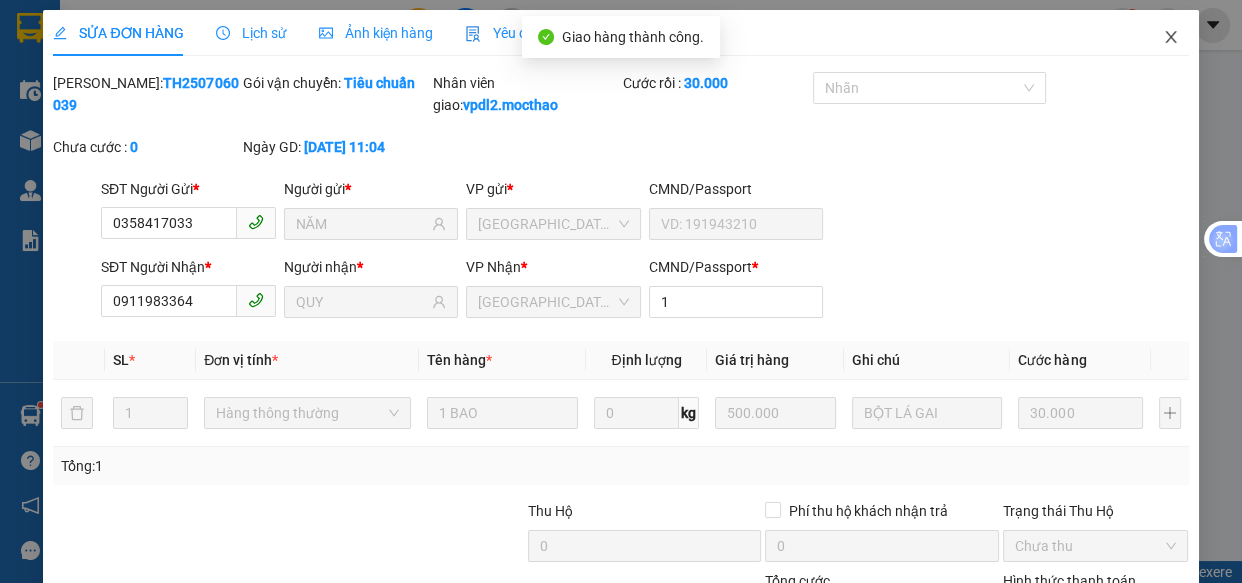 click 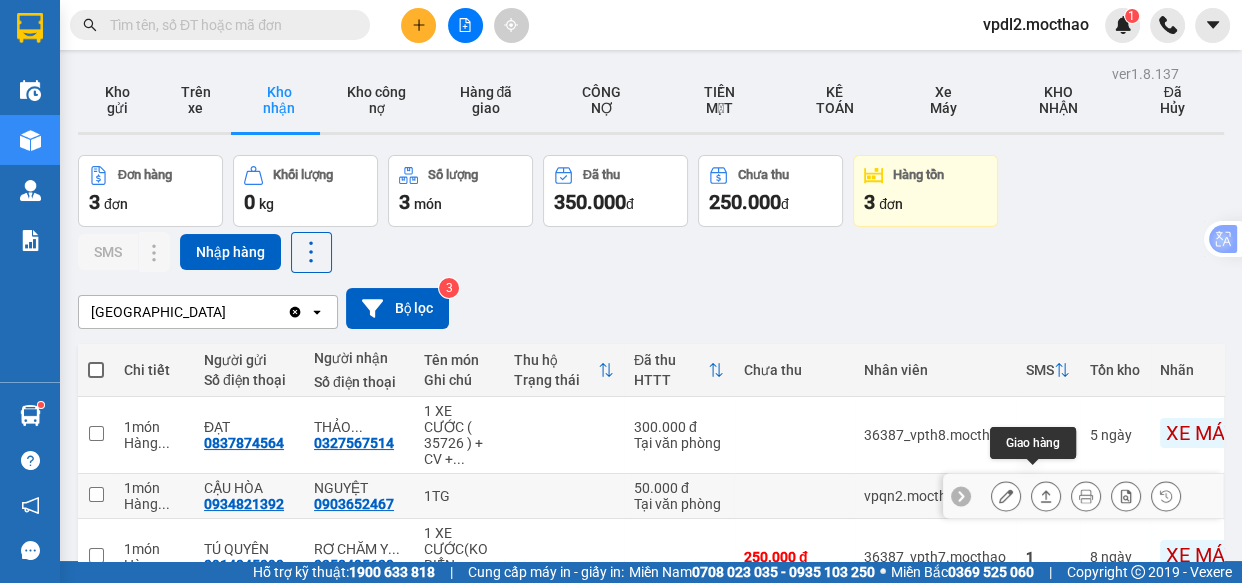 click 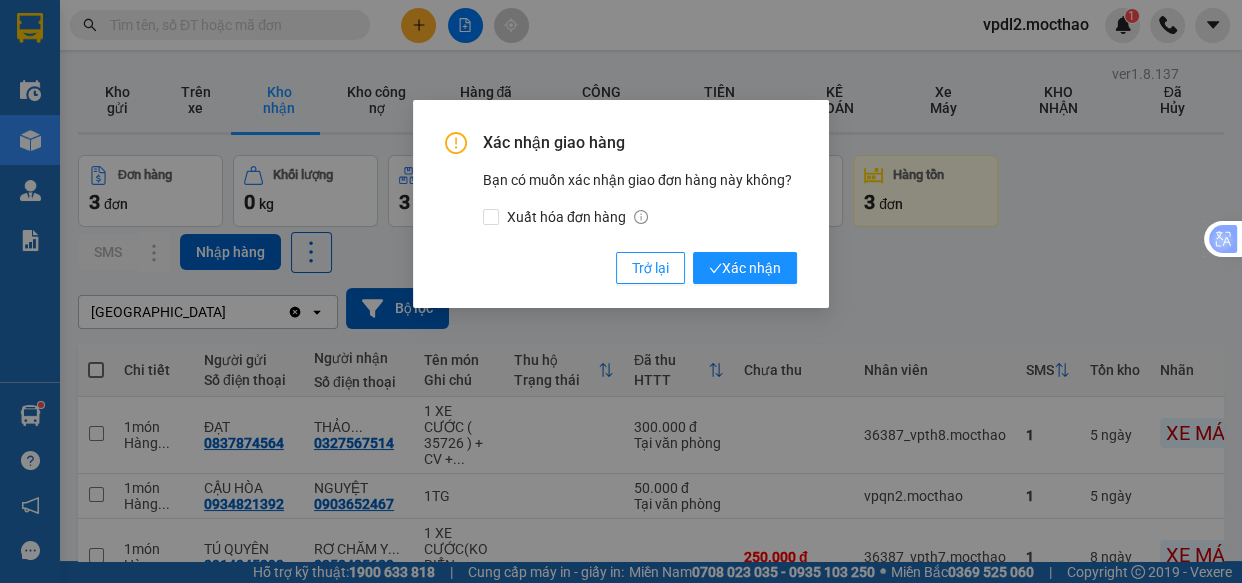 drag, startPoint x: 754, startPoint y: 268, endPoint x: 879, endPoint y: 522, distance: 283.09186 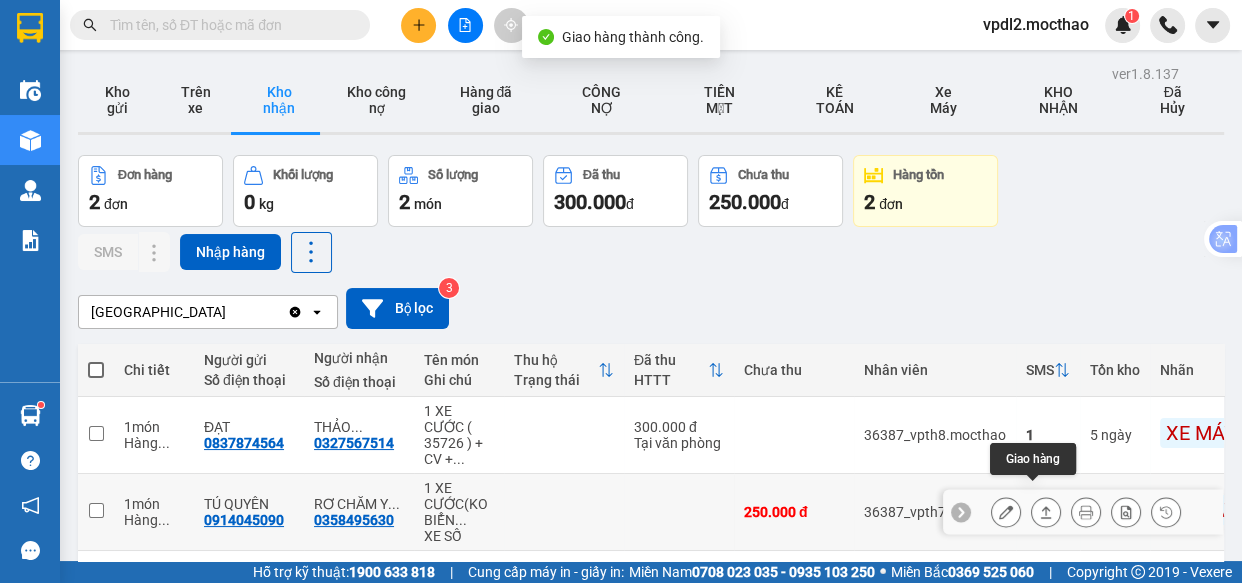 click 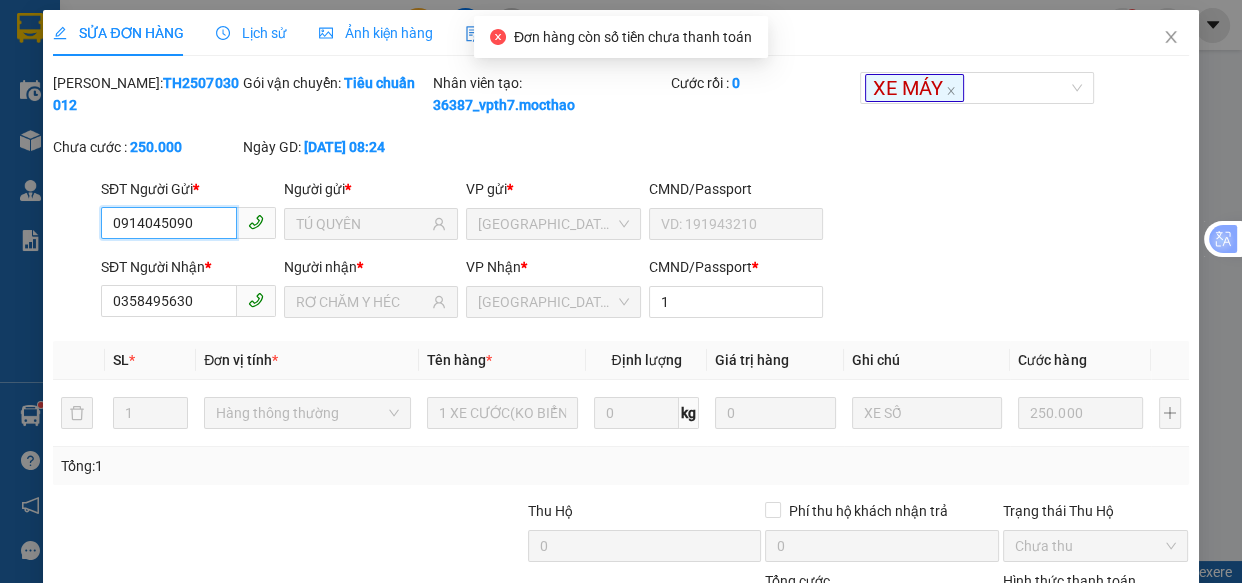 click on "Chọn HT Thanh Toán" at bounding box center (1096, 616) 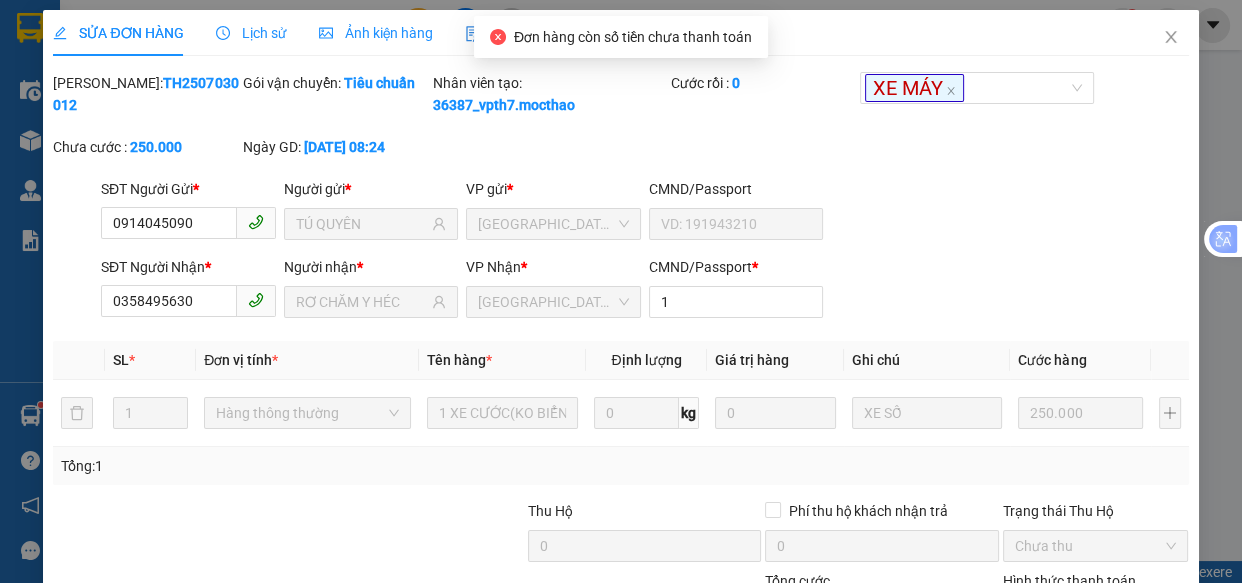 click on "Tại văn phòng" at bounding box center (1083, 678) 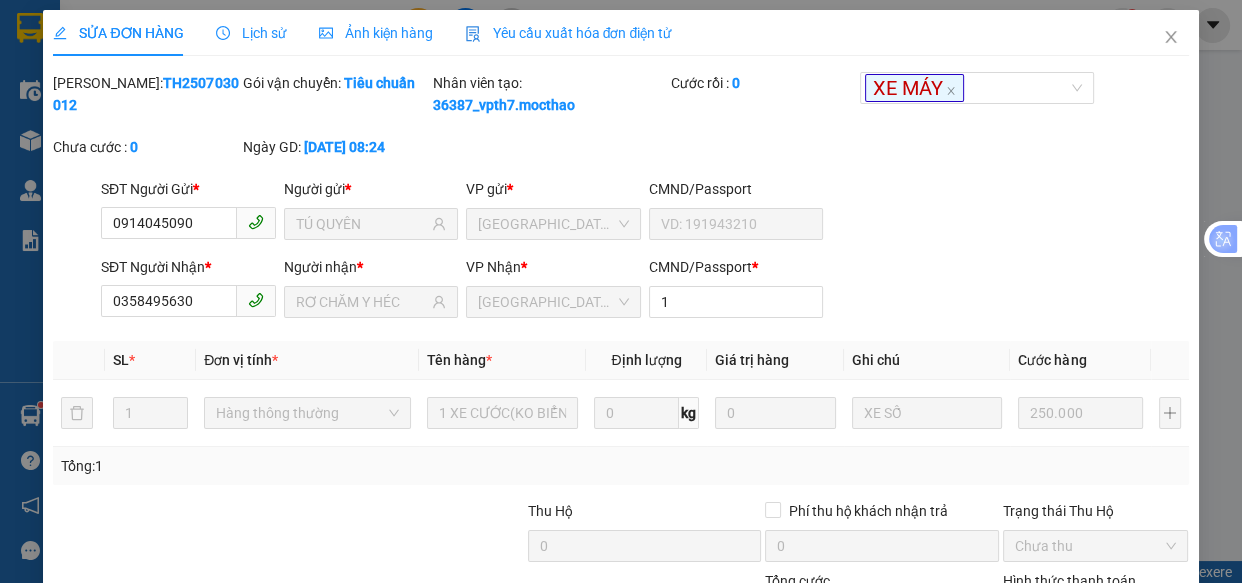 click on "Giao hàng" at bounding box center (846, 711) 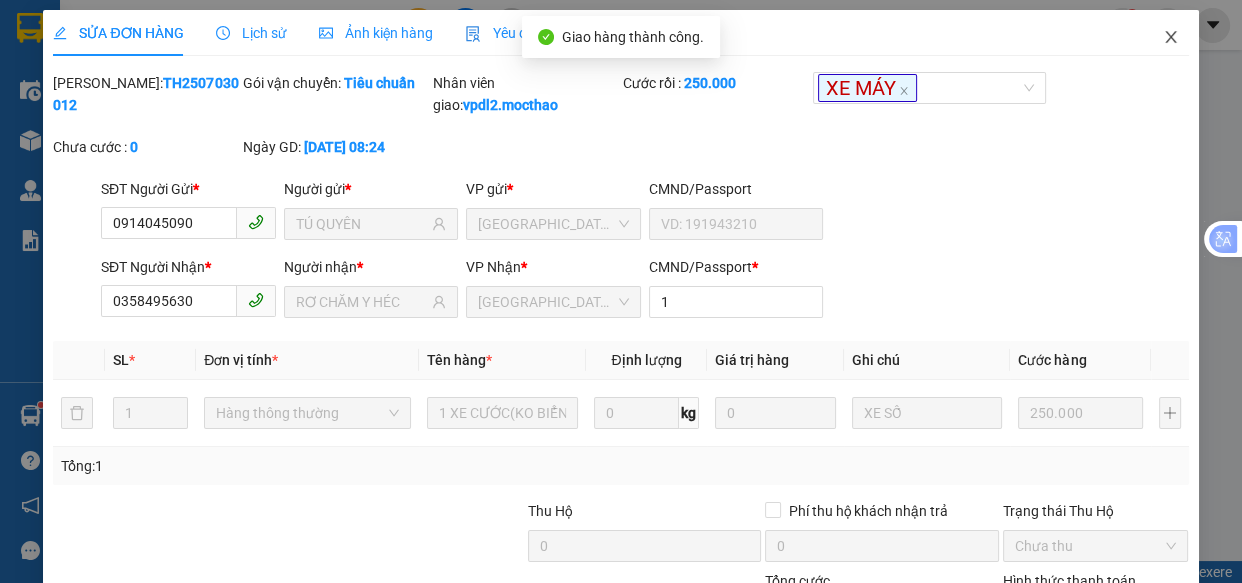 click 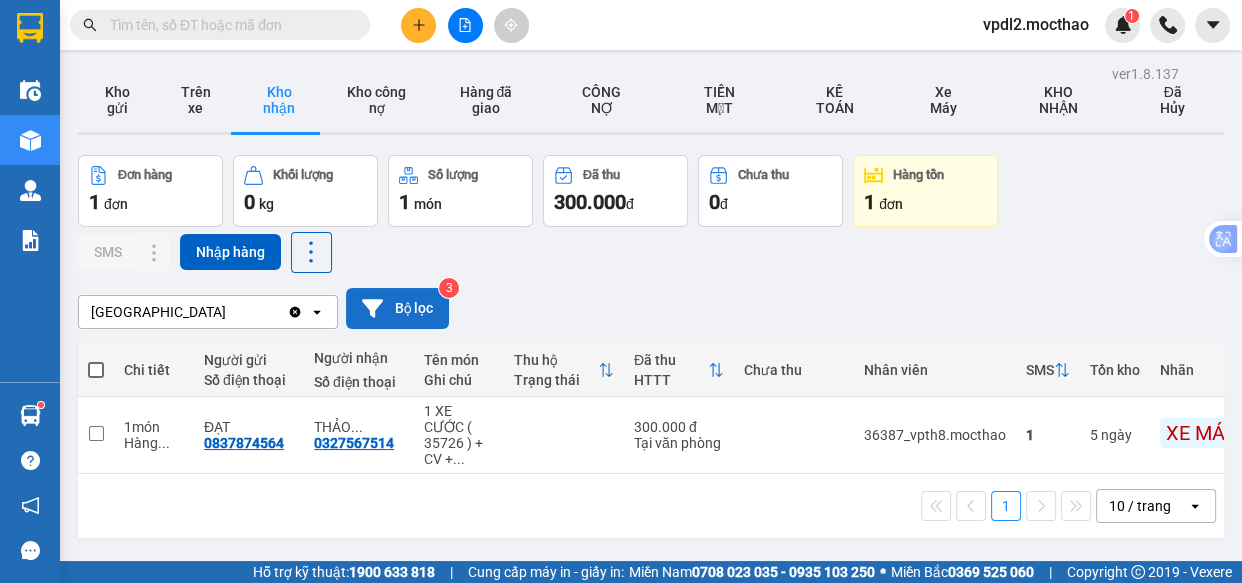 click on "Bộ lọc" at bounding box center [397, 308] 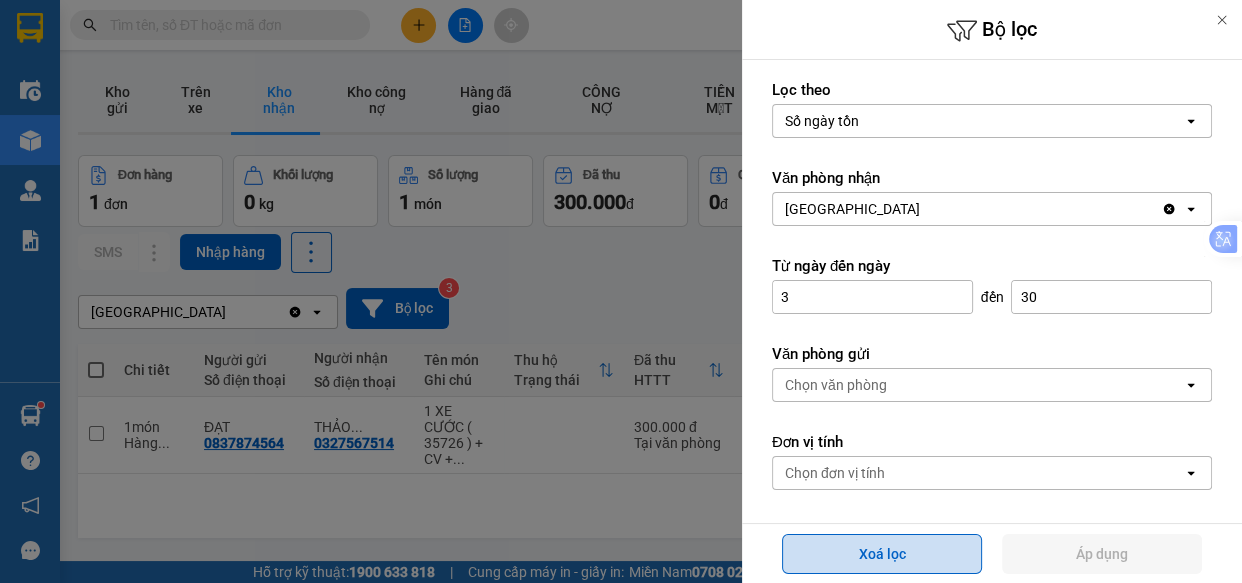 click on "Xoá lọc" at bounding box center [882, 554] 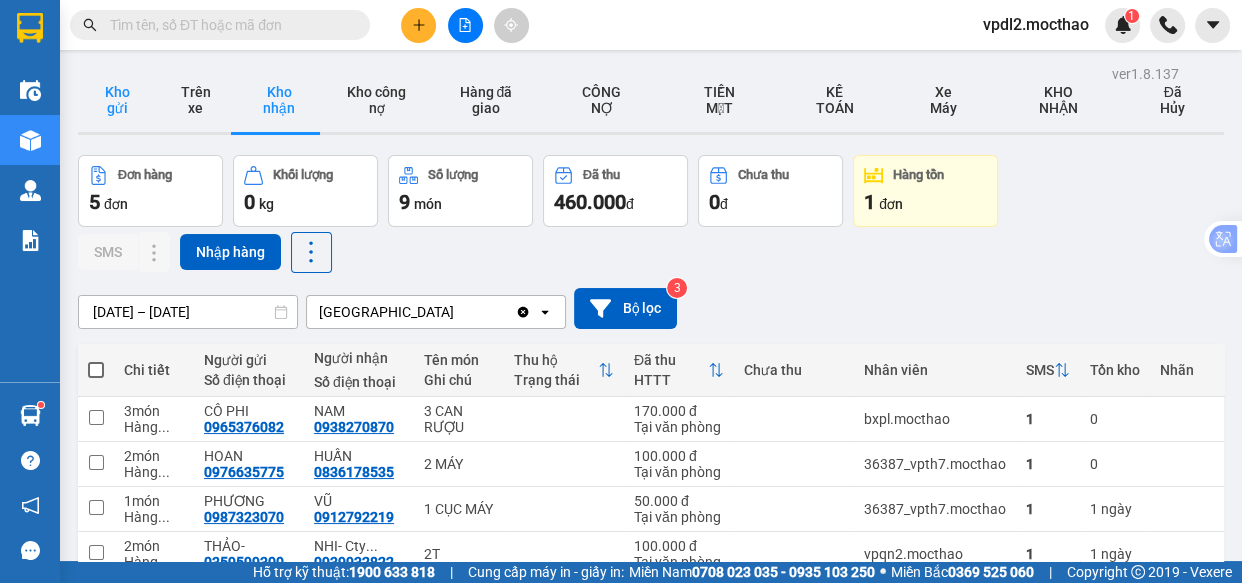 click on "Kho gửi" at bounding box center (117, 100) 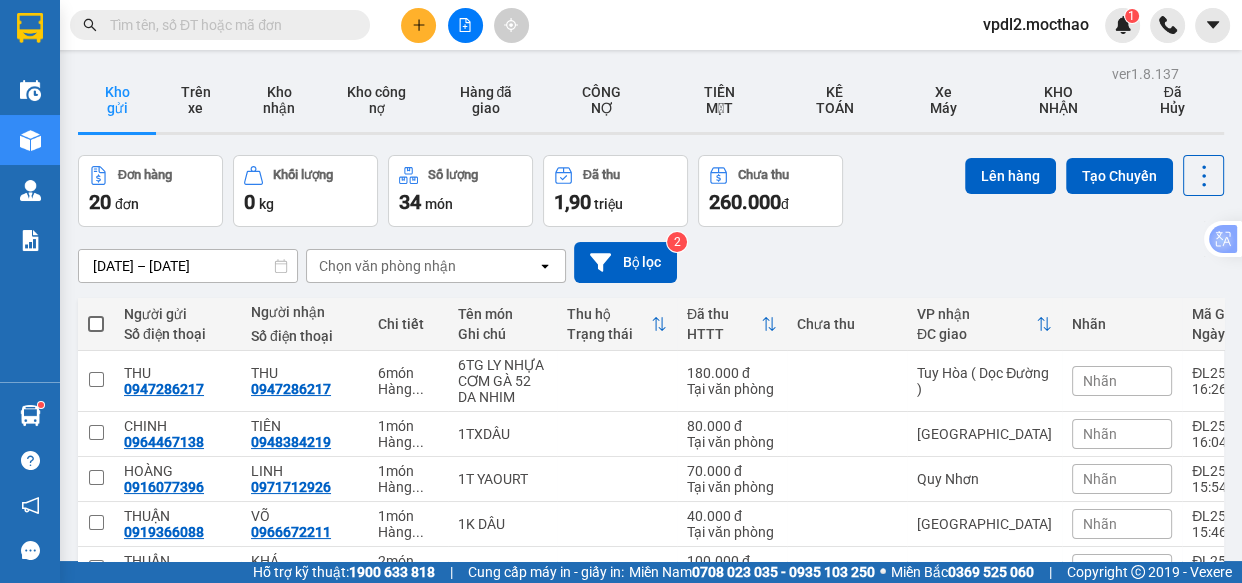 click on "10 / trang" at bounding box center (1140, 865) 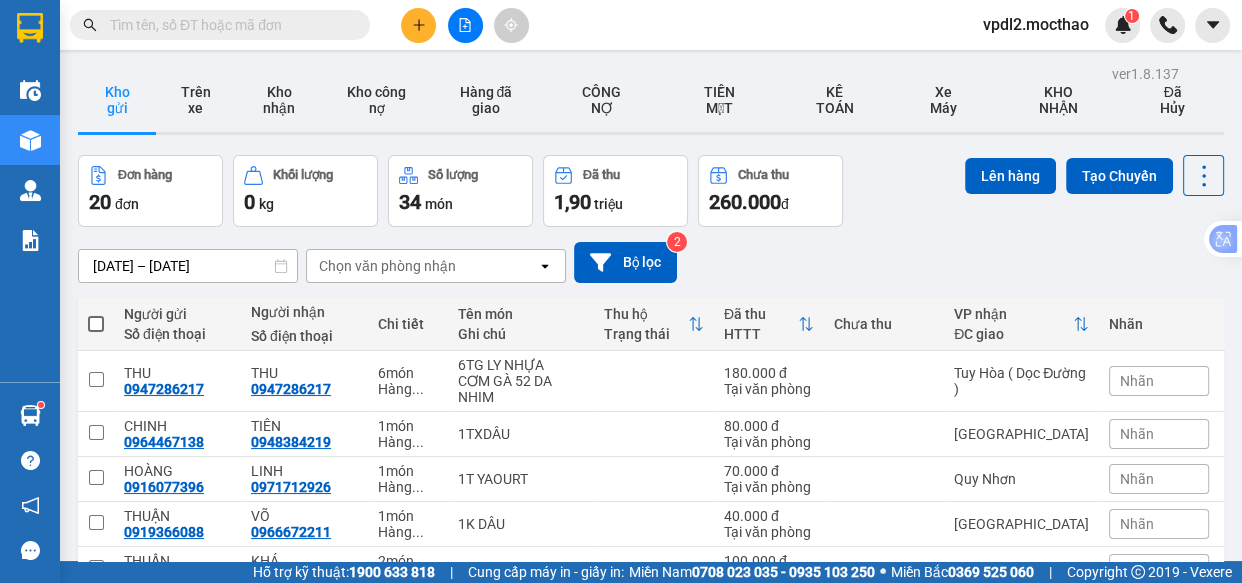 click at bounding box center [96, 324] 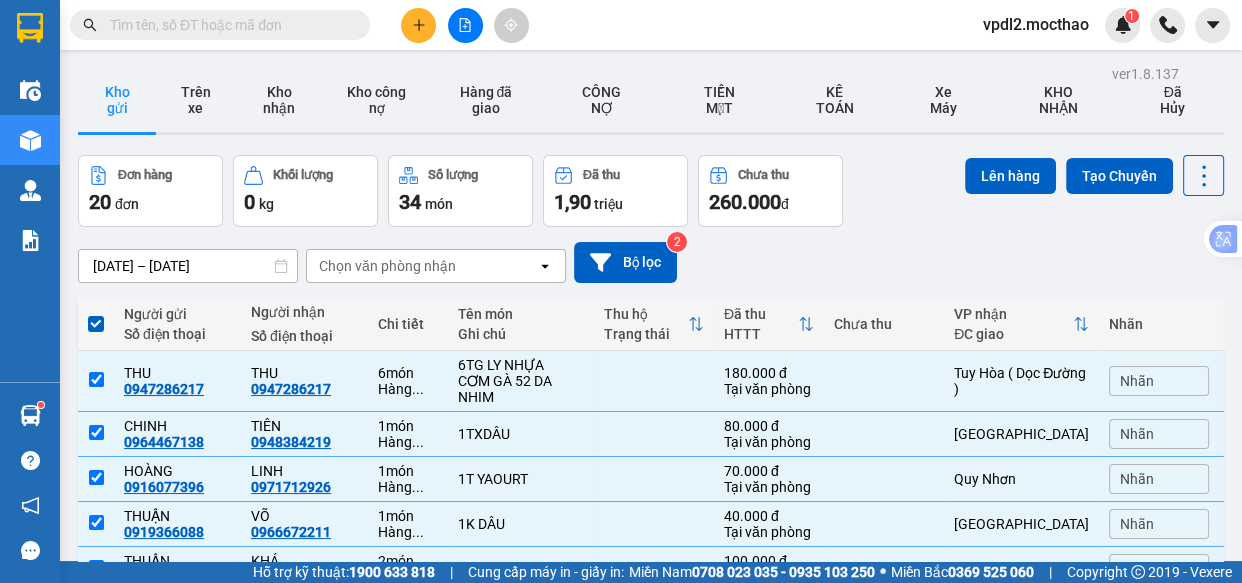 click at bounding box center [96, 1221] 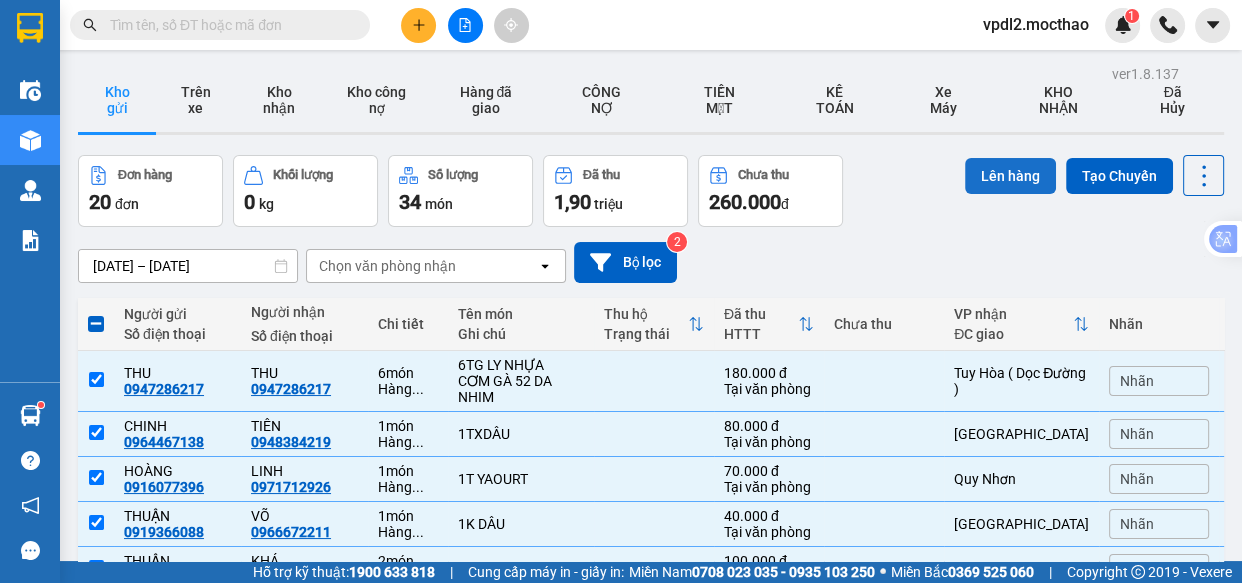 click on "Lên hàng" at bounding box center (1010, 176) 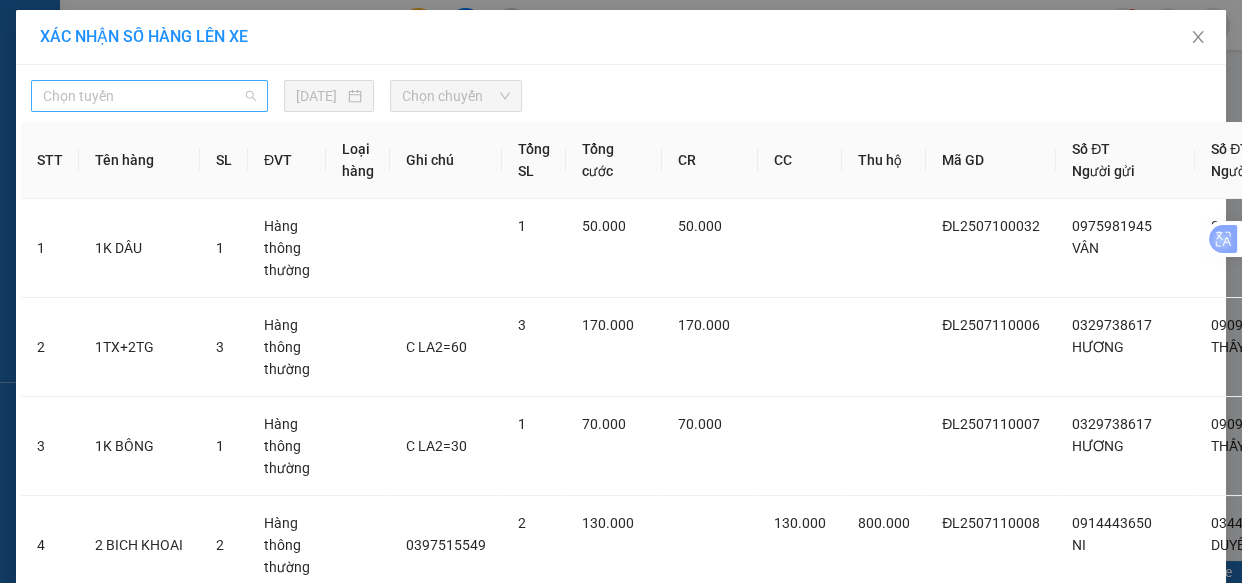 click on "Chọn tuyến" at bounding box center (149, 96) 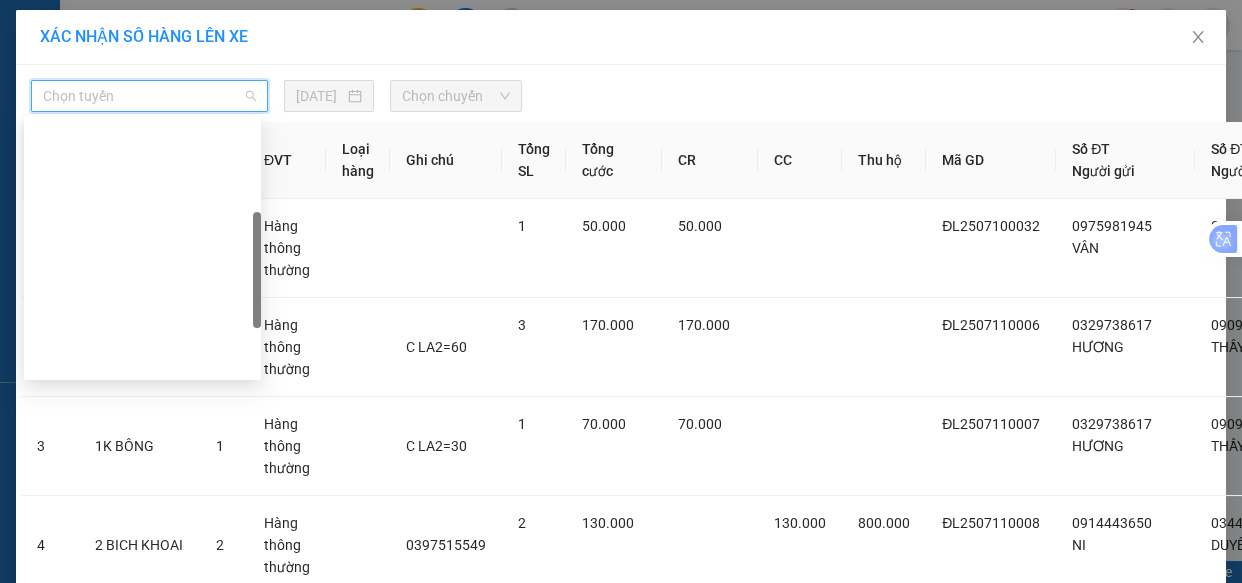 click on "Đà Lạt - Quy Nhơn" at bounding box center [142, 456] 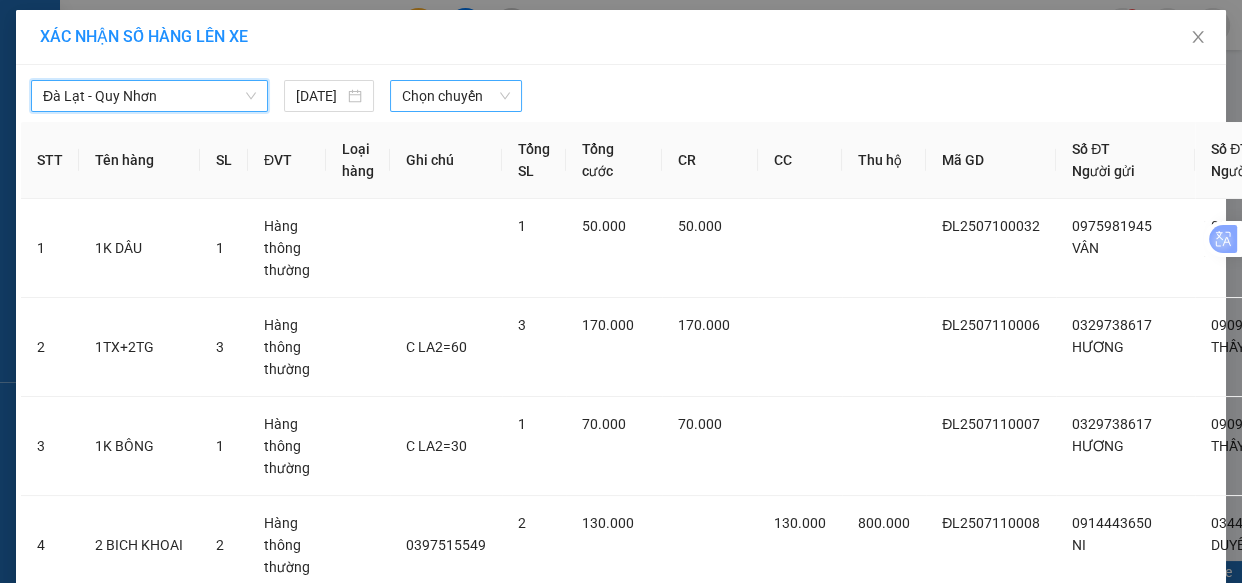 click on "Chọn chuyến" at bounding box center (456, 96) 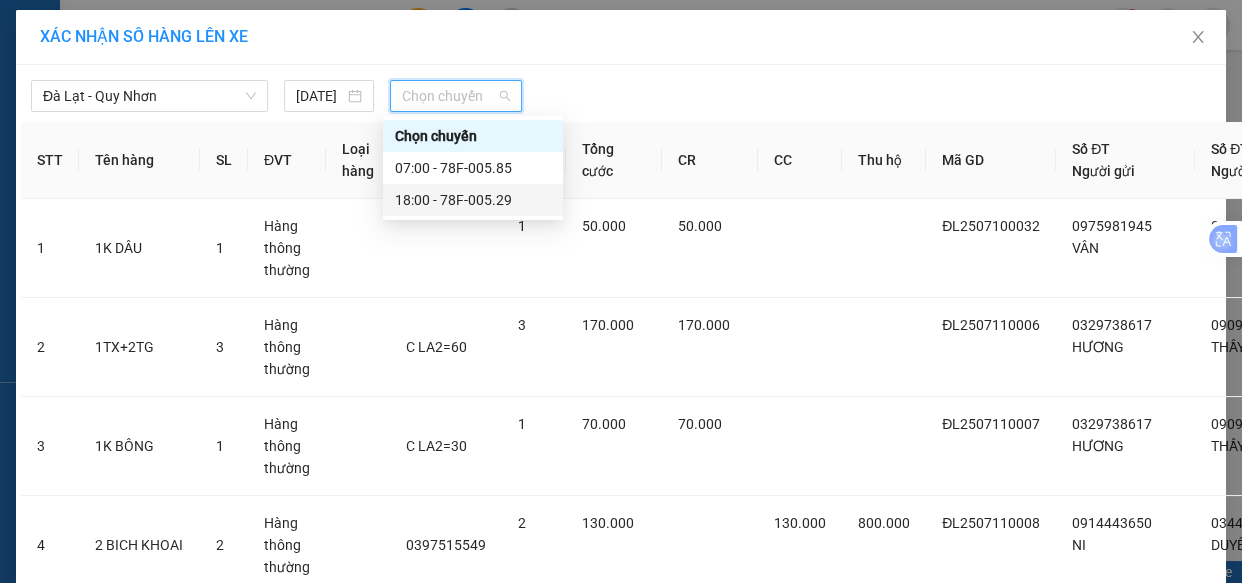 click on "18:00     - 78F-005.29" at bounding box center (473, 200) 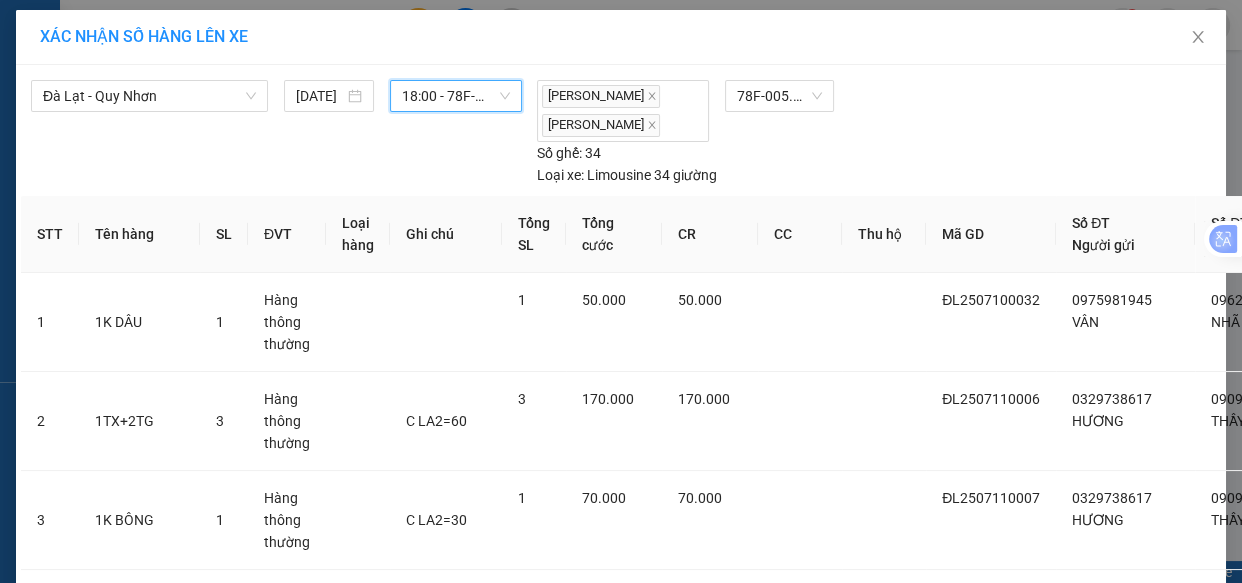 click on "Lên hàng" at bounding box center (694, 2245) 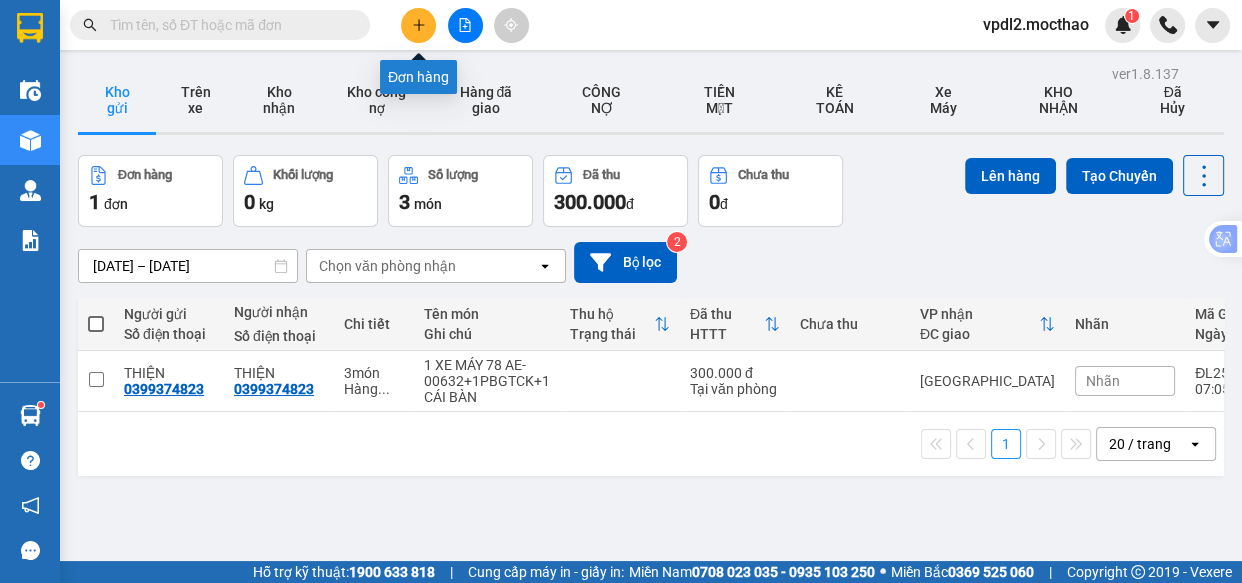 click 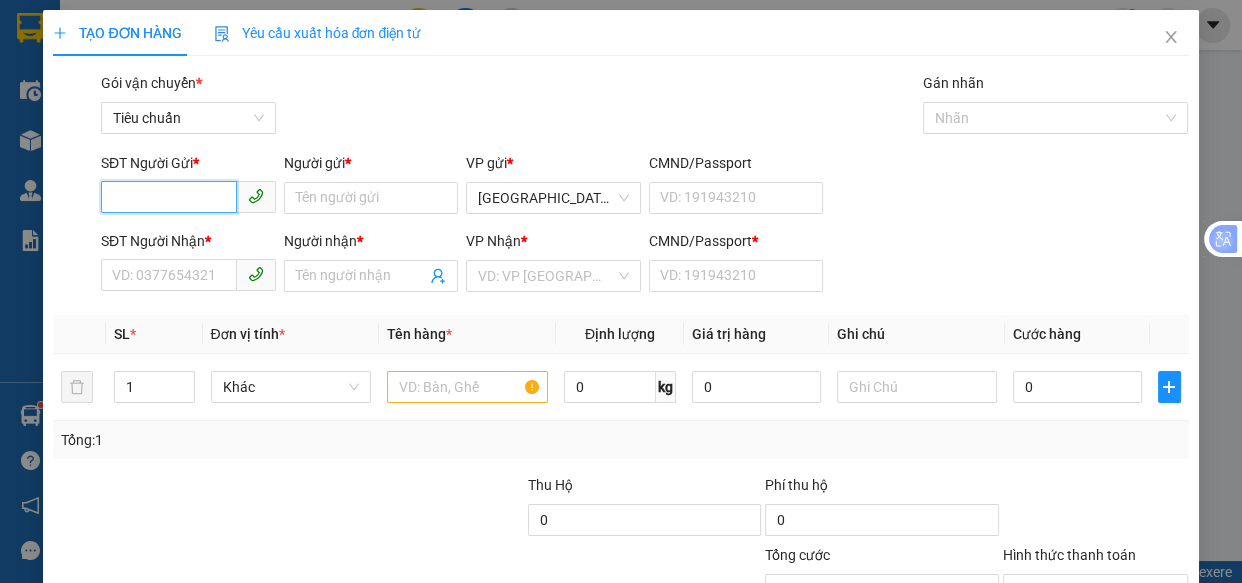 drag, startPoint x: 174, startPoint y: 194, endPoint x: 224, endPoint y: 149, distance: 67.26812 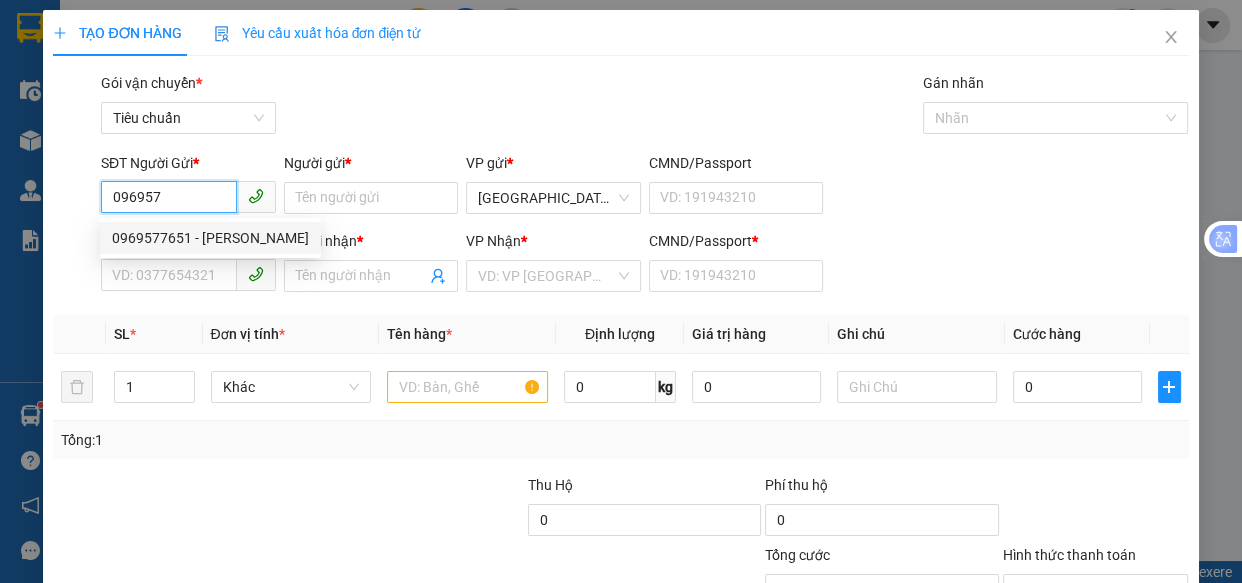 click on "0969577651 - [PERSON_NAME]" at bounding box center (210, 238) 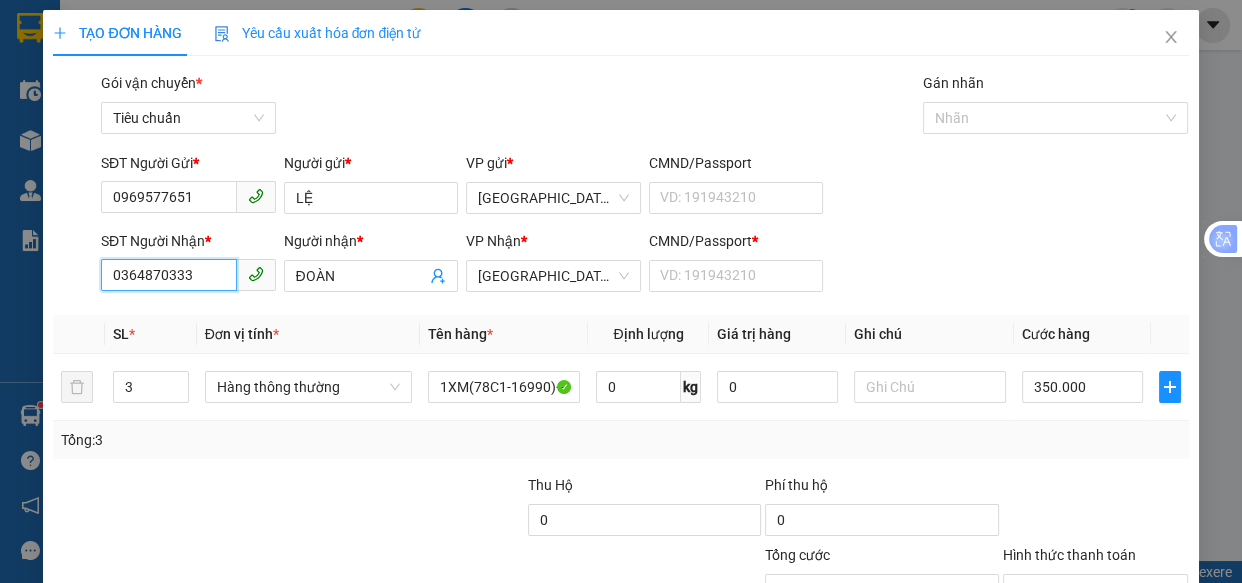 click on "0364870333" at bounding box center [169, 275] 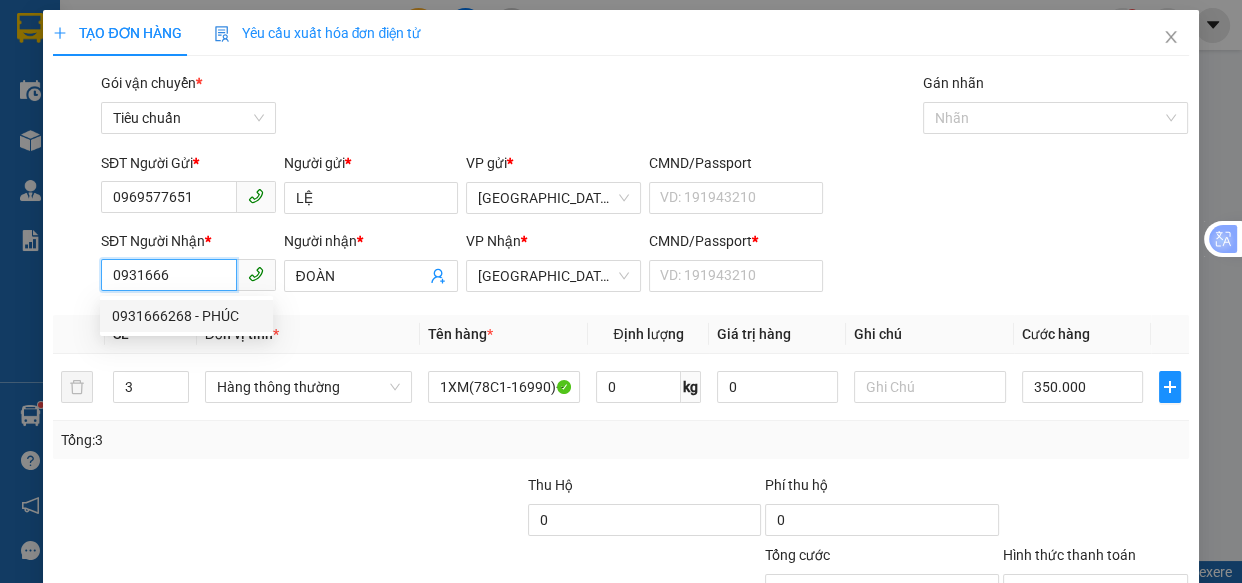 click on "0931666268 - PHÚC" at bounding box center (186, 316) 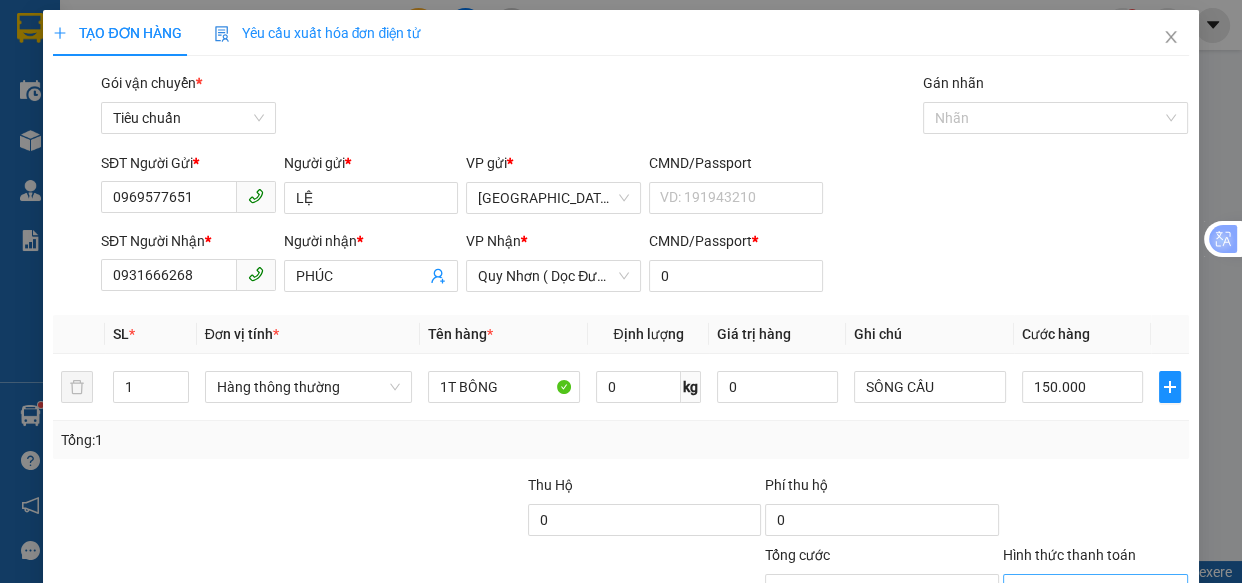 click on "Hình thức thanh toán" at bounding box center (1089, 590) 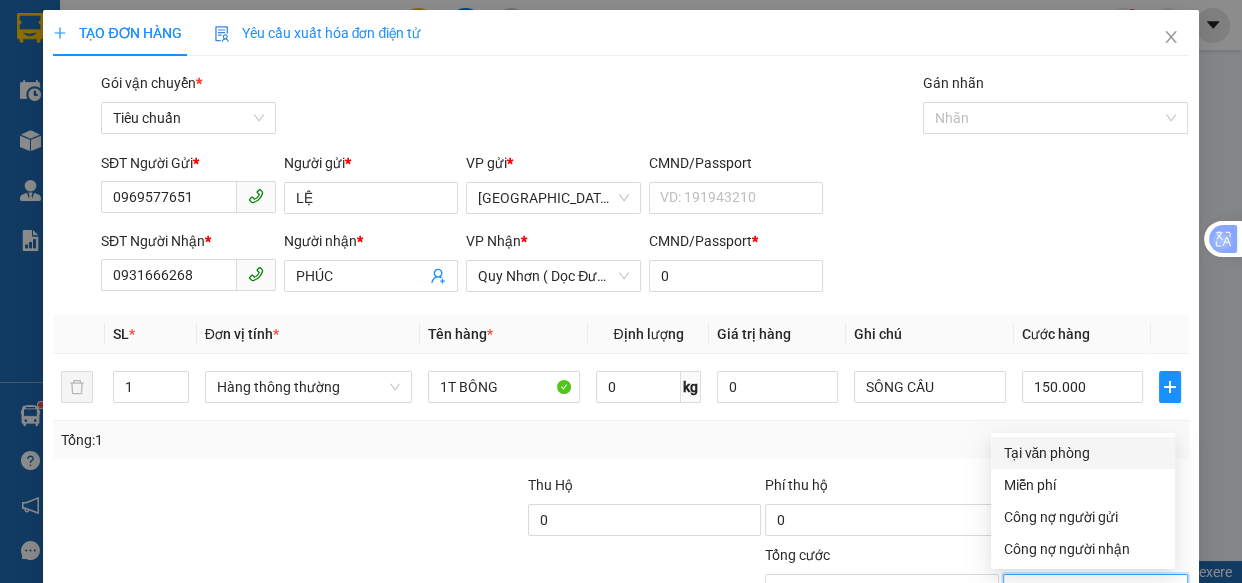 drag, startPoint x: 1055, startPoint y: 291, endPoint x: 1055, endPoint y: 306, distance: 15 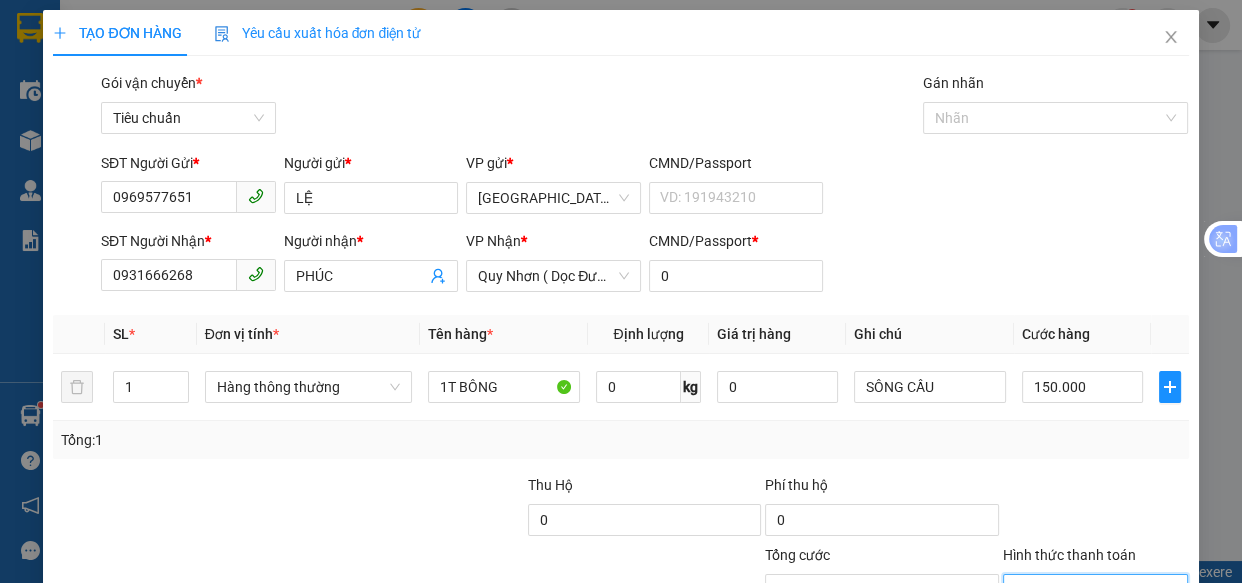 click on "[PERSON_NAME] và In" at bounding box center [1158, 685] 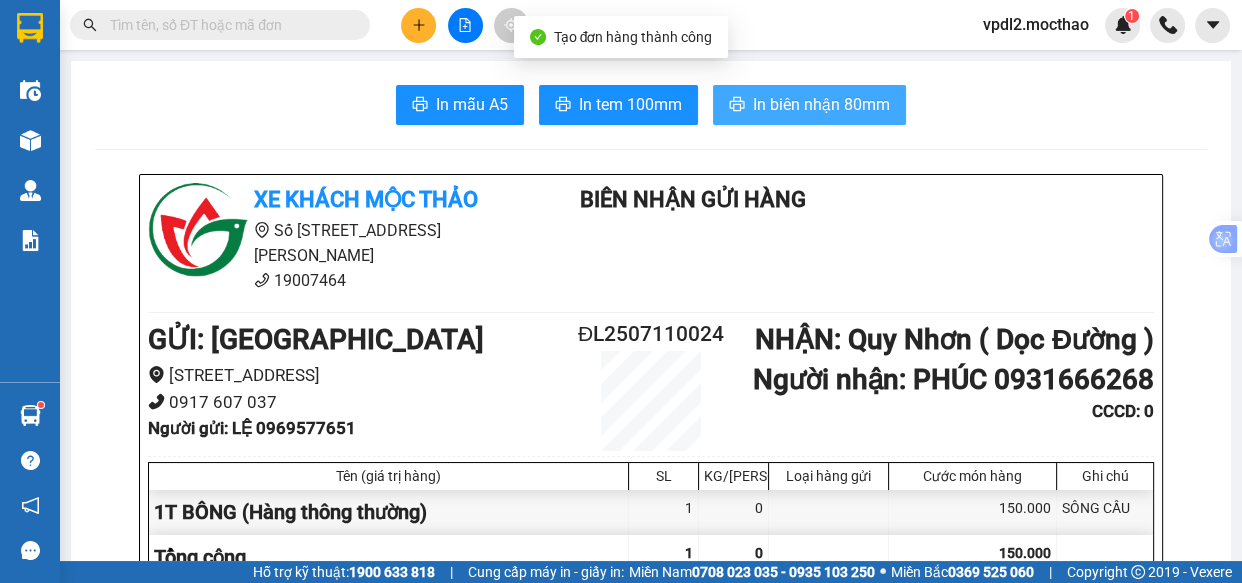 click on "In biên nhận 80mm" at bounding box center [821, 104] 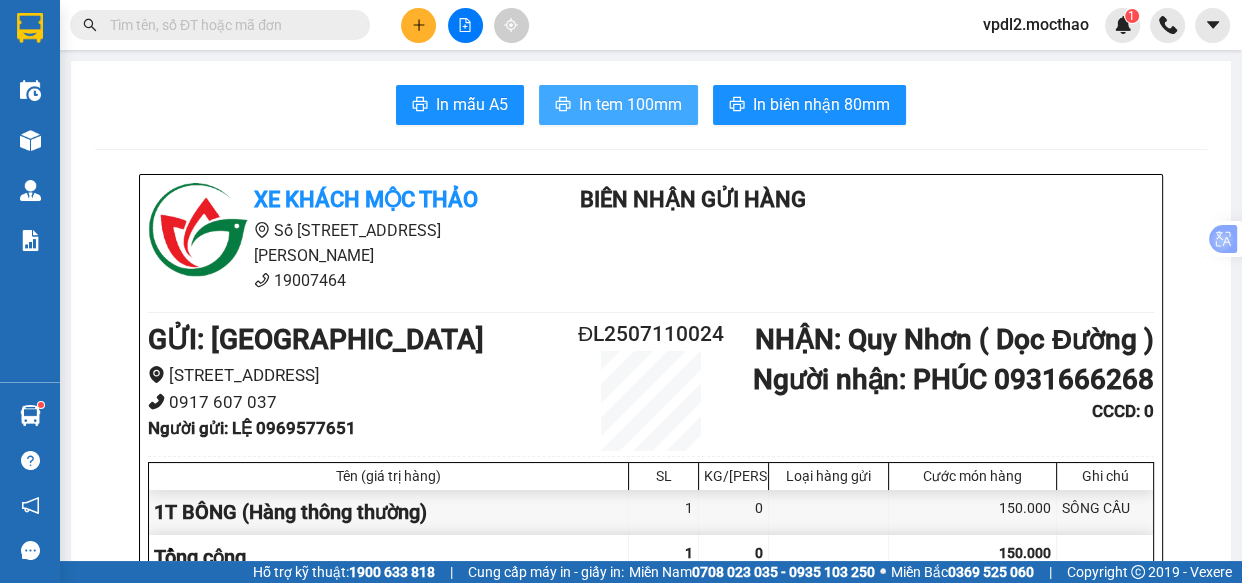 click on "In tem 100mm" at bounding box center [630, 104] 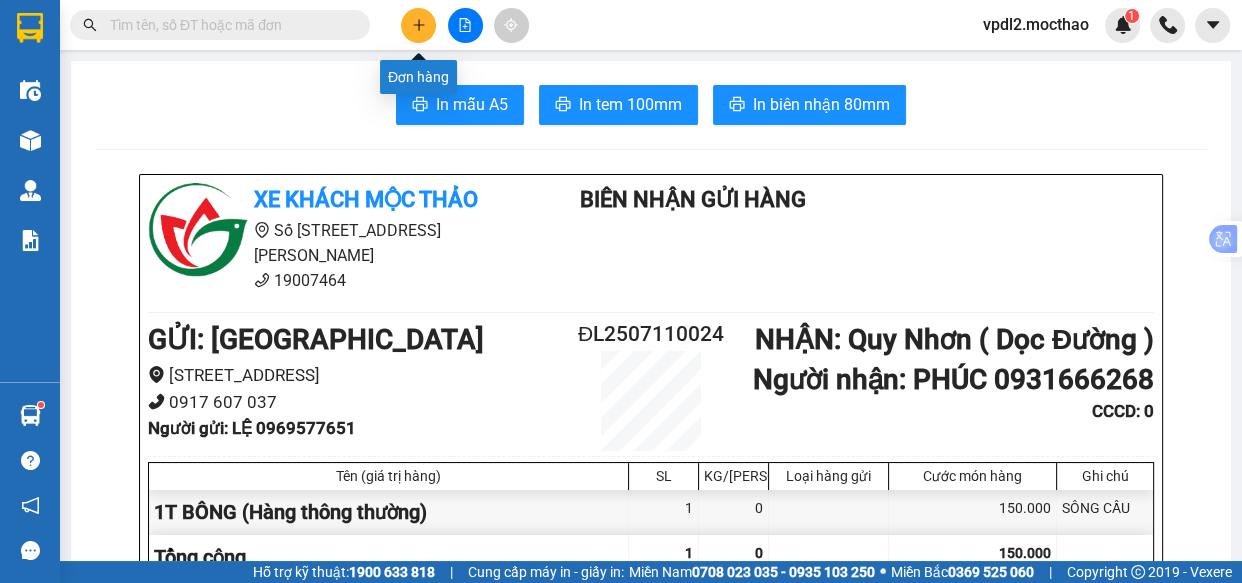 click 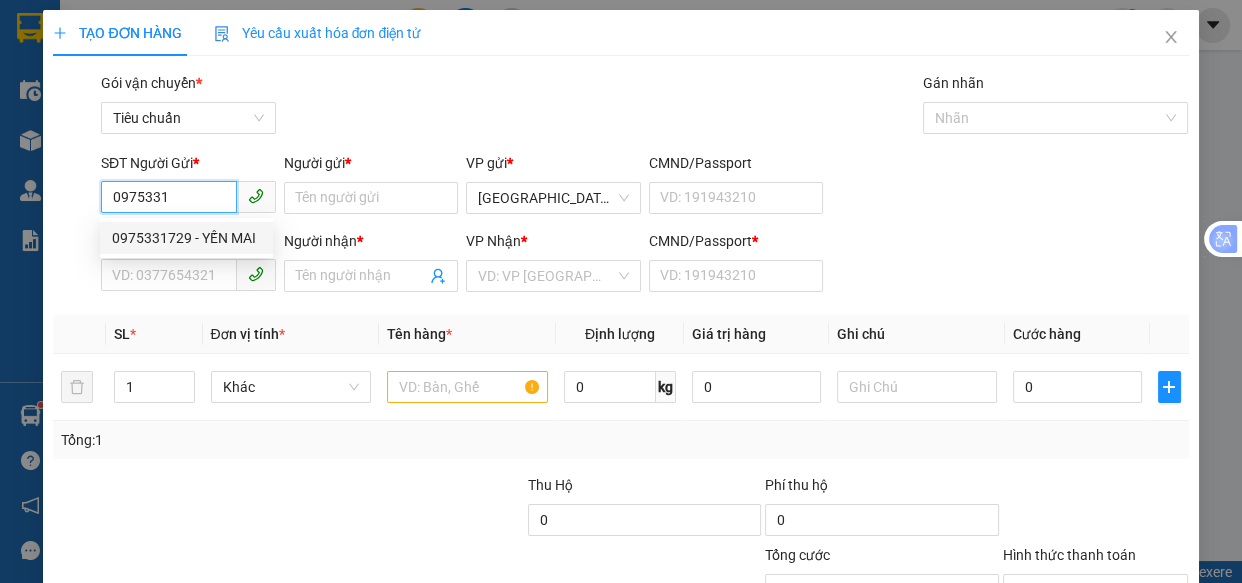 click on "0975331729 - YẾN MAI" at bounding box center (186, 238) 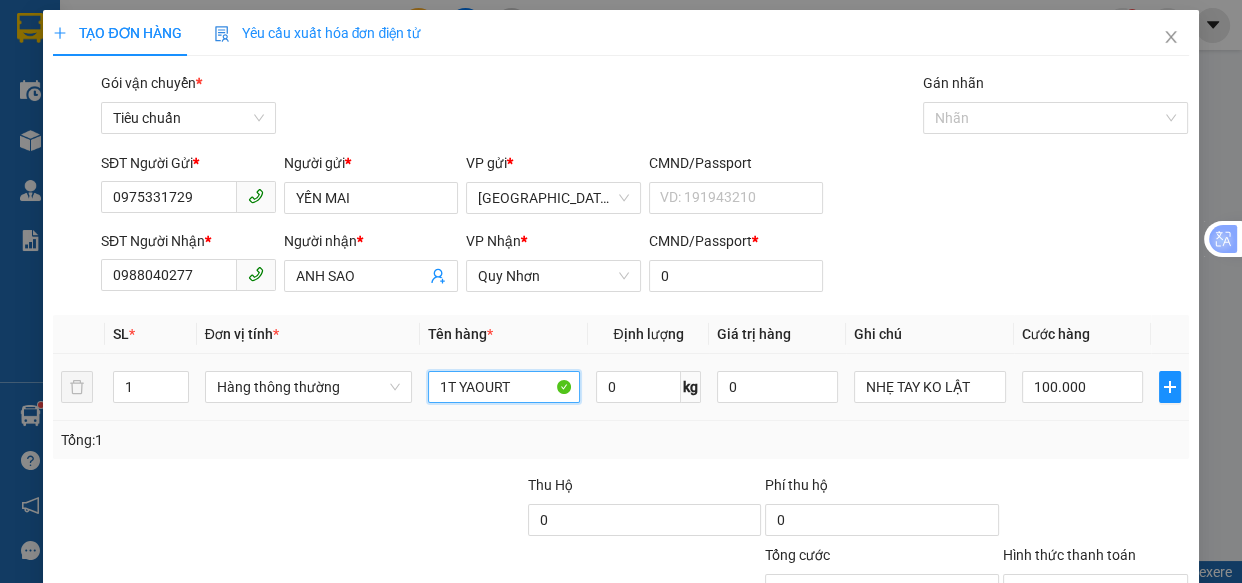 click on "1T YAOURT" at bounding box center [503, 387] 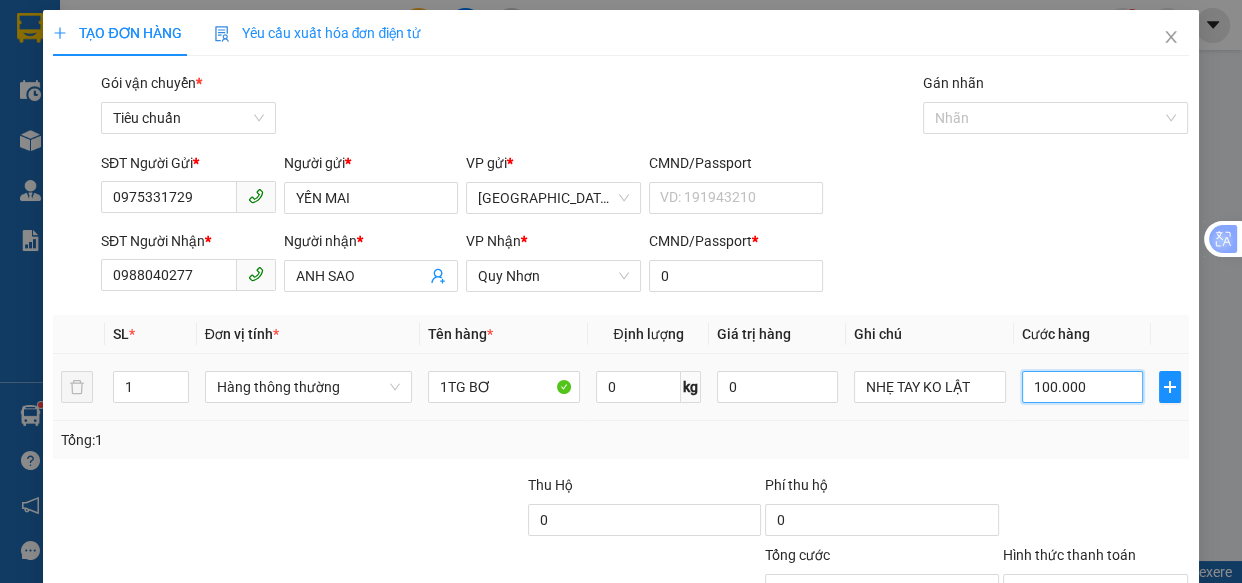 click on "100.000" at bounding box center [1082, 387] 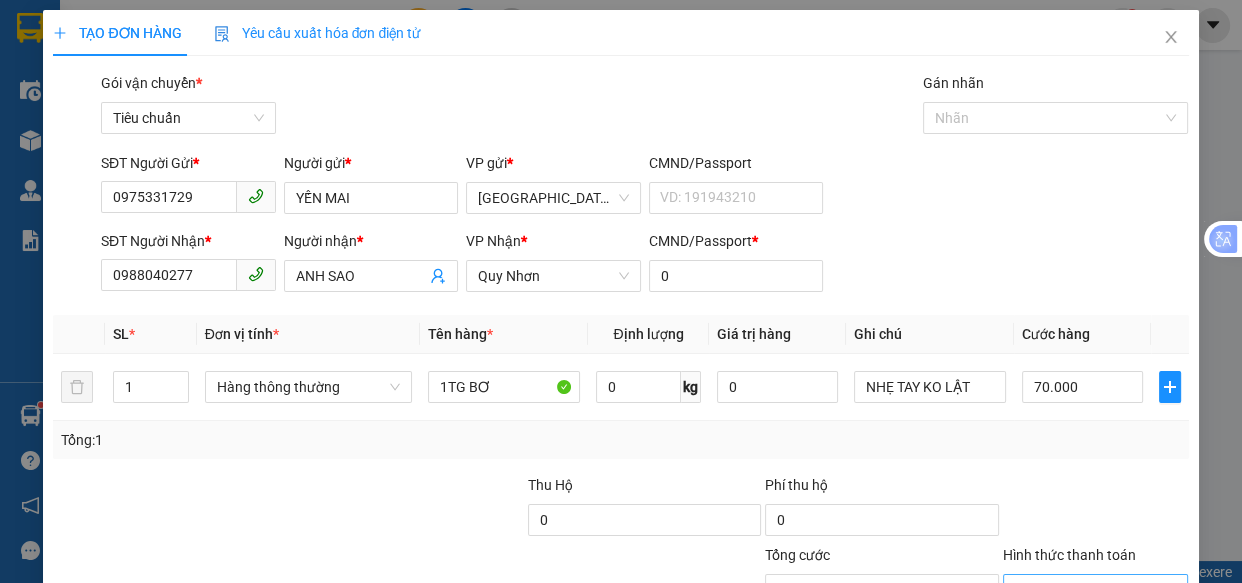 click on "Hình thức thanh toán" at bounding box center [1089, 590] 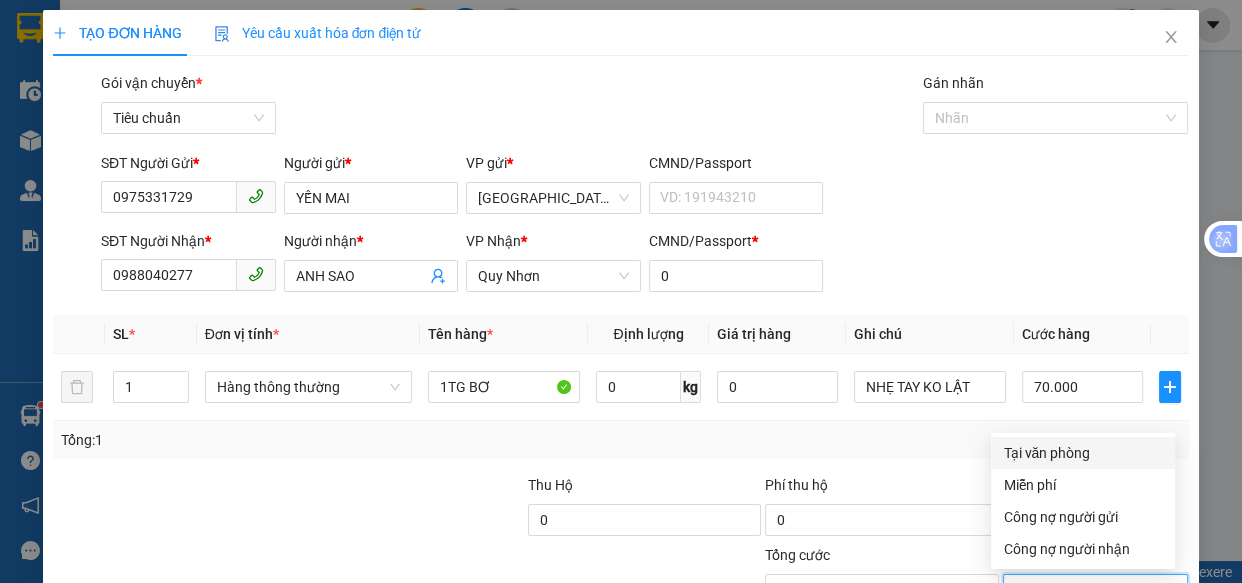 click on "Tại văn phòng" at bounding box center [1083, 453] 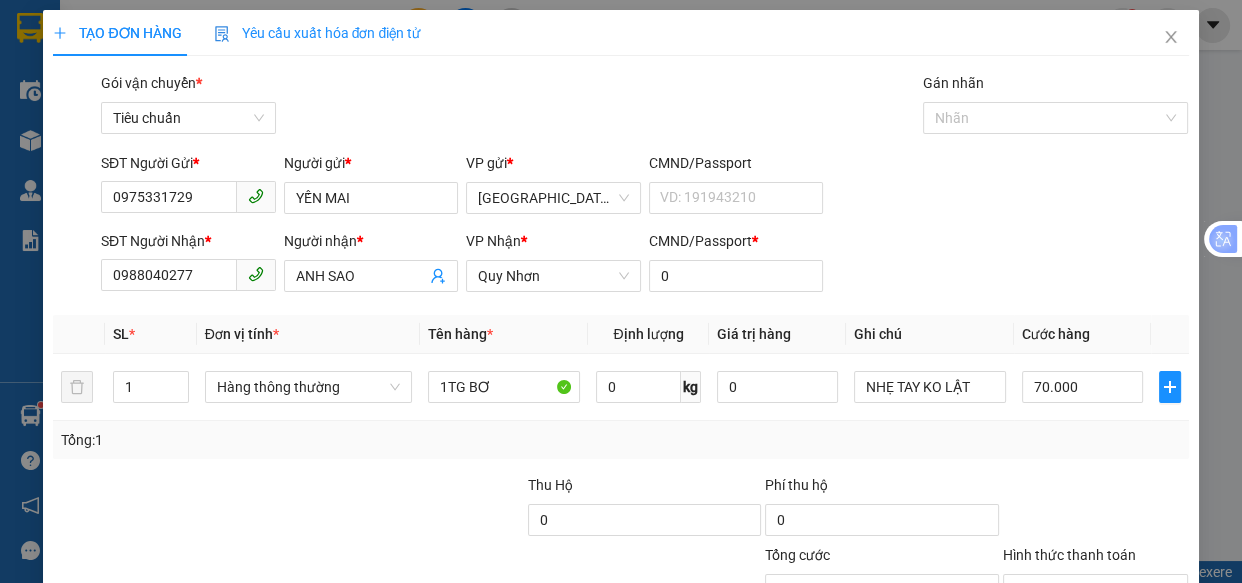 click on "[PERSON_NAME] và In" at bounding box center [1158, 685] 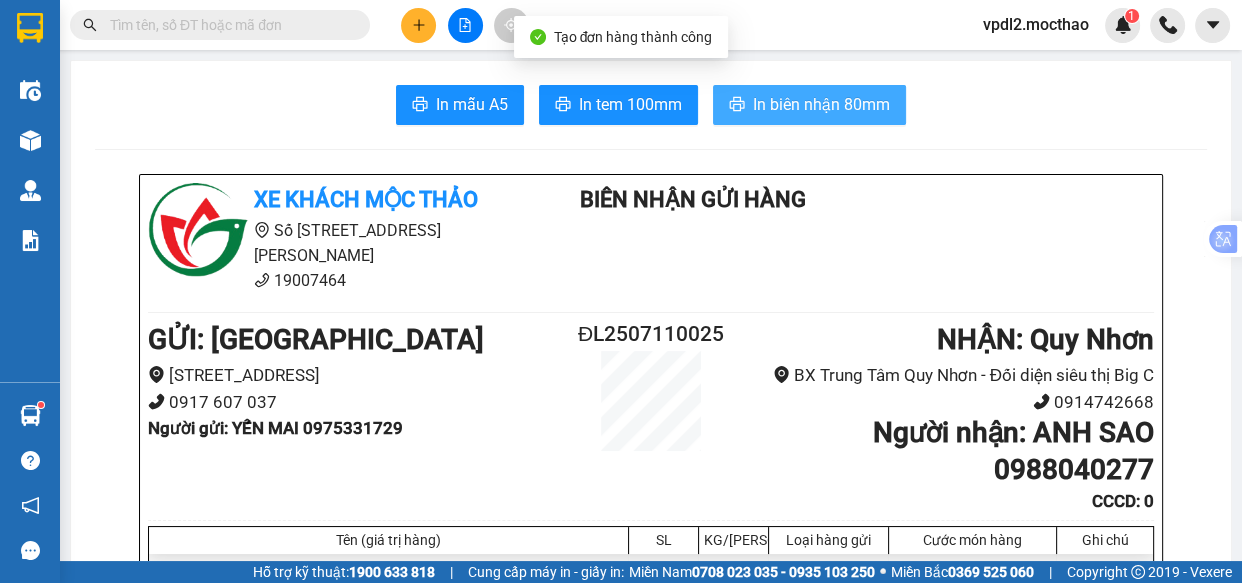 click on "In biên nhận 80mm" at bounding box center (821, 104) 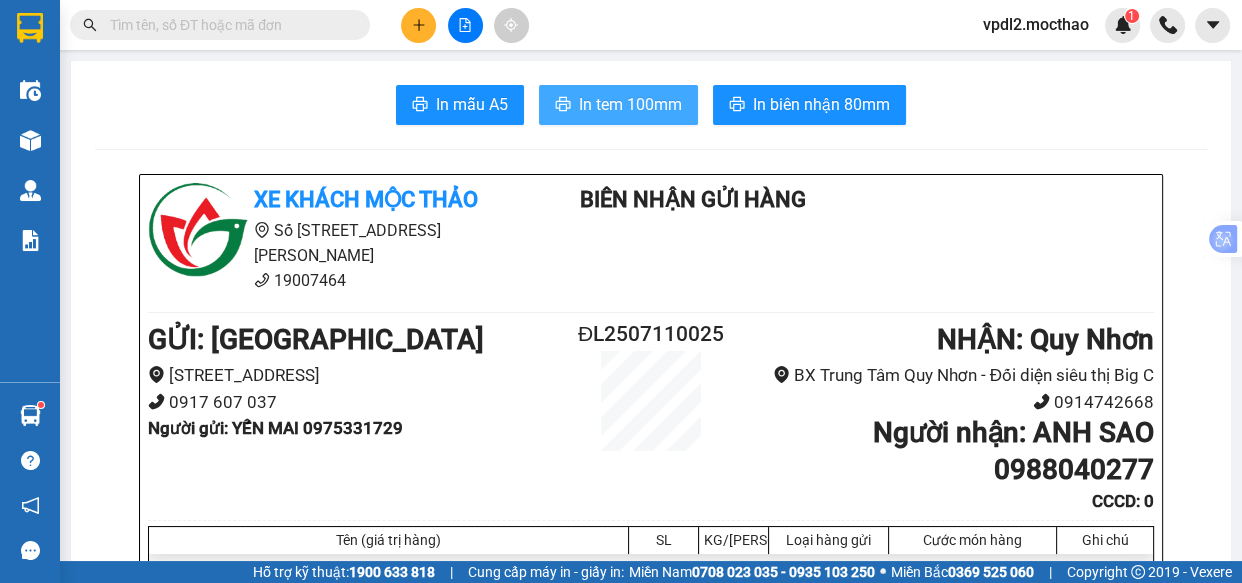 drag, startPoint x: 610, startPoint y: 95, endPoint x: 660, endPoint y: 157, distance: 79.64923 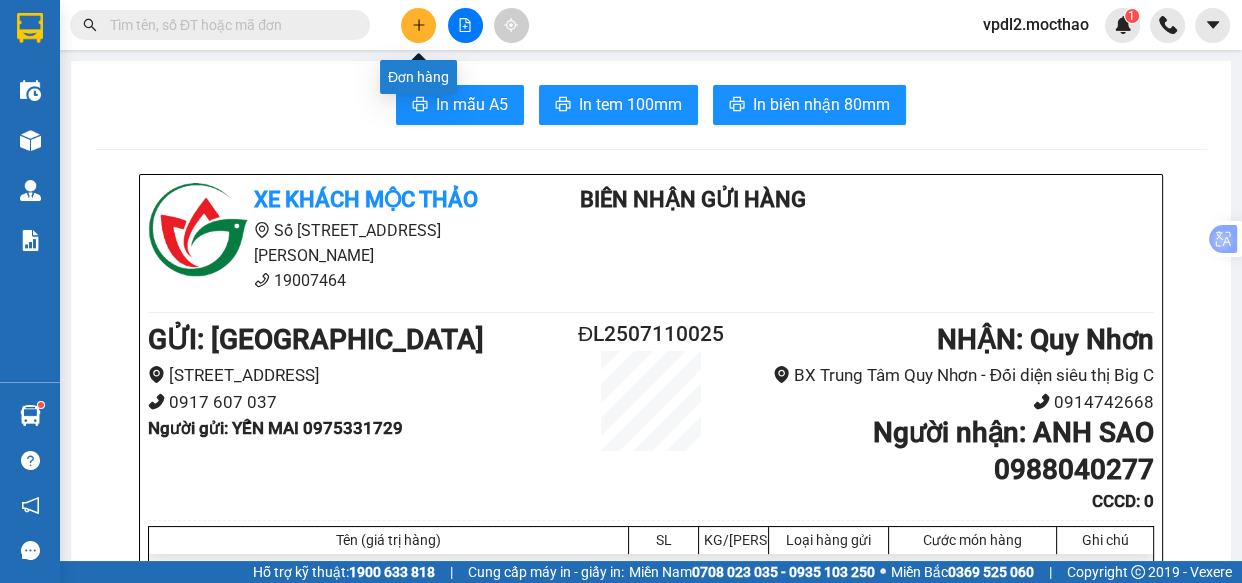 click 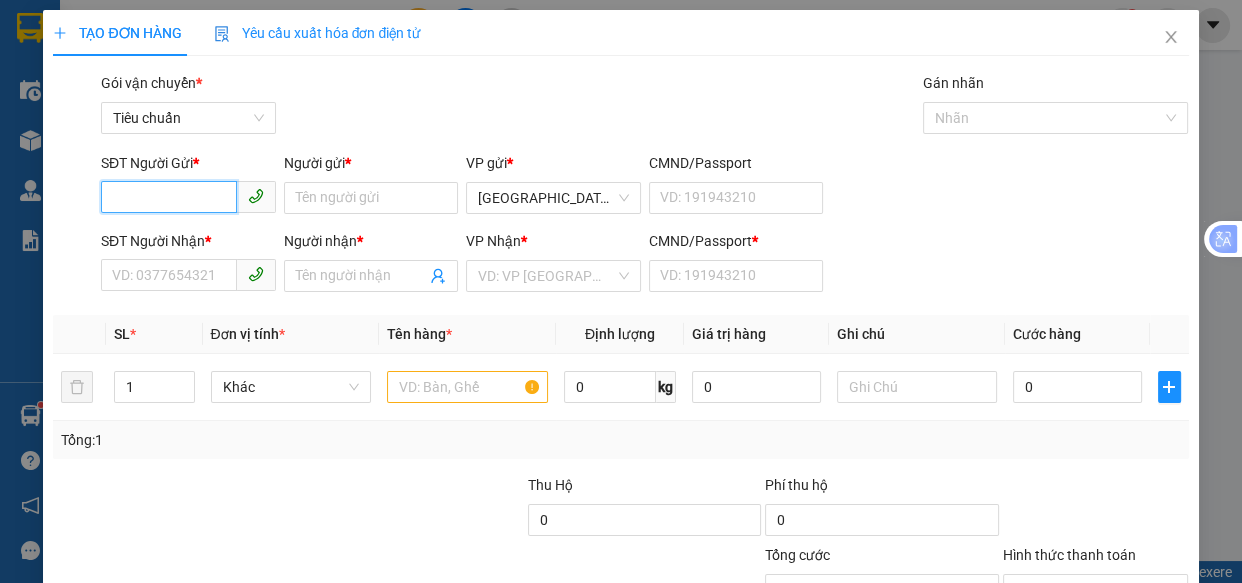 click on "SĐT Người Gửi  *" at bounding box center [169, 197] 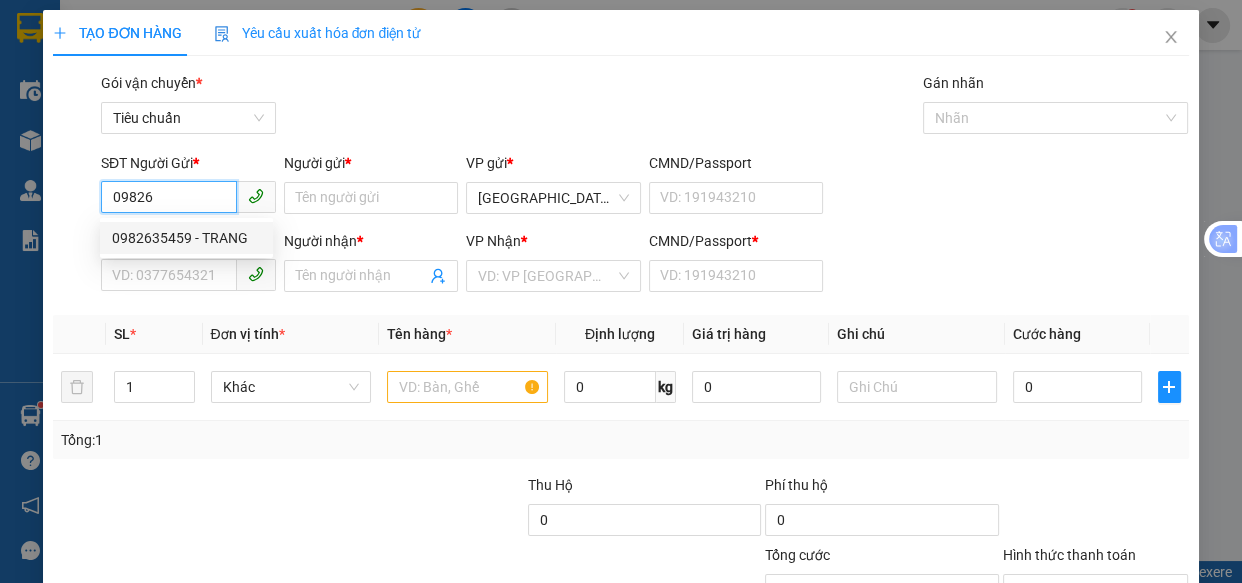 click on "0982635459 - TRANG" at bounding box center (186, 238) 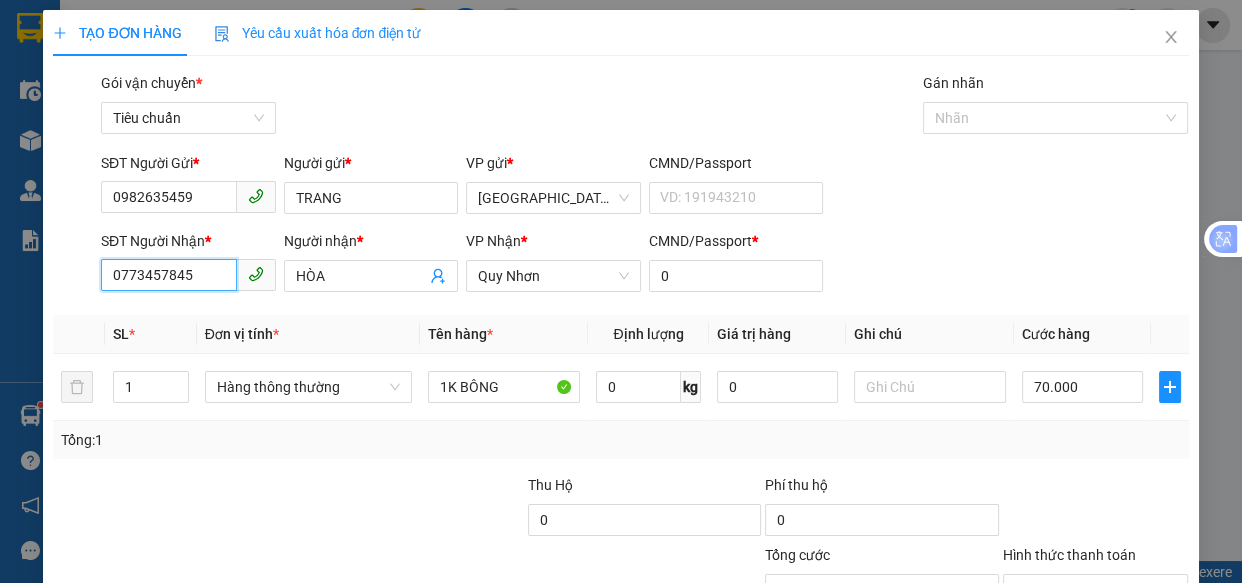 click on "0773457845" at bounding box center [169, 275] 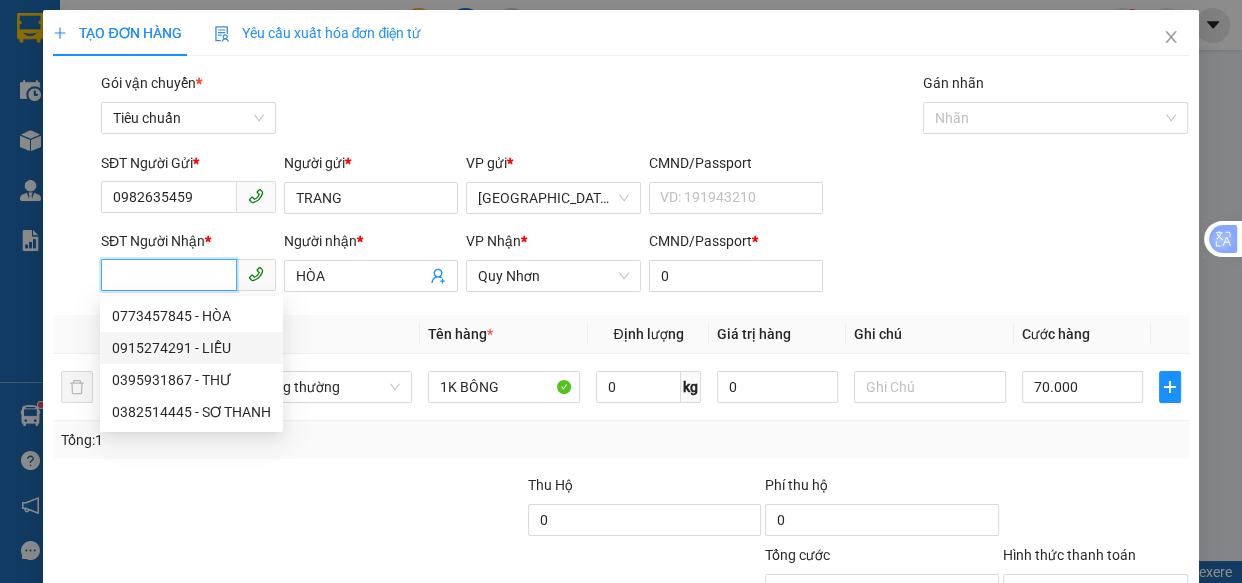 click on "0915274291 - LIỄU" at bounding box center (191, 348) 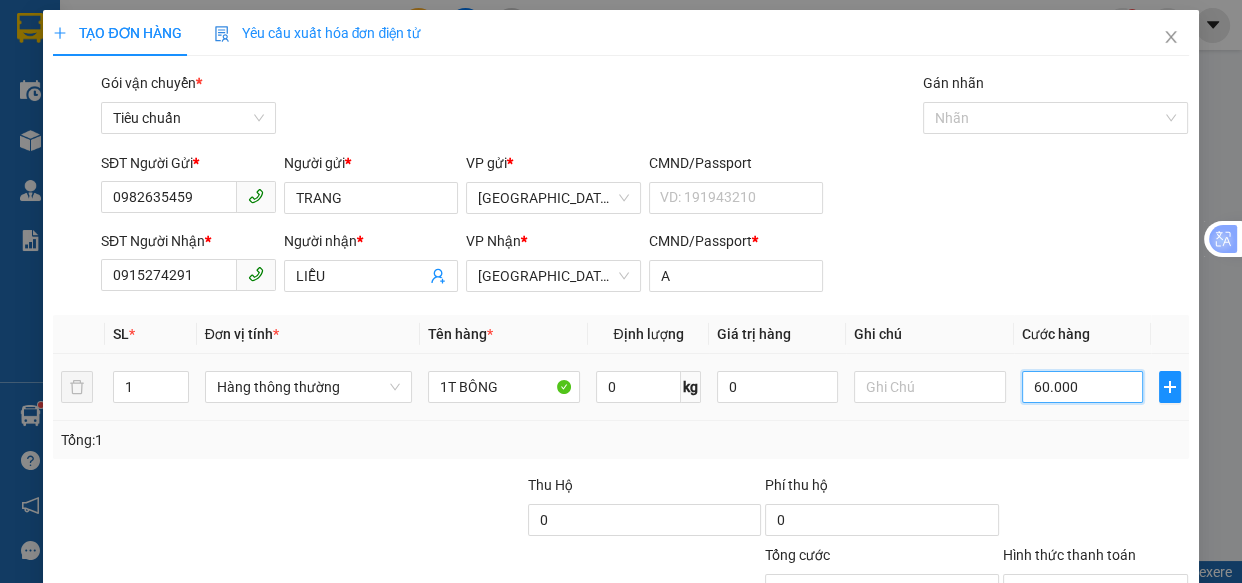 click on "60.000" at bounding box center (1082, 387) 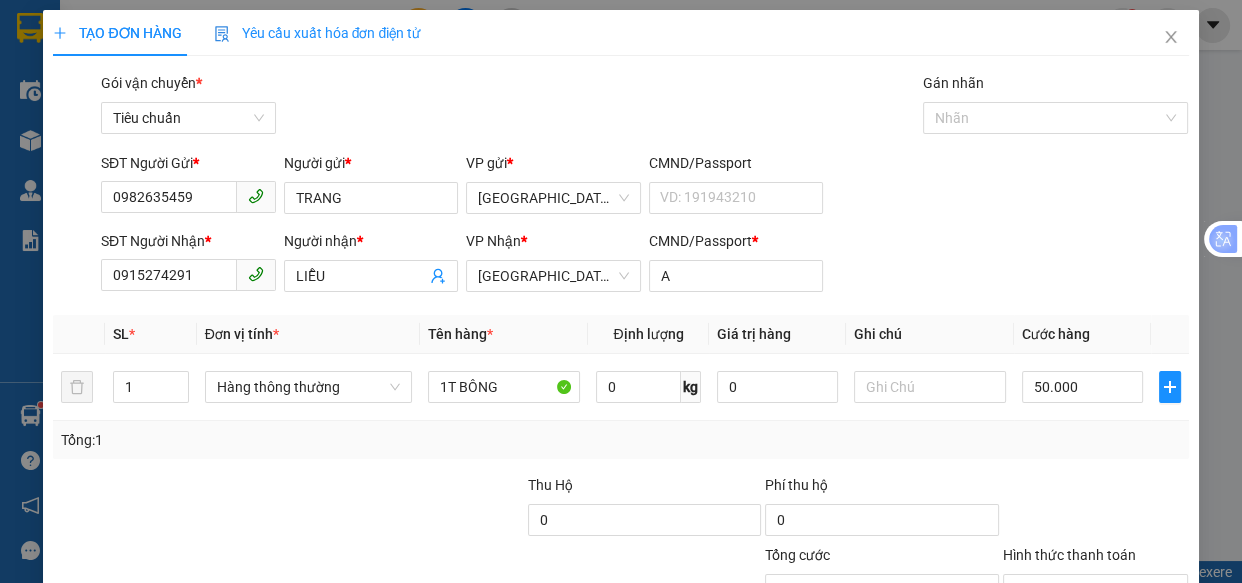 drag, startPoint x: 1098, startPoint y: 420, endPoint x: 1094, endPoint y: 376, distance: 44.181442 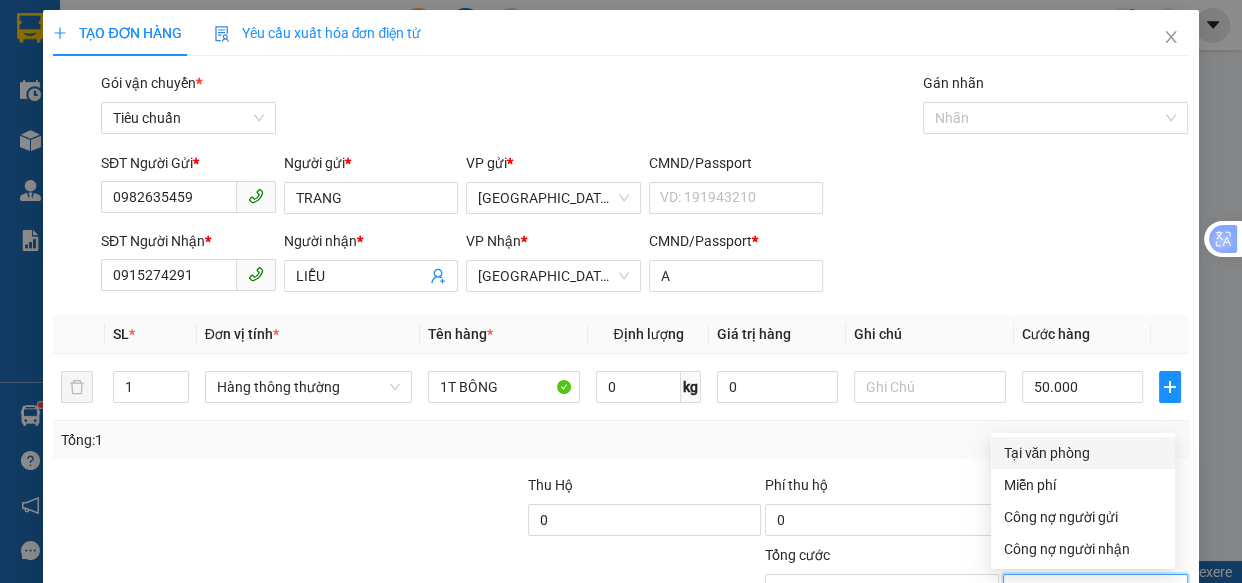 click on "Tại văn phòng" at bounding box center (1083, 453) 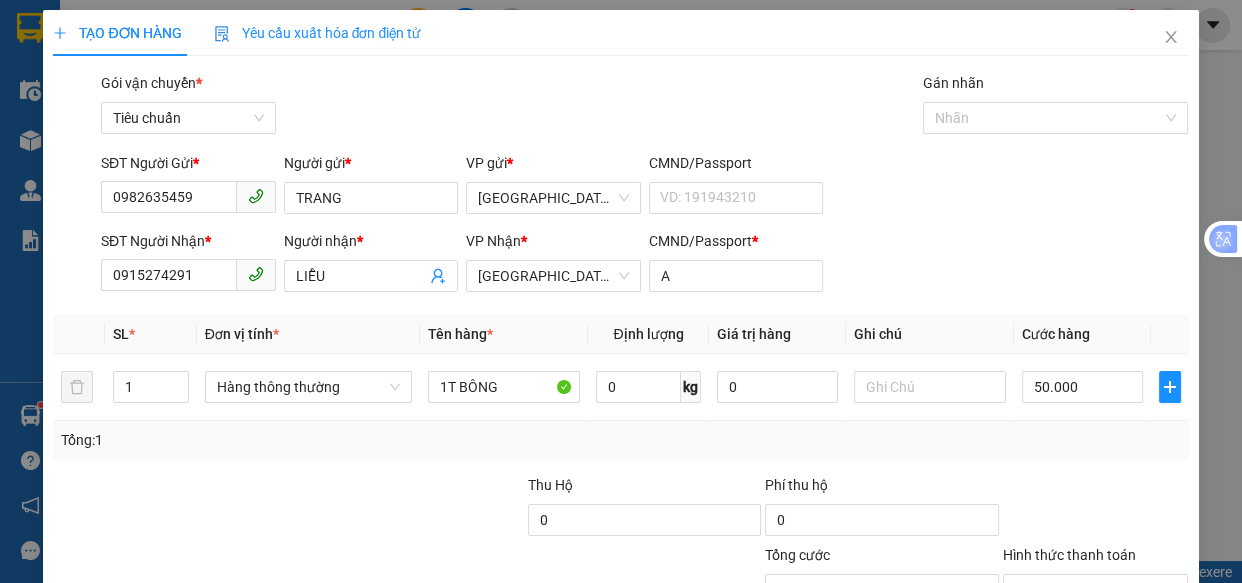 drag, startPoint x: 1108, startPoint y: 526, endPoint x: 922, endPoint y: 382, distance: 235.22755 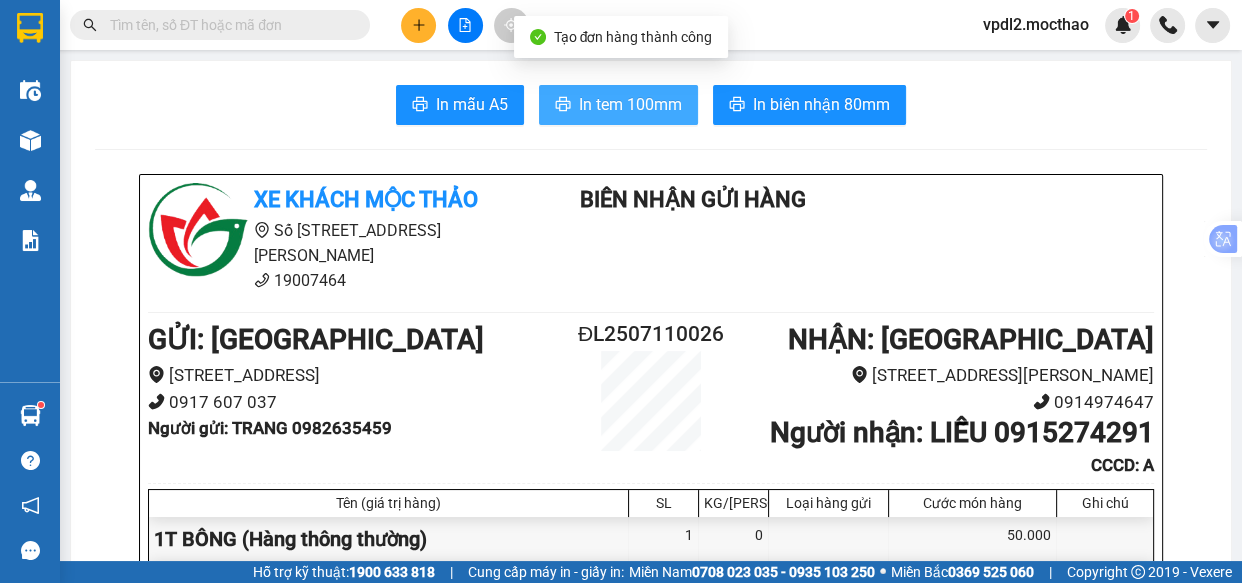 click on "In tem 100mm" at bounding box center [630, 104] 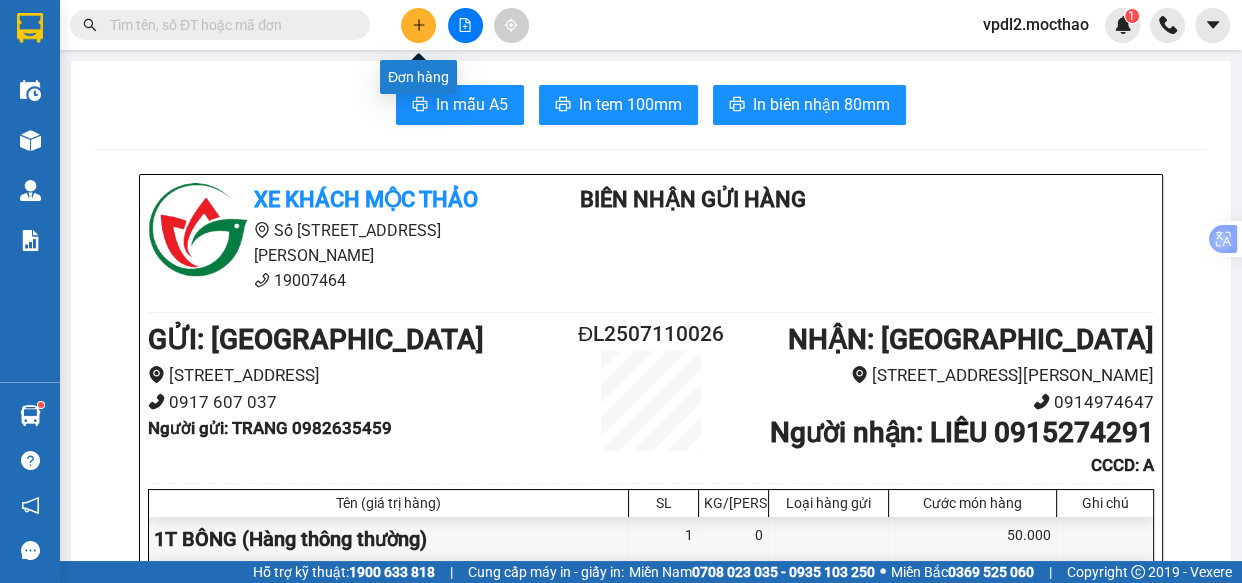 click 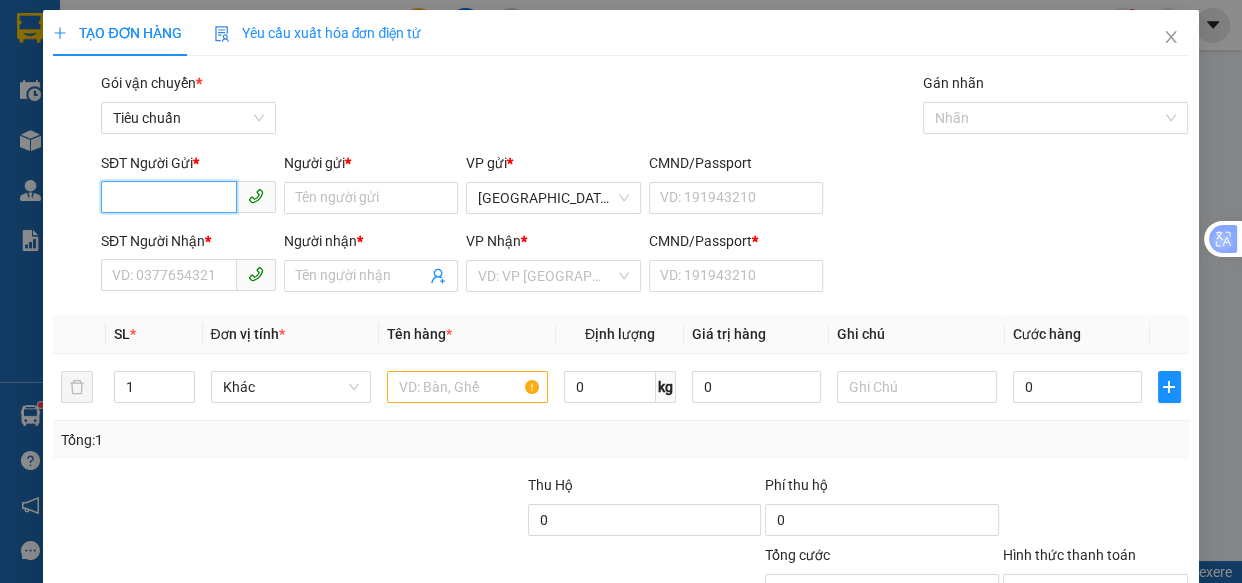 drag, startPoint x: 183, startPoint y: 191, endPoint x: 223, endPoint y: 162, distance: 49.40648 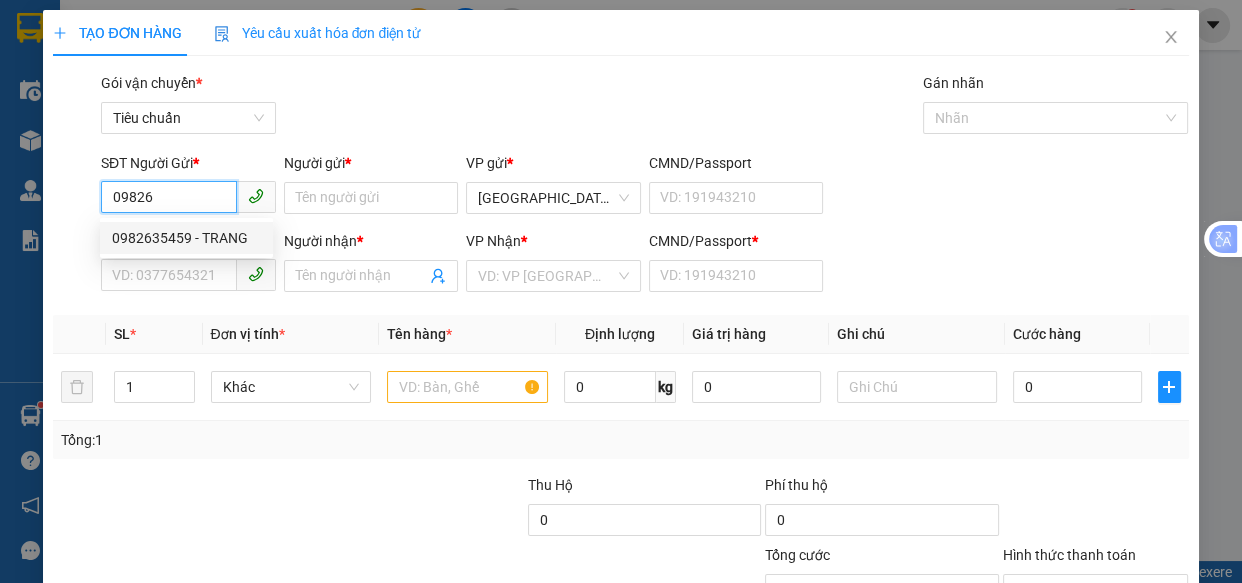 click on "0982635459 - TRANG" at bounding box center [186, 238] 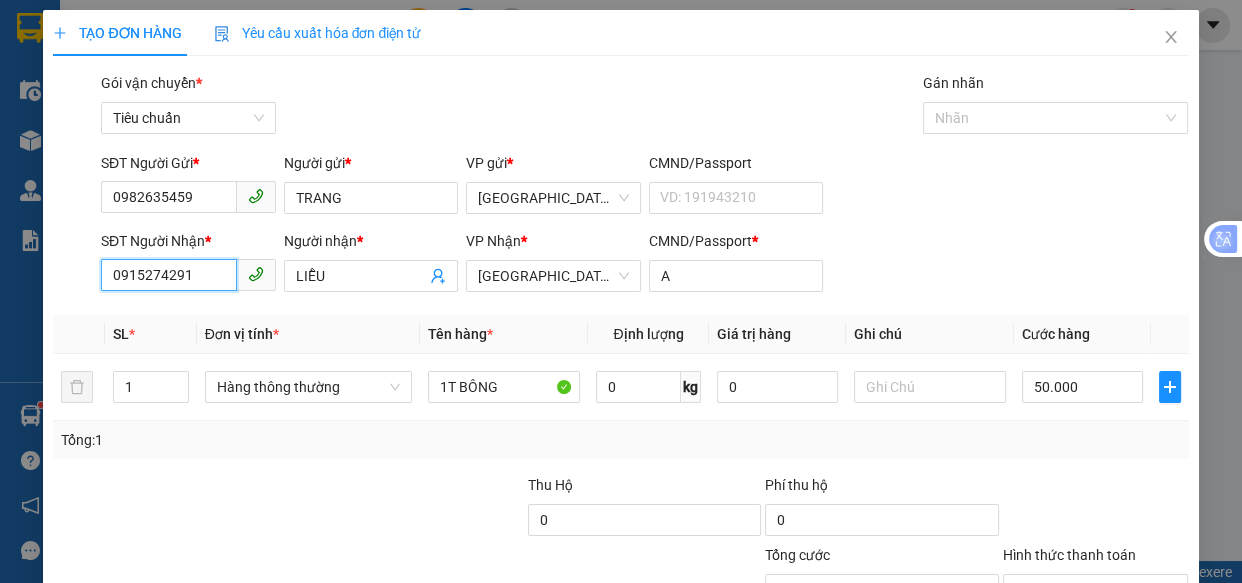 drag, startPoint x: 196, startPoint y: 272, endPoint x: 223, endPoint y: 264, distance: 28.160255 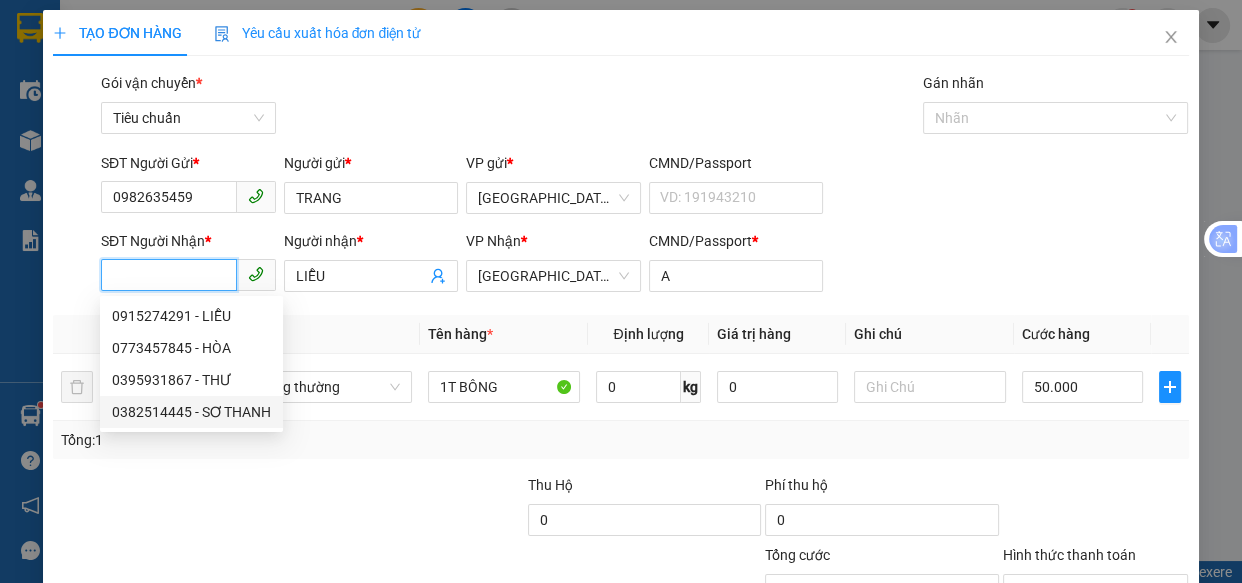click on "0382514445 - SƠ THANH" at bounding box center [191, 412] 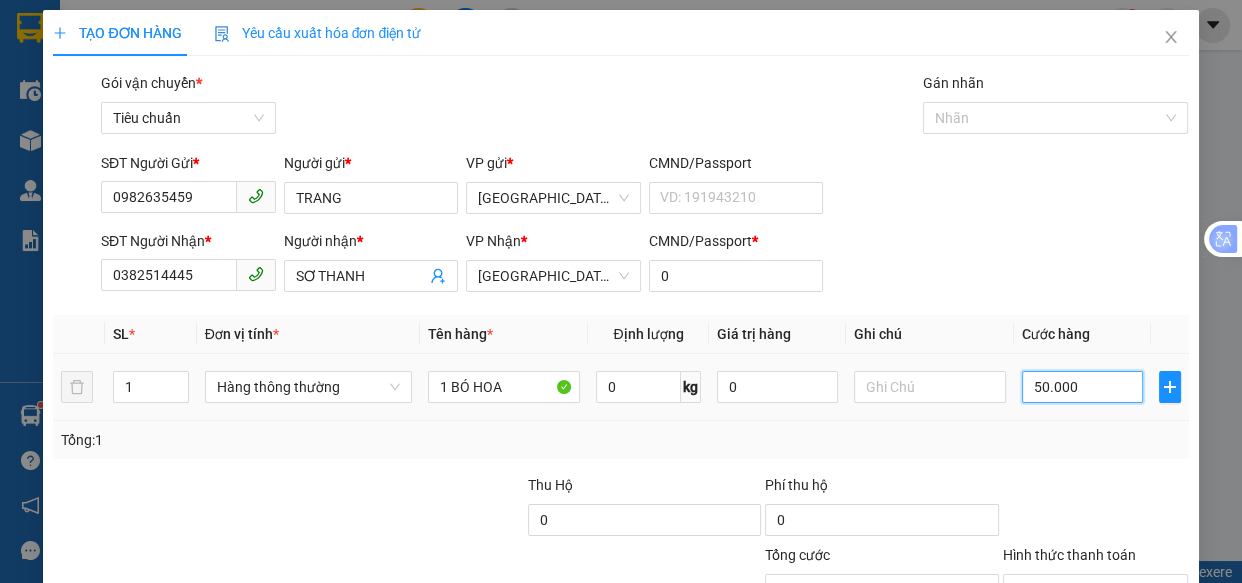 click on "50.000" at bounding box center [1082, 387] 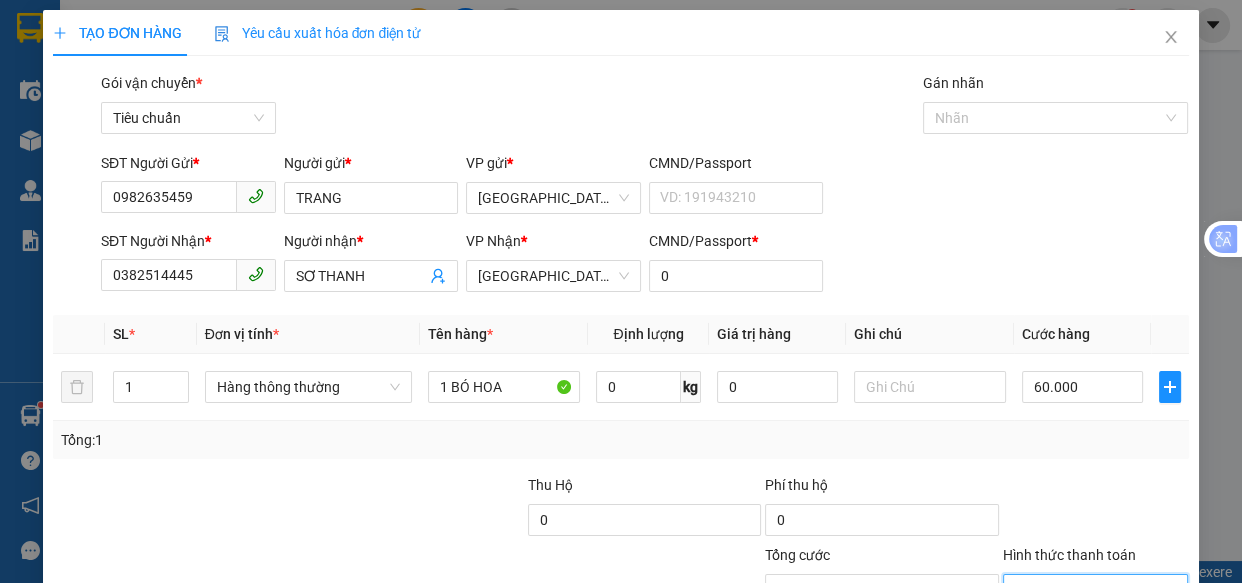 click on "Hình thức thanh toán" at bounding box center [1089, 590] 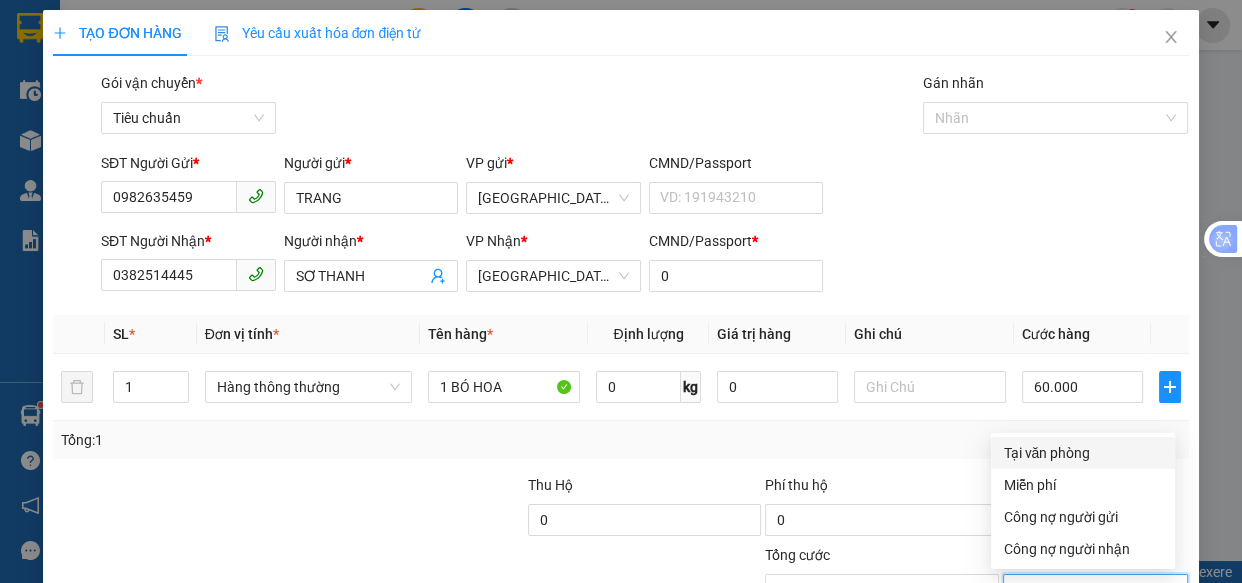 click on "Tại văn phòng" at bounding box center [1083, 453] 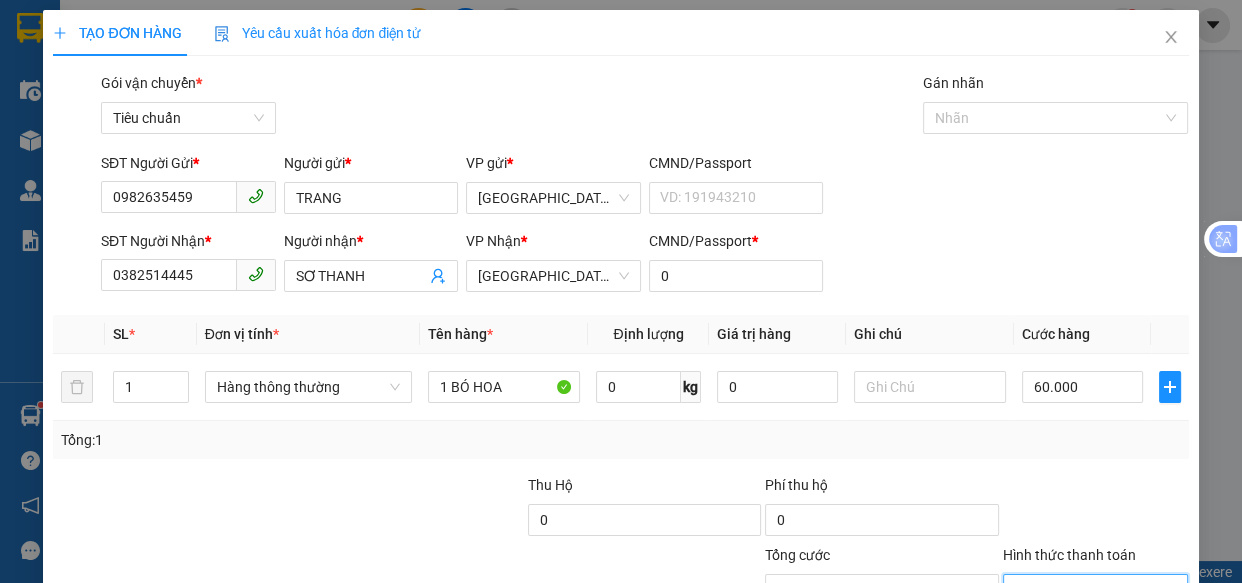 click on "[PERSON_NAME] và In" at bounding box center [1158, 685] 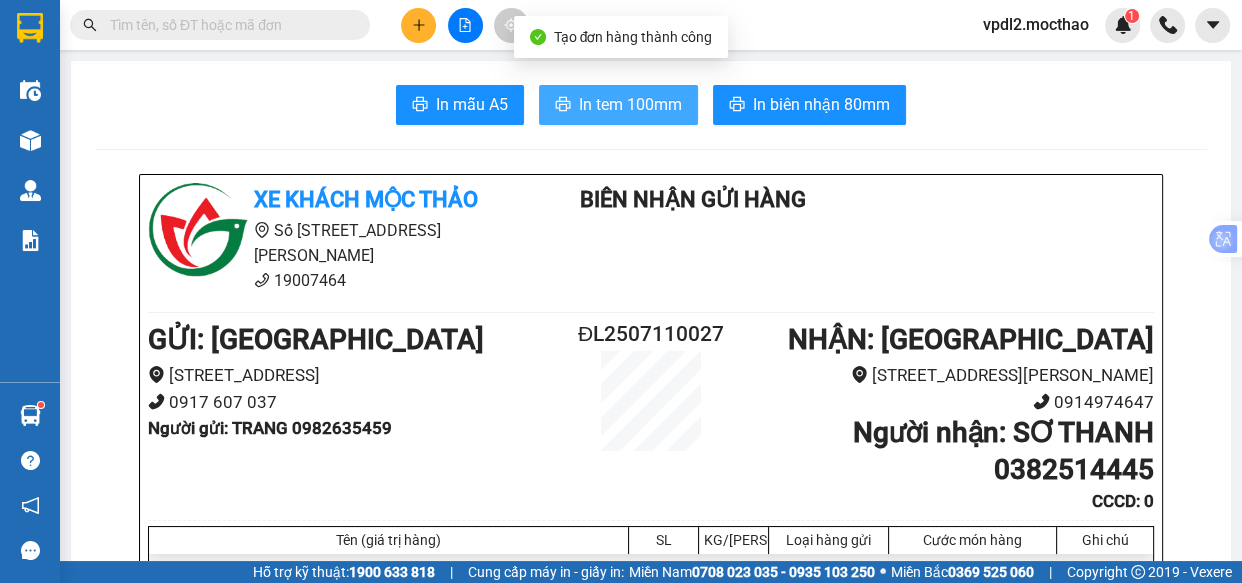 click on "In tem 100mm" at bounding box center [630, 104] 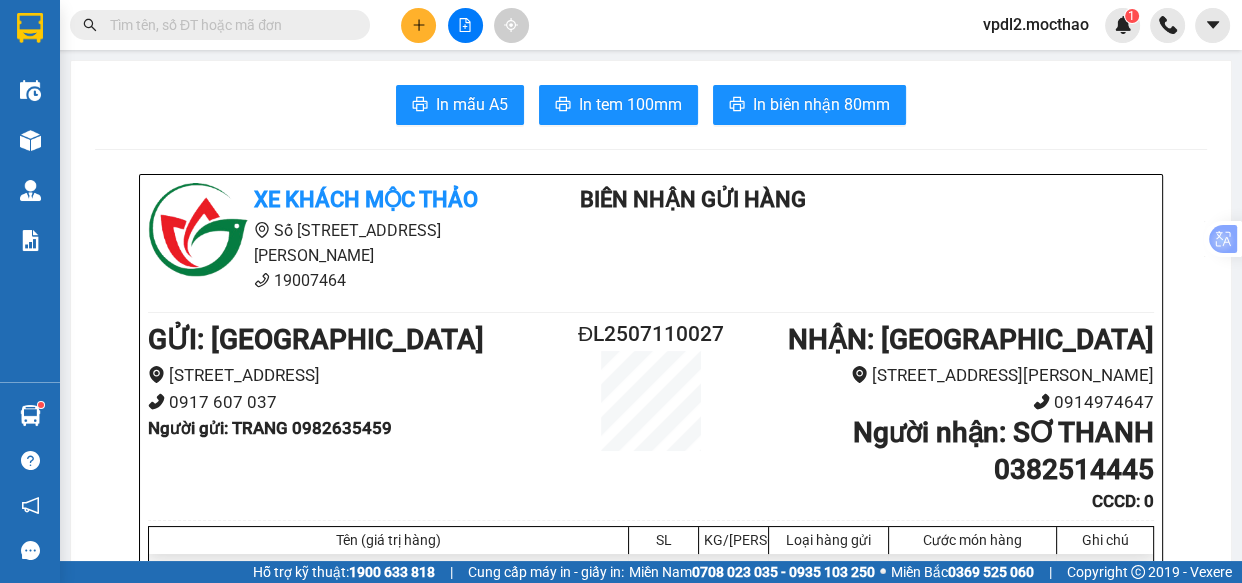 click 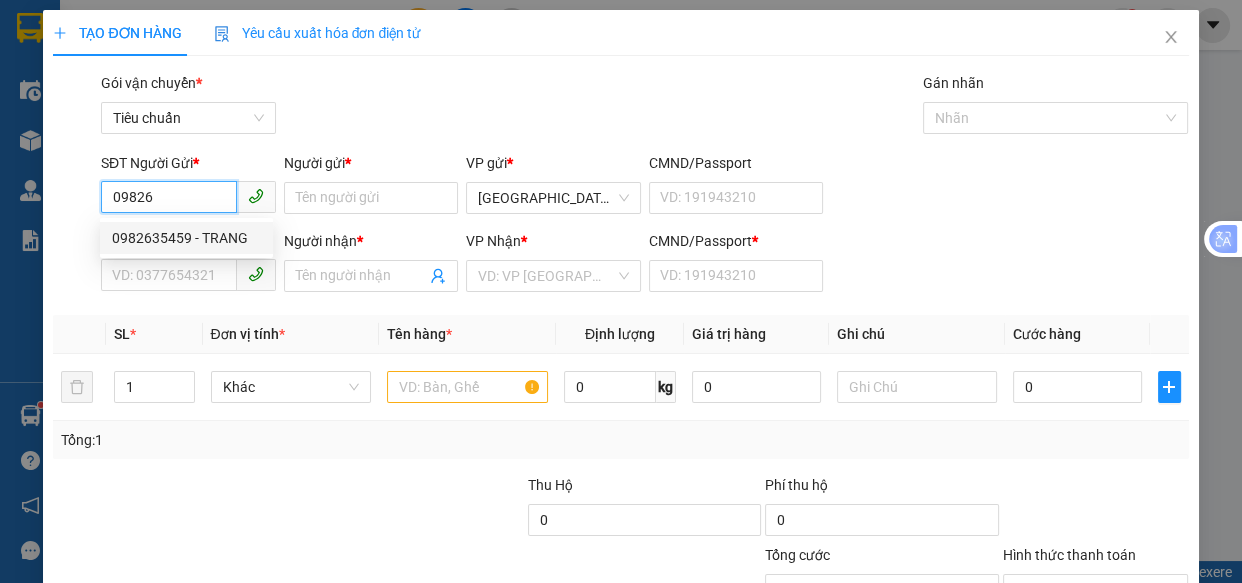 click on "0982635459 - TRANG" at bounding box center (186, 238) 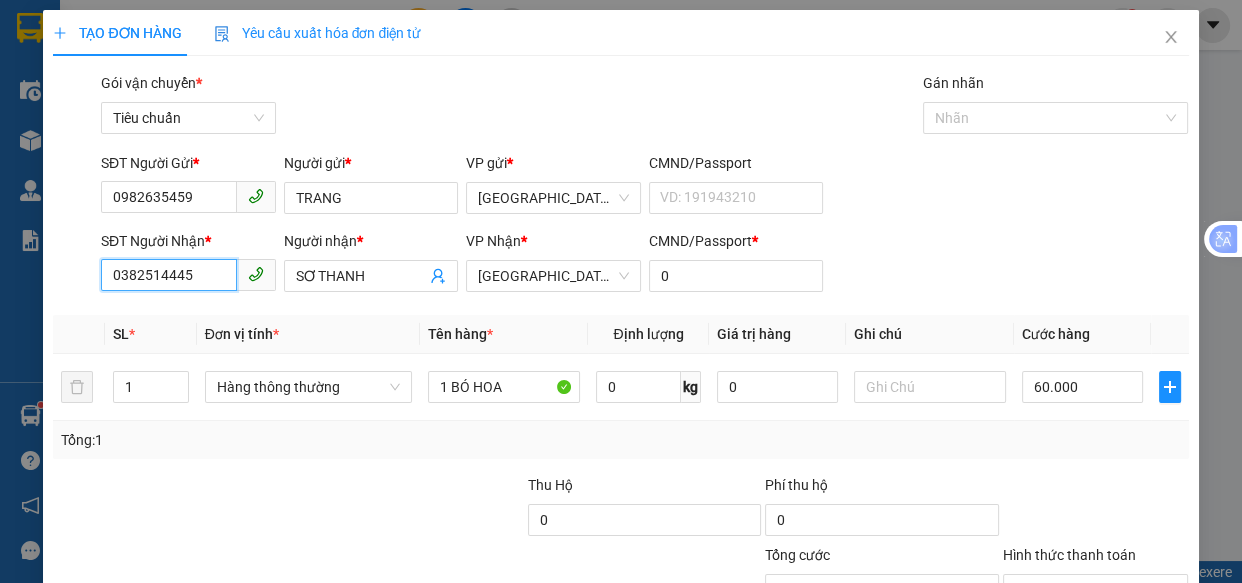 click on "0382514445" at bounding box center [169, 275] 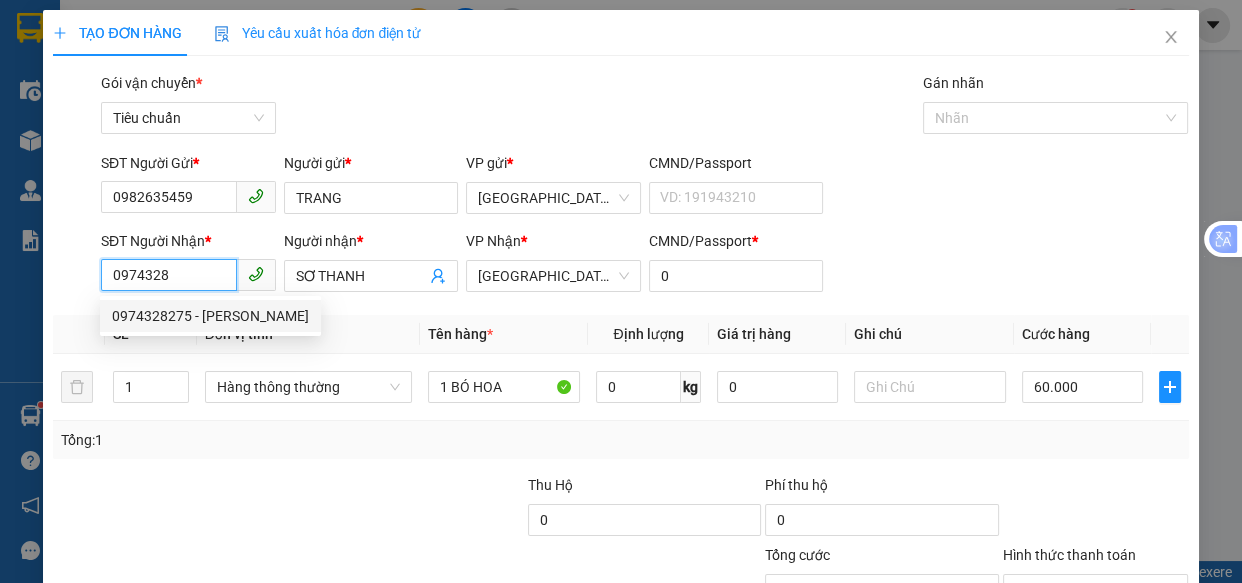 click on "0974328275 - [PERSON_NAME]" at bounding box center (210, 316) 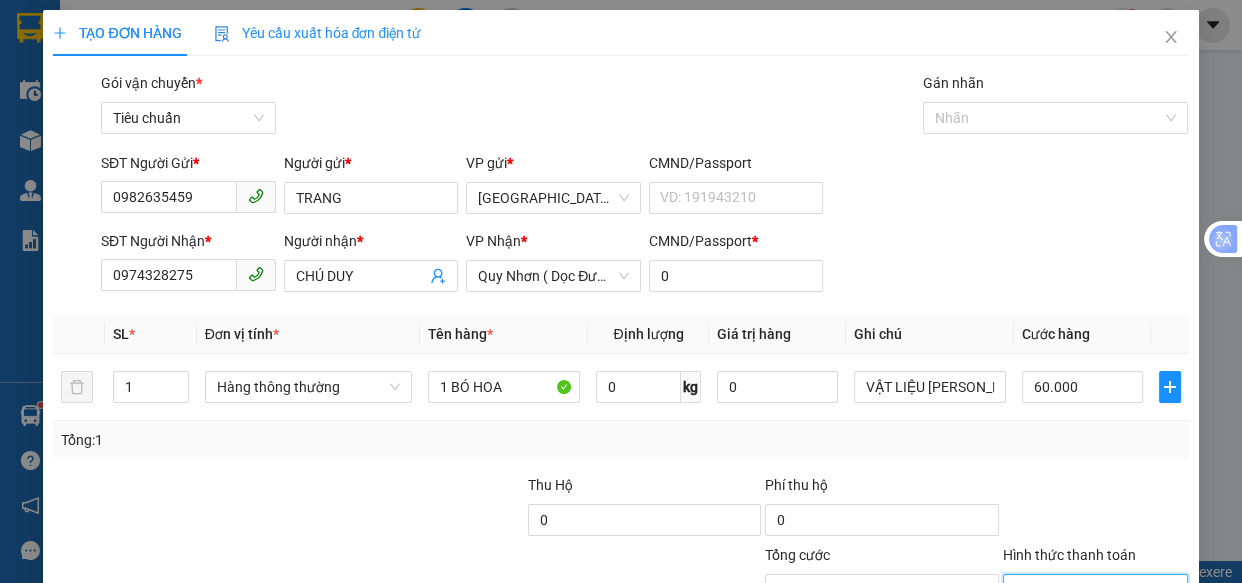 click on "Hình thức thanh toán" at bounding box center [1089, 590] 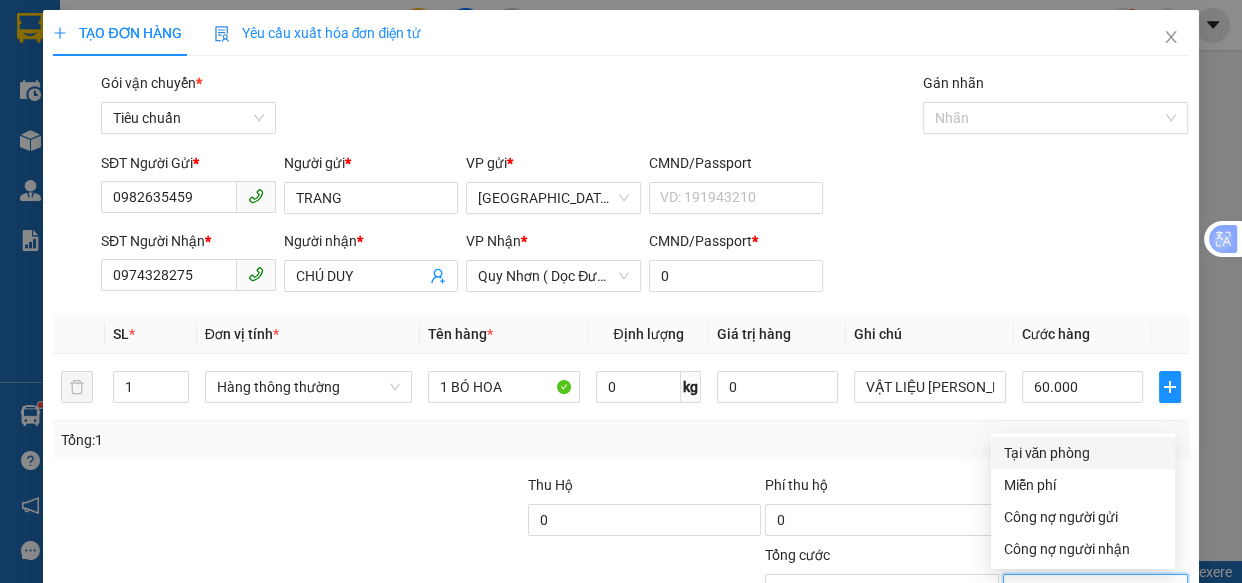 click on "Tại văn phòng" at bounding box center (1083, 453) 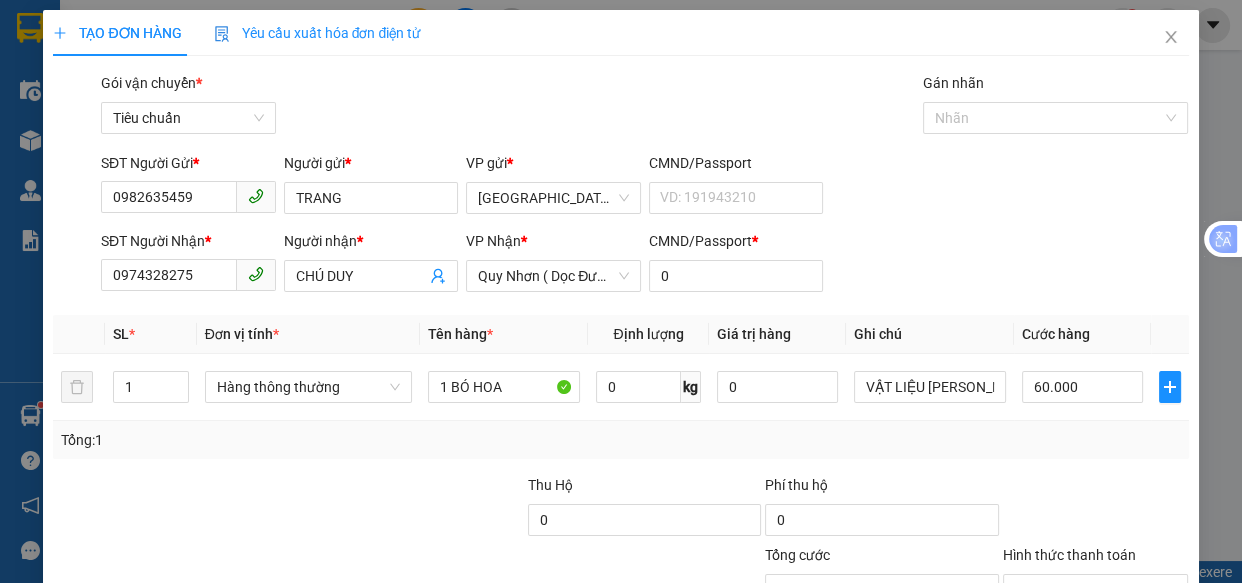 drag, startPoint x: 1106, startPoint y: 530, endPoint x: 759, endPoint y: 337, distance: 397.0617 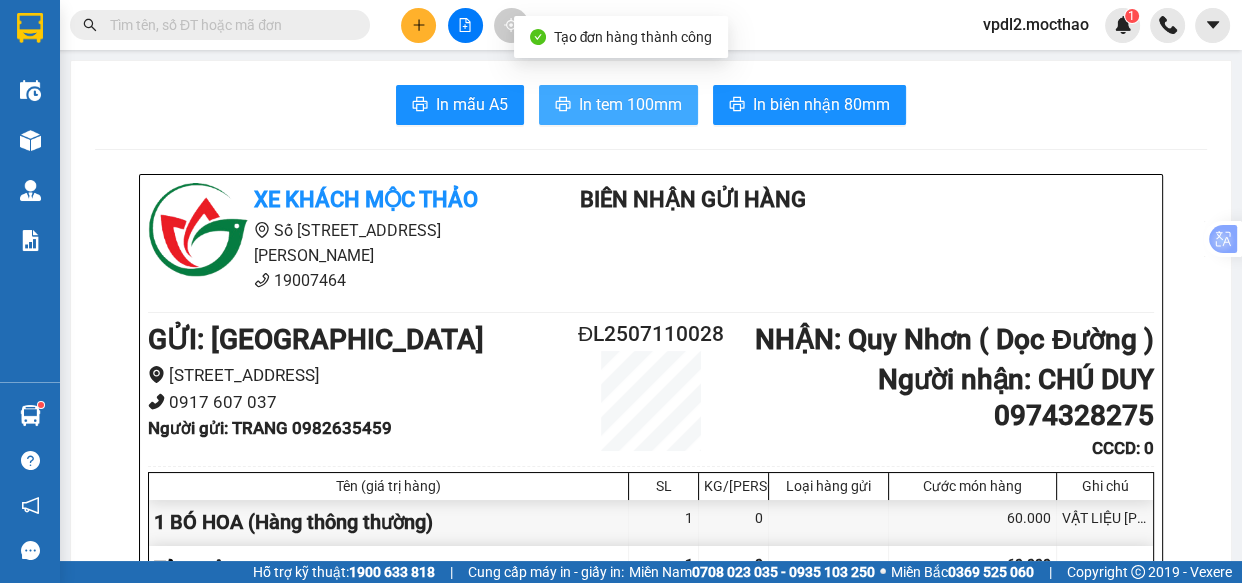click on "In tem 100mm" at bounding box center [630, 104] 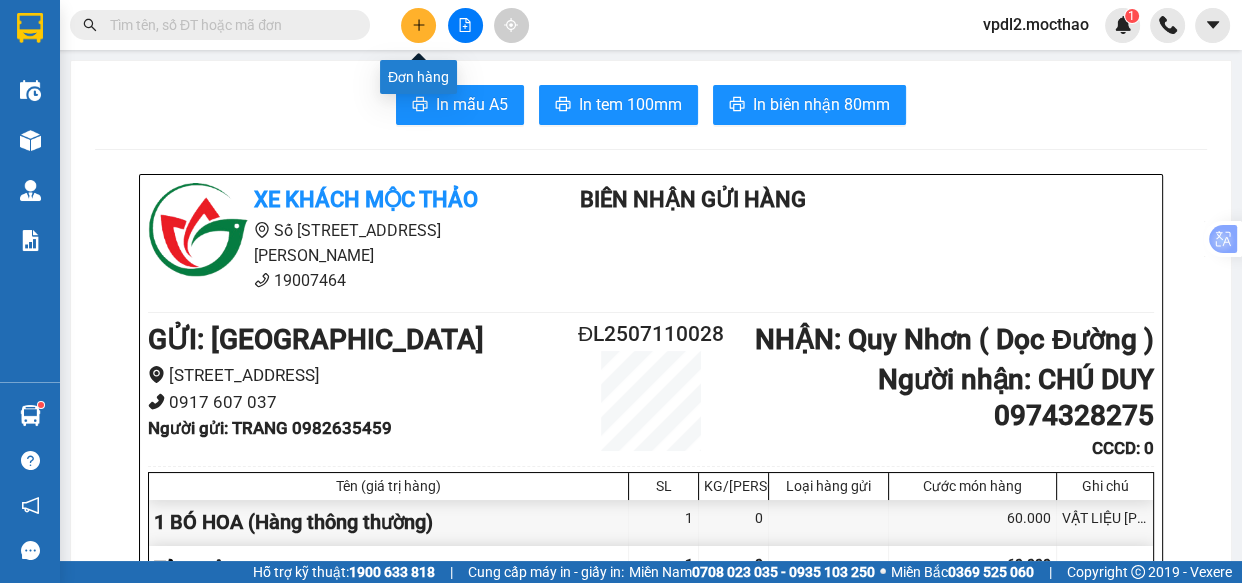 click 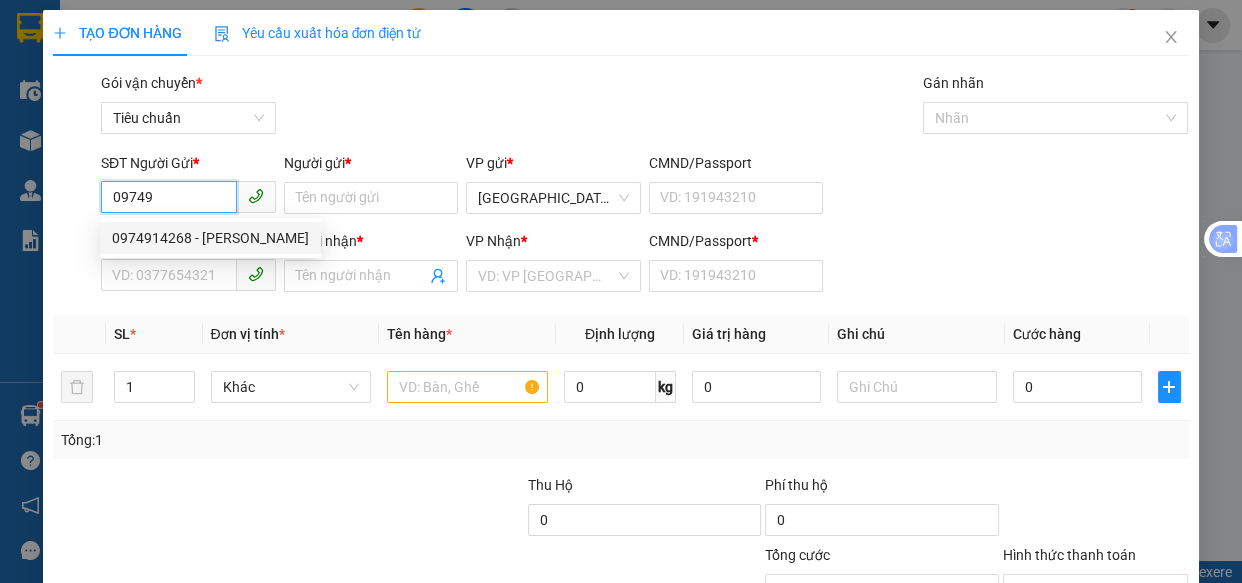 click on "0974914268 - [PERSON_NAME]" at bounding box center [210, 238] 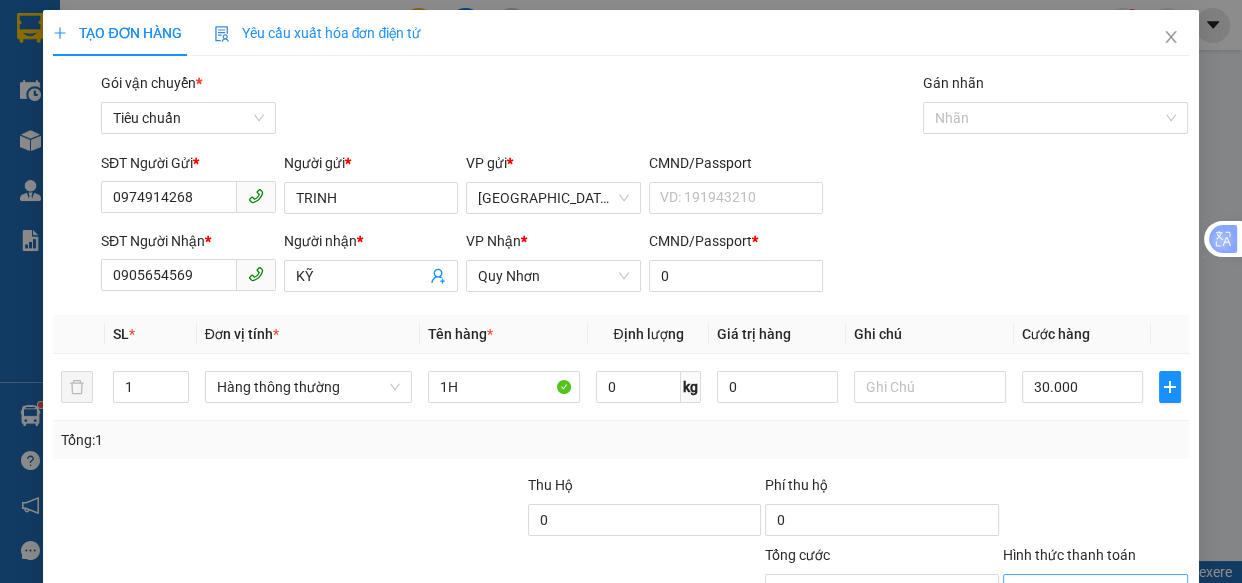 click on "Hình thức thanh toán" at bounding box center [1089, 590] 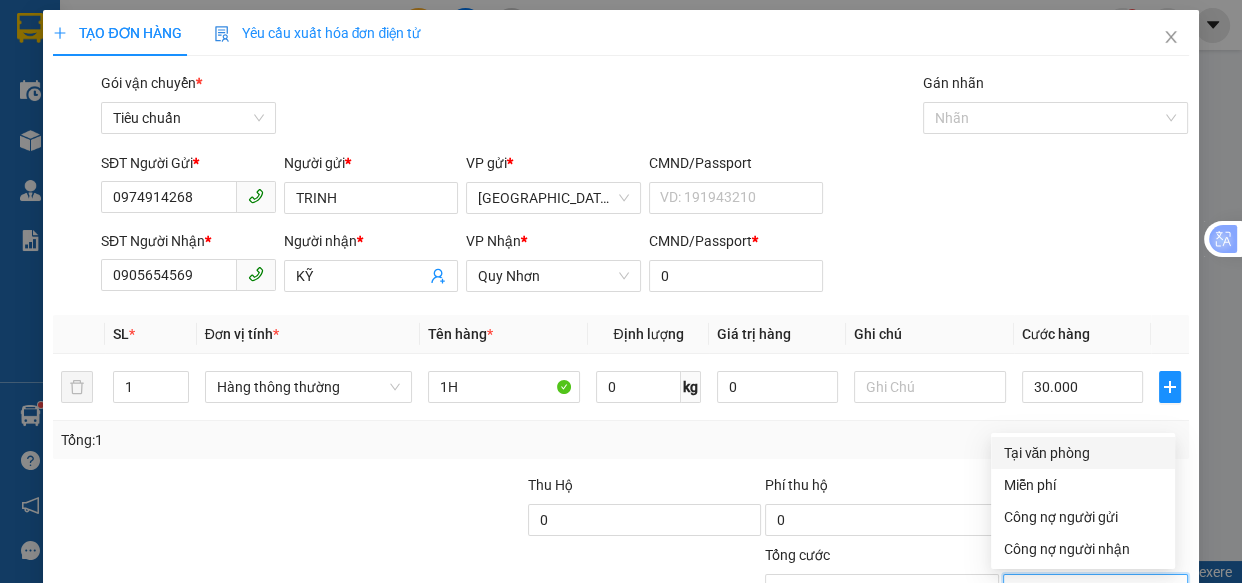click on "Tại văn phòng" at bounding box center [1083, 453] 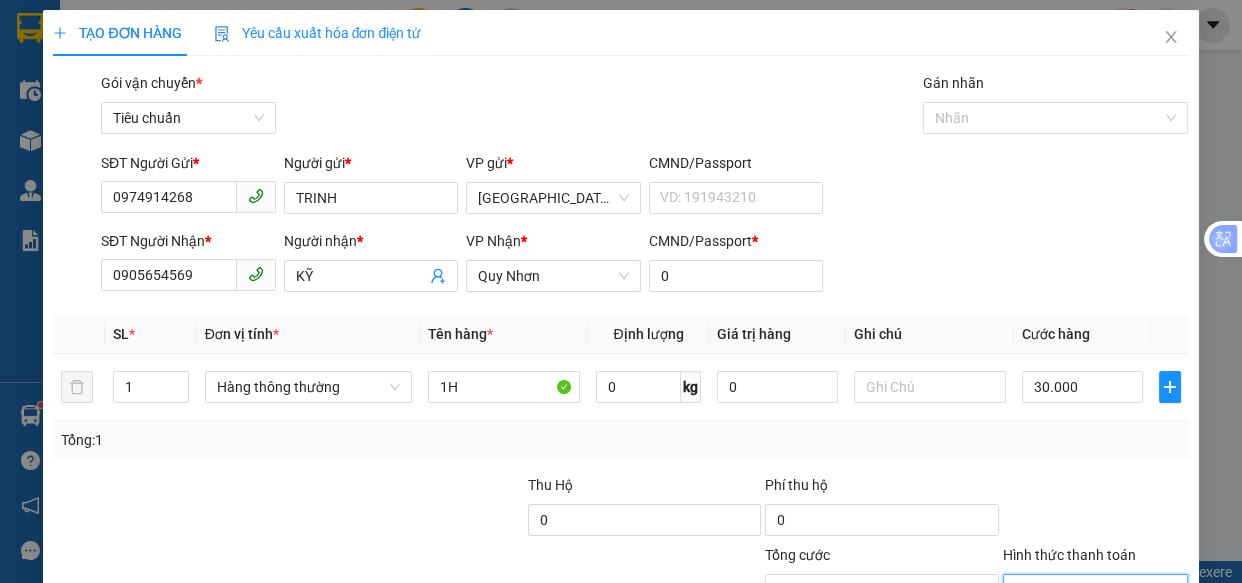 click on "[PERSON_NAME] và In" at bounding box center (1158, 685) 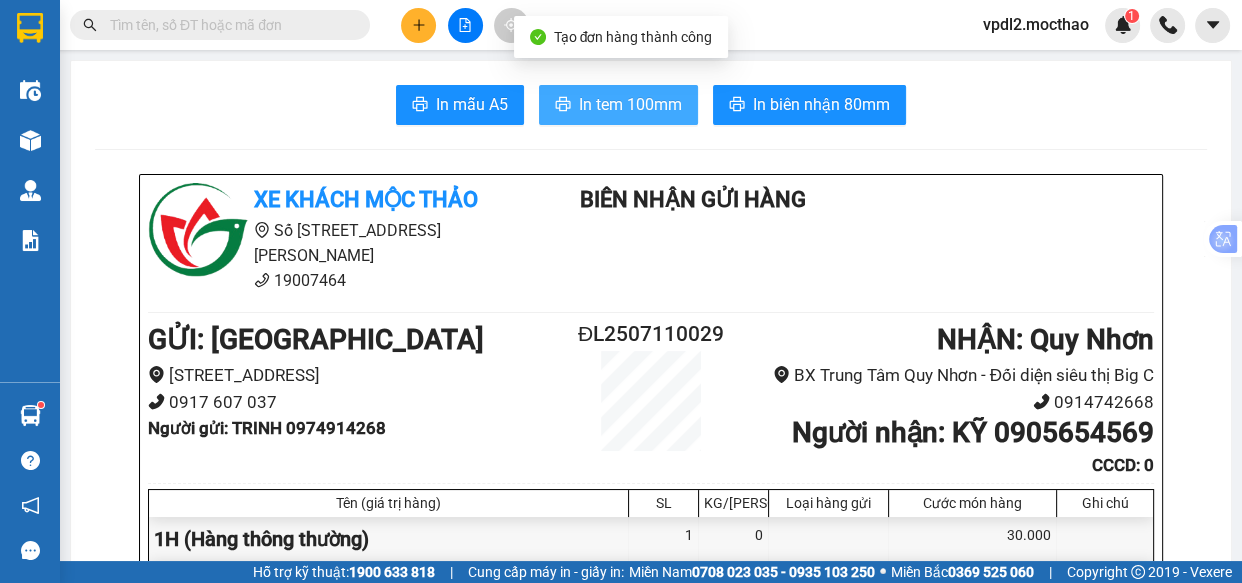 click 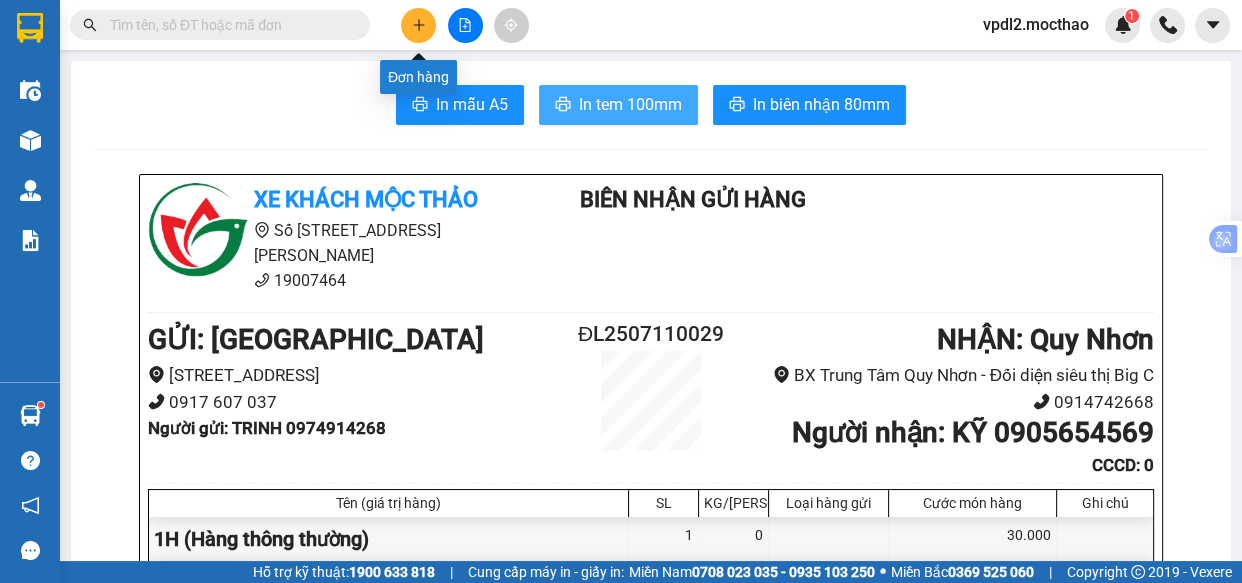 click at bounding box center (418, 25) 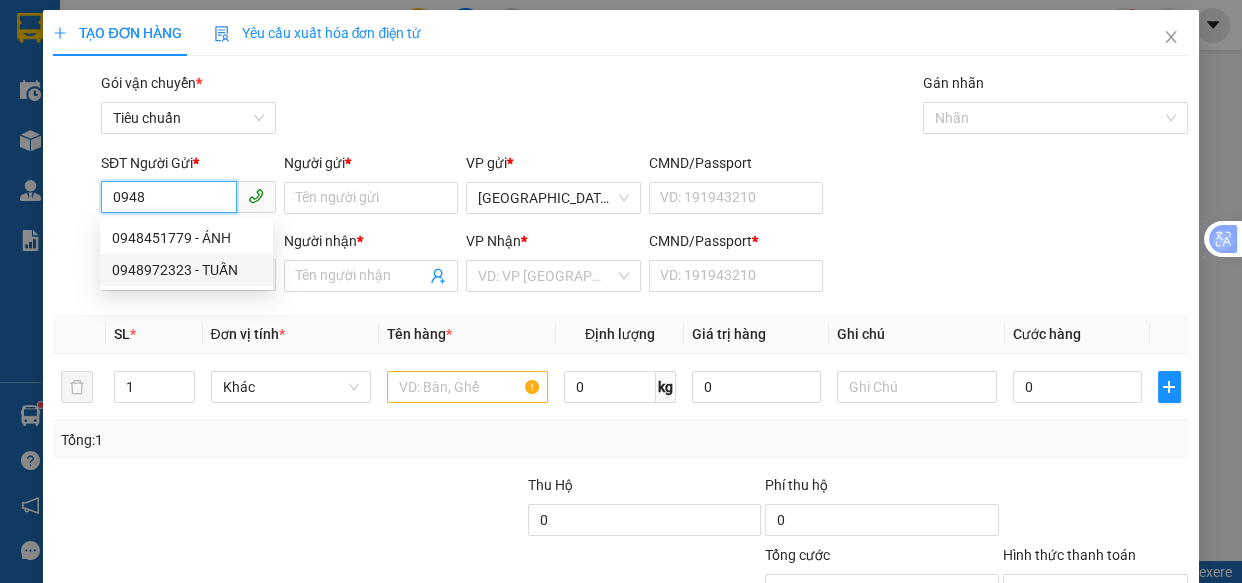 click on "0948972323 - TUẤN" at bounding box center [186, 270] 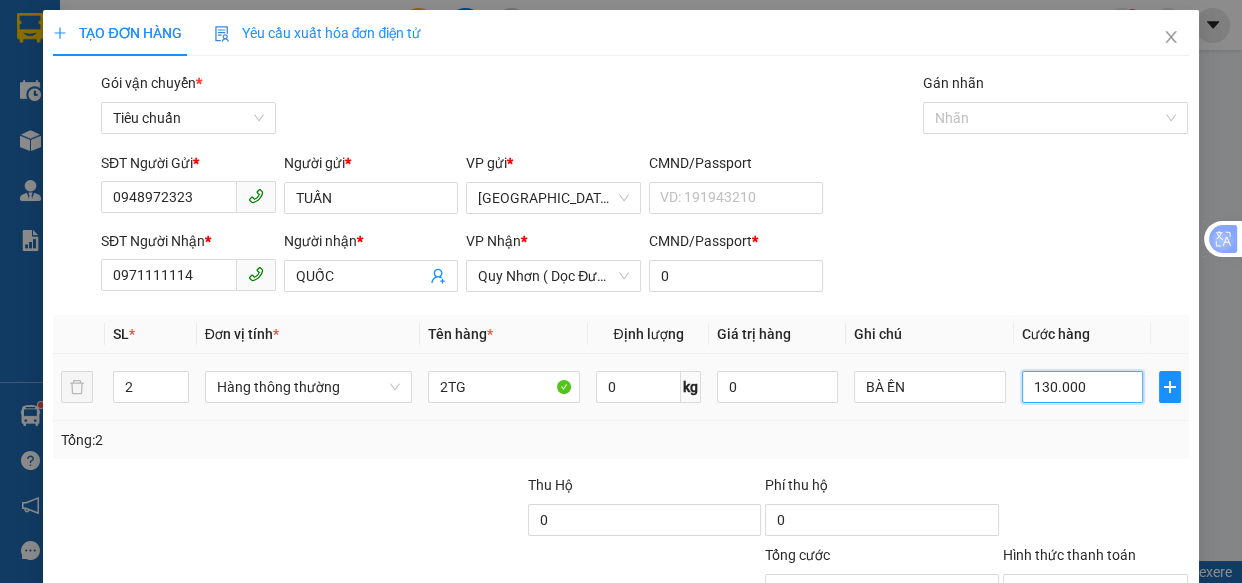 click on "130.000" at bounding box center [1082, 387] 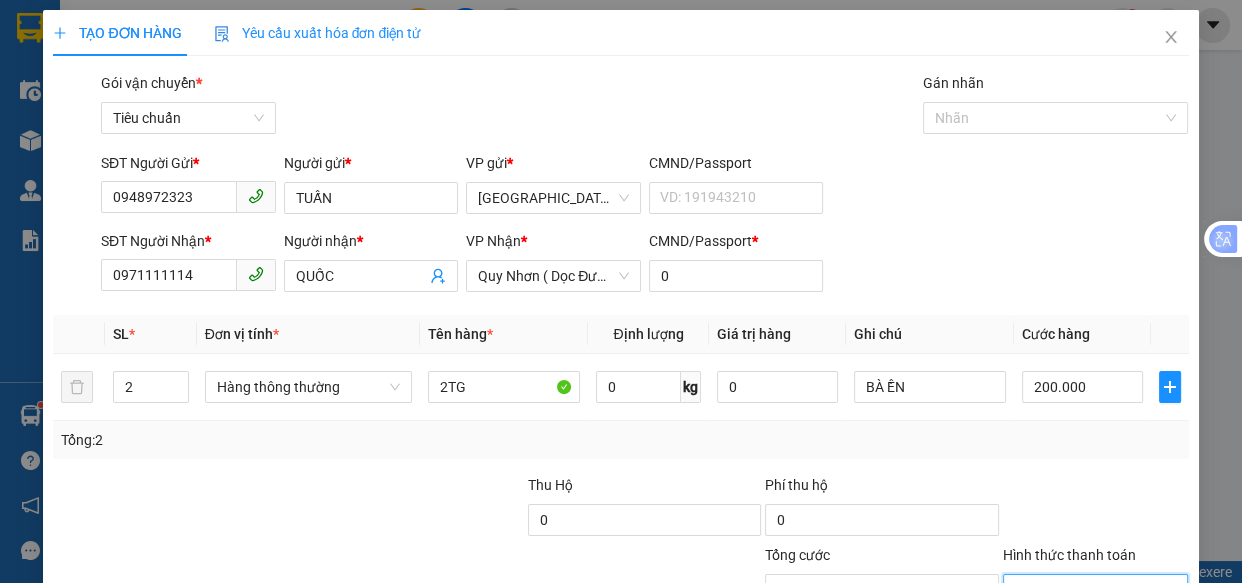 click on "Hình thức thanh toán" at bounding box center (1089, 590) 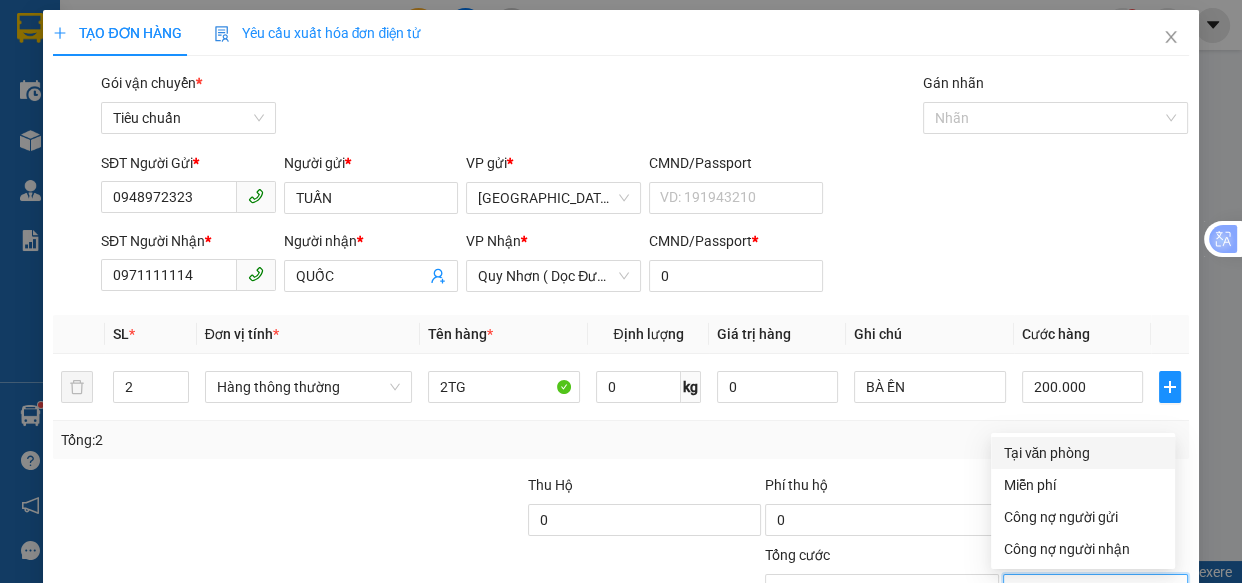 click on "Tại văn phòng" at bounding box center [1083, 453] 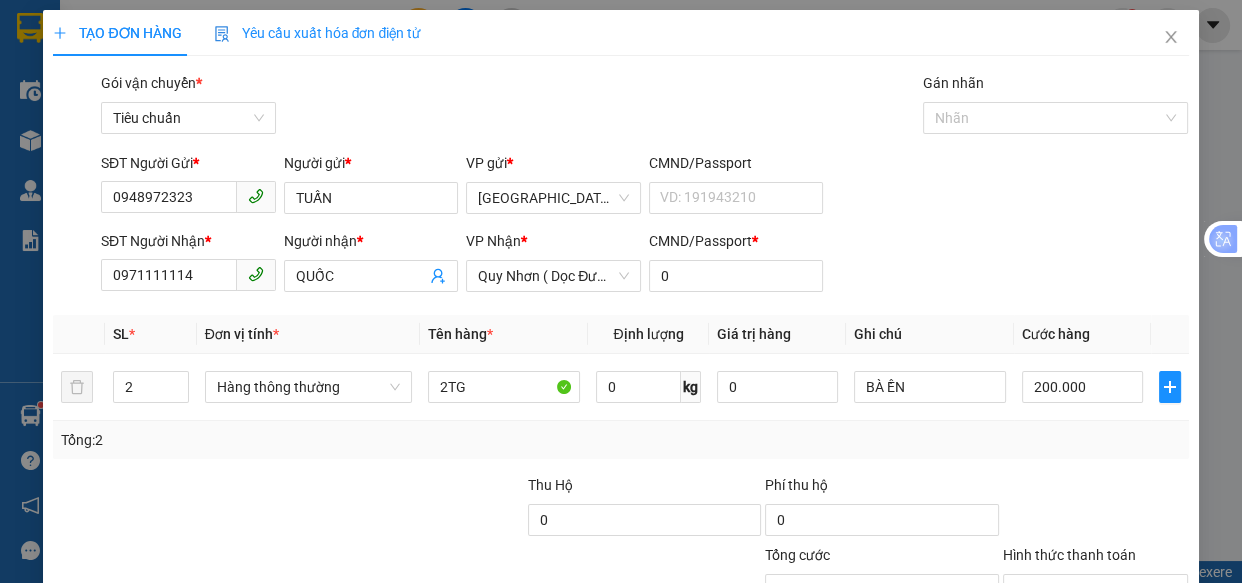 click on "[PERSON_NAME] và In" at bounding box center (1119, 685) 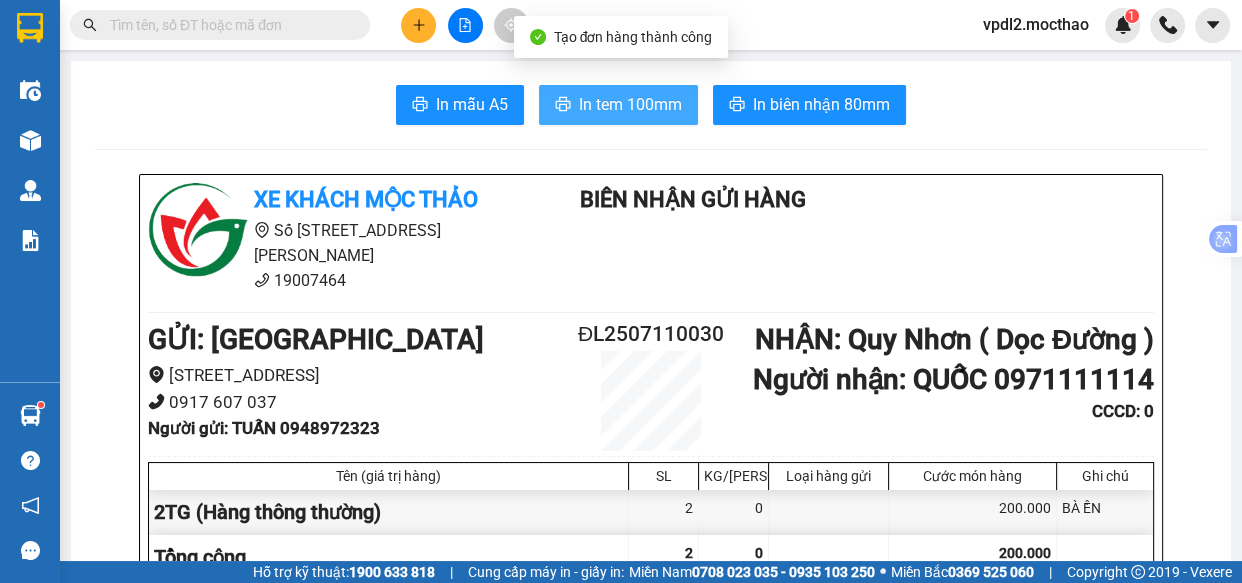 click on "In tem 100mm" at bounding box center (630, 104) 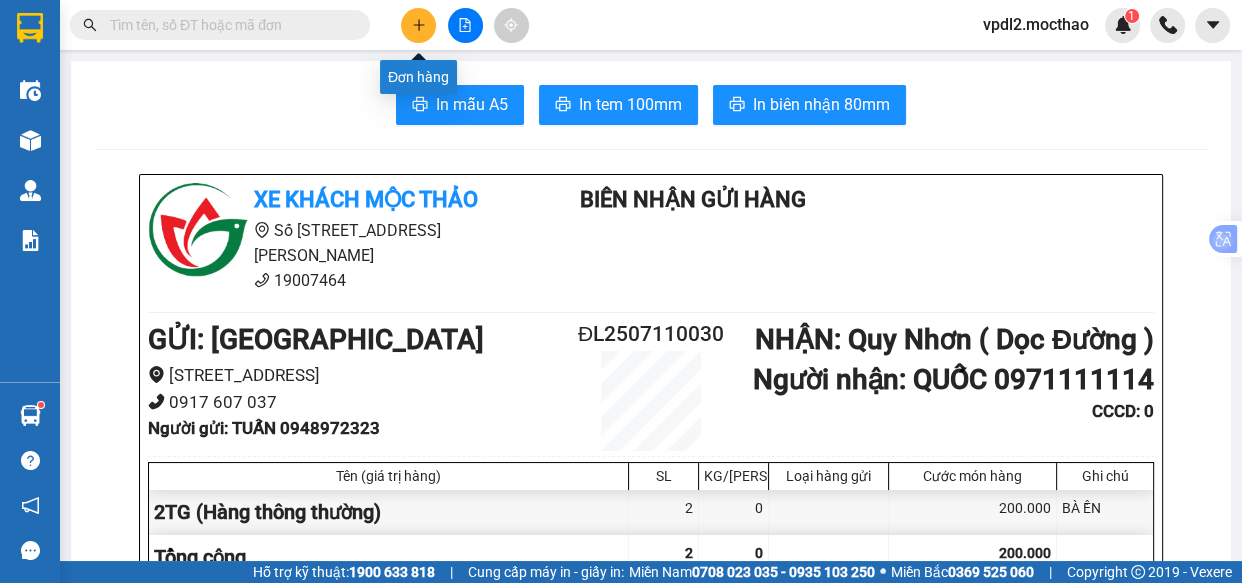 click at bounding box center [418, 25] 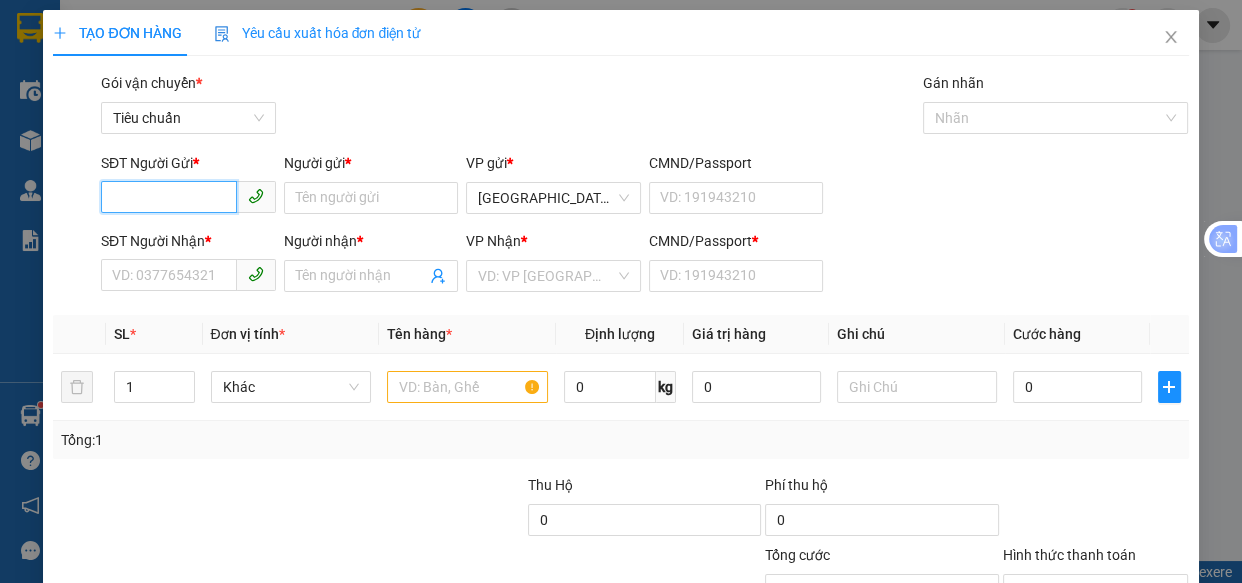 click on "SĐT Người Gửi  *" at bounding box center (169, 197) 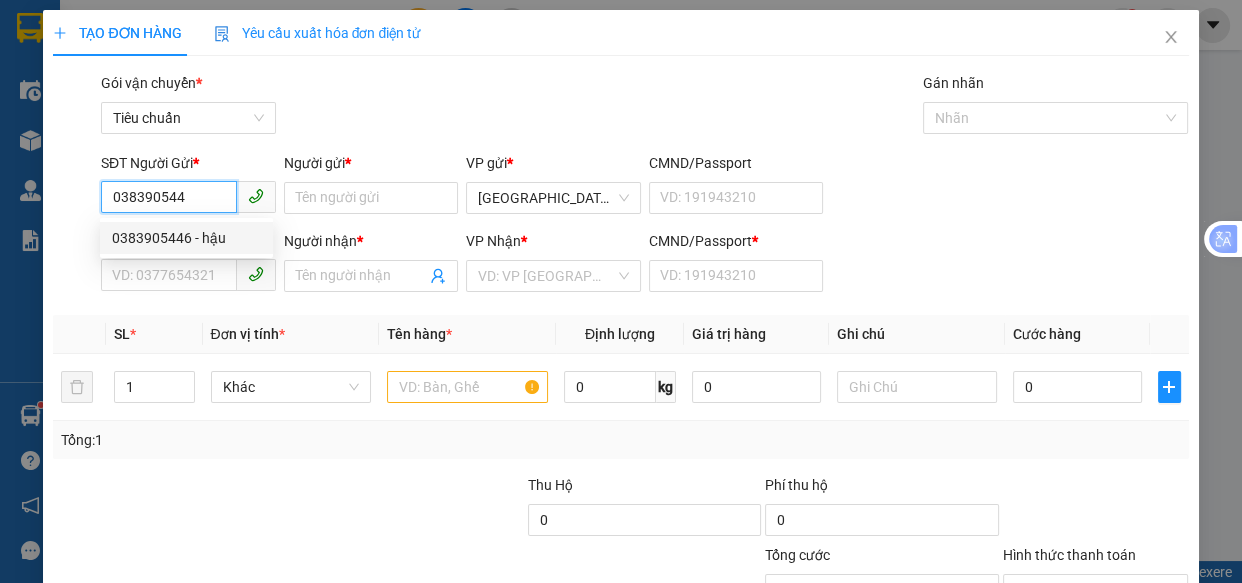 click on "0383905446 - hậu" at bounding box center (186, 238) 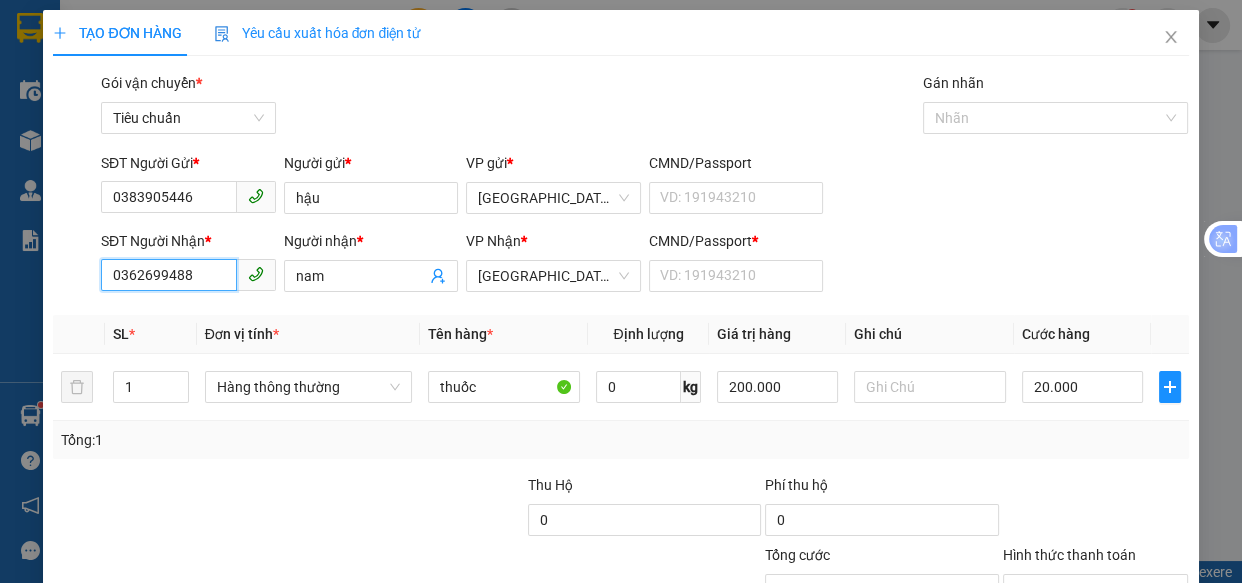 click on "0362699488" at bounding box center [169, 275] 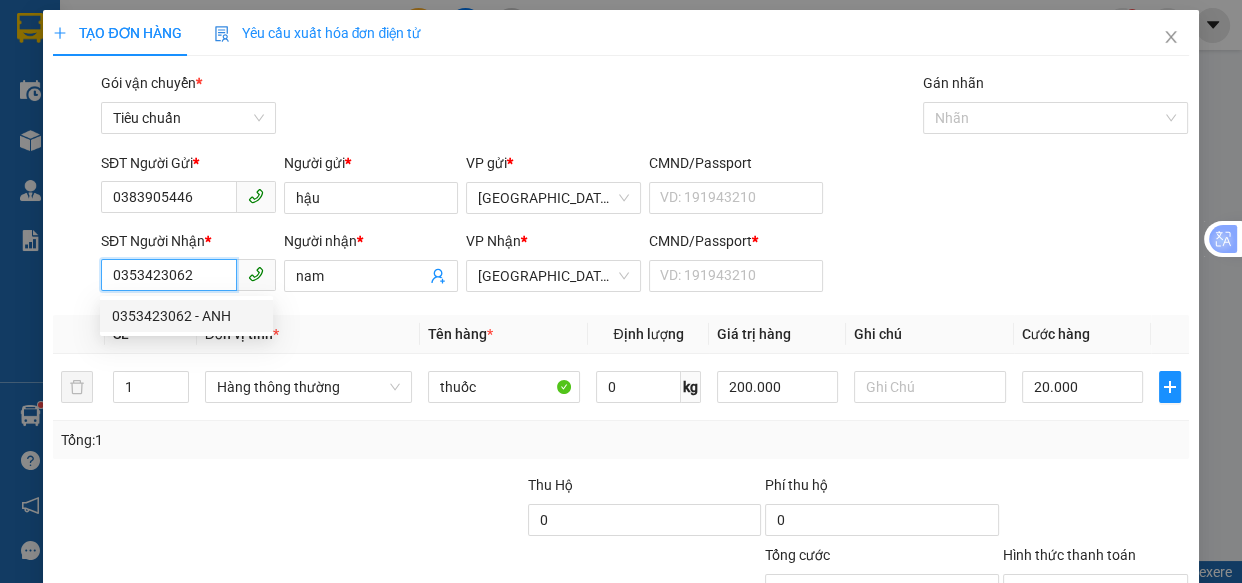 click on "0353423062 - ANH" at bounding box center (186, 316) 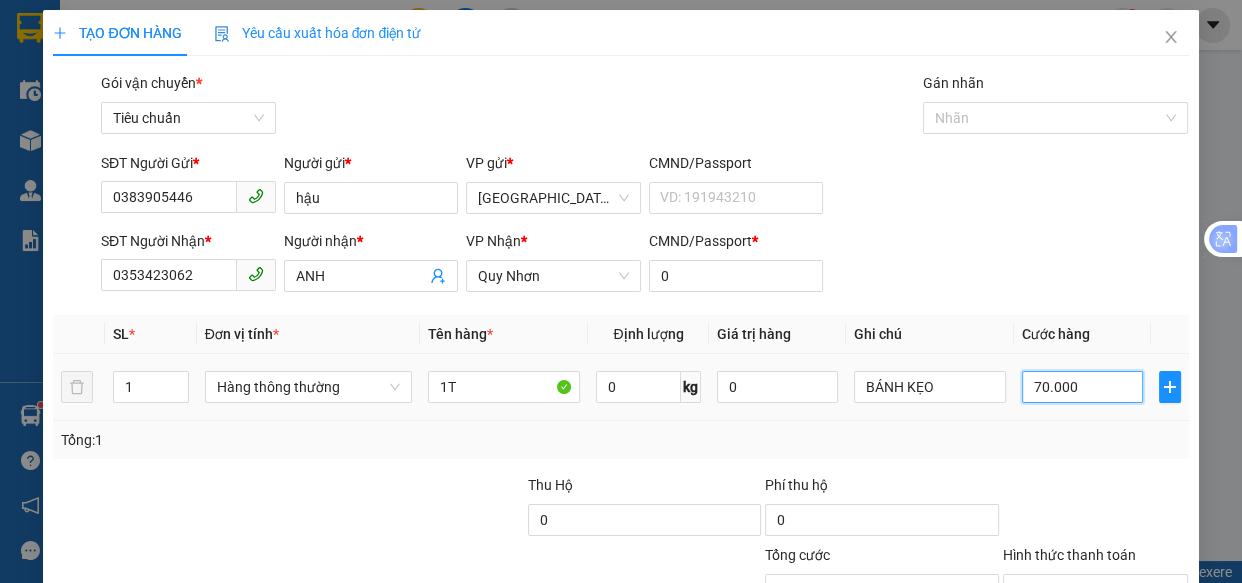 click on "70.000" at bounding box center [1082, 387] 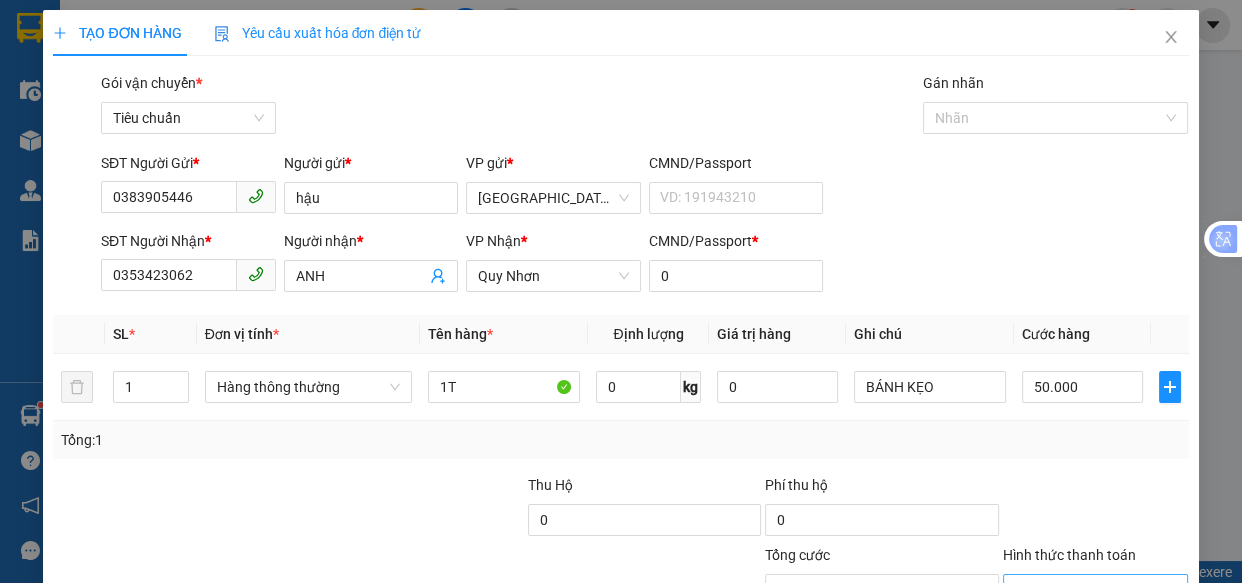click on "Hình thức thanh toán" at bounding box center [1089, 590] 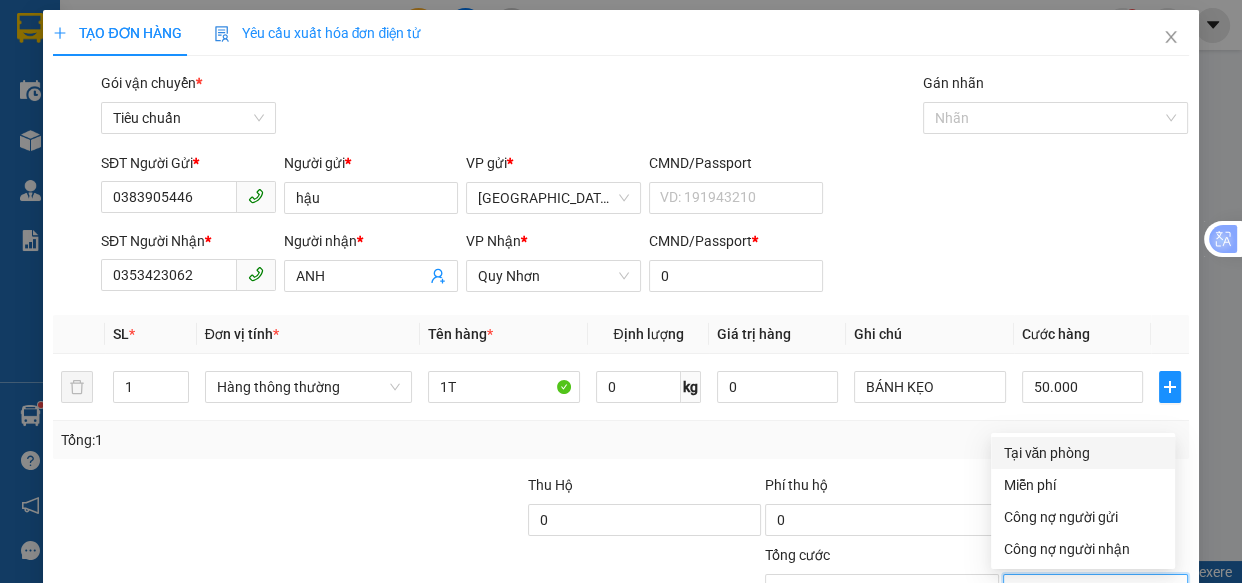 click on "Tại văn phòng" at bounding box center [1083, 453] 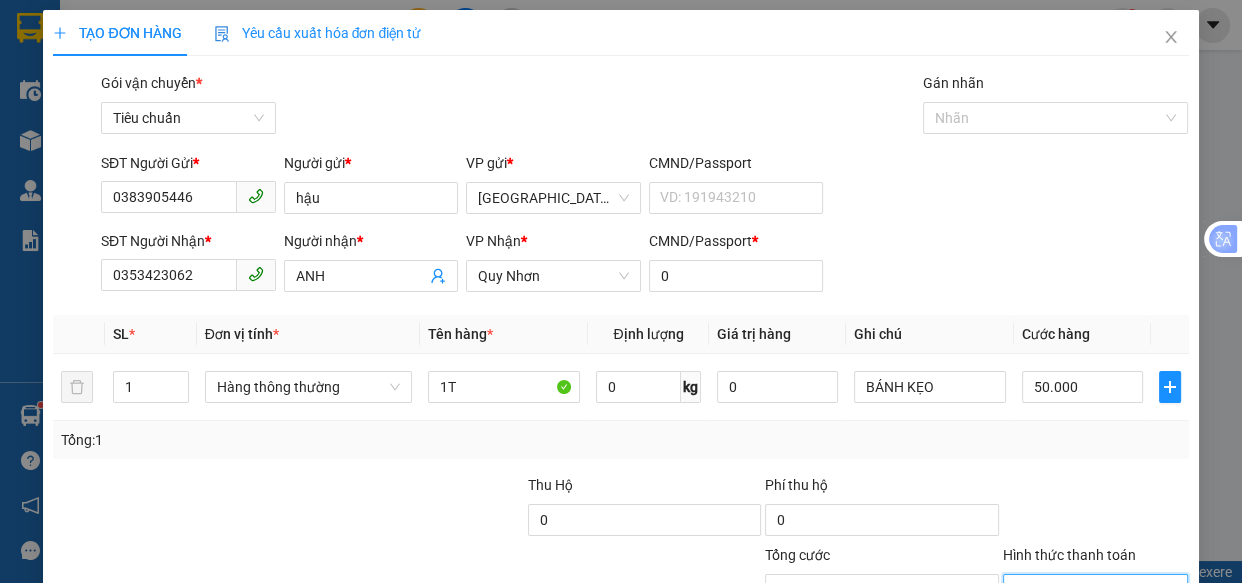 click on "[PERSON_NAME] và In" at bounding box center (1119, 685) 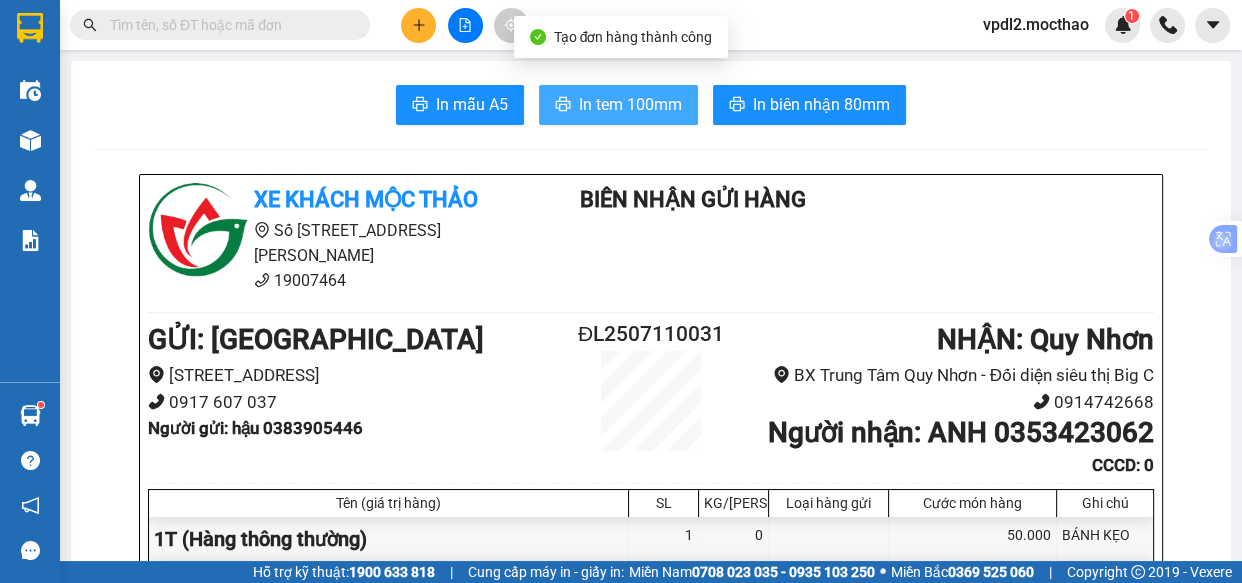 click on "In tem 100mm" at bounding box center [630, 104] 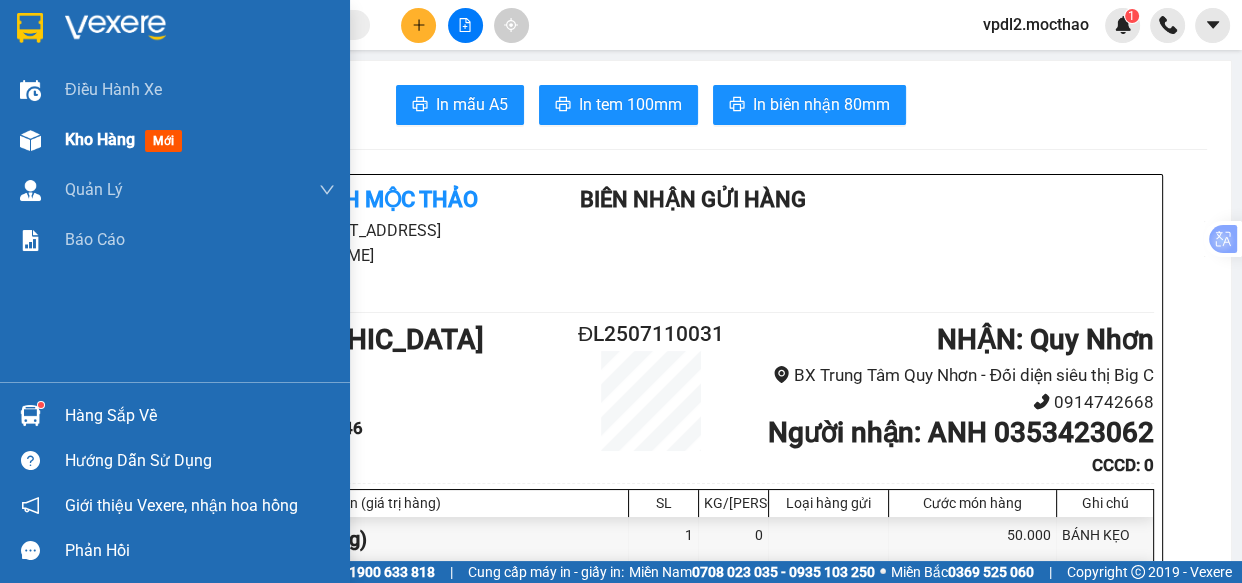 drag, startPoint x: 107, startPoint y: 132, endPoint x: 277, endPoint y: 256, distance: 210.41862 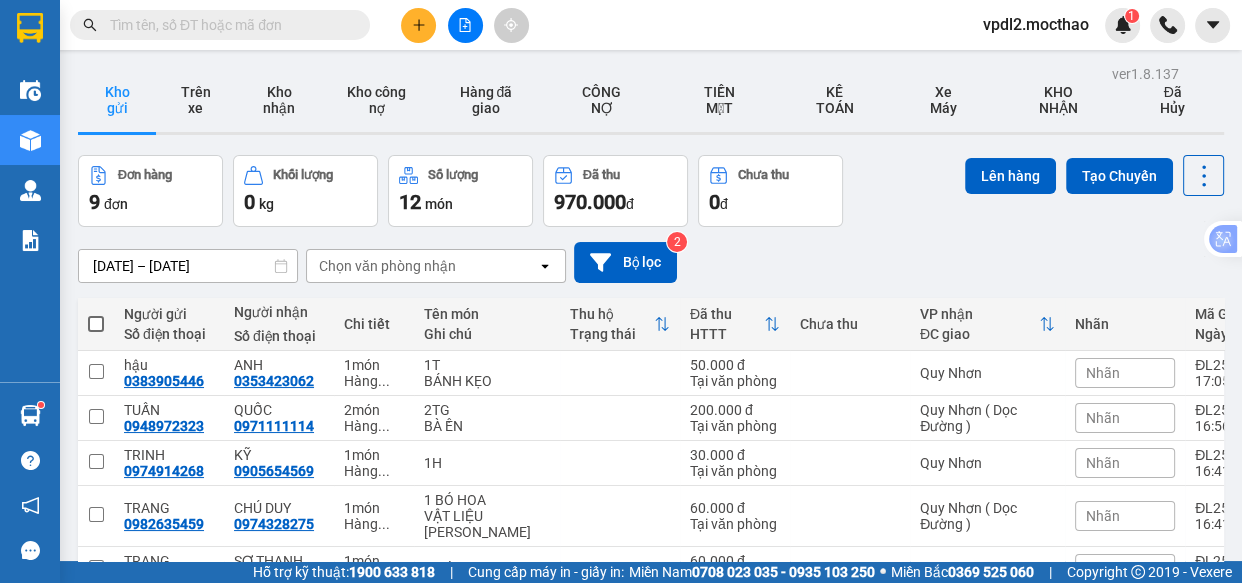 click at bounding box center [96, 324] 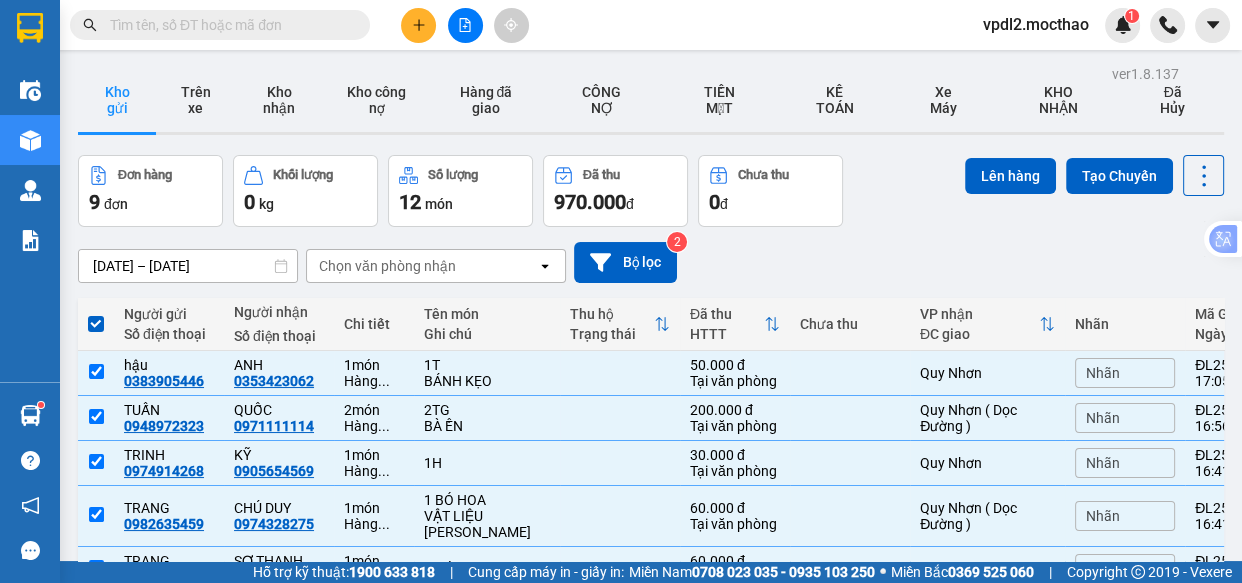 click at bounding box center [96, 755] 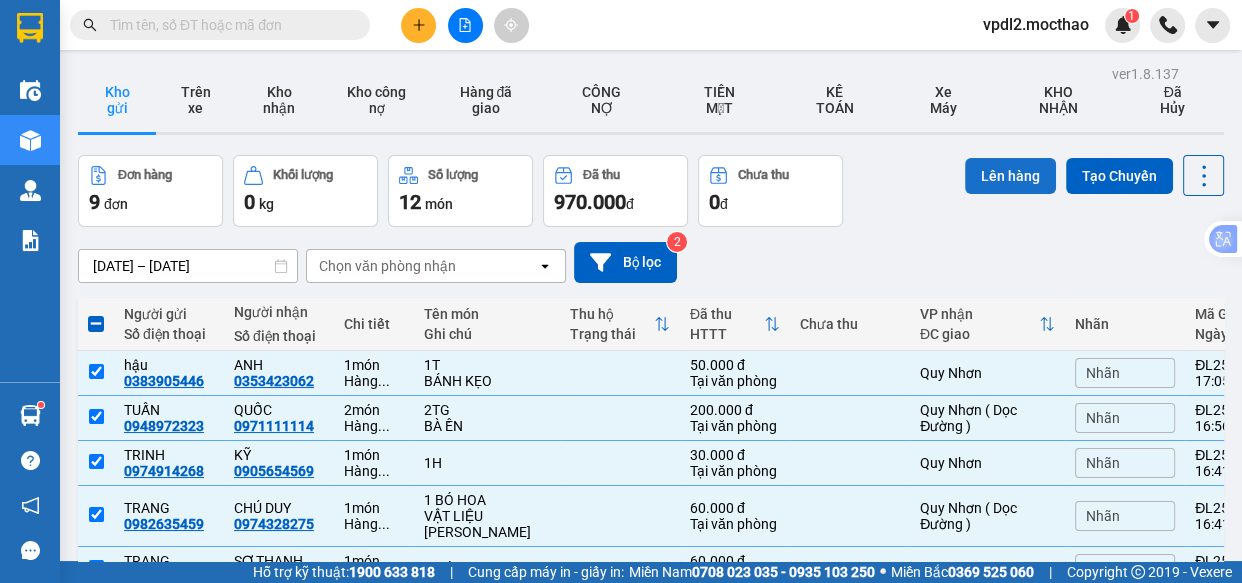click on "Lên hàng" at bounding box center [1010, 176] 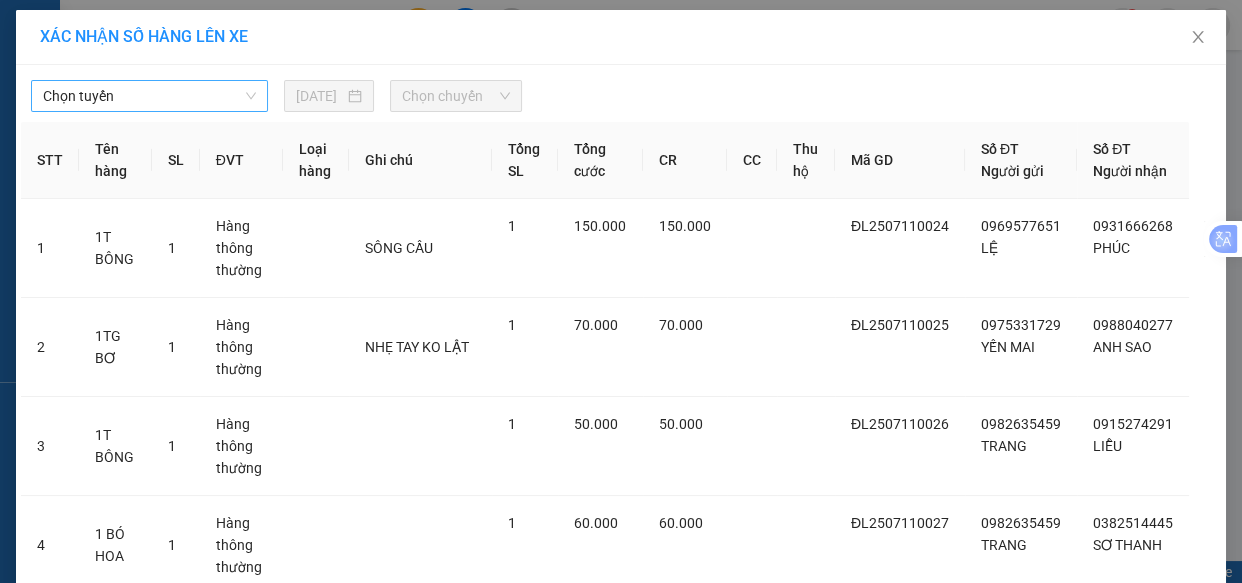click on "Chọn tuyến" at bounding box center (149, 96) 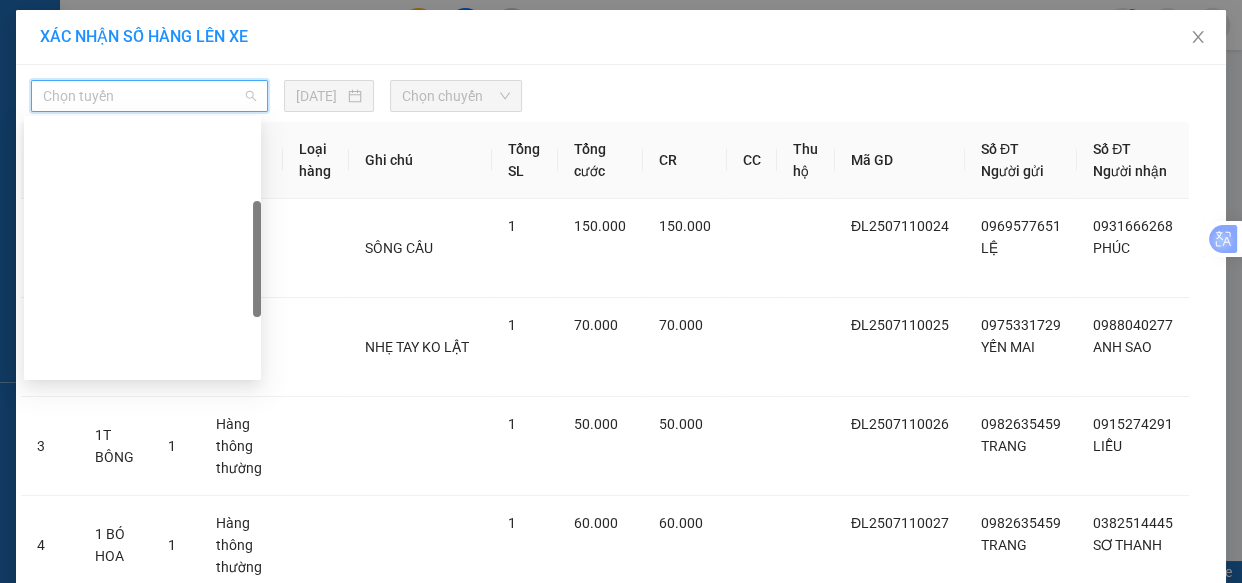 click on "Đà Lạt - Quy Nhơn" at bounding box center [142, 456] 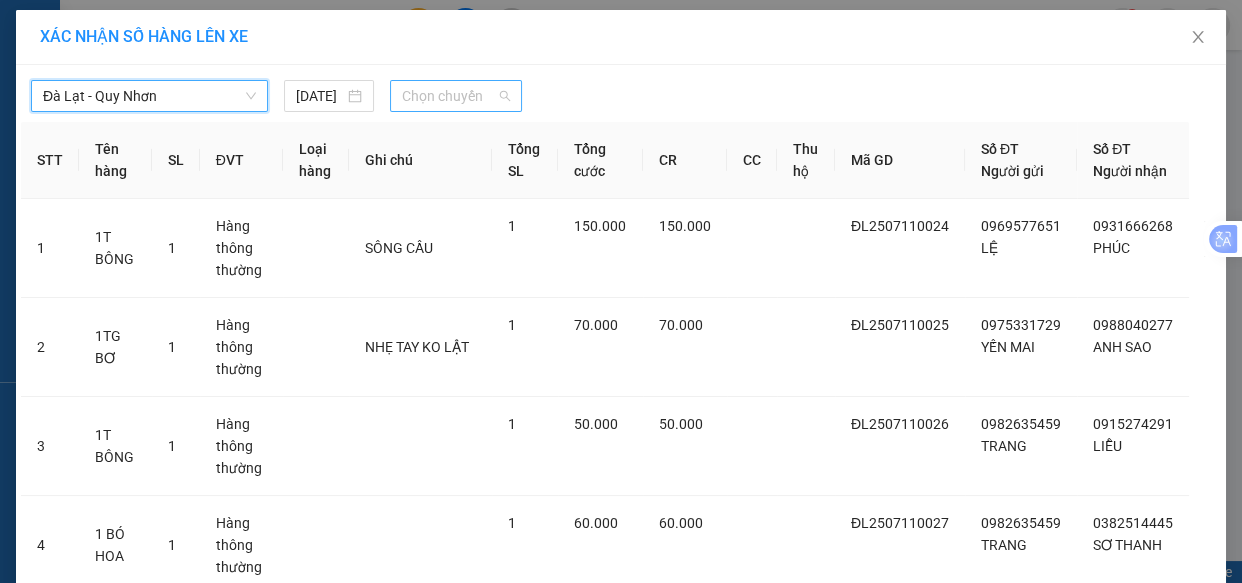 click on "Chọn chuyến" at bounding box center (456, 96) 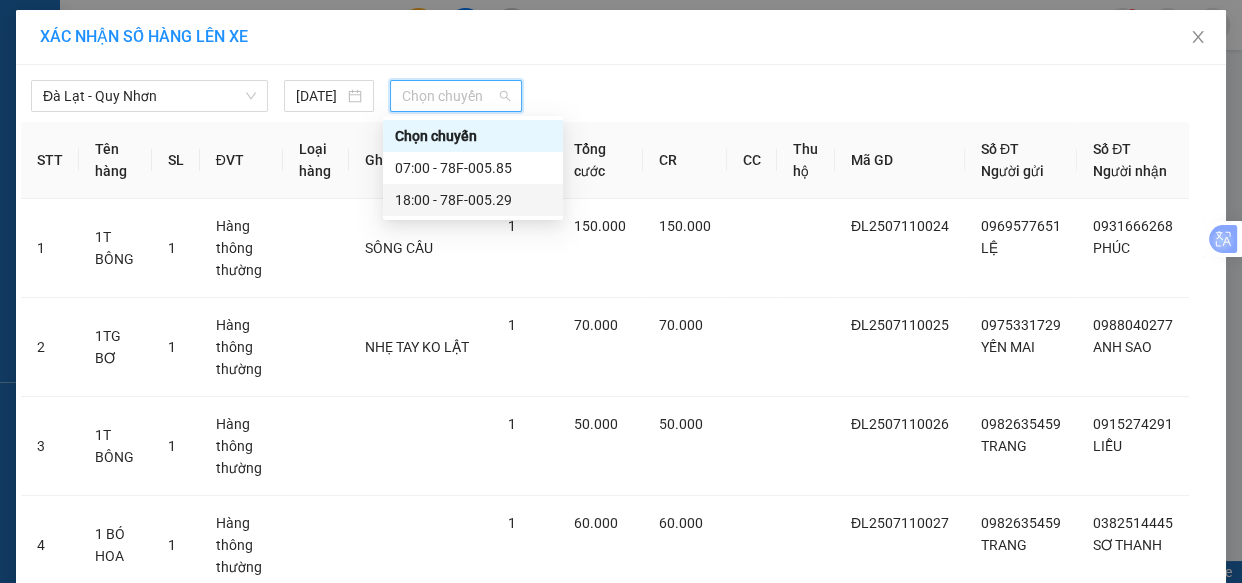 click on "18:00     - 78F-005.29" at bounding box center [473, 200] 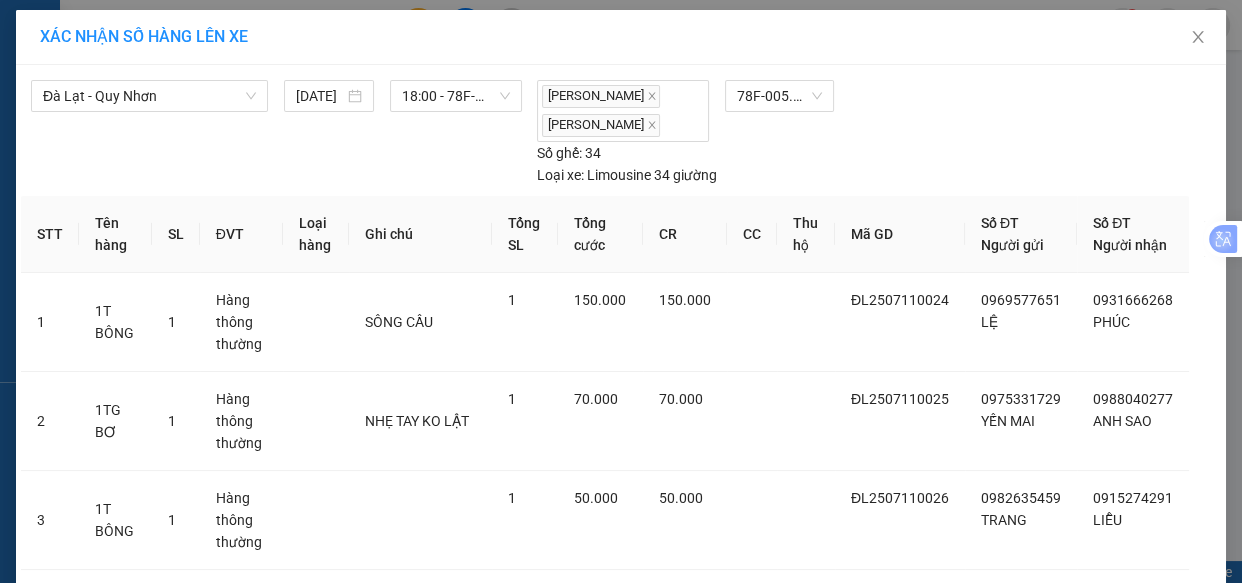 click on "Lên hàng" at bounding box center [694, 1178] 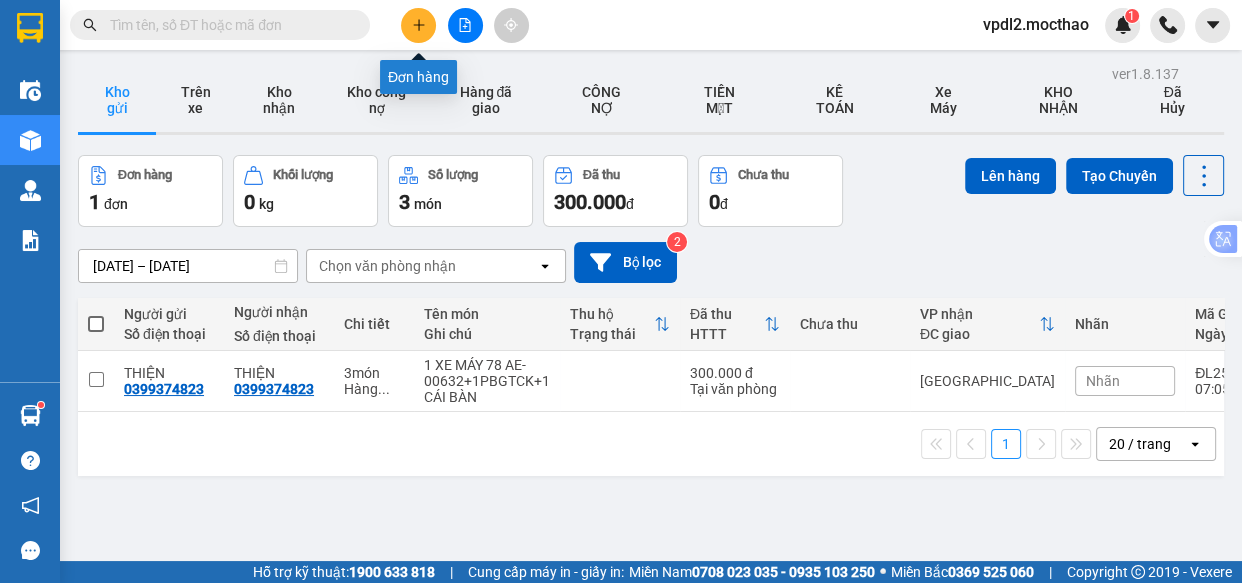 click 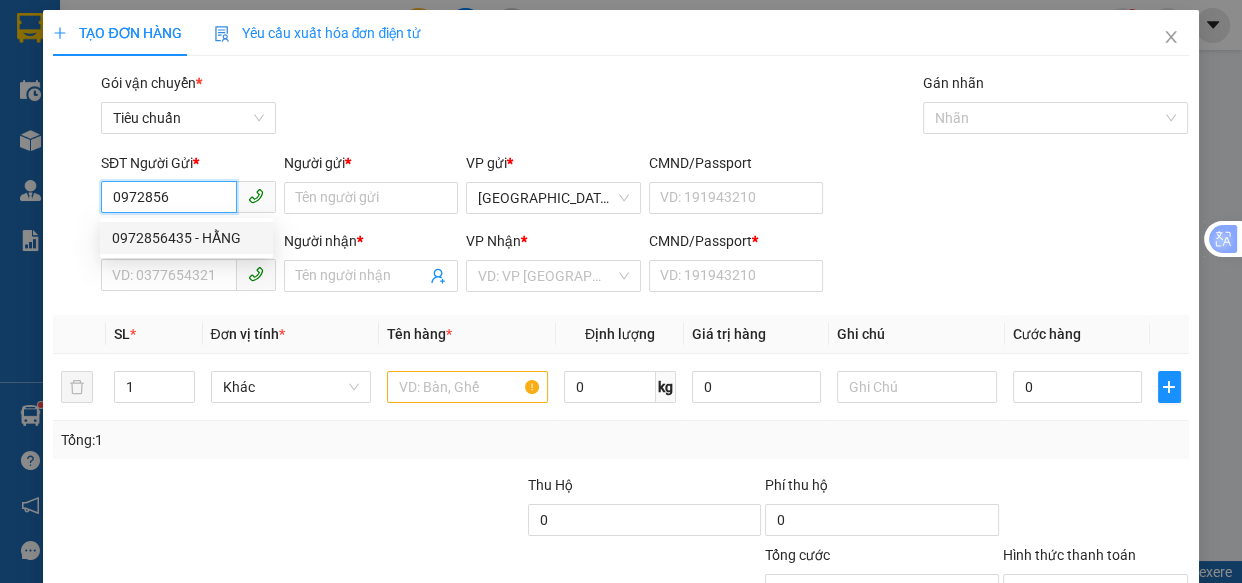 click on "0972856435 - HẰNG" at bounding box center [186, 238] 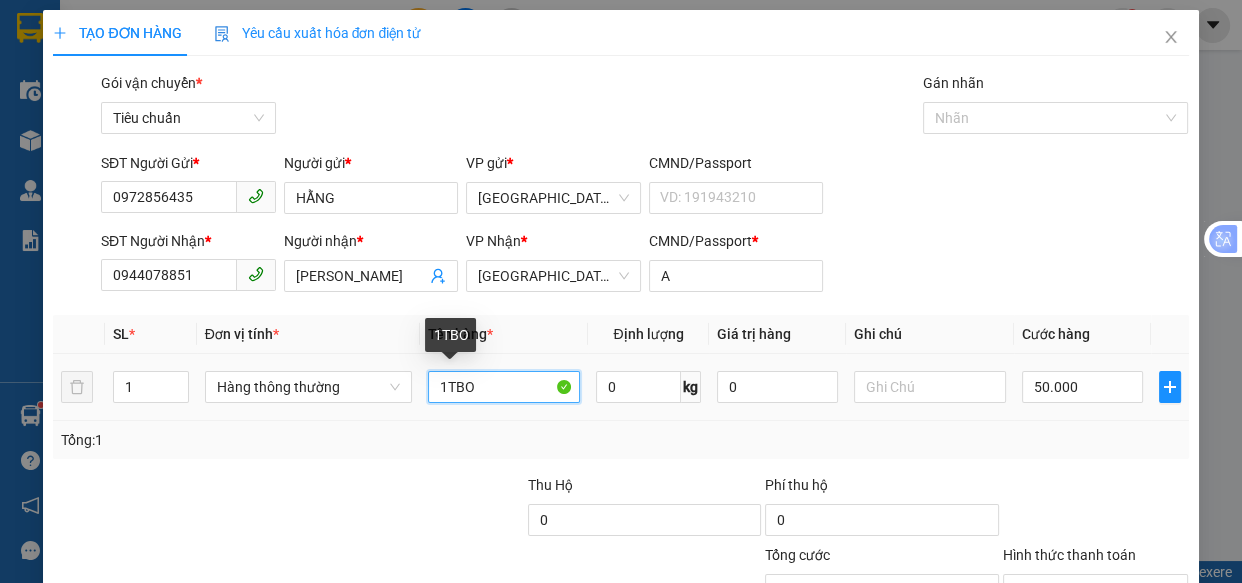 click on "1TBO" at bounding box center (503, 387) 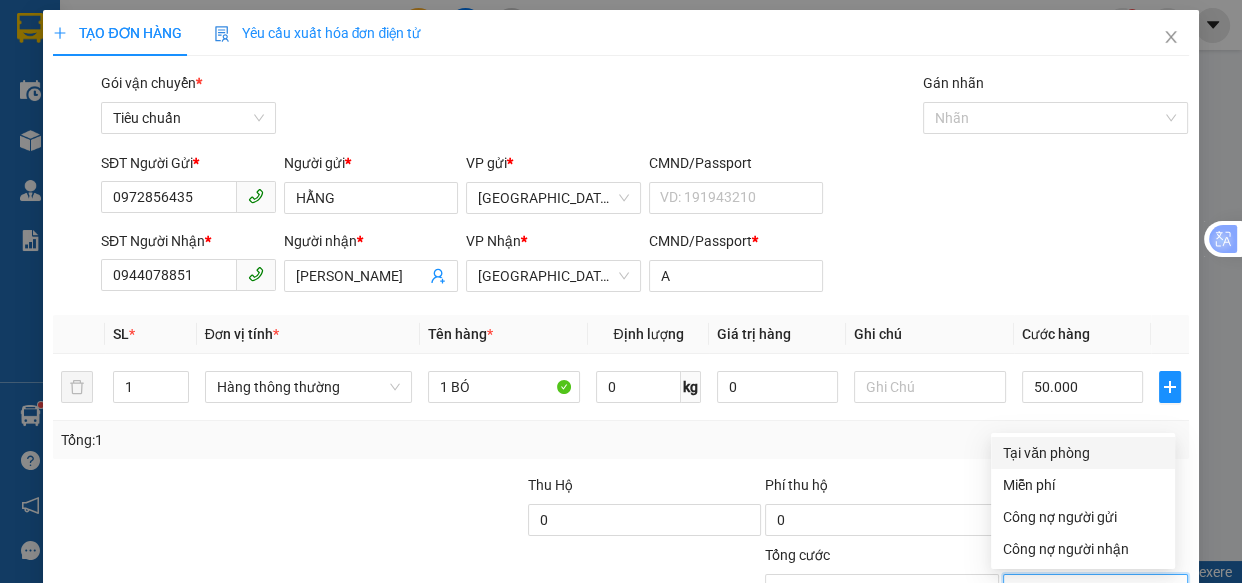 click on "Hình thức thanh toán" at bounding box center (1089, 590) 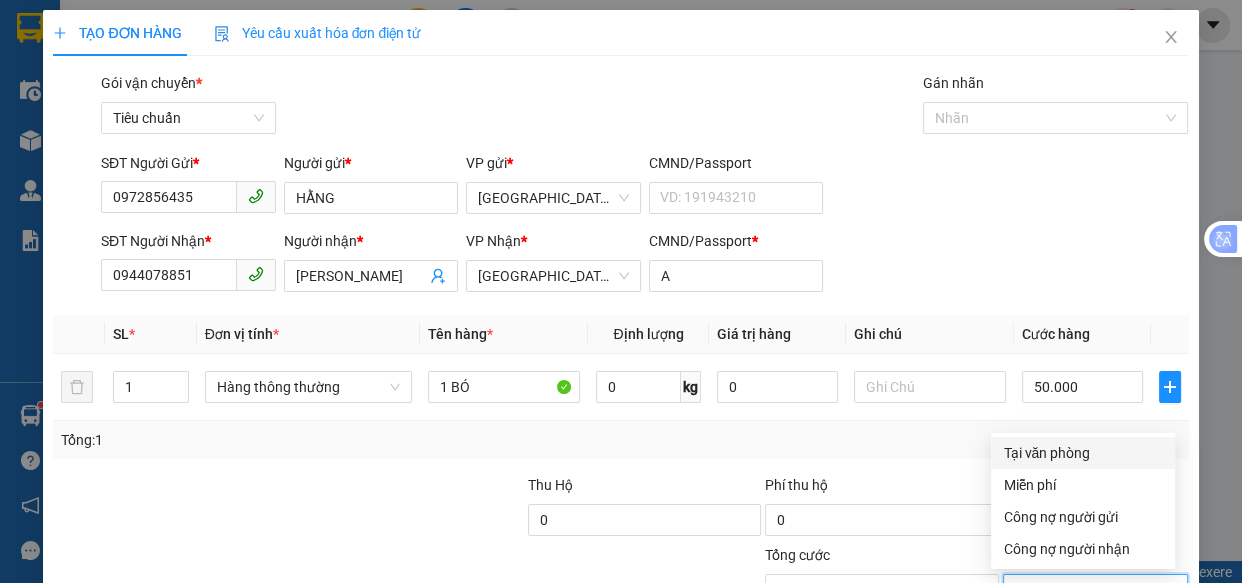 click on "Tại văn phòng" at bounding box center (1083, 453) 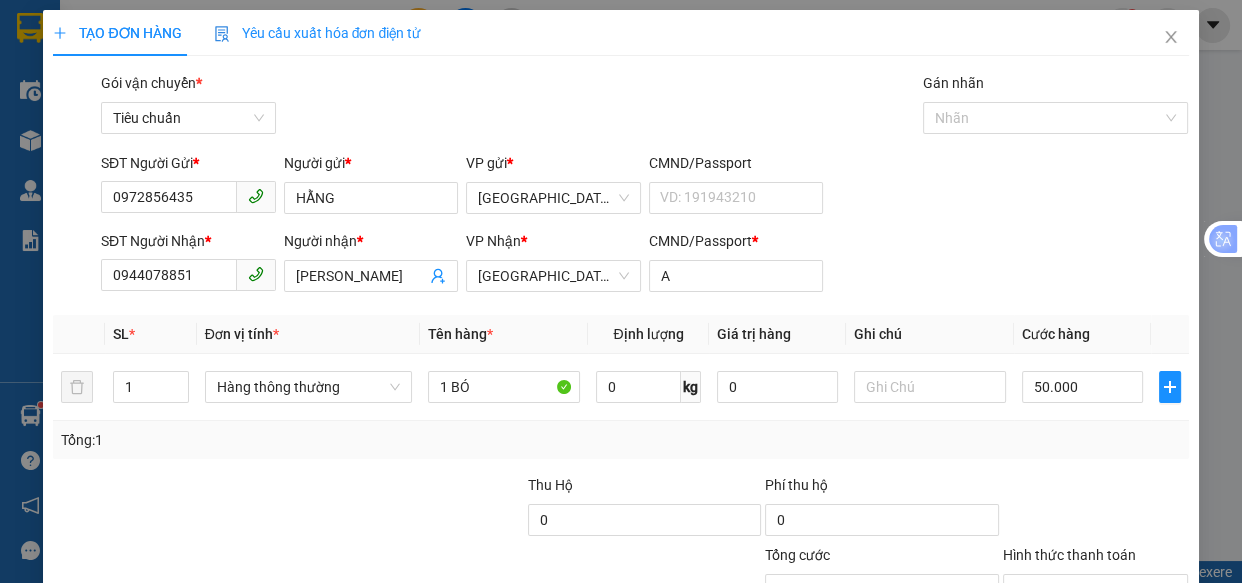click on "[PERSON_NAME] và In" at bounding box center [1158, 685] 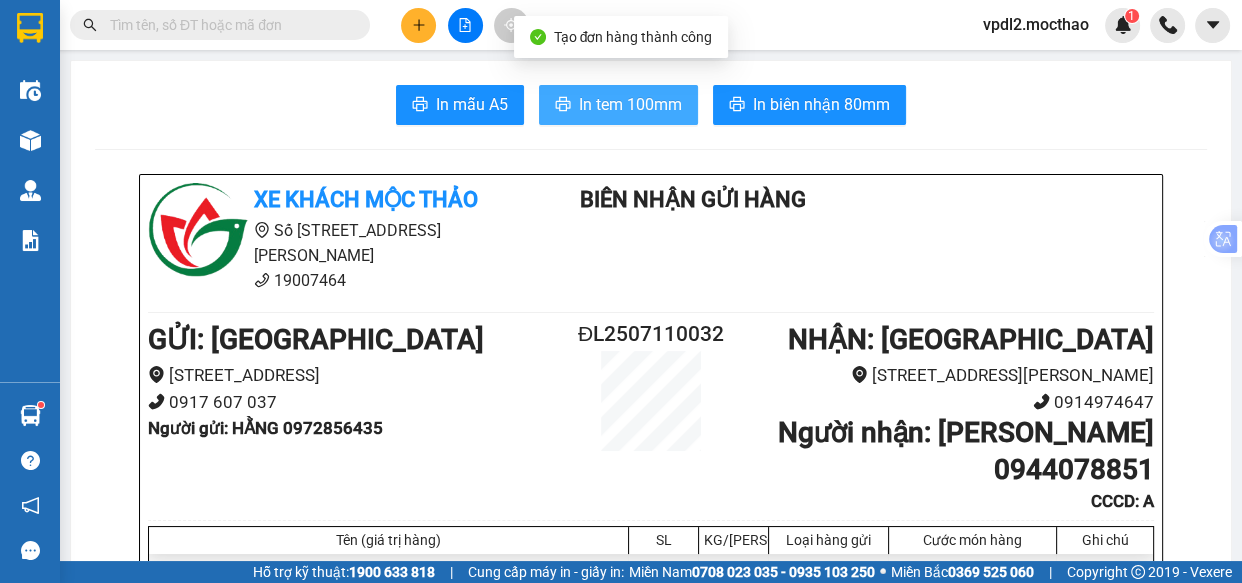 click on "In tem 100mm" at bounding box center [630, 104] 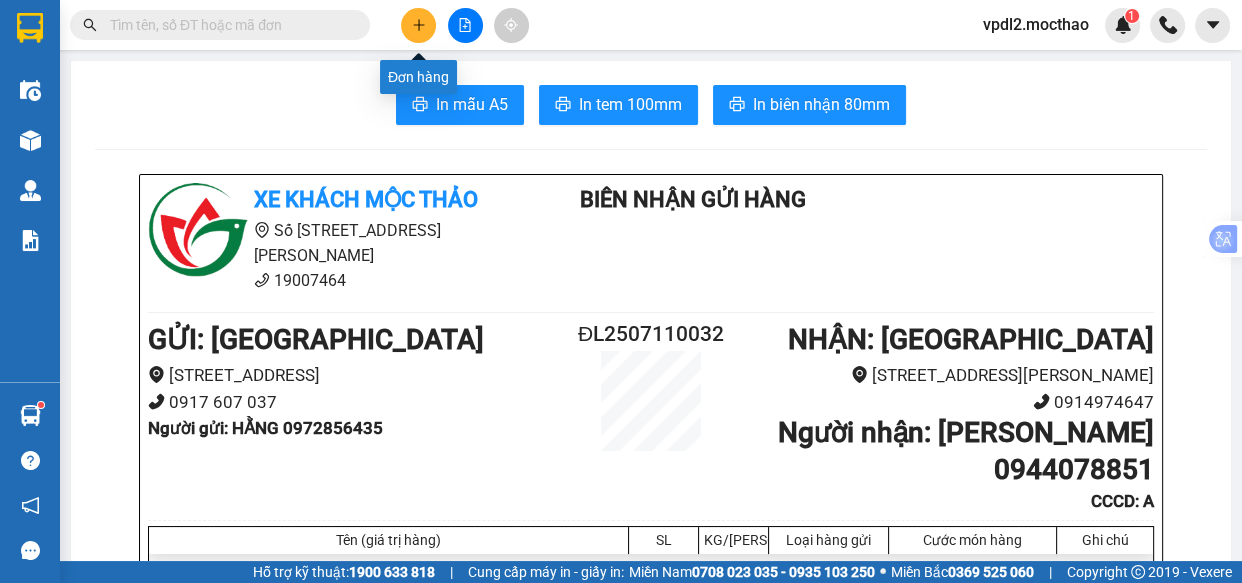 click at bounding box center (418, 25) 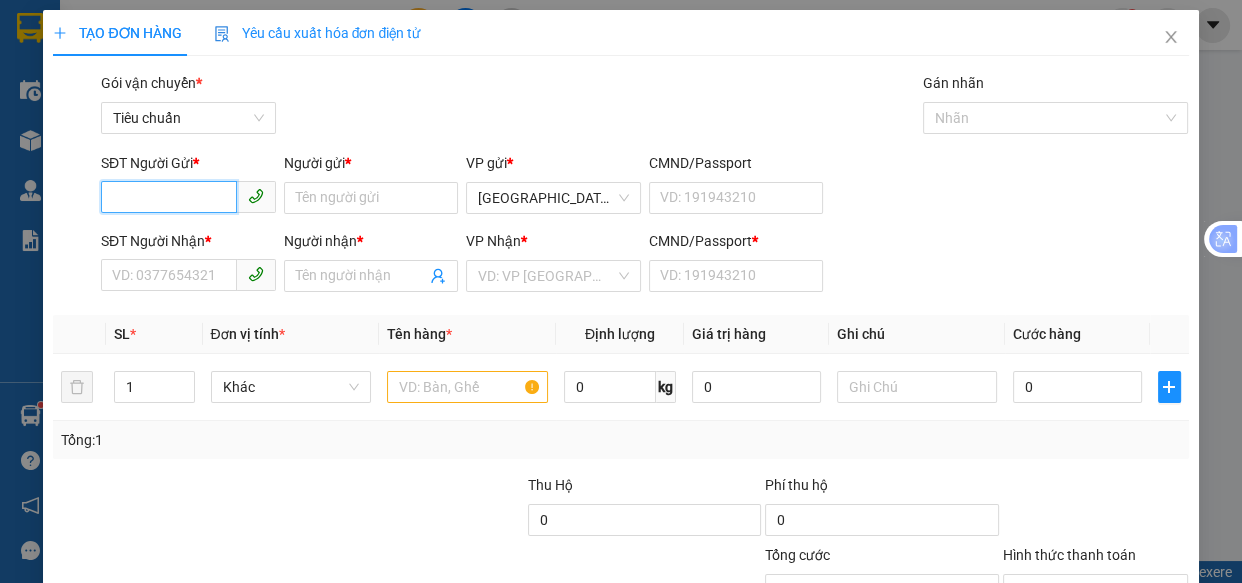 click on "SĐT Người Gửi  *" at bounding box center [169, 197] 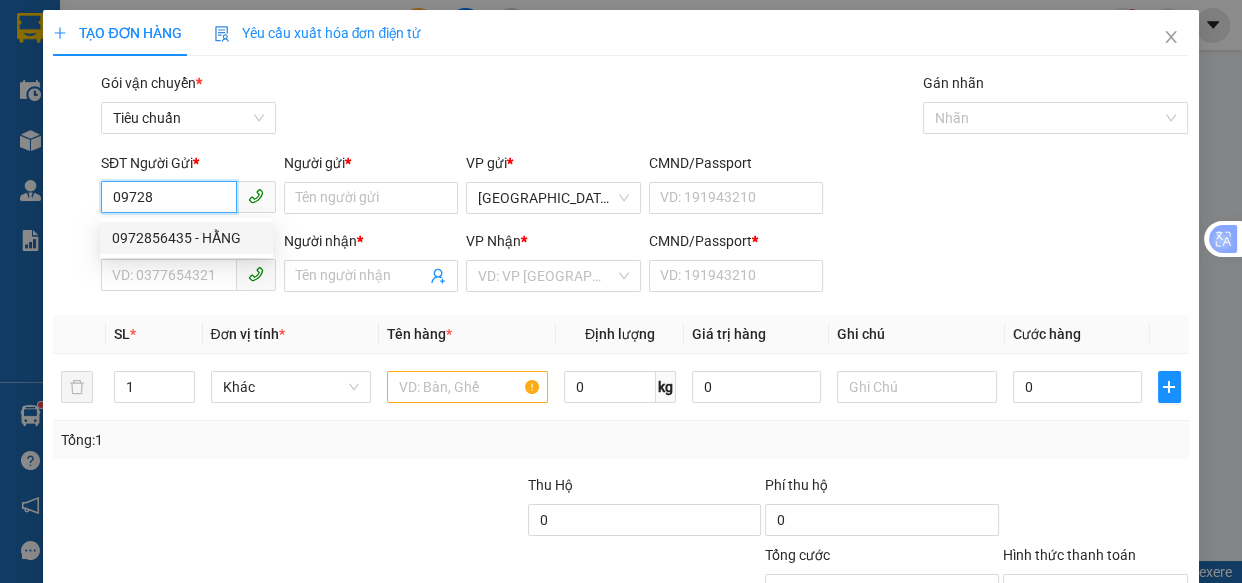 click on "0972856435 - HẰNG" at bounding box center (186, 238) 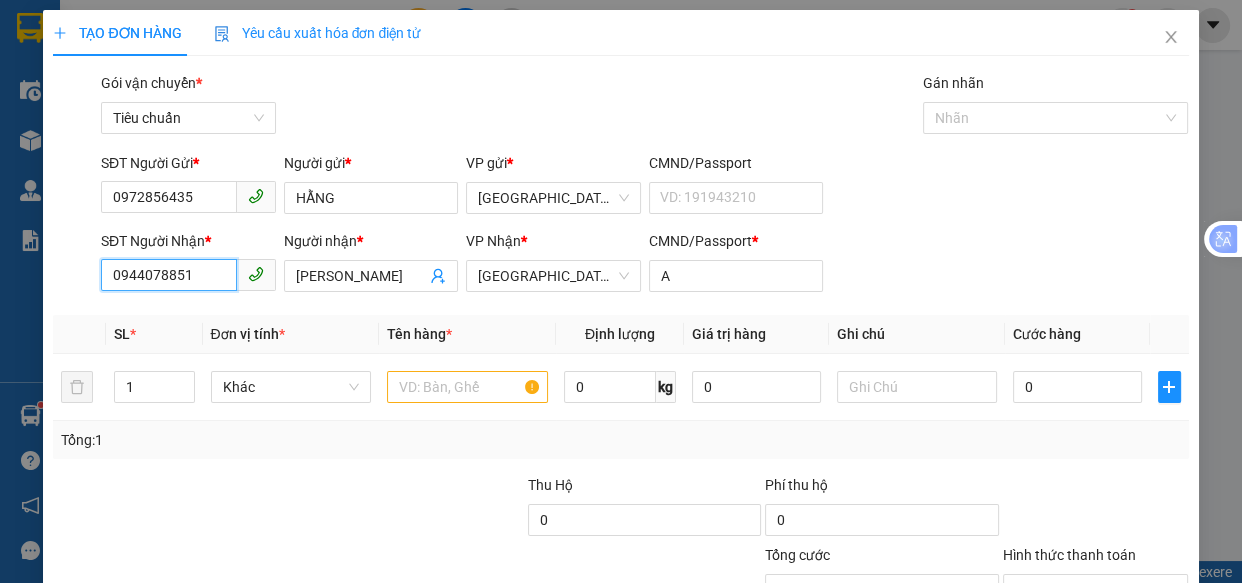 drag, startPoint x: 195, startPoint y: 280, endPoint x: 179, endPoint y: 287, distance: 17.464249 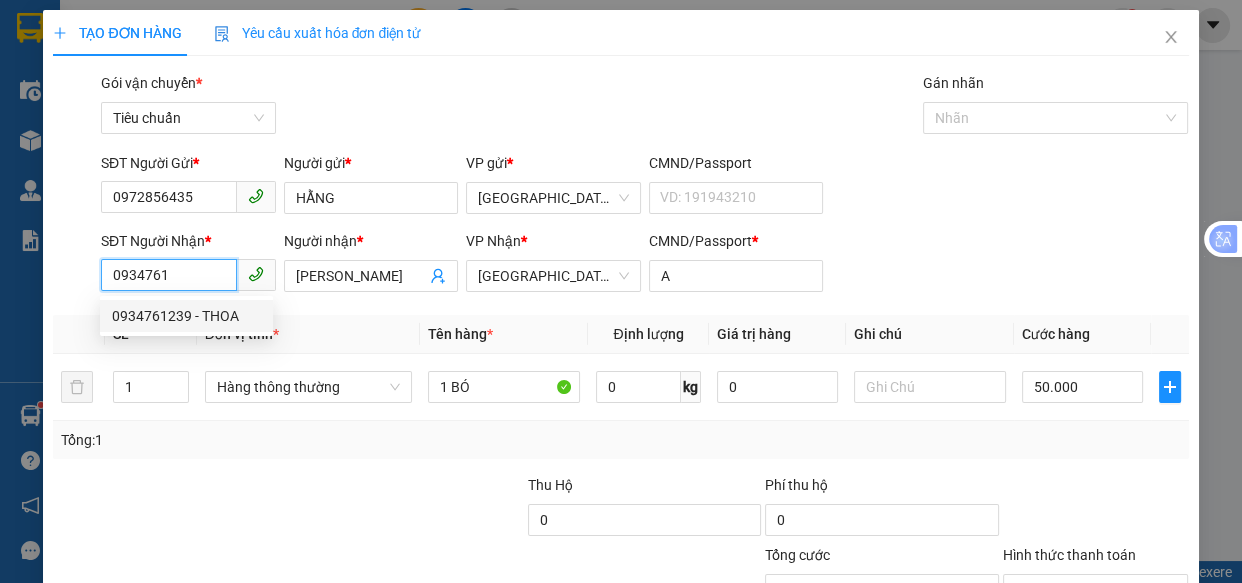 click on "0934761239 - THOA" at bounding box center [186, 316] 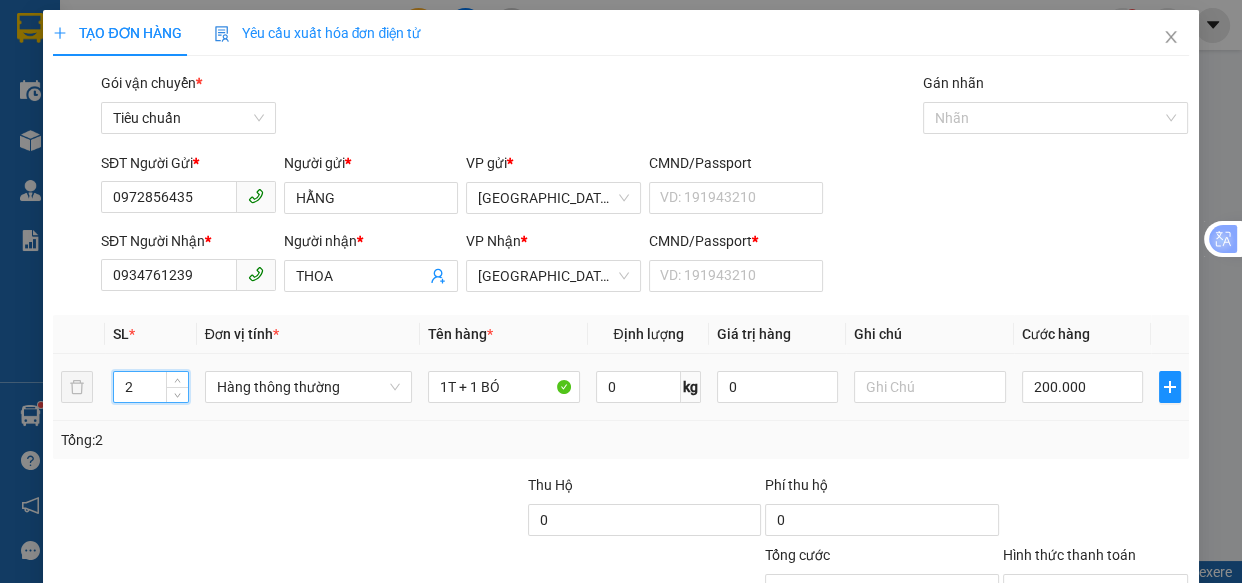 drag, startPoint x: 140, startPoint y: 388, endPoint x: 149, endPoint y: 361, distance: 28.460499 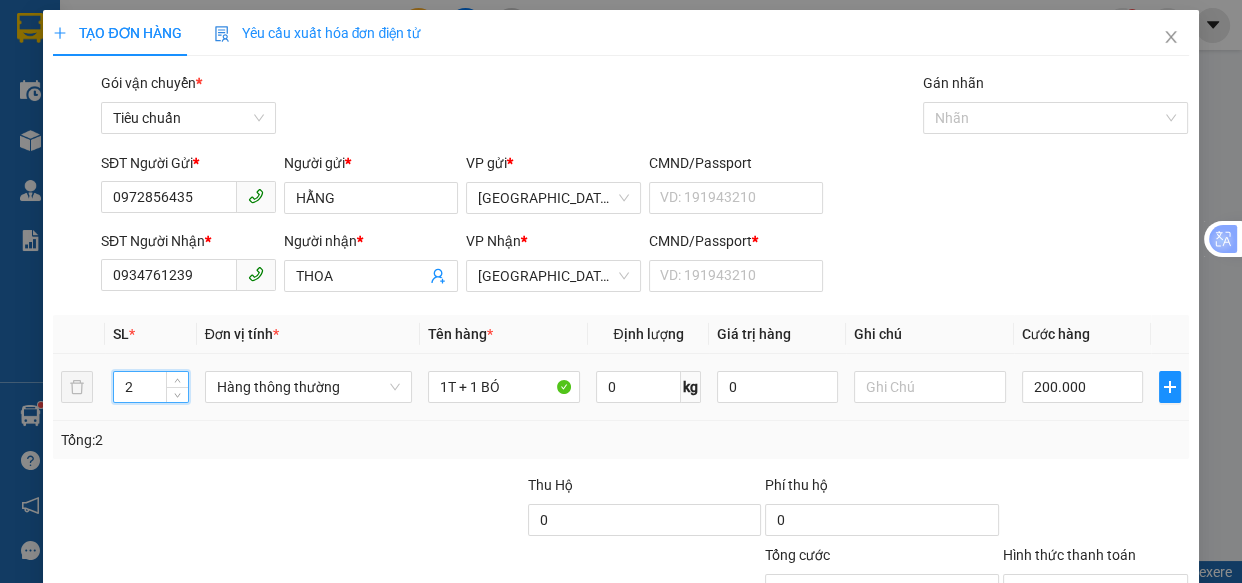 click on "2" at bounding box center (150, 387) 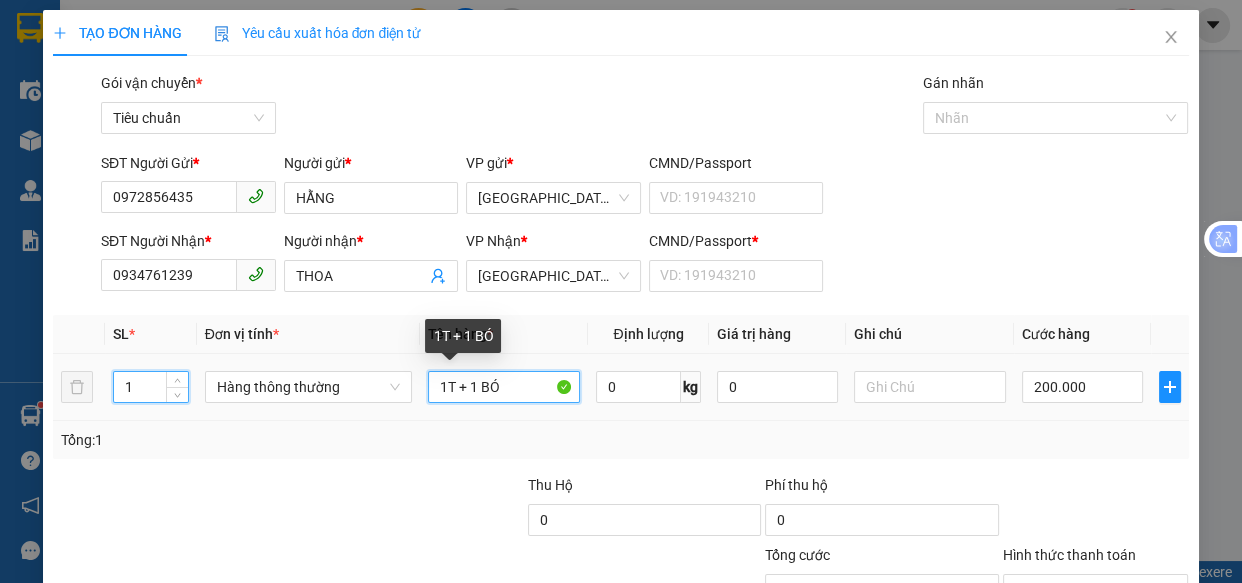 click on "1T + 1 BÓ" at bounding box center (503, 387) 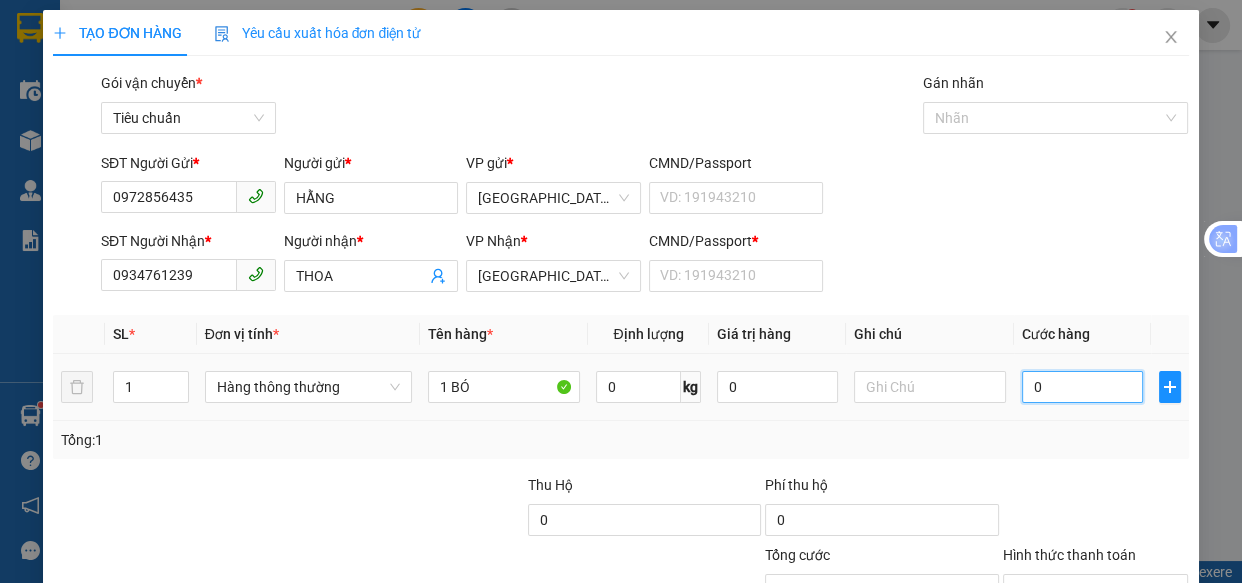click on "0" at bounding box center (1082, 387) 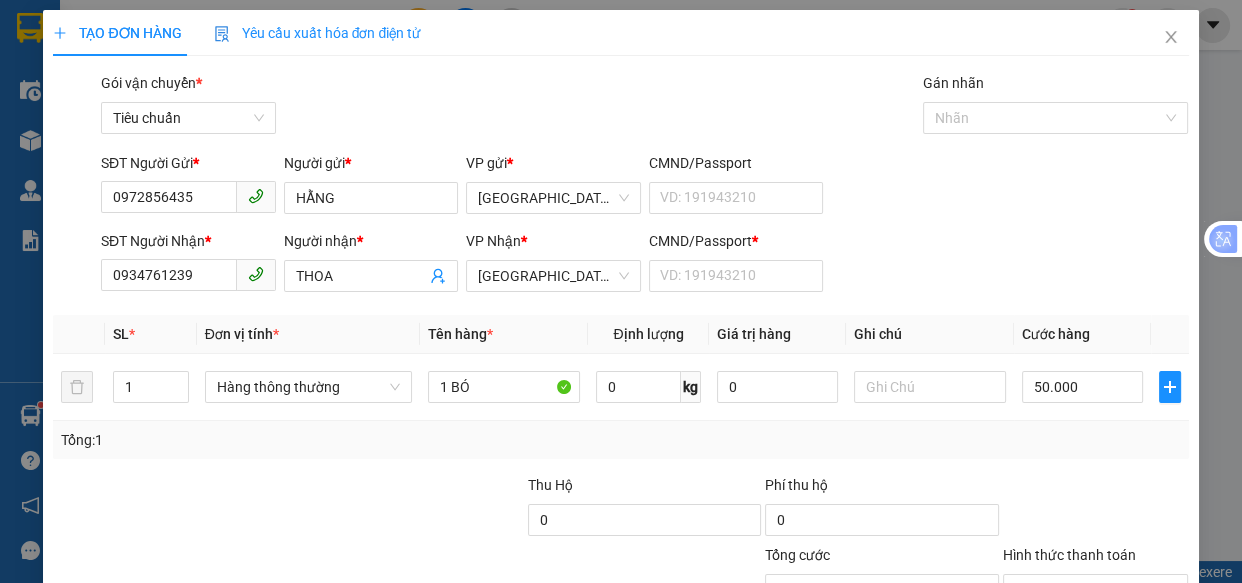 drag, startPoint x: 1062, startPoint y: 422, endPoint x: 1038, endPoint y: 352, distance: 74 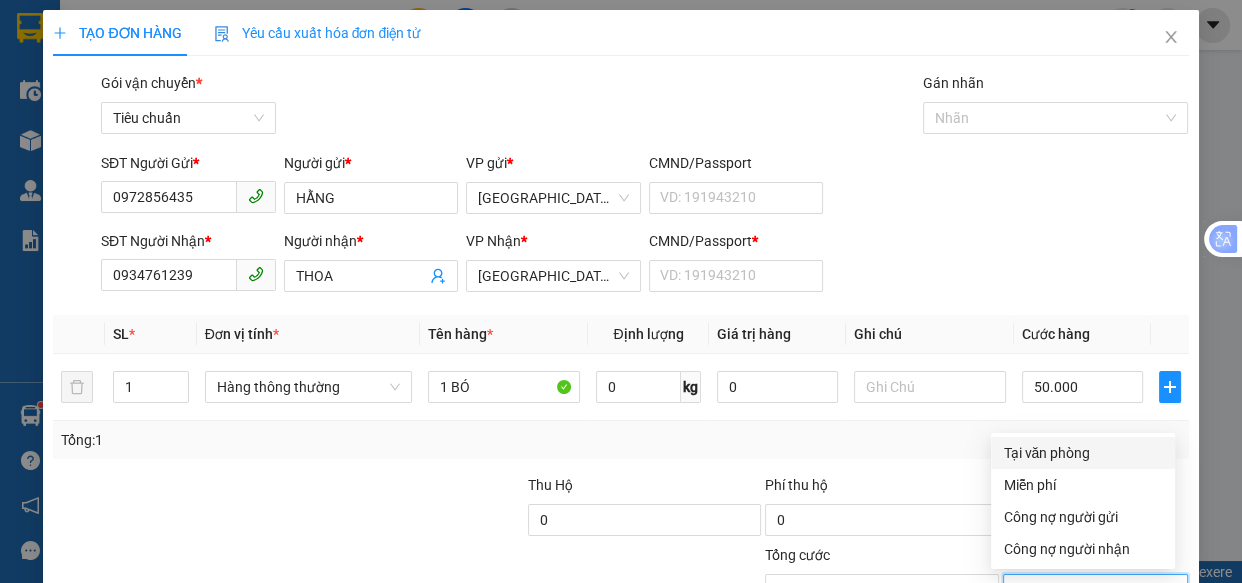 click on "Tại văn phòng" at bounding box center [1083, 453] 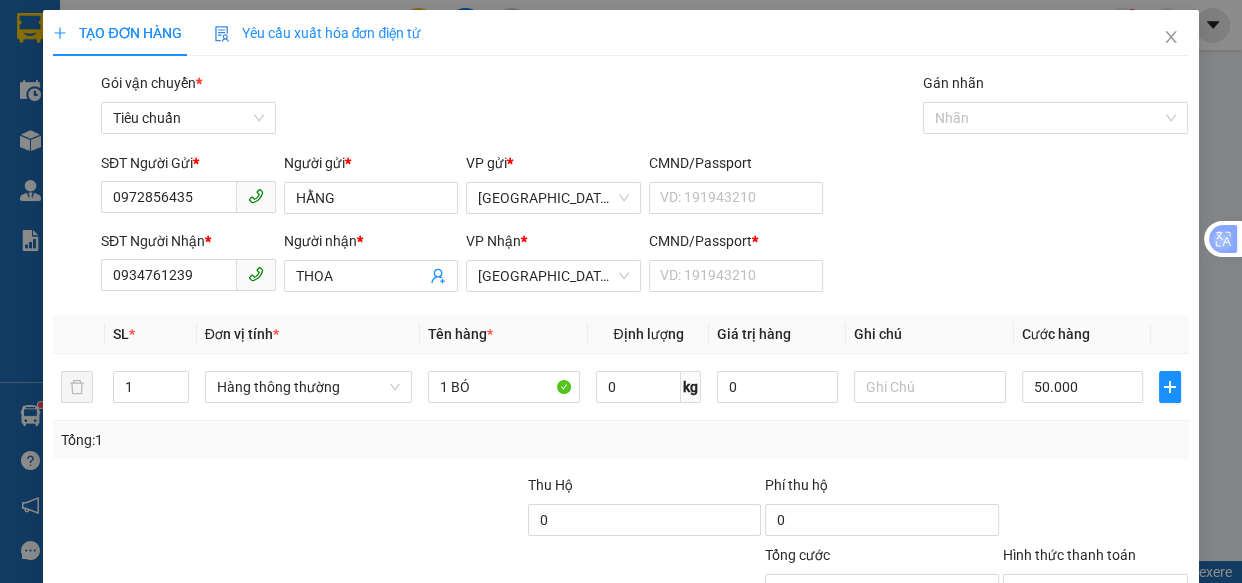 click on "[PERSON_NAME] và In" at bounding box center [1158, 685] 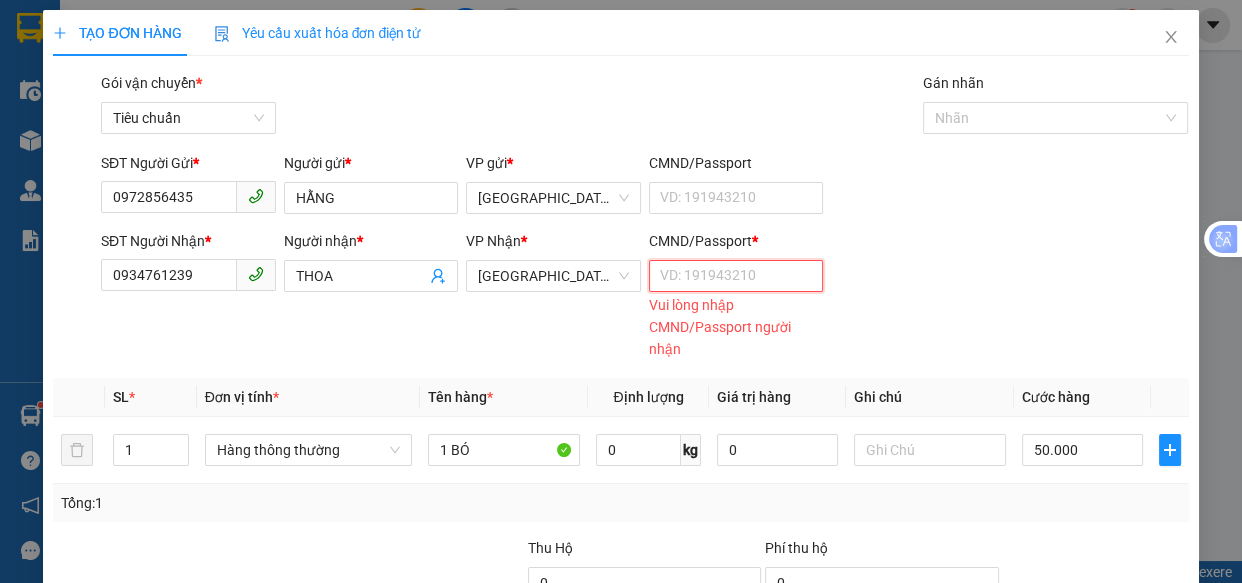 click on "CMND/Passport  *" at bounding box center (736, 276) 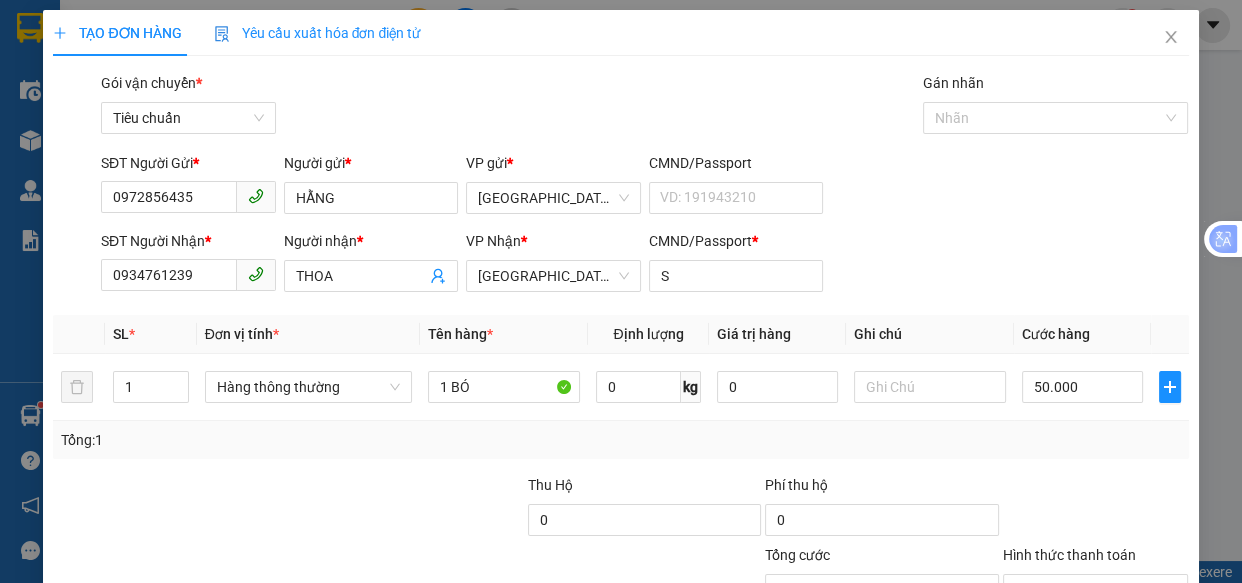 click on "[PERSON_NAME] và In" at bounding box center [1158, 685] 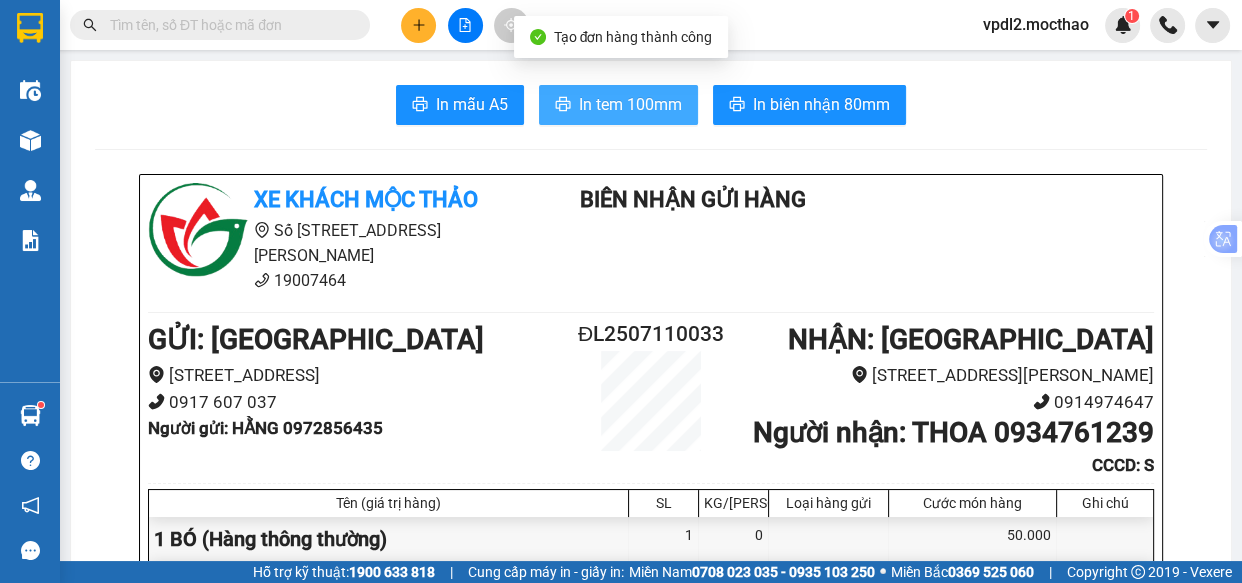 click on "In tem 100mm" at bounding box center (630, 104) 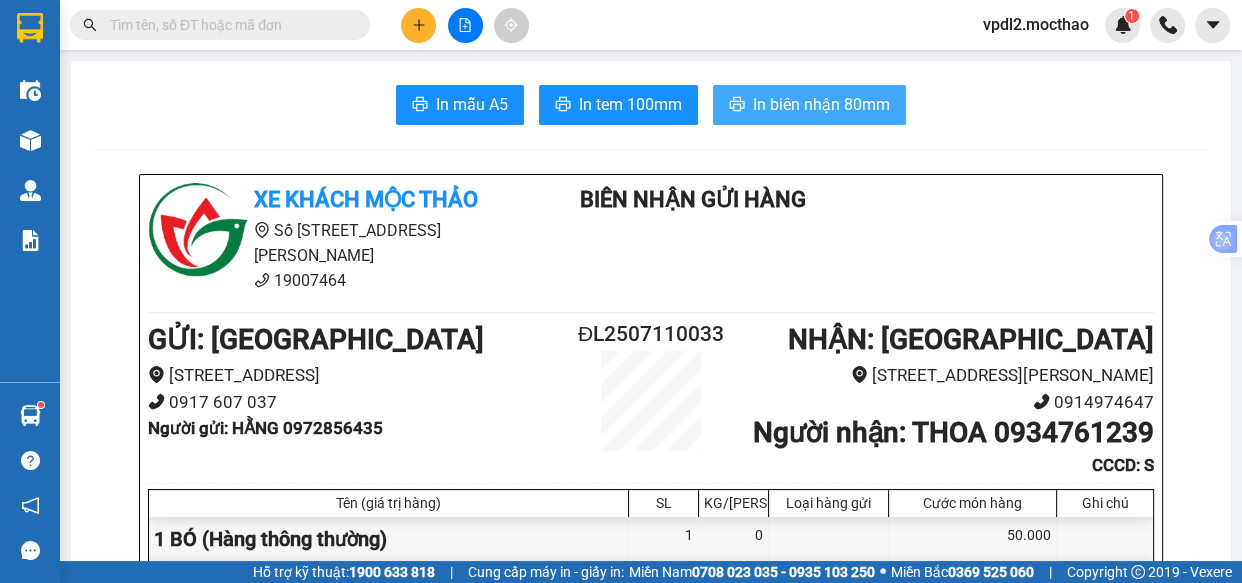 click on "In biên nhận 80mm" at bounding box center [821, 104] 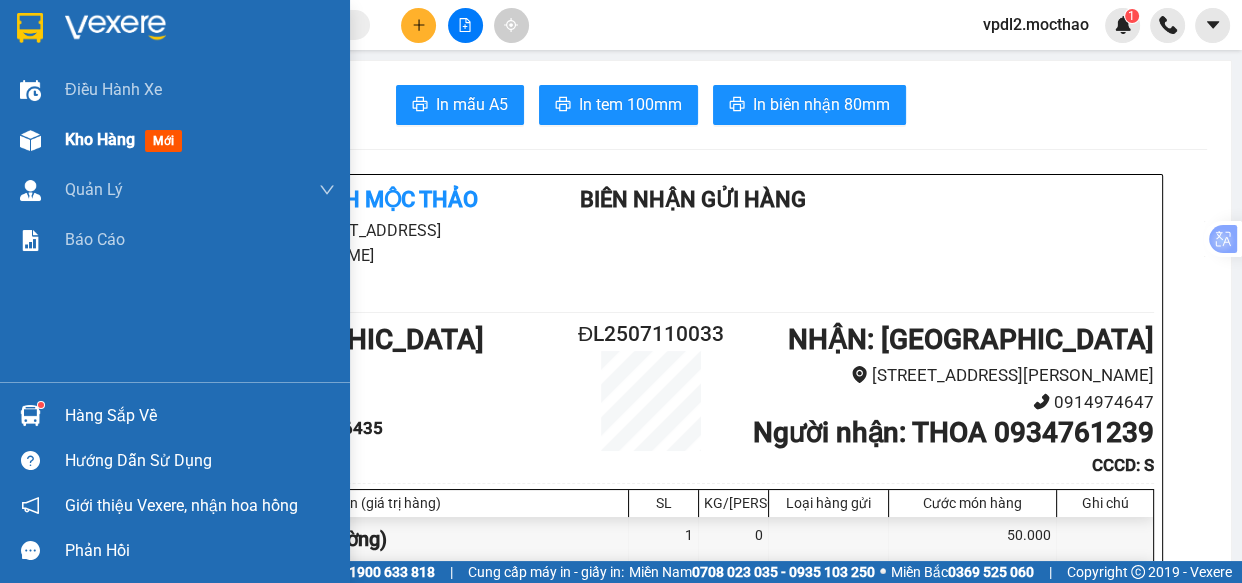 click on "Kho hàng" at bounding box center [100, 139] 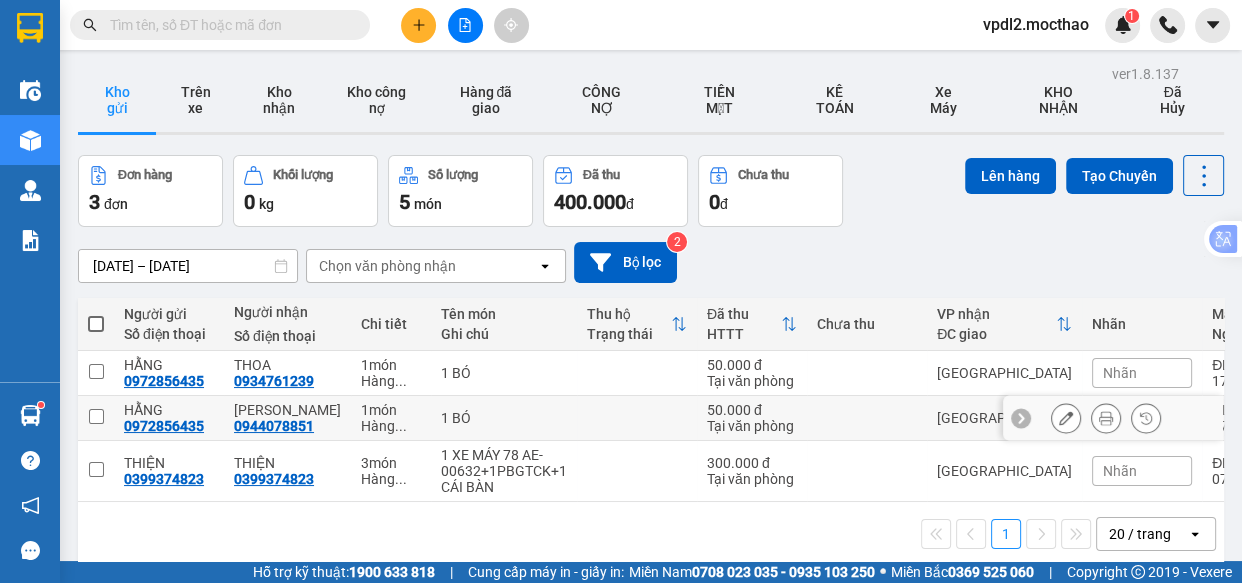 click 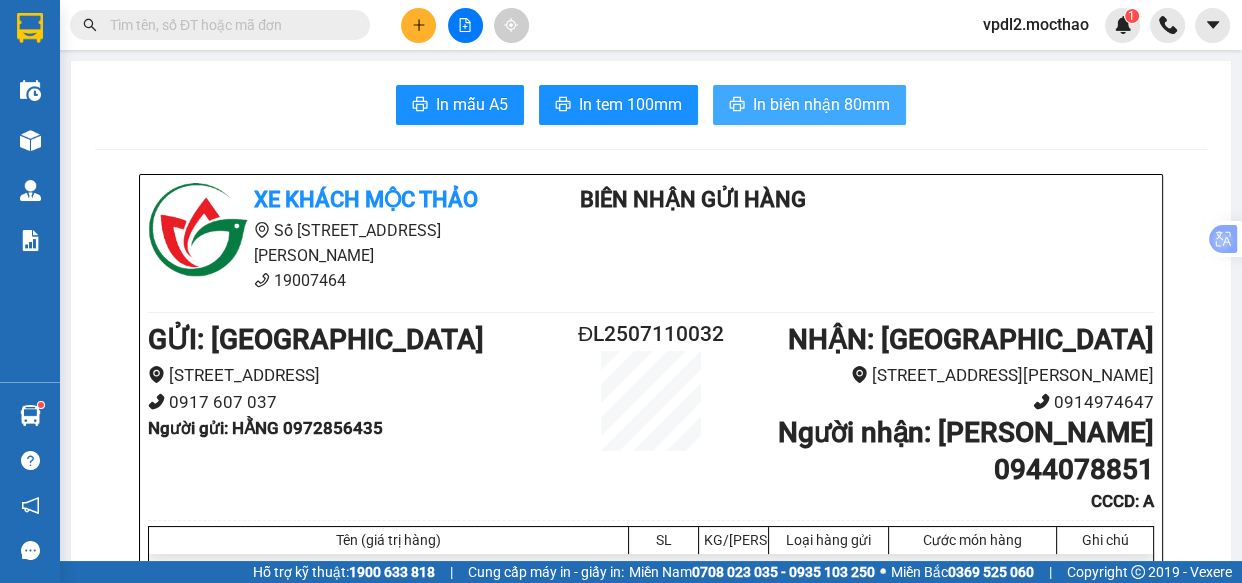 click on "In biên nhận 80mm" at bounding box center [821, 104] 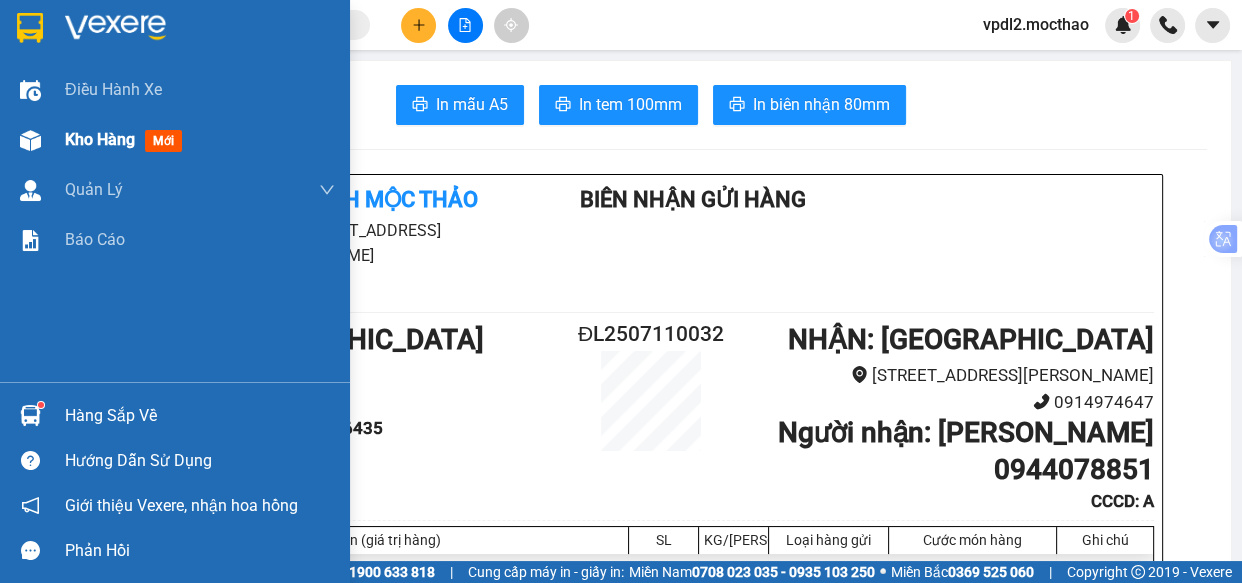 click on "Kho hàng" at bounding box center (100, 139) 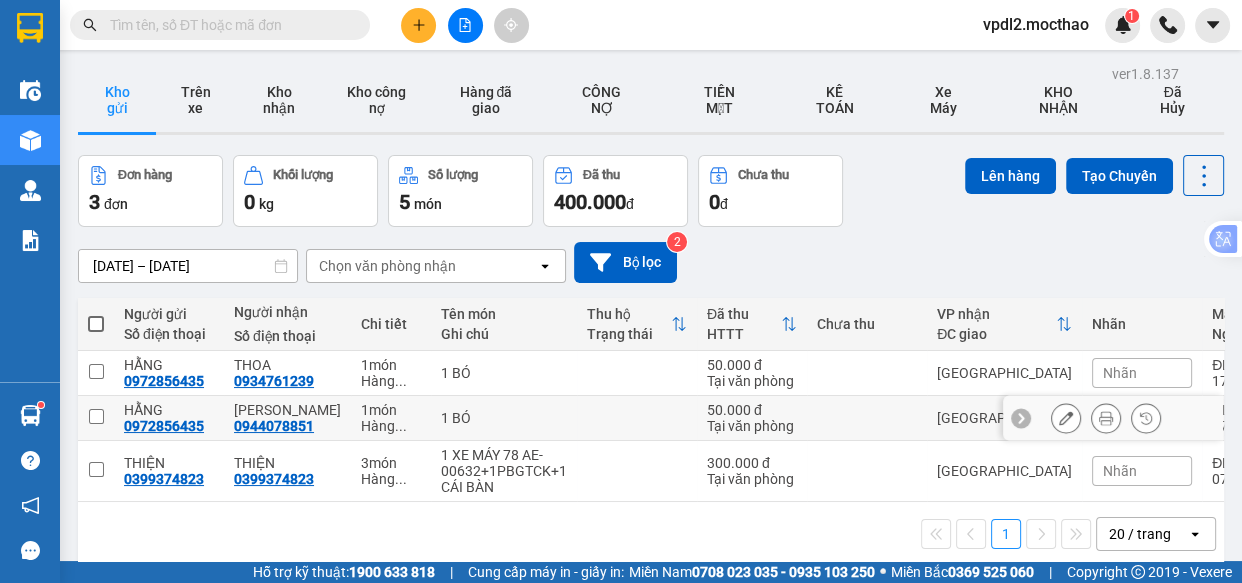 scroll, scrollTop: 0, scrollLeft: 0, axis: both 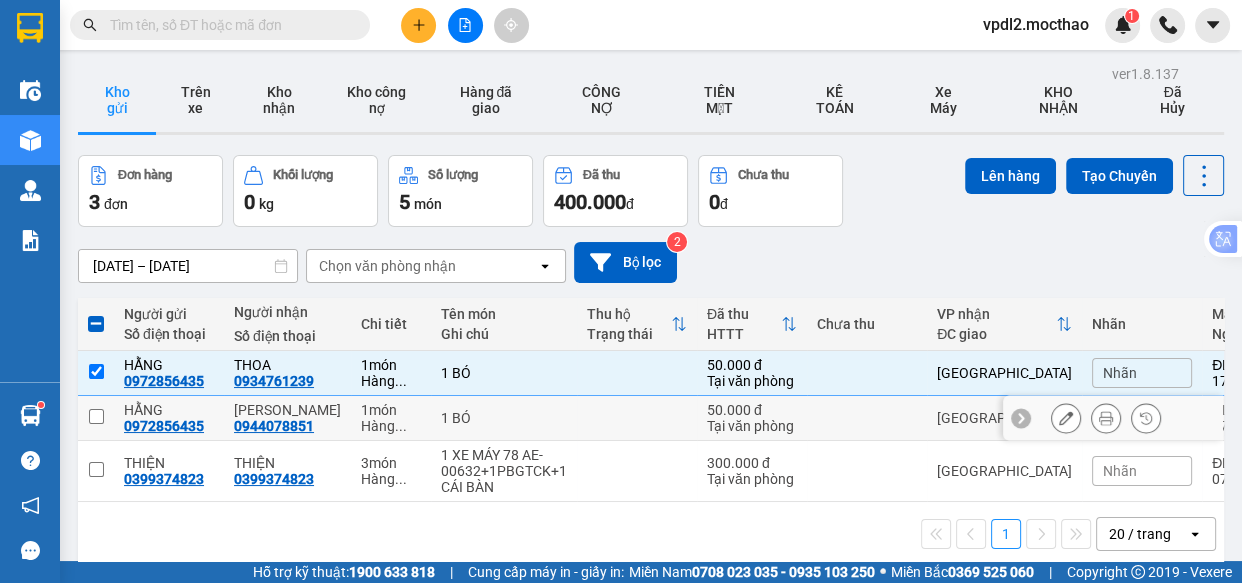 click at bounding box center [96, 418] 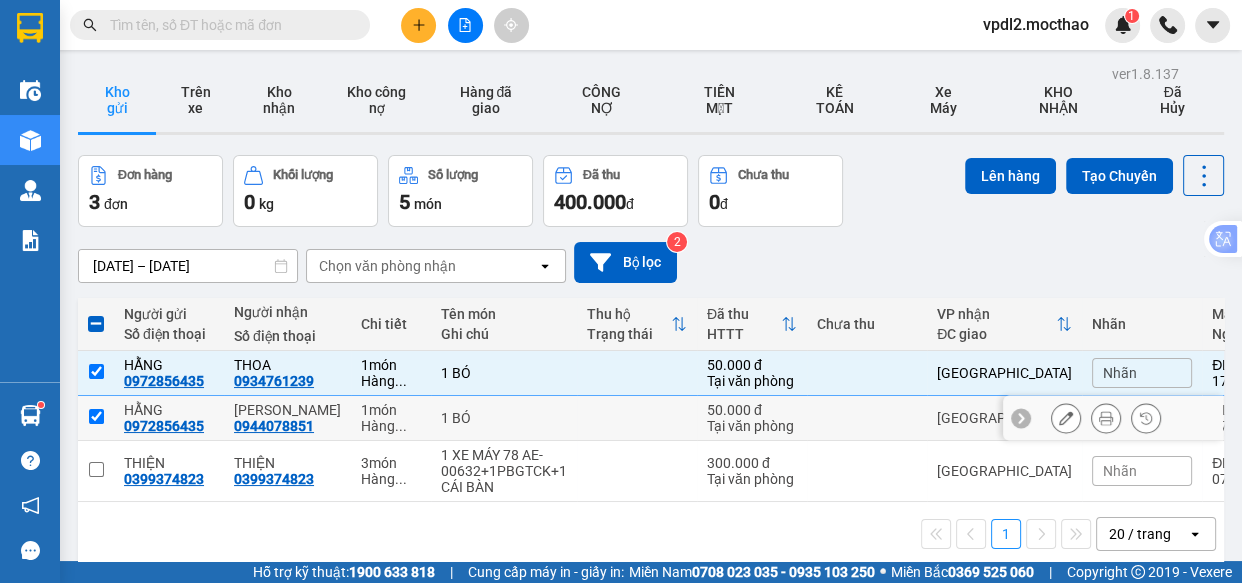 checkbox on "true" 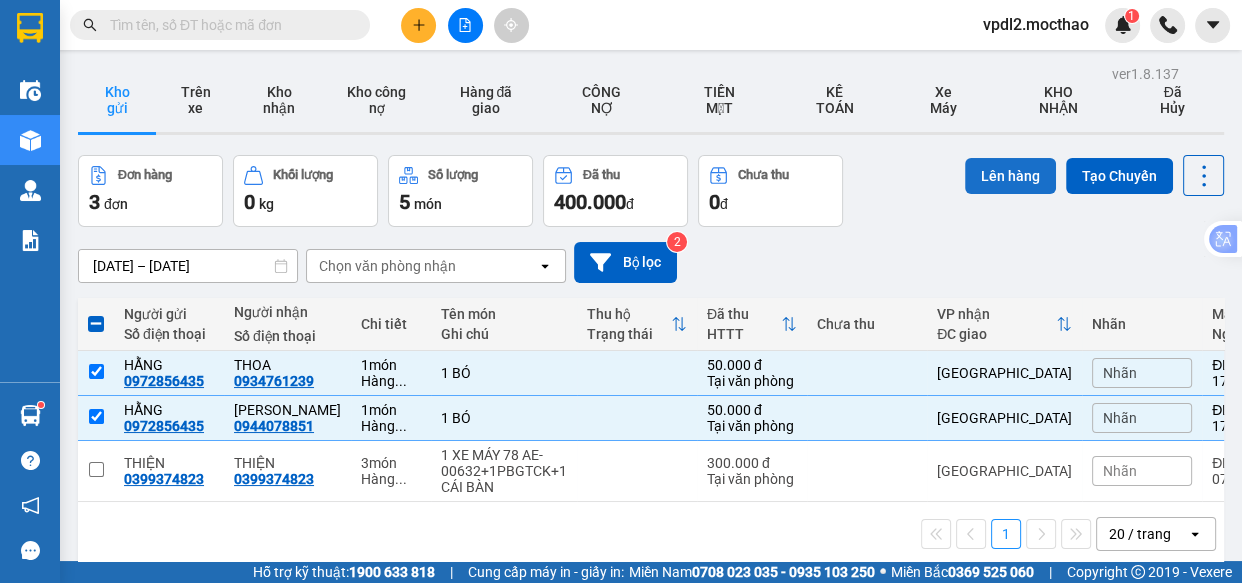 click on "Lên hàng" at bounding box center (1010, 176) 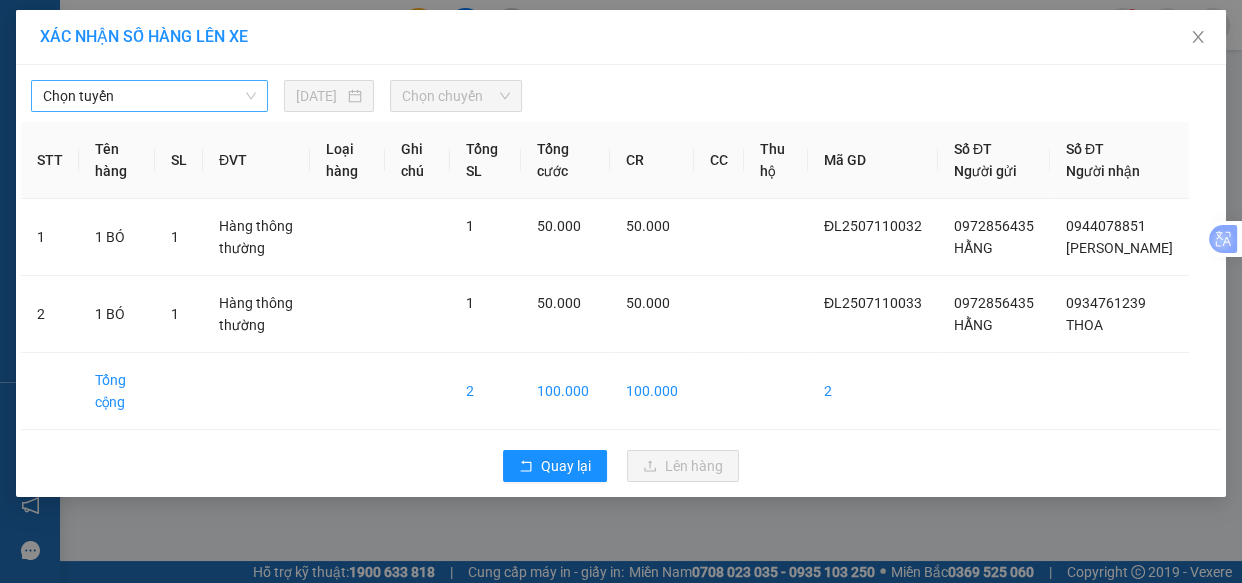 click on "Chọn tuyến" at bounding box center (149, 96) 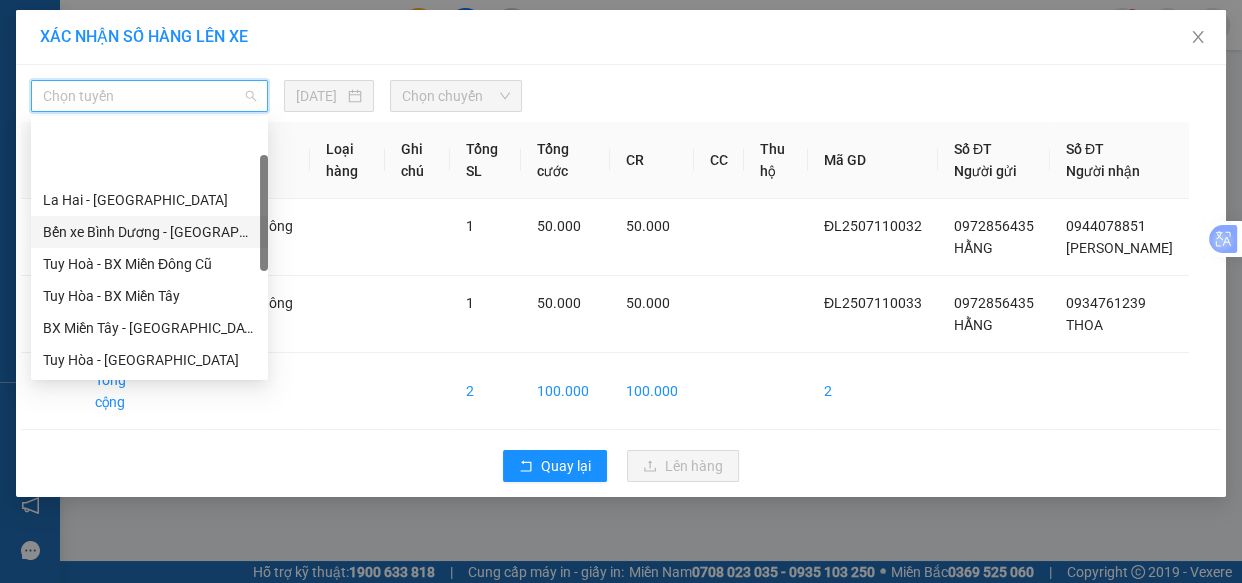 scroll, scrollTop: 272, scrollLeft: 0, axis: vertical 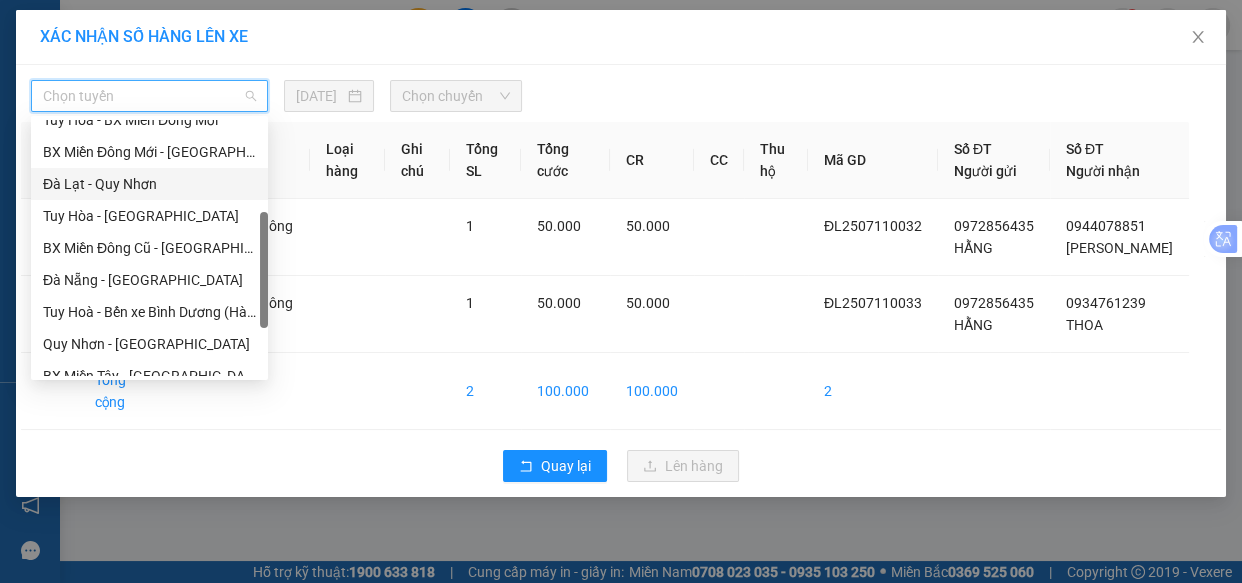 click on "Đà Lạt - Quy Nhơn" at bounding box center [149, 184] 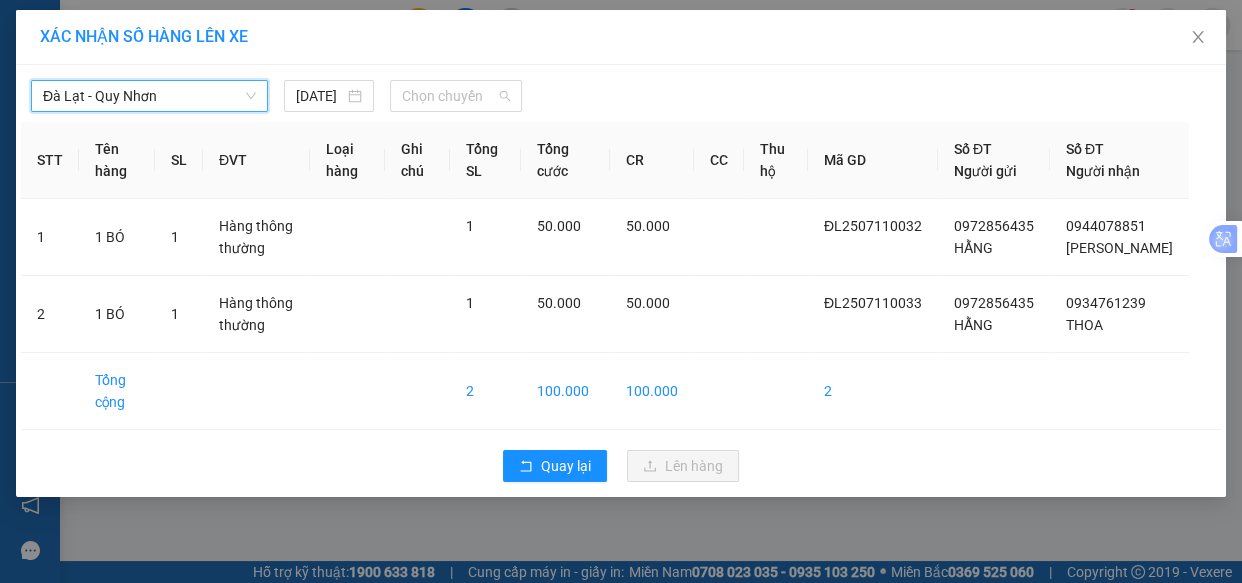 drag, startPoint x: 441, startPoint y: 96, endPoint x: 461, endPoint y: 114, distance: 26.907248 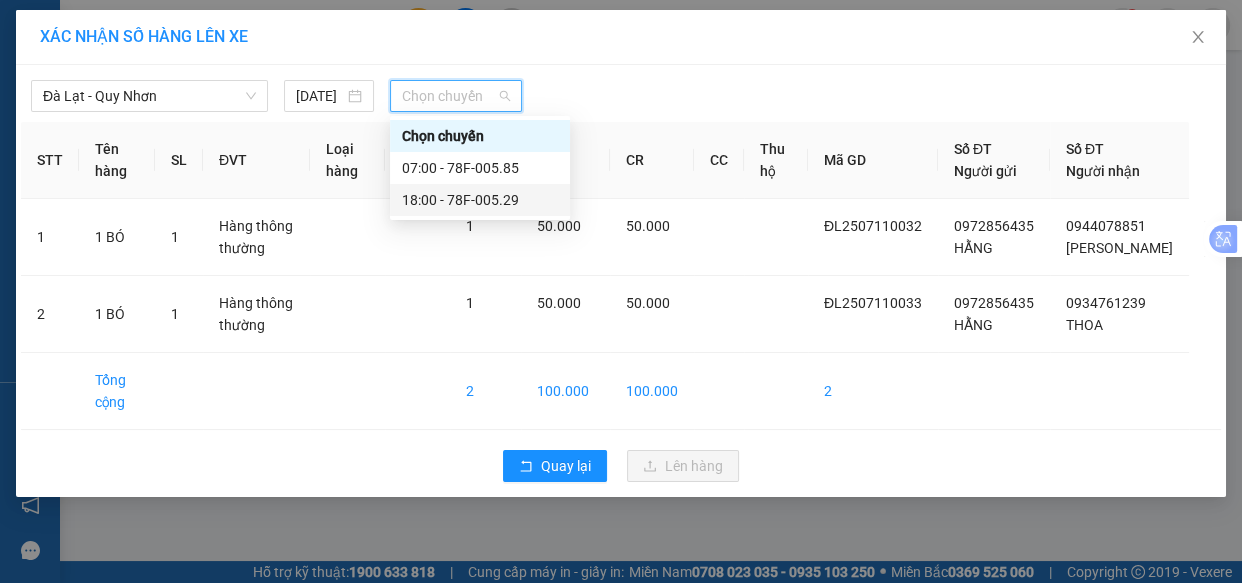 click on "18:00     - 78F-005.29" at bounding box center [480, 200] 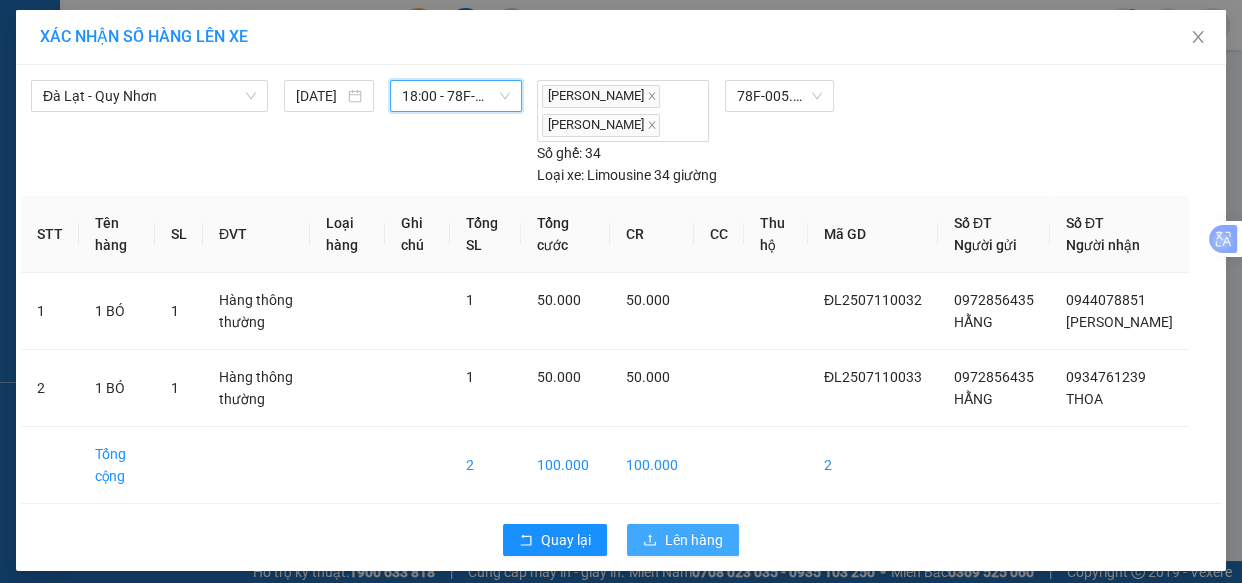 click on "Lên hàng" at bounding box center [694, 540] 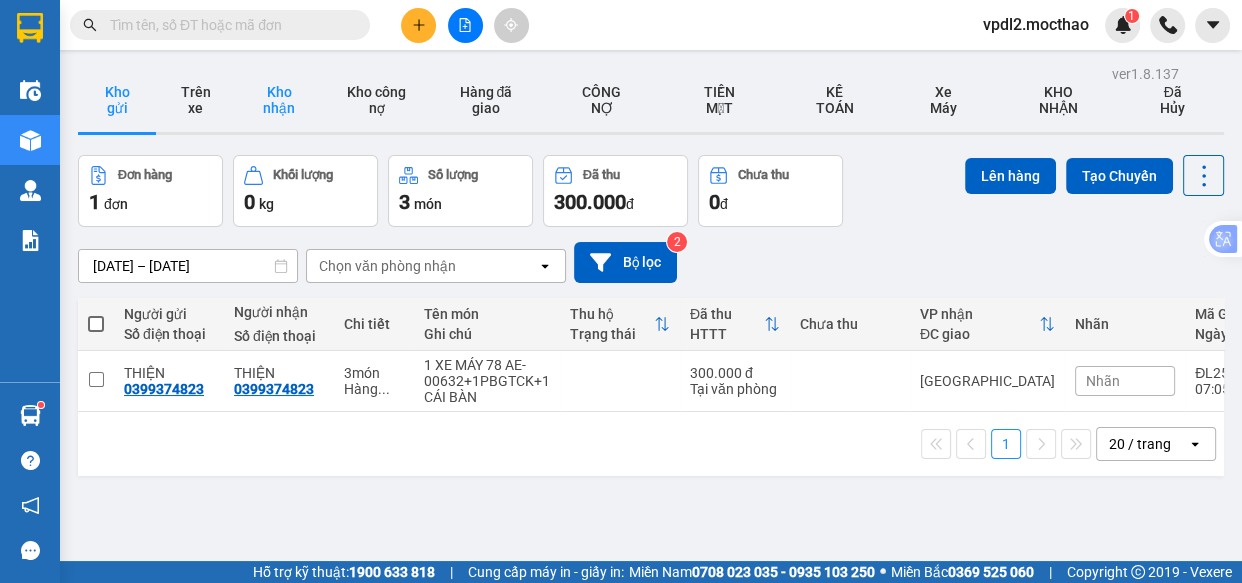 click on "Kho nhận" at bounding box center [278, 100] 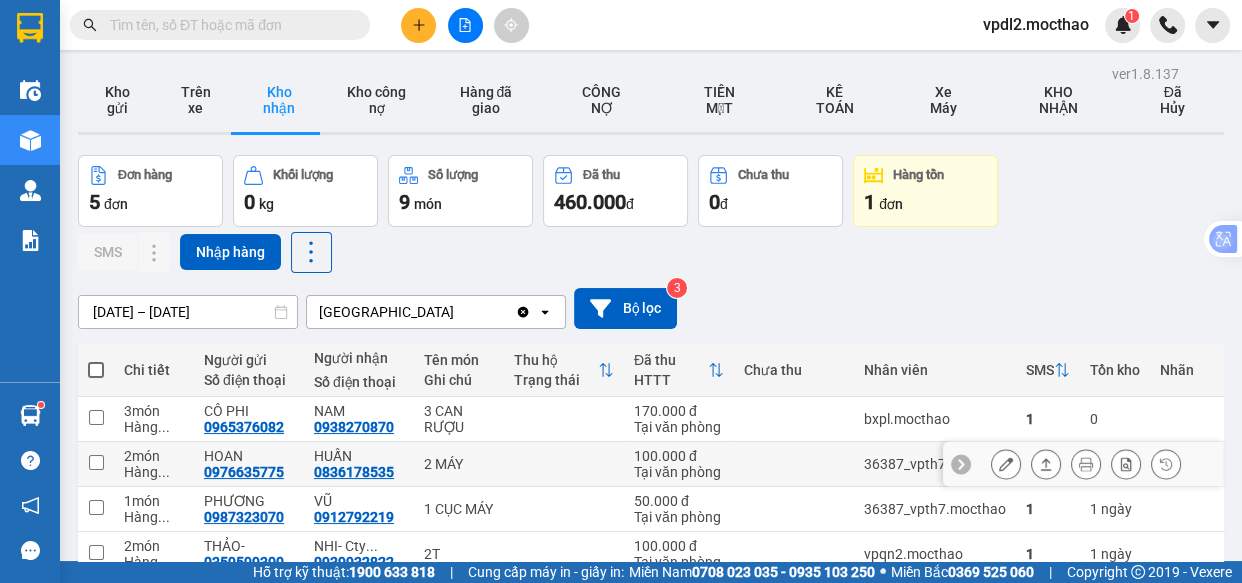 scroll, scrollTop: 149, scrollLeft: 0, axis: vertical 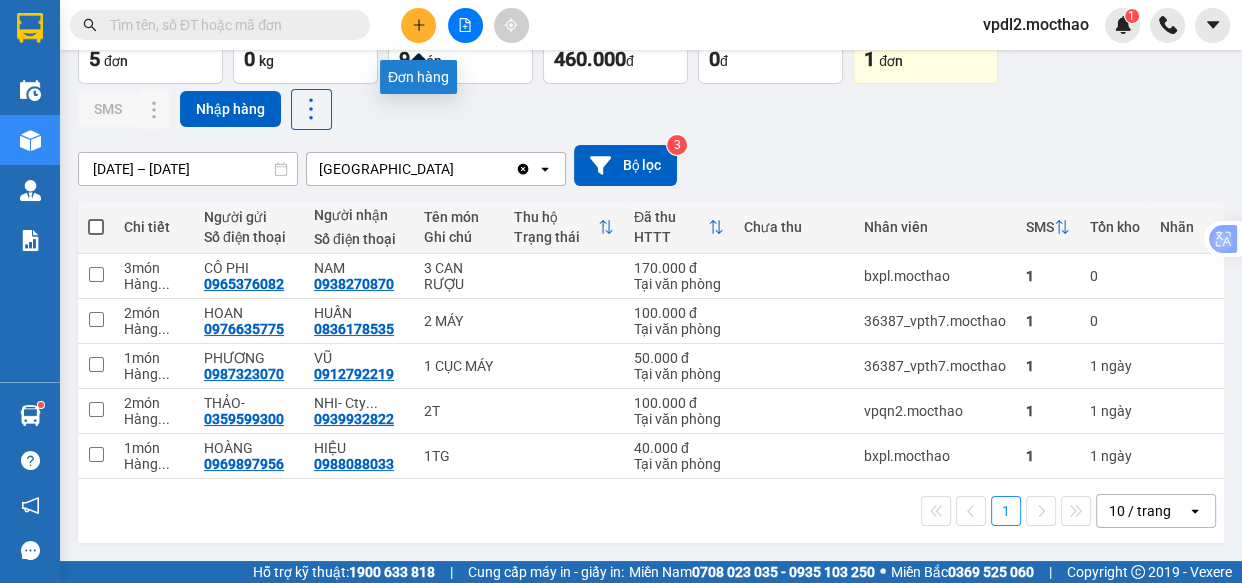 click 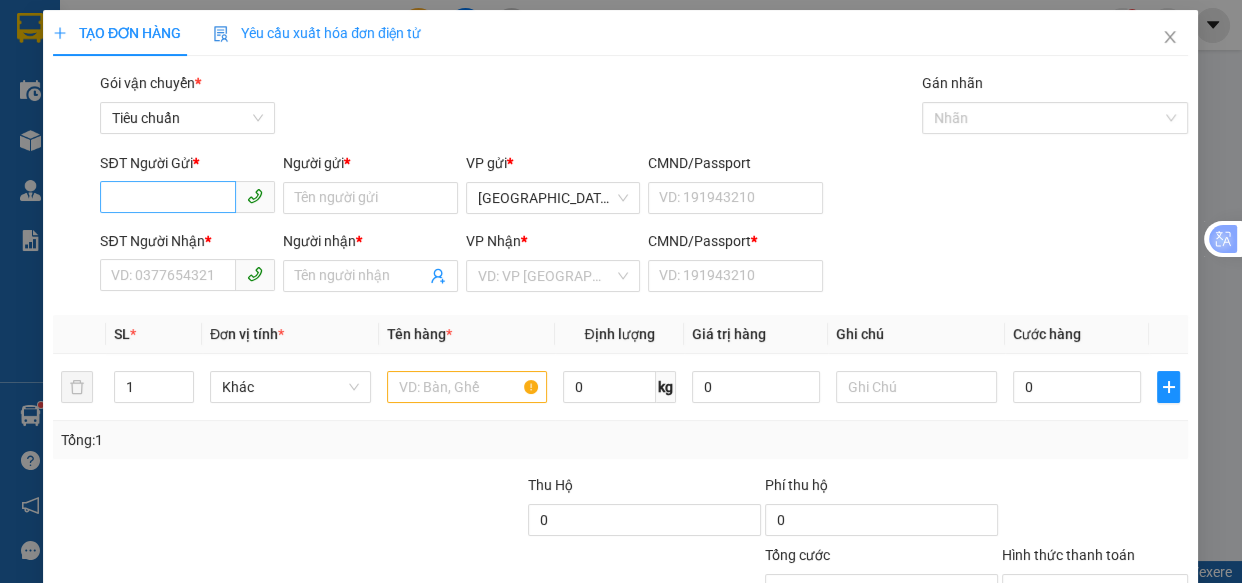 scroll, scrollTop: 0, scrollLeft: 0, axis: both 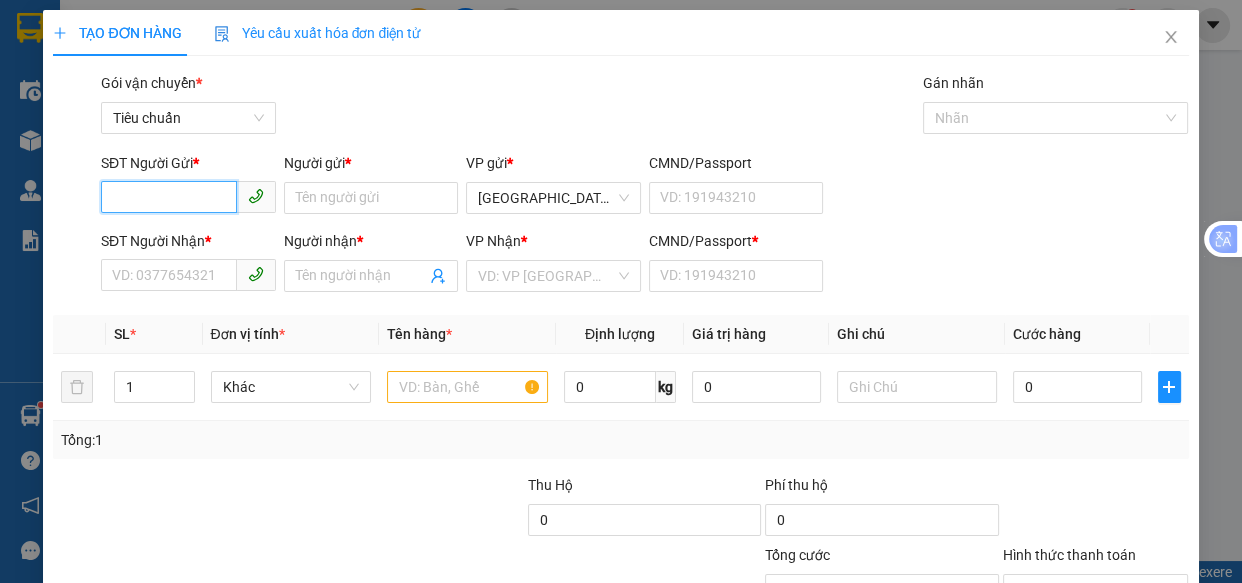 click on "SĐT Người Gửi  *" at bounding box center [169, 197] 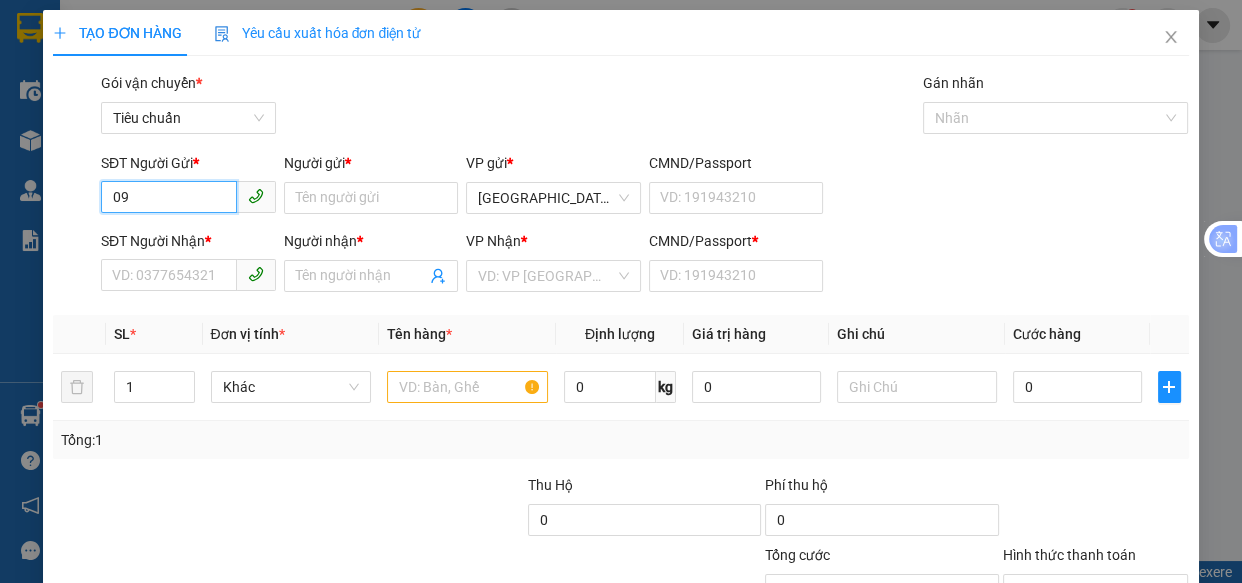 type on "0" 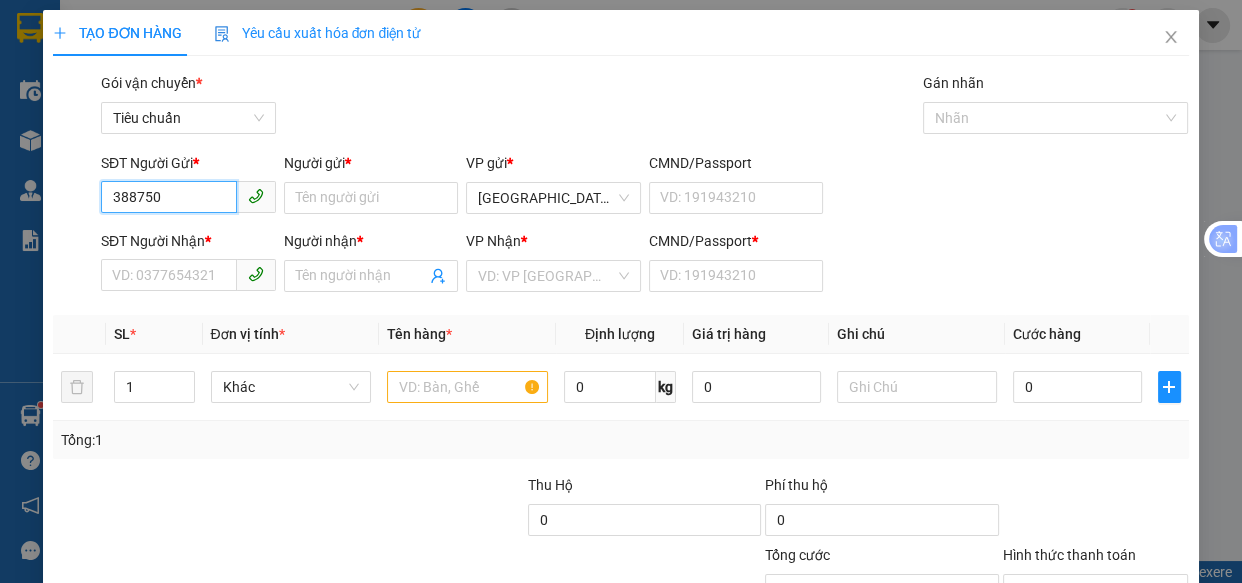 click on "388750" at bounding box center [169, 197] 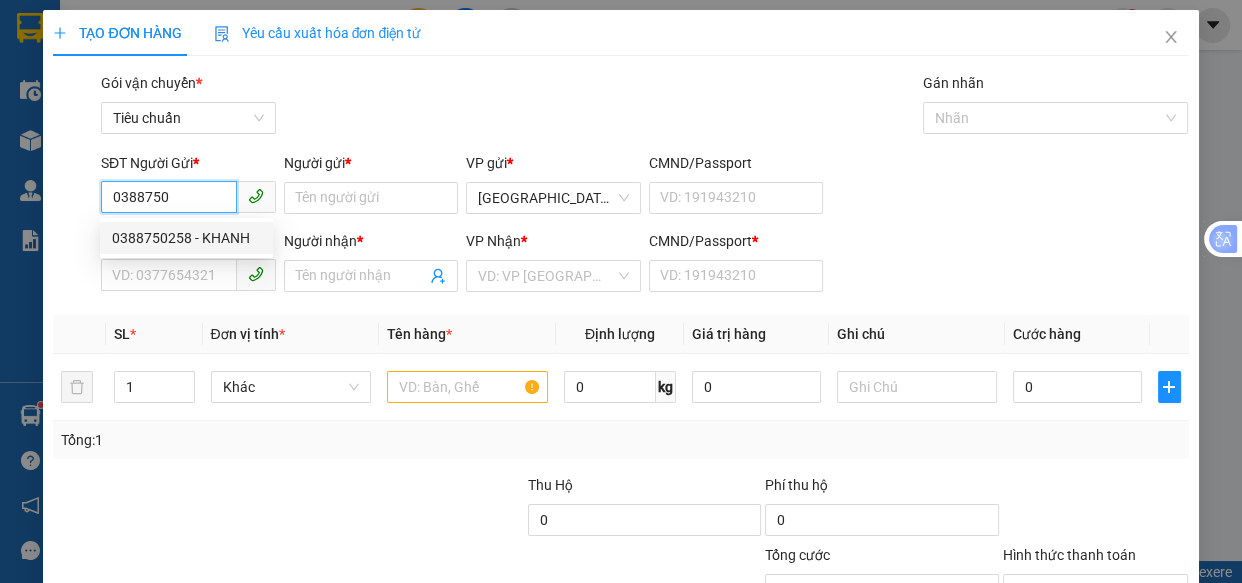 click on "0388750258 - KHANH" at bounding box center (186, 238) 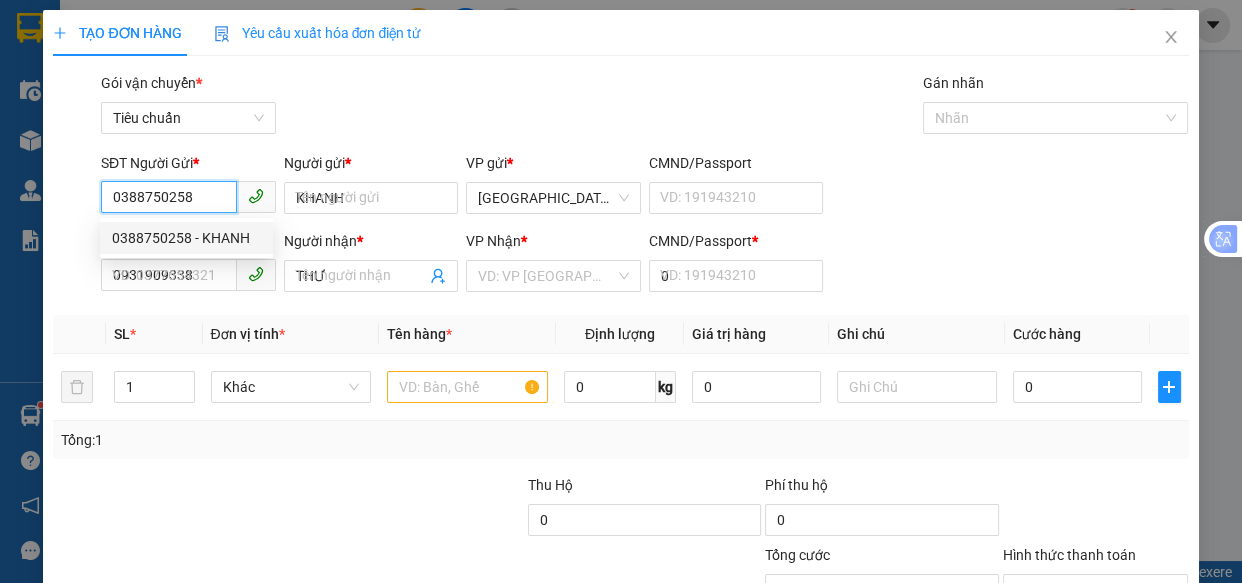 type on "60.000" 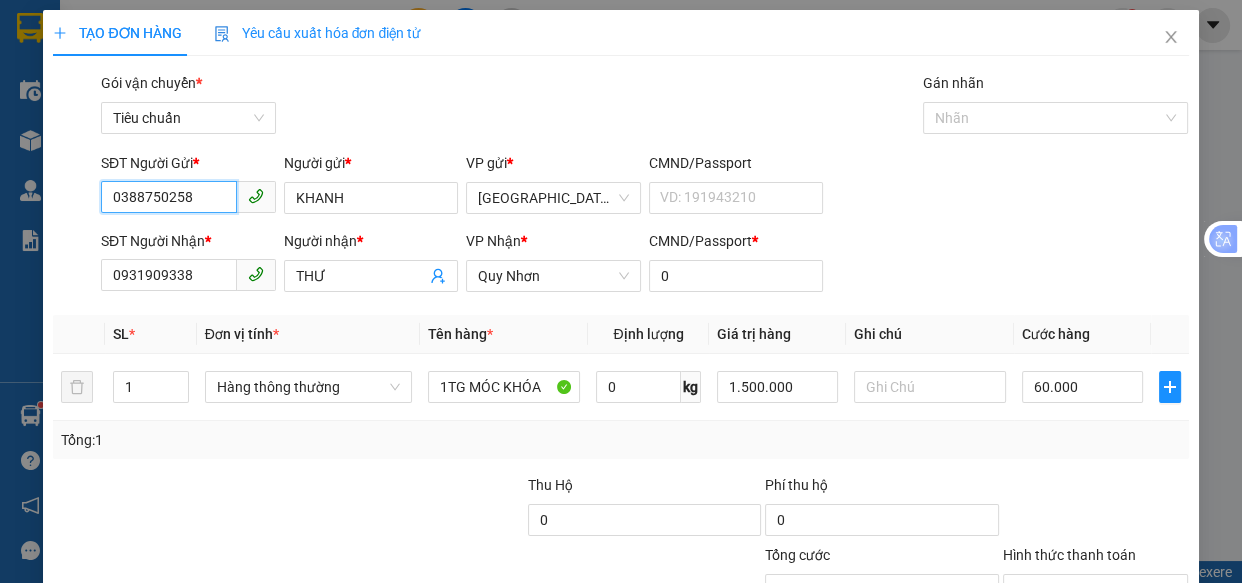scroll, scrollTop: 156, scrollLeft: 0, axis: vertical 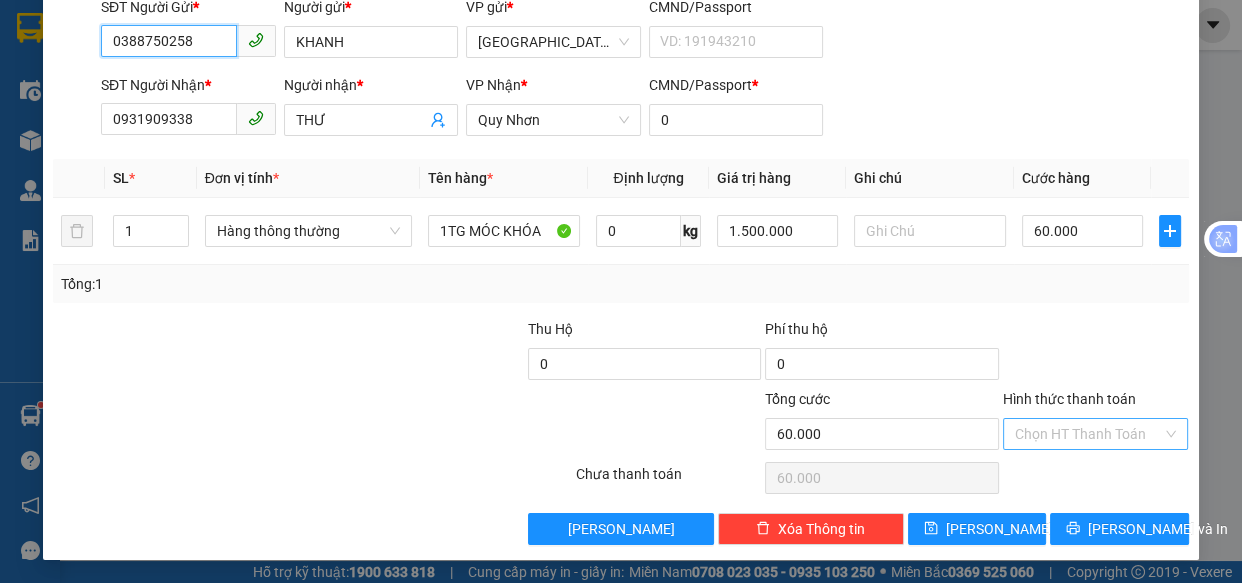 type on "0388750258" 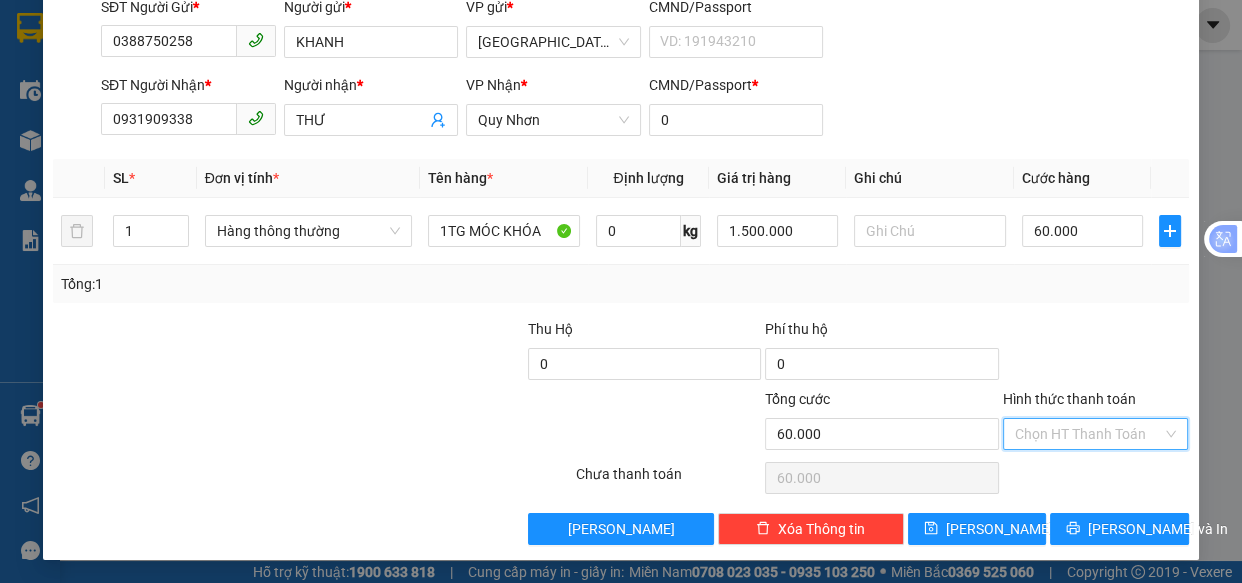 click on "Hình thức thanh toán" at bounding box center [1089, 434] 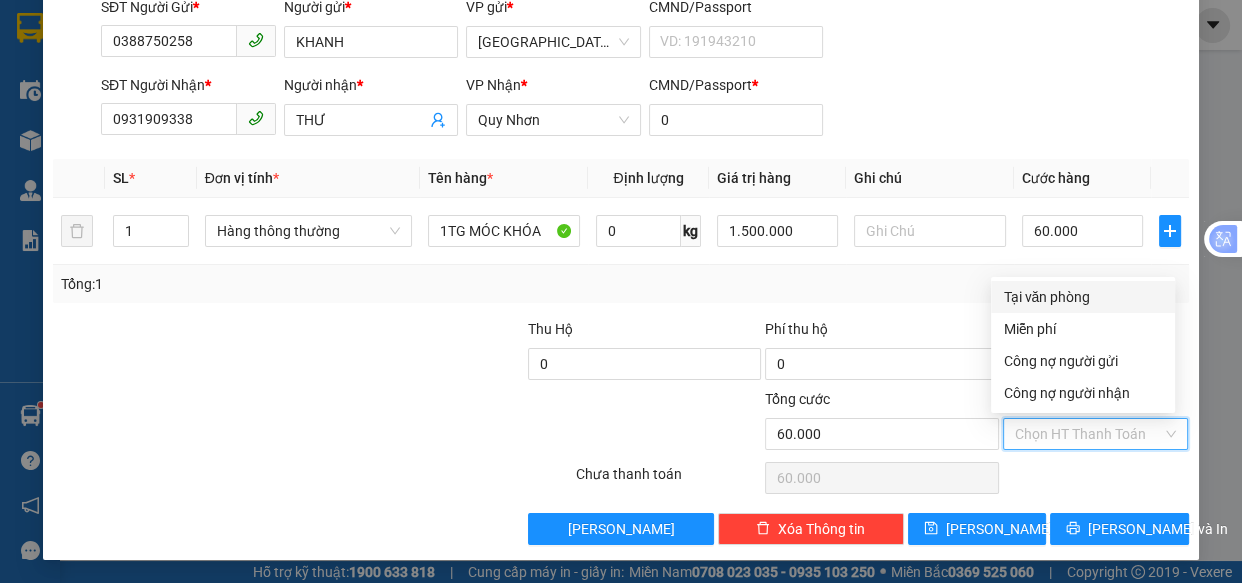 click on "Tại văn phòng" at bounding box center (1083, 297) 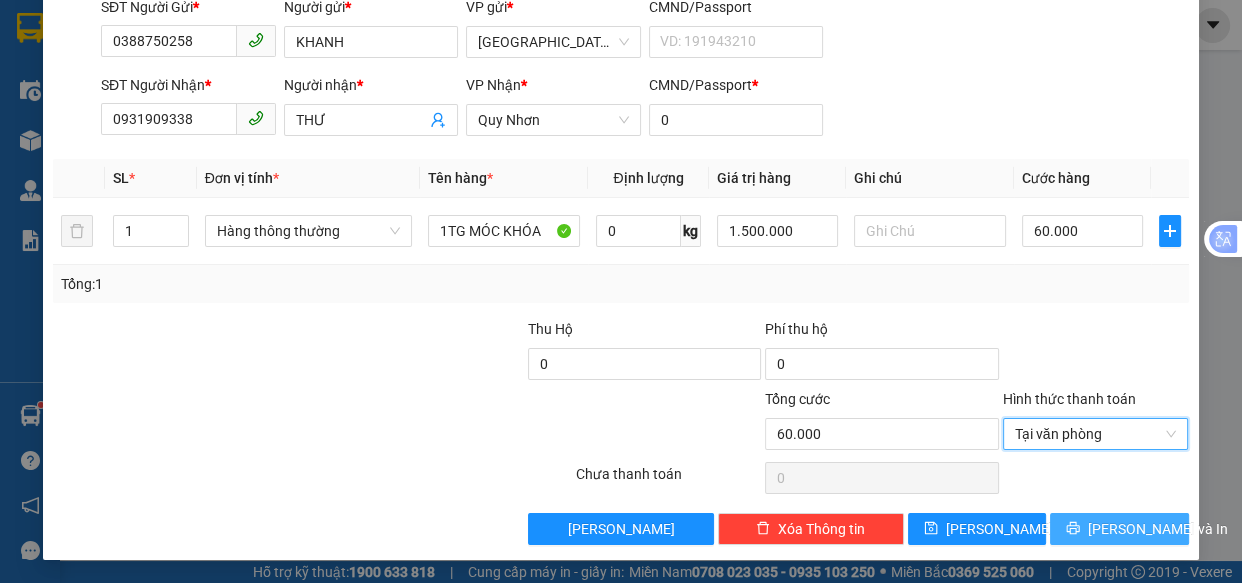 click on "[PERSON_NAME] và In" at bounding box center (1158, 529) 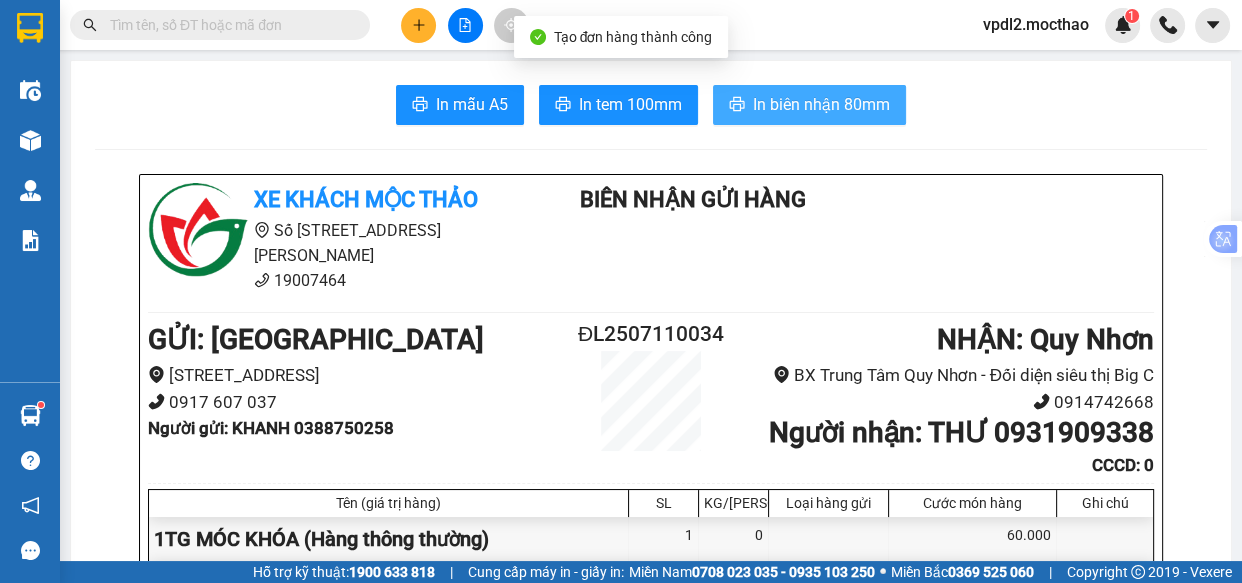 drag, startPoint x: 764, startPoint y: 97, endPoint x: 766, endPoint y: 108, distance: 11.18034 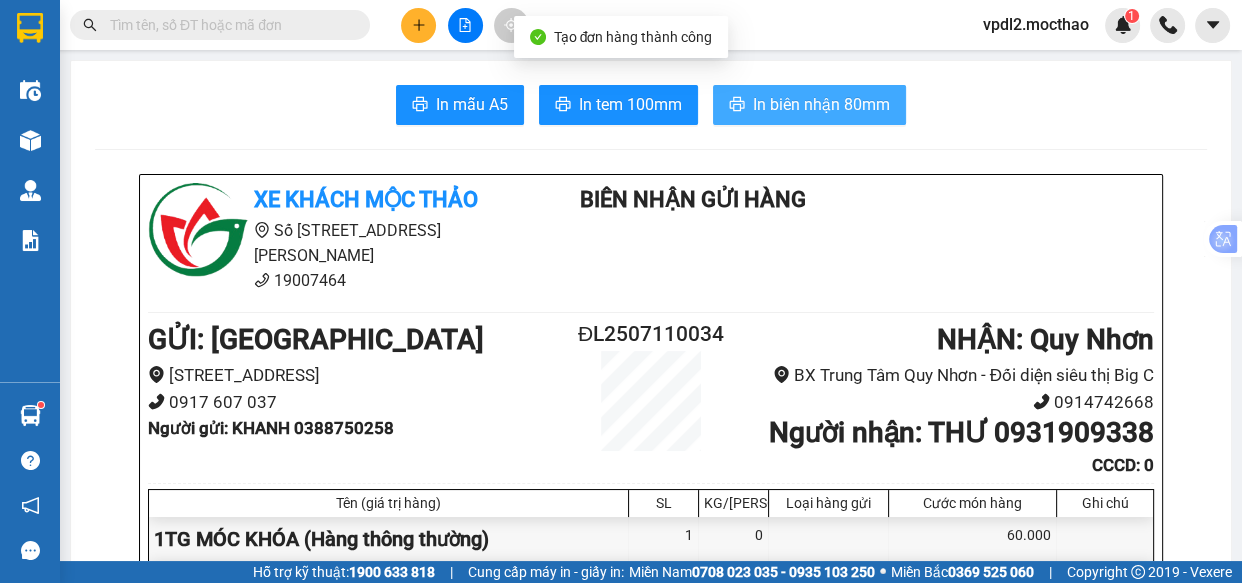 scroll, scrollTop: 0, scrollLeft: 0, axis: both 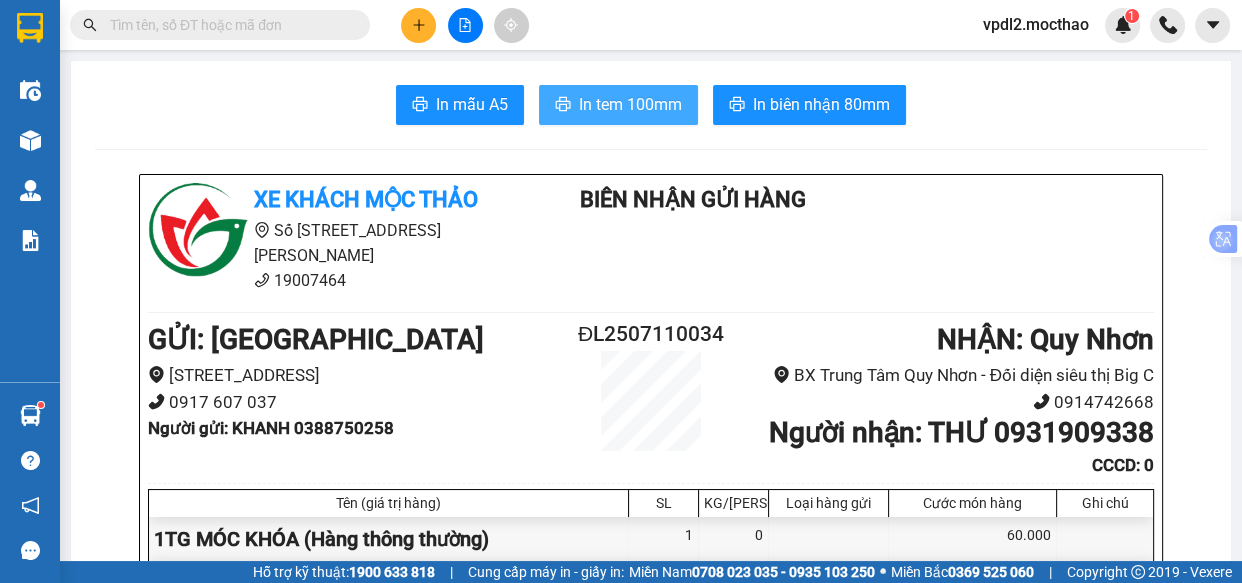 click on "In tem 100mm" at bounding box center [630, 104] 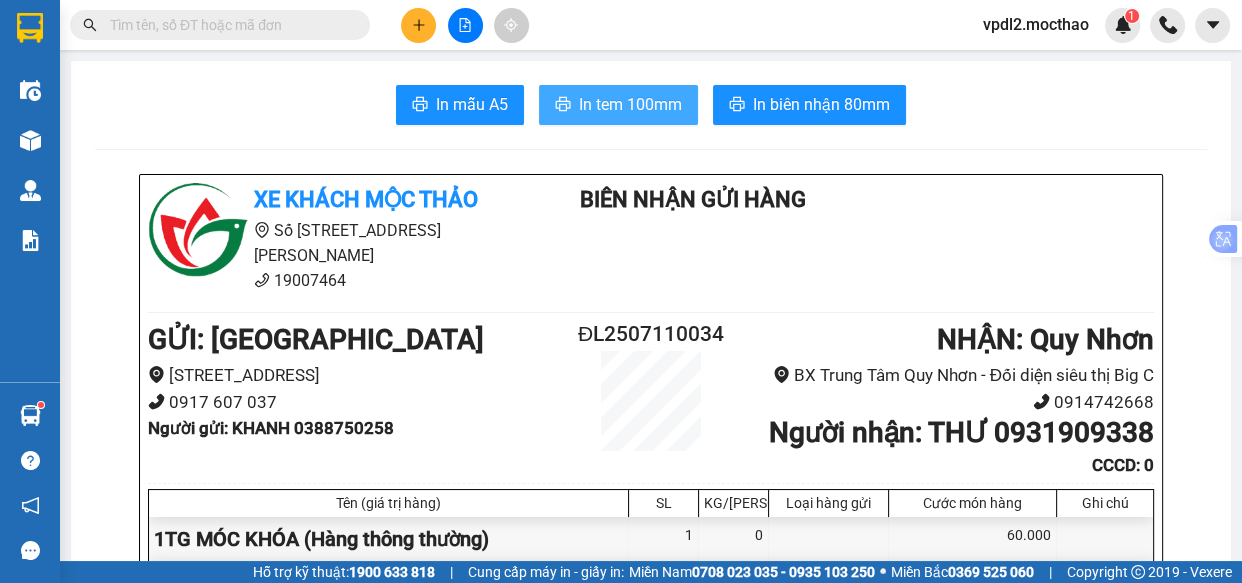 scroll, scrollTop: 0, scrollLeft: 0, axis: both 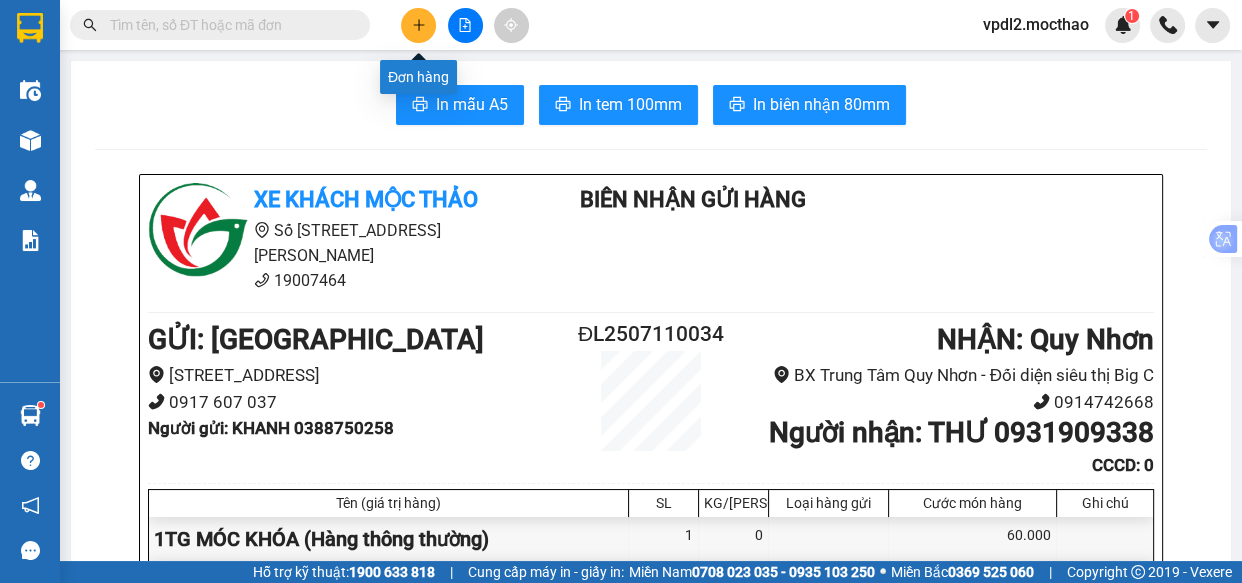 click 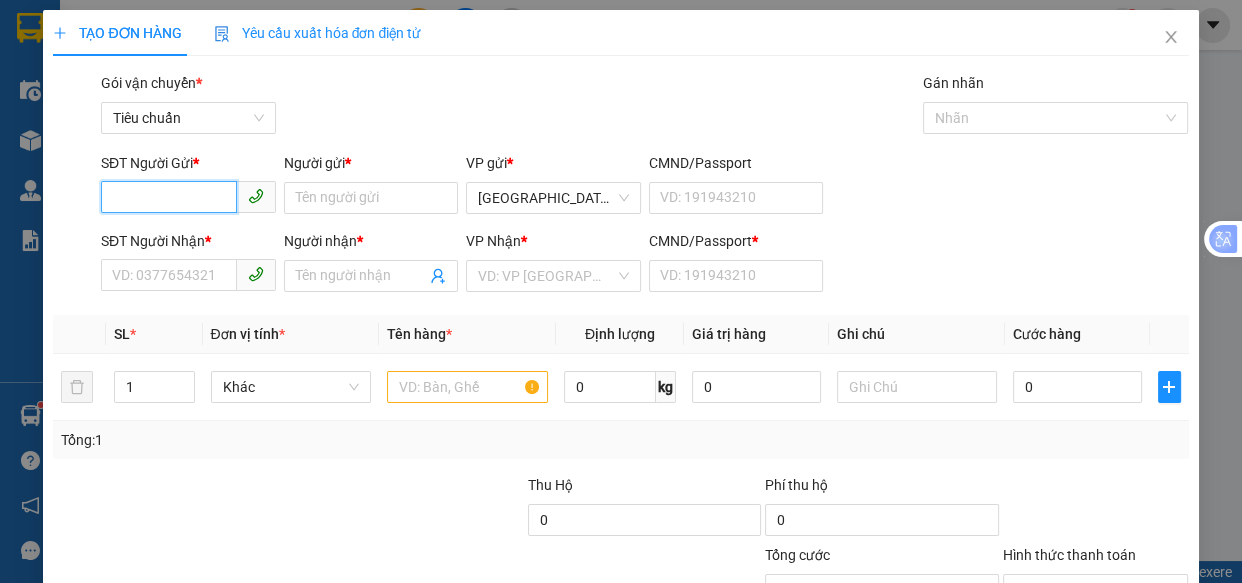click on "SĐT Người Gửi  *" at bounding box center [169, 197] 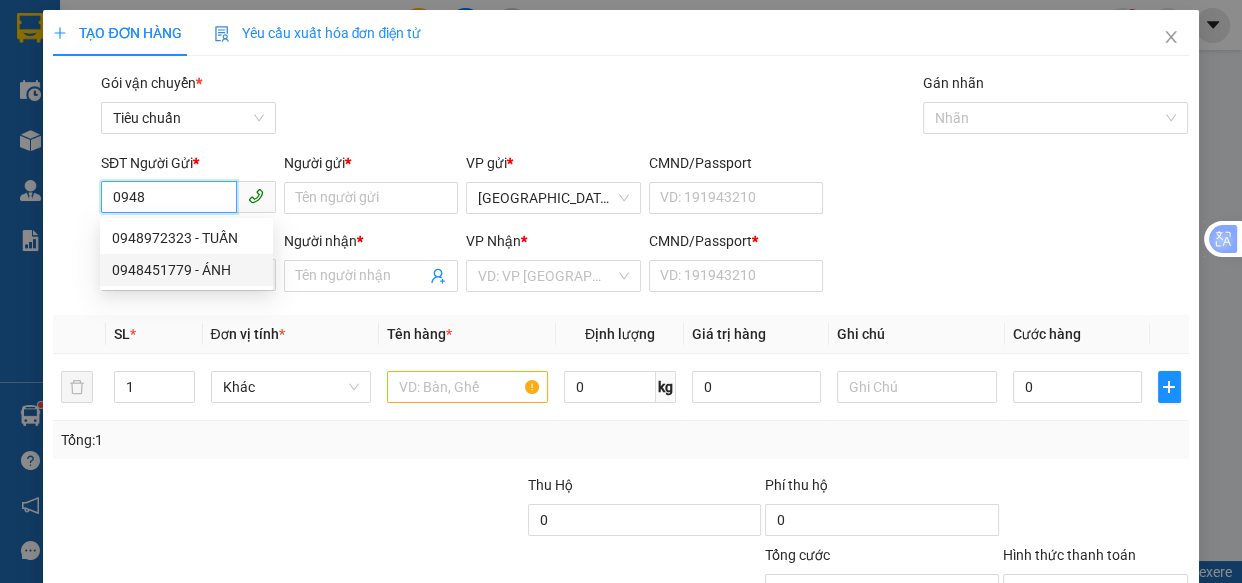 click on "0948451779 - ÁNH" at bounding box center [186, 270] 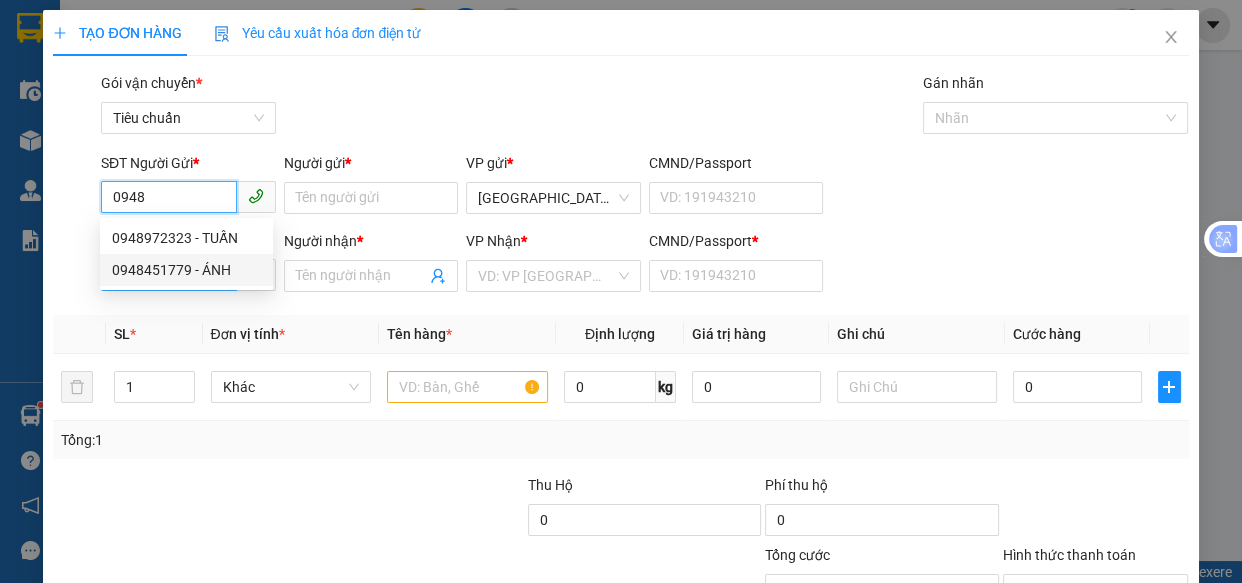 type on "0948451779" 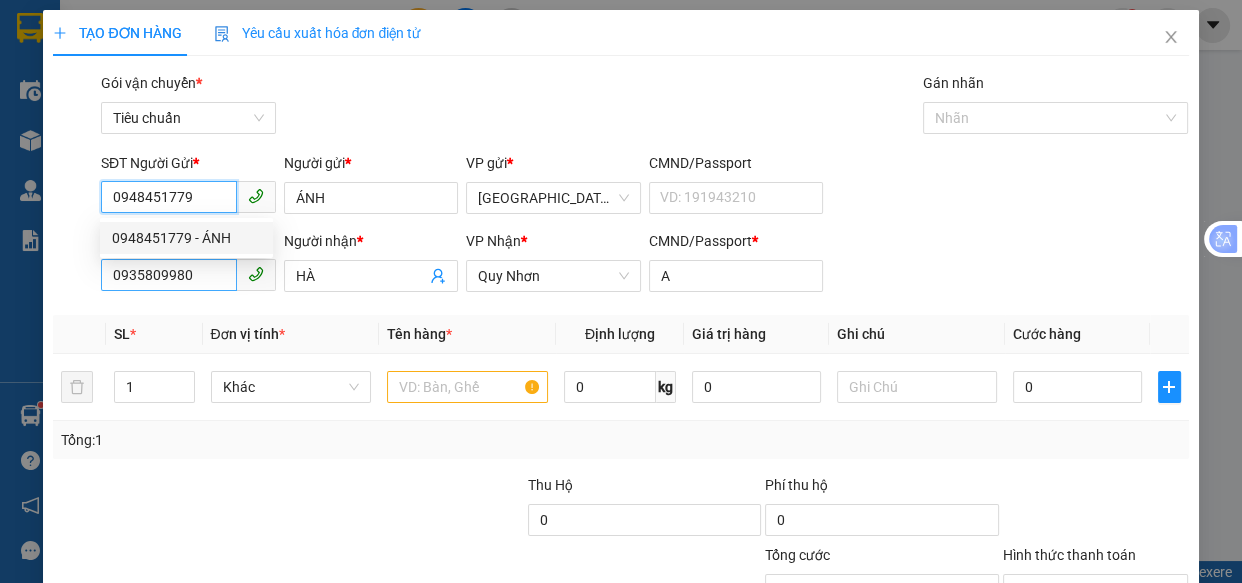 type on "50.000" 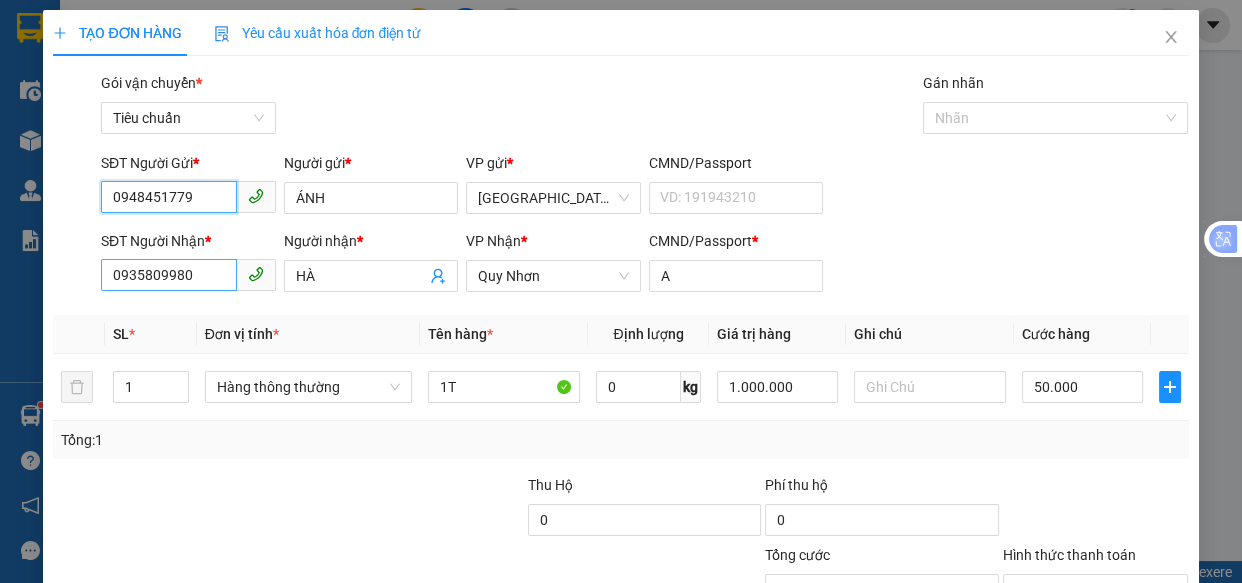 type on "0948451779" 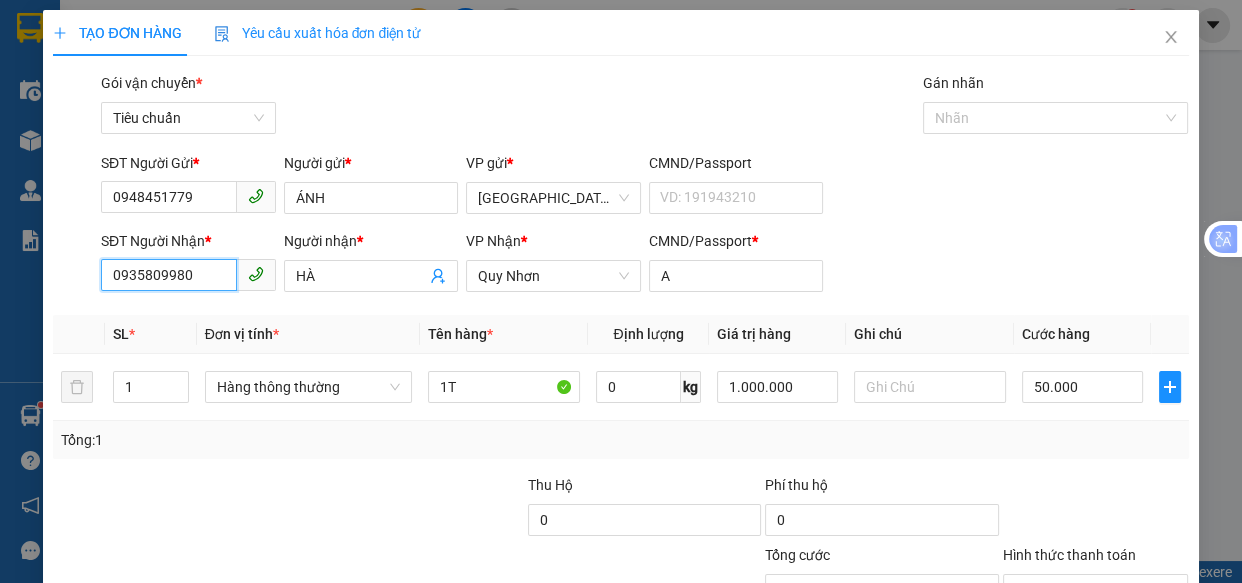 click on "0935809980" at bounding box center (169, 275) 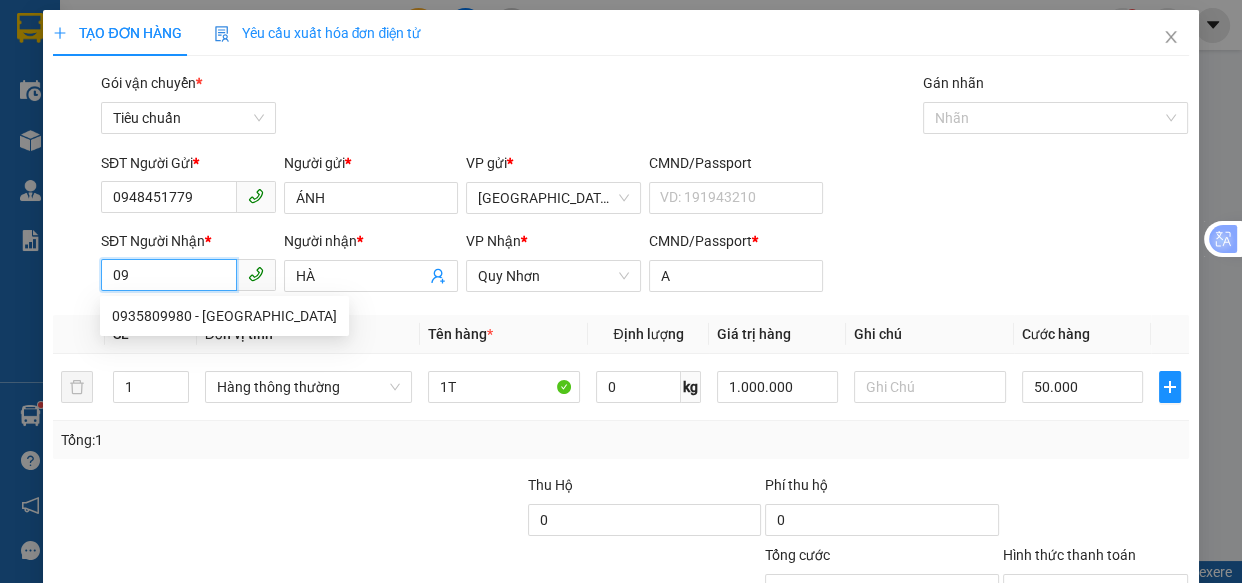 type on "0" 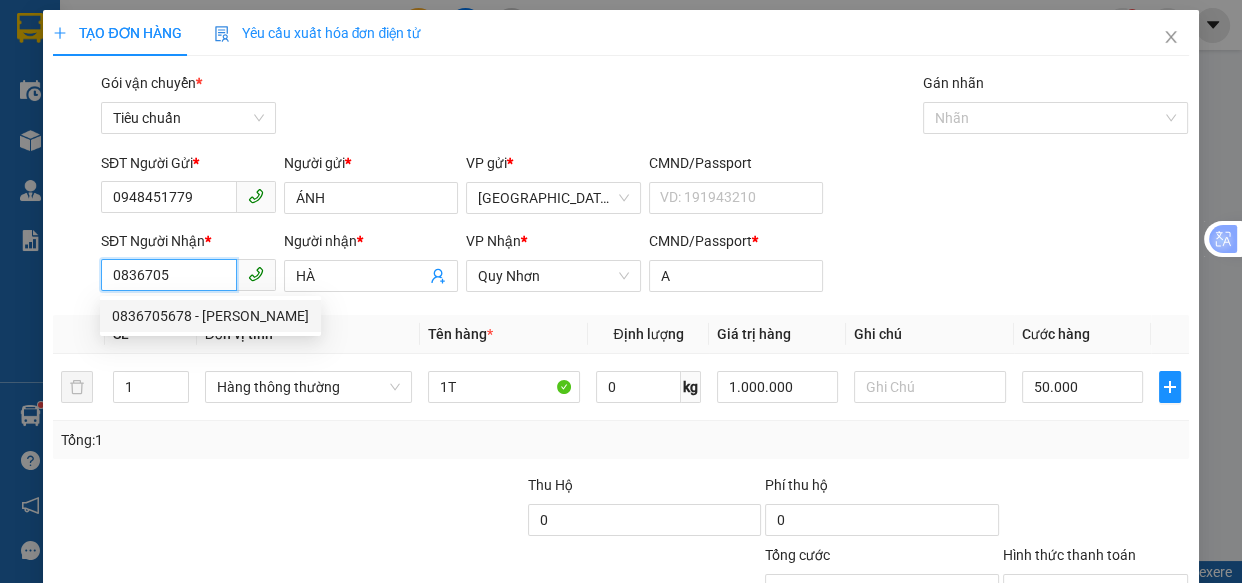 click on "0836705678 - MAI PHƯƠNG" at bounding box center [210, 316] 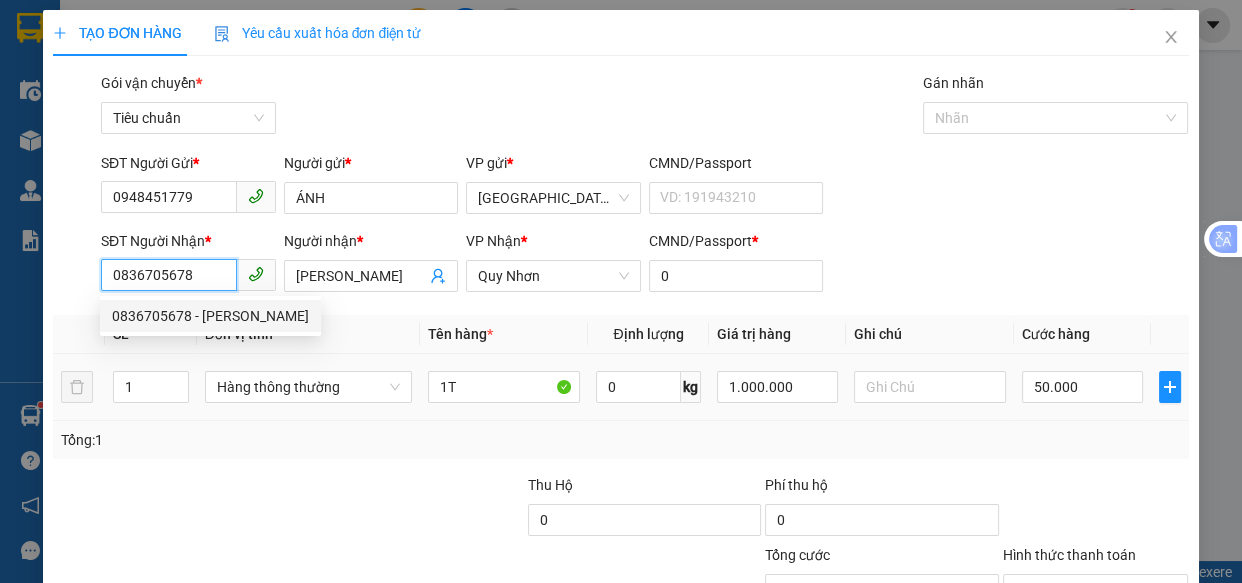 type on "40.000" 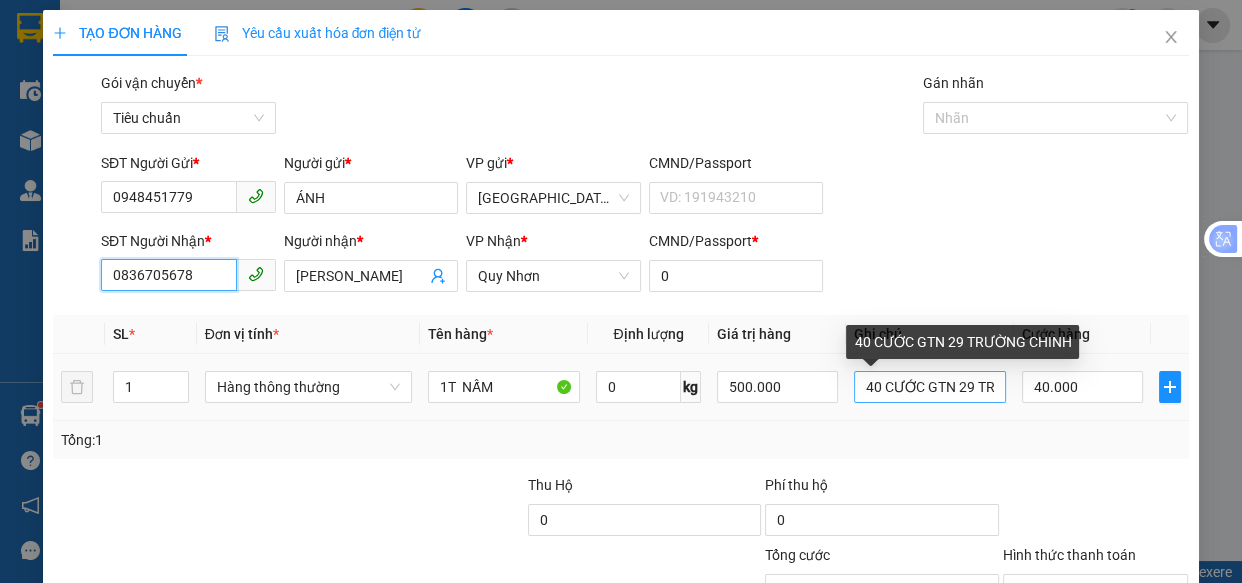 type on "0836705678" 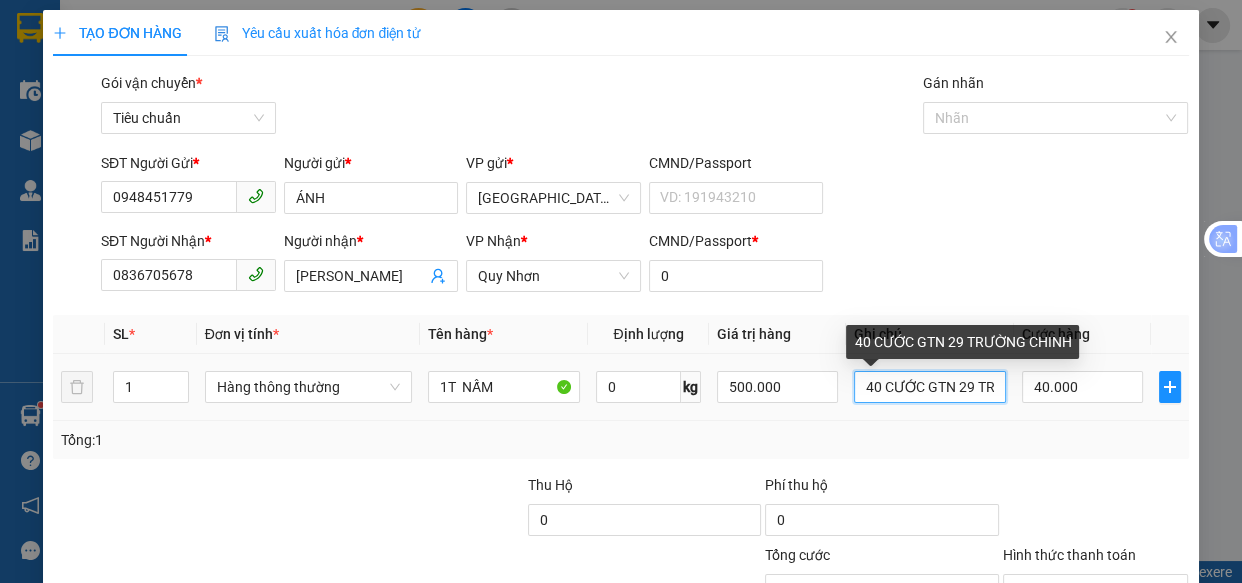 click on "40 CƯỚC GTN 29 TRƯỜNG CHINH" at bounding box center (929, 387) 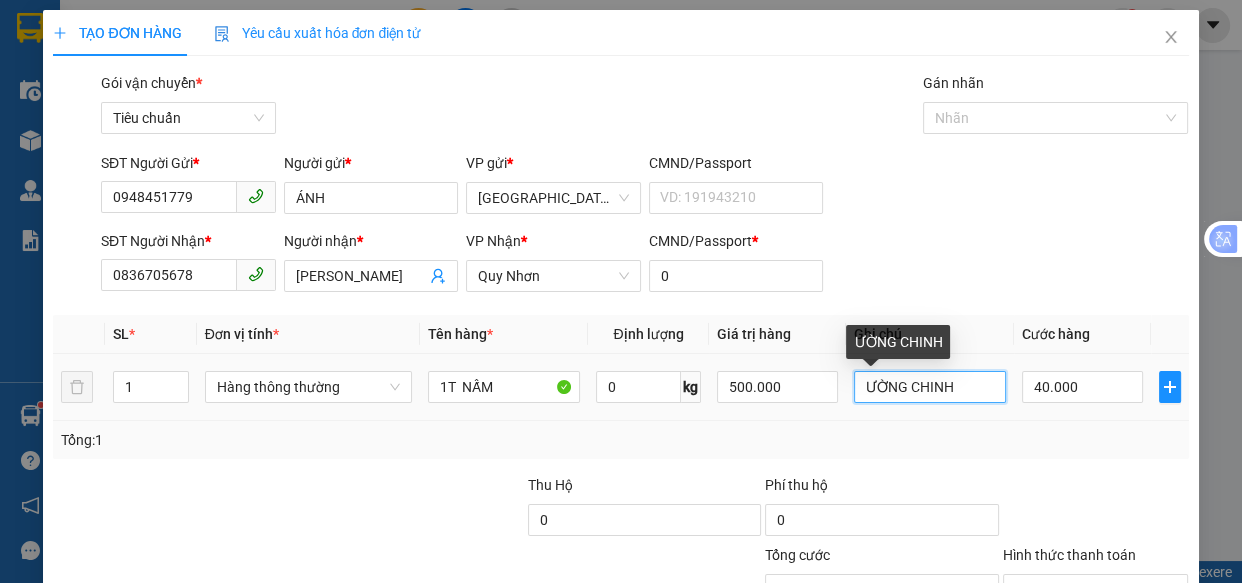 click on "ƯỜNG CHINH" at bounding box center [929, 387] 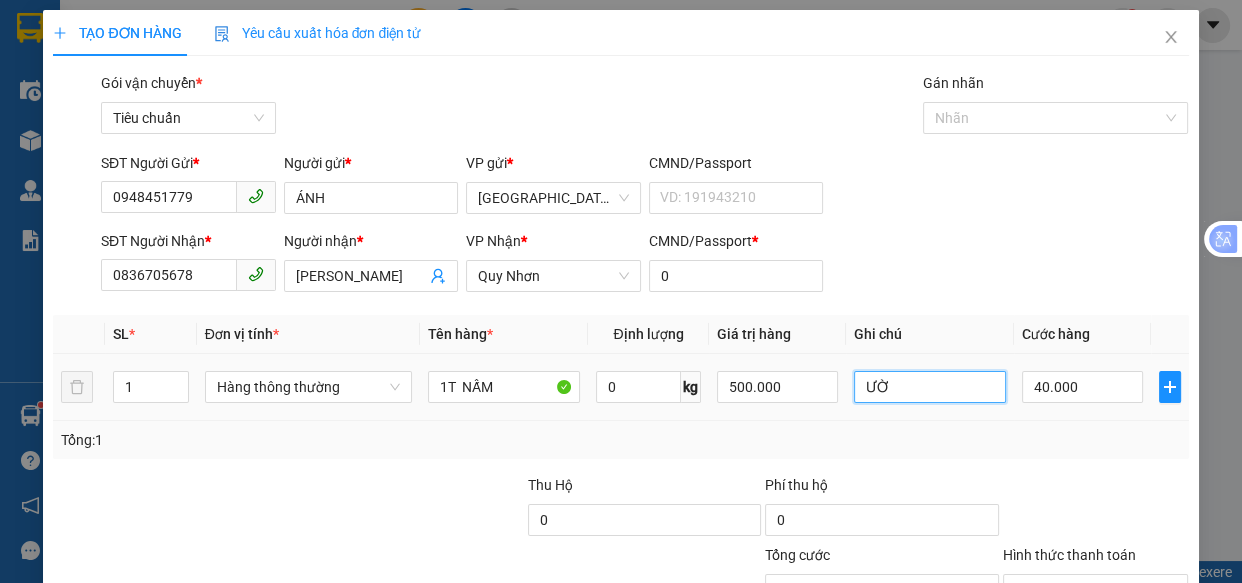 type on "Ư" 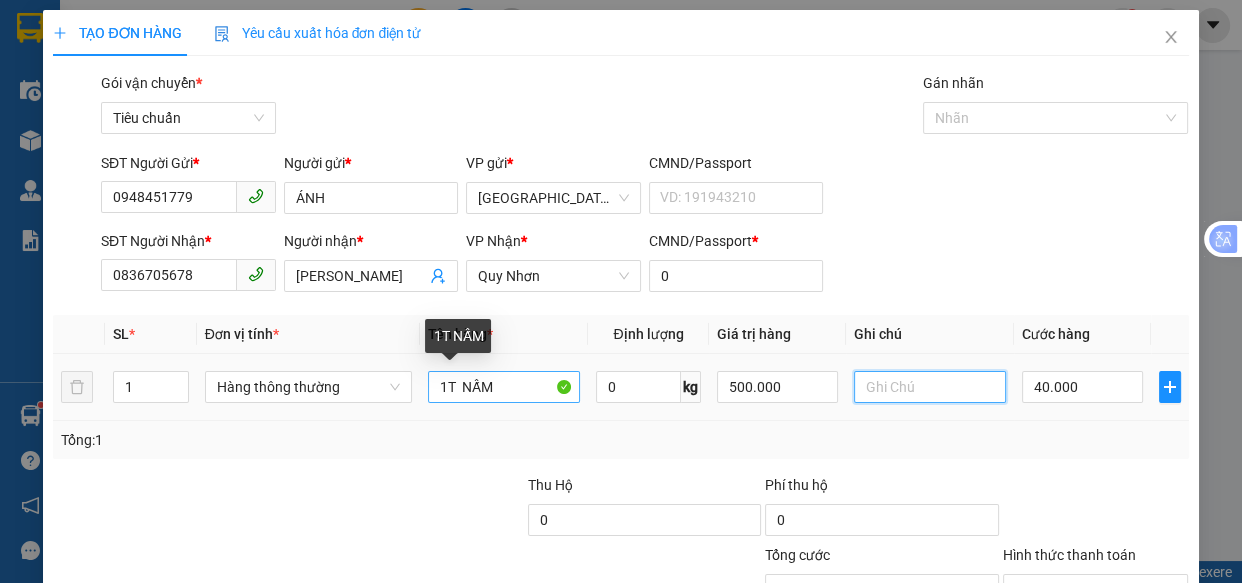 type 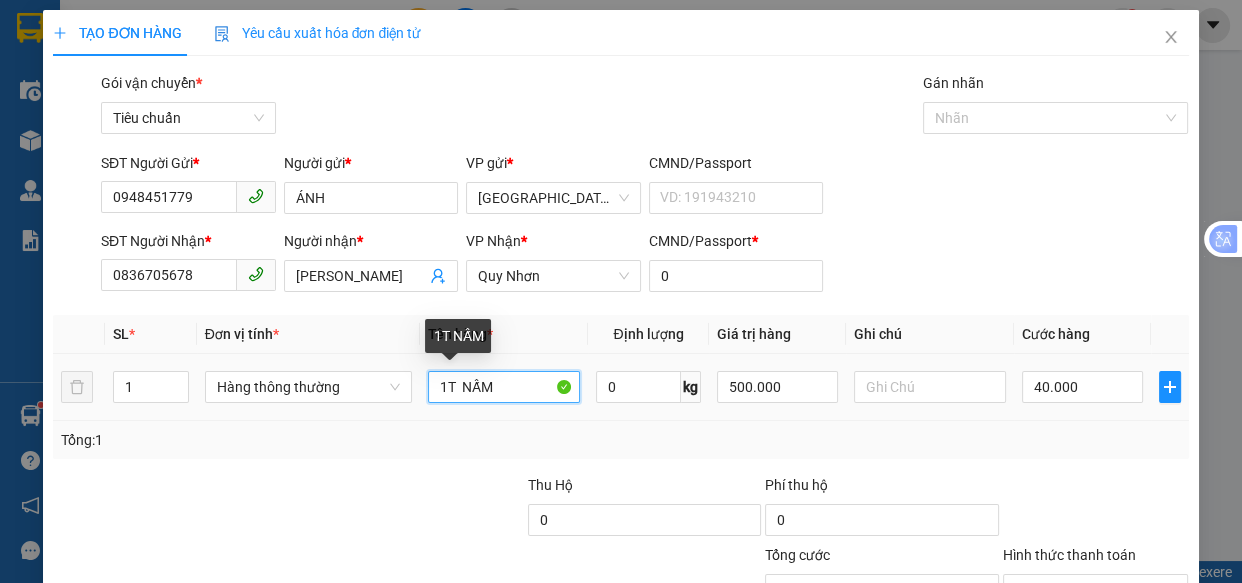 click on "1T  NẤM" at bounding box center [503, 387] 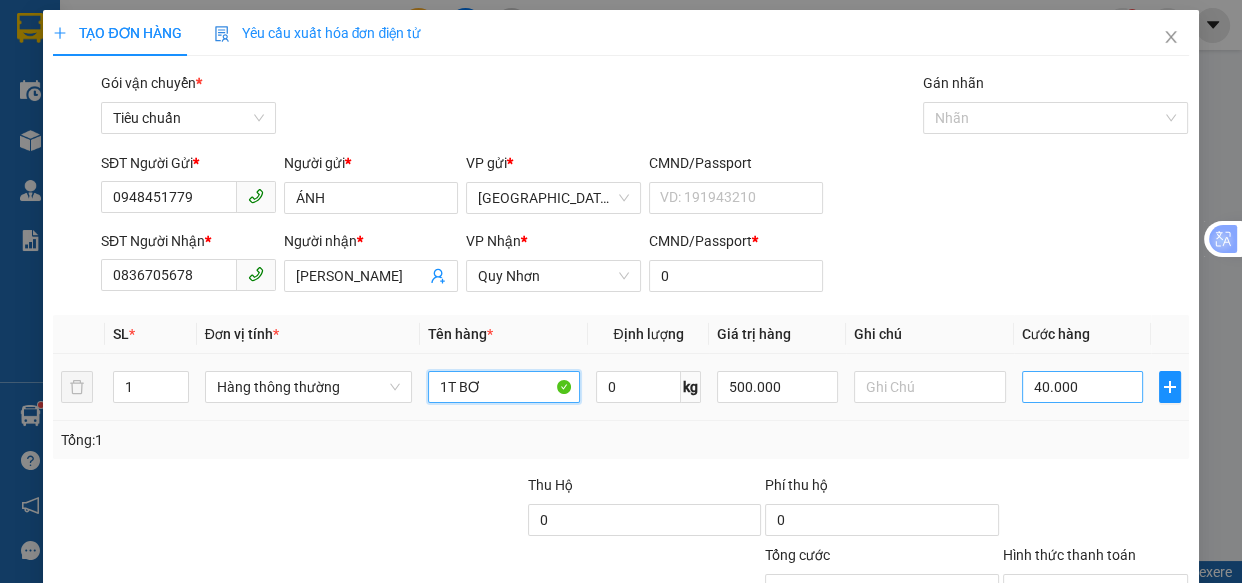 type on "1T BƠ" 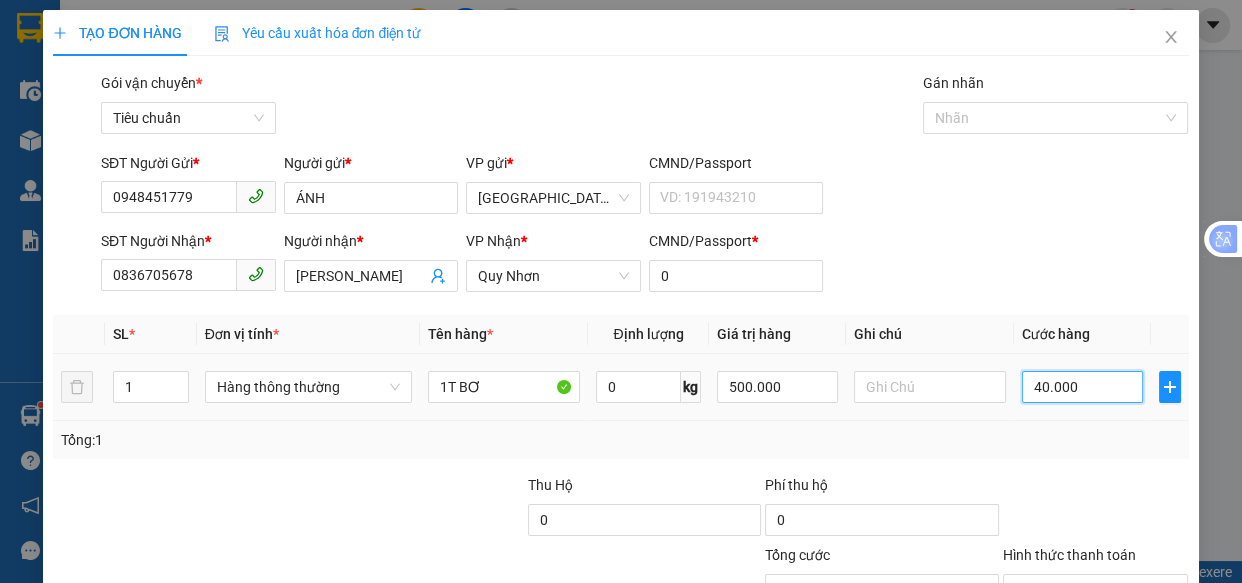 click on "40.000" at bounding box center [1082, 387] 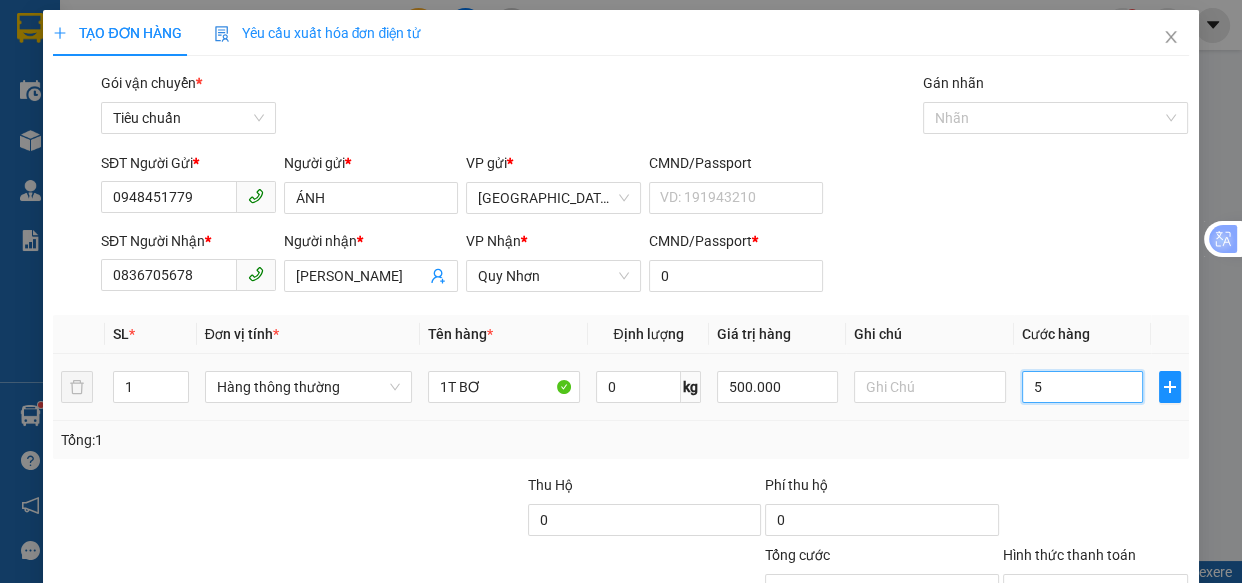 type on "50" 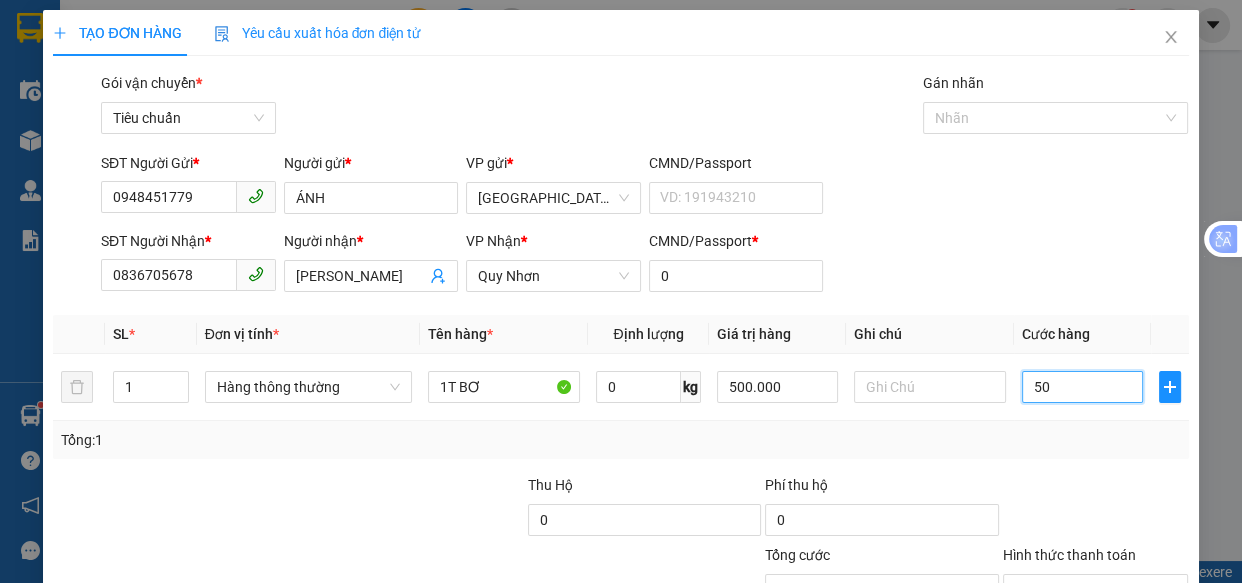 scroll, scrollTop: 156, scrollLeft: 0, axis: vertical 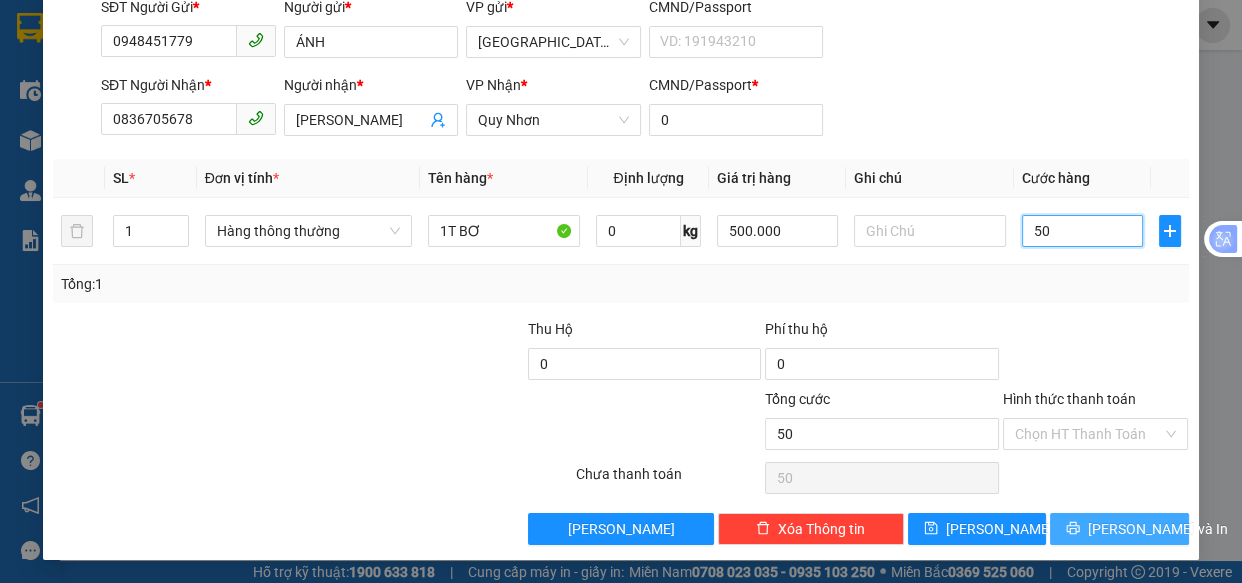 type on "50" 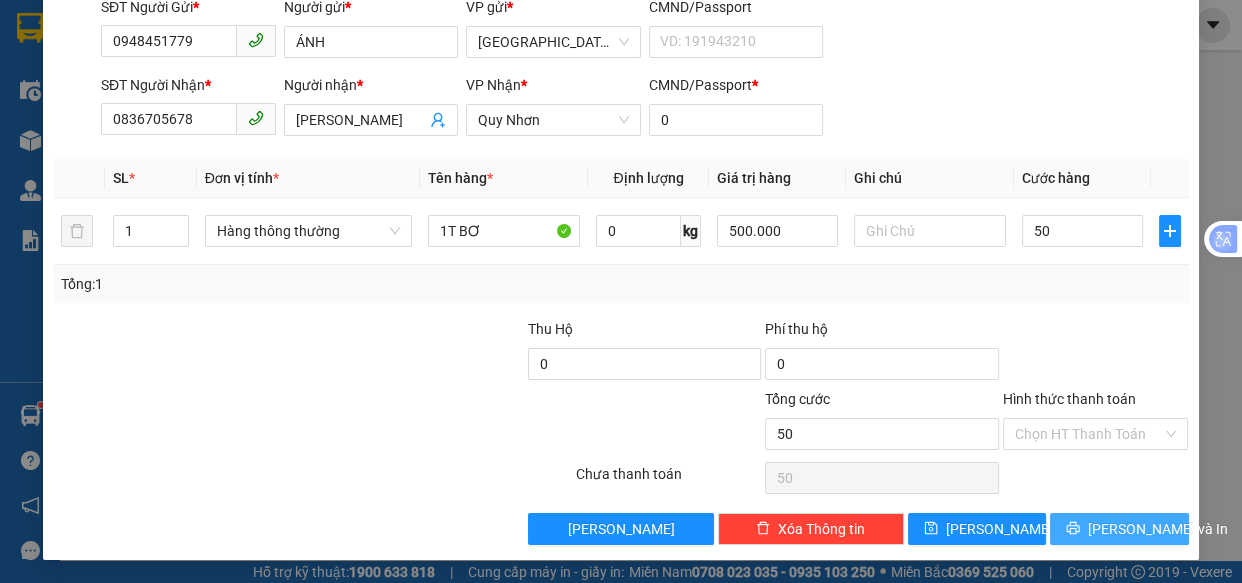 type on "50.000" 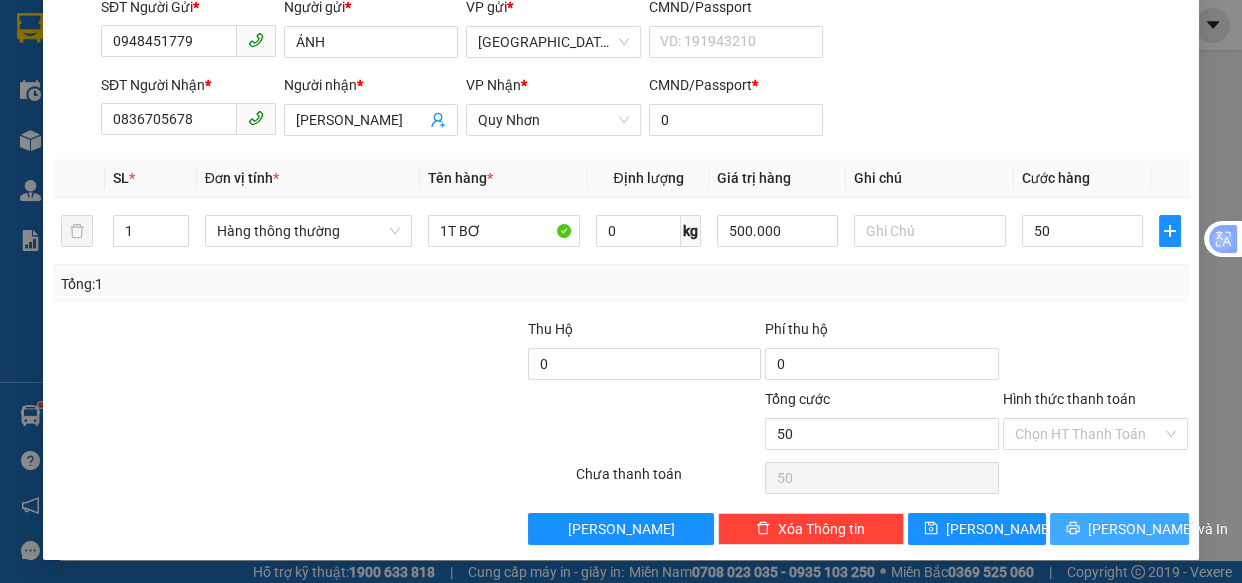 type on "50.000" 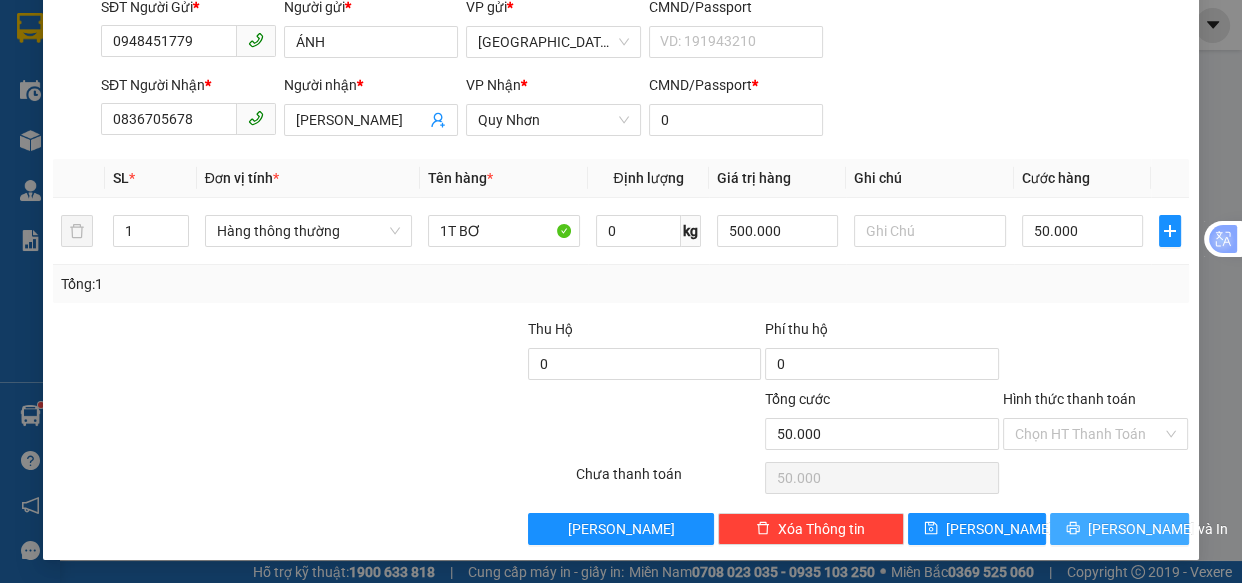 click on "[PERSON_NAME] và In" at bounding box center [1158, 529] 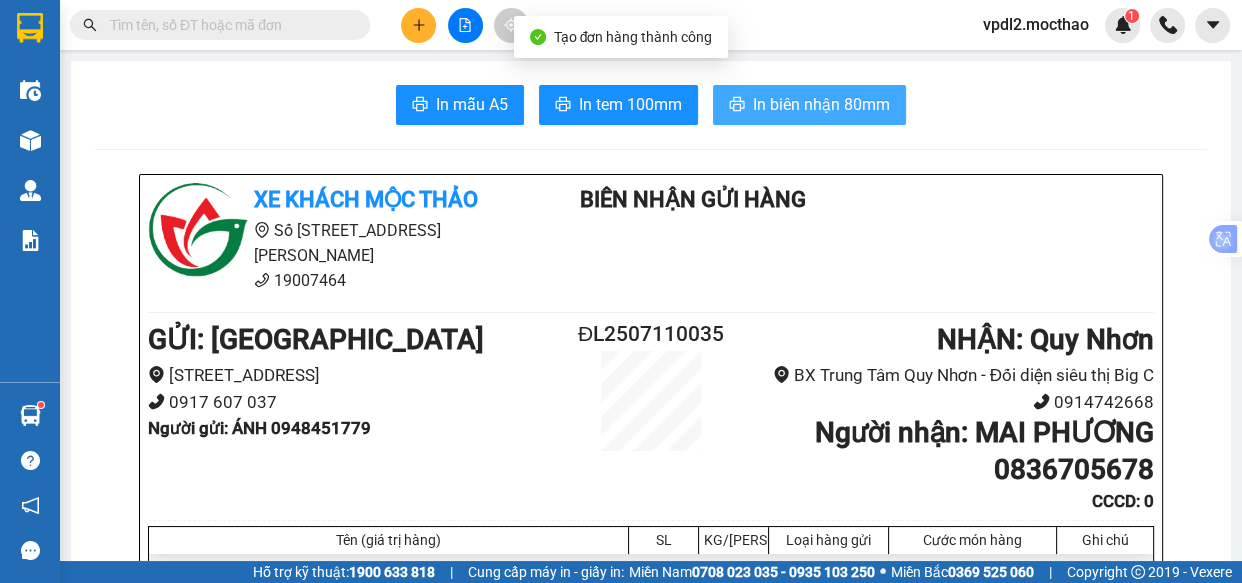 click on "In biên nhận 80mm" at bounding box center (821, 104) 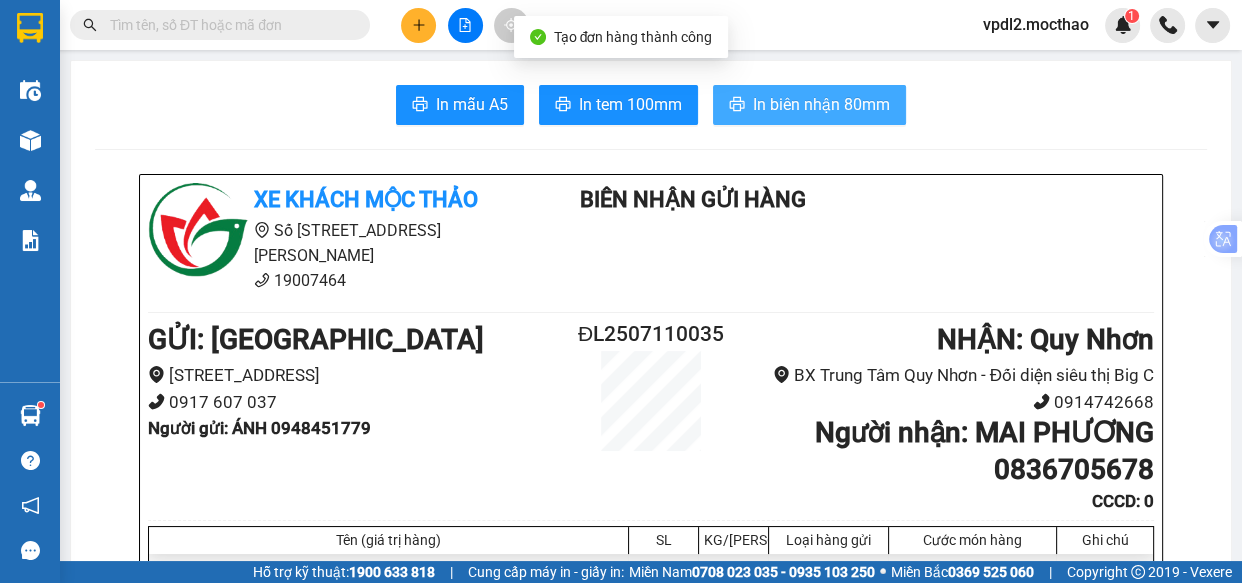 scroll, scrollTop: 0, scrollLeft: 0, axis: both 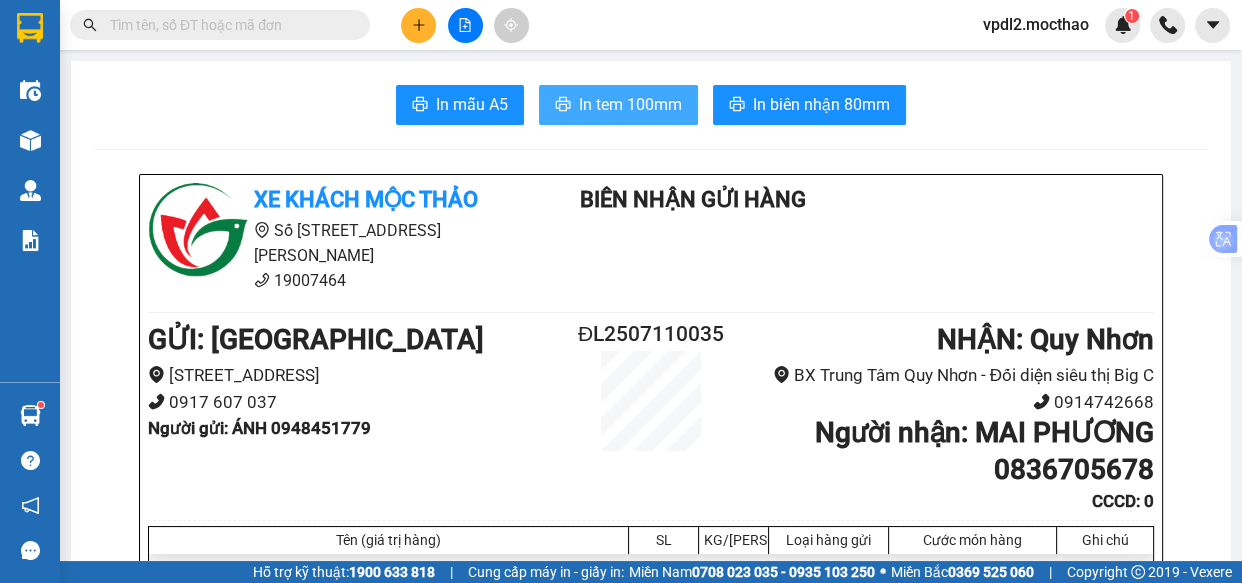 click on "In tem 100mm" at bounding box center [630, 104] 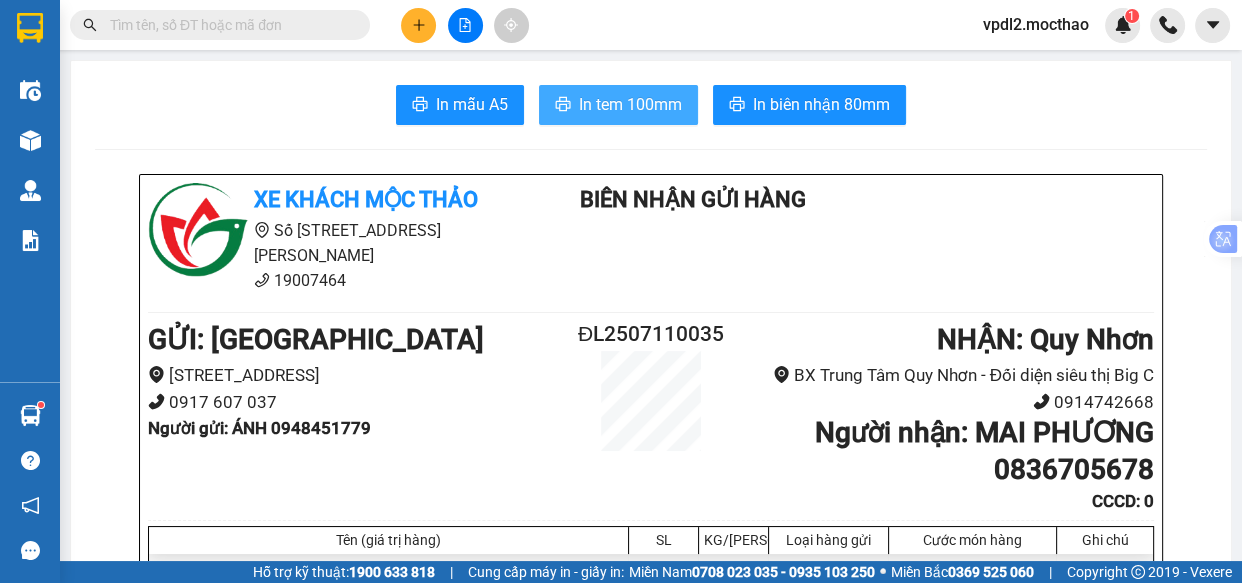 scroll, scrollTop: 0, scrollLeft: 0, axis: both 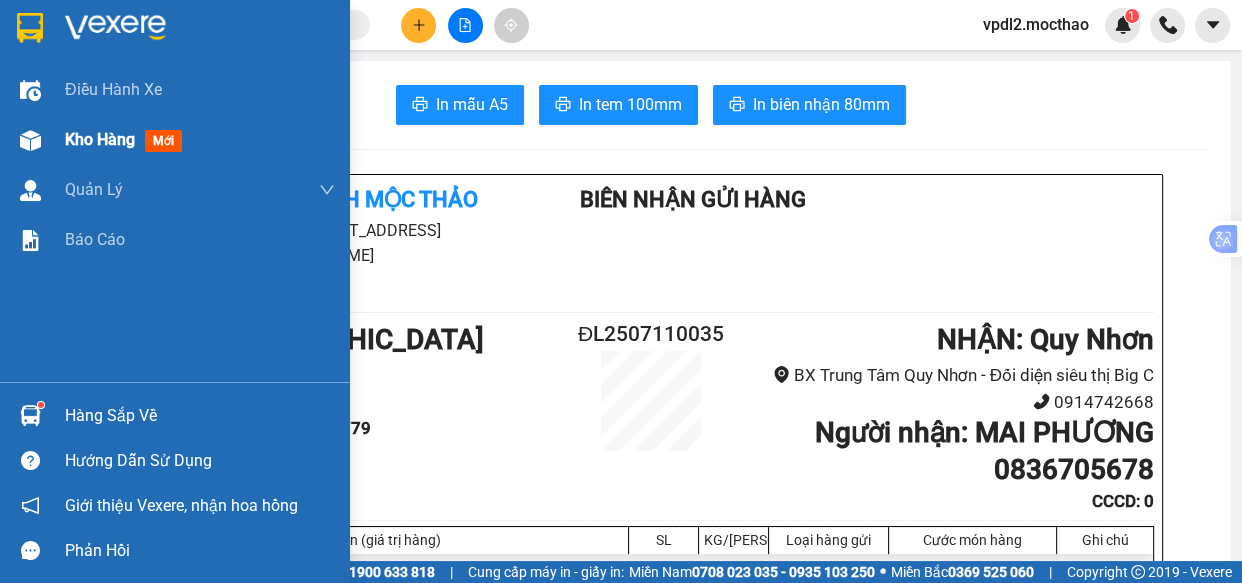 click on "Kho hàng" at bounding box center (100, 139) 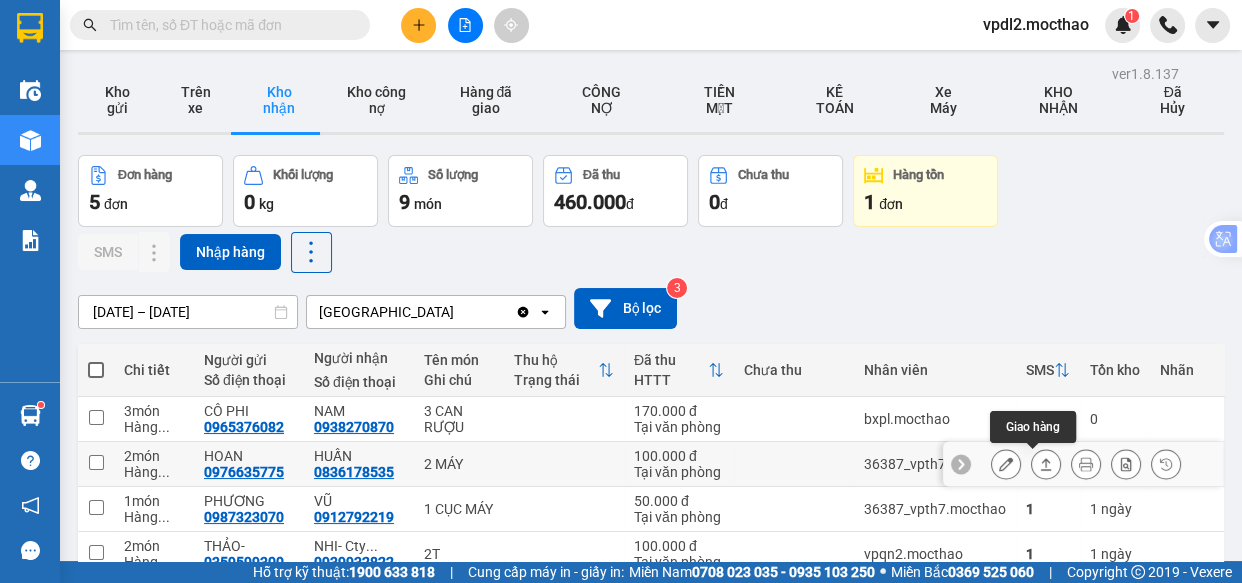 click 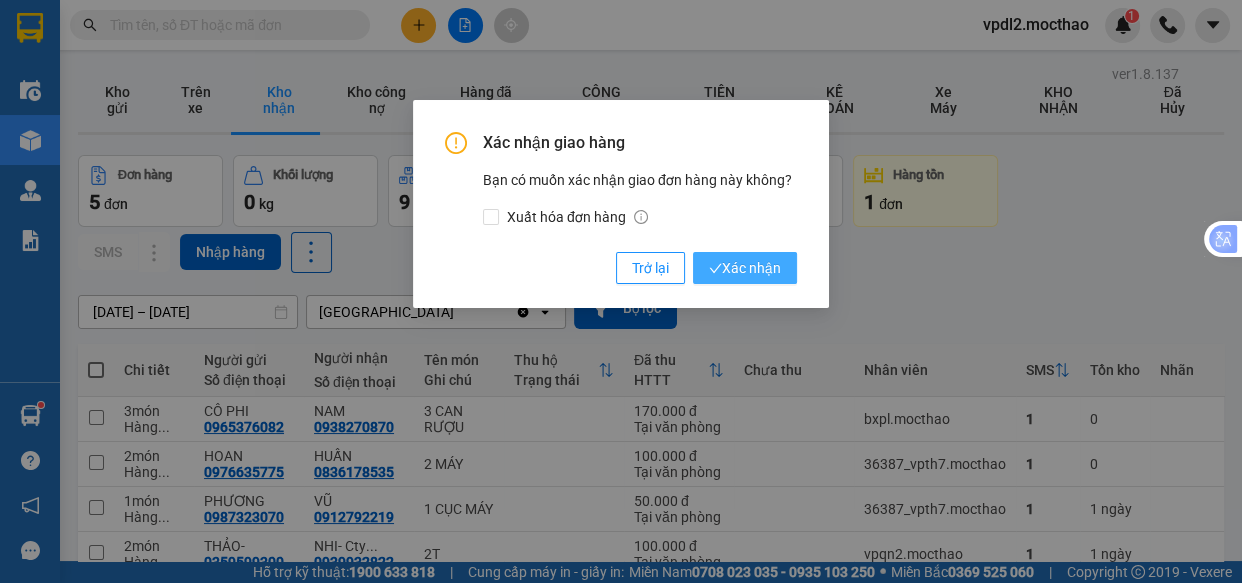 click 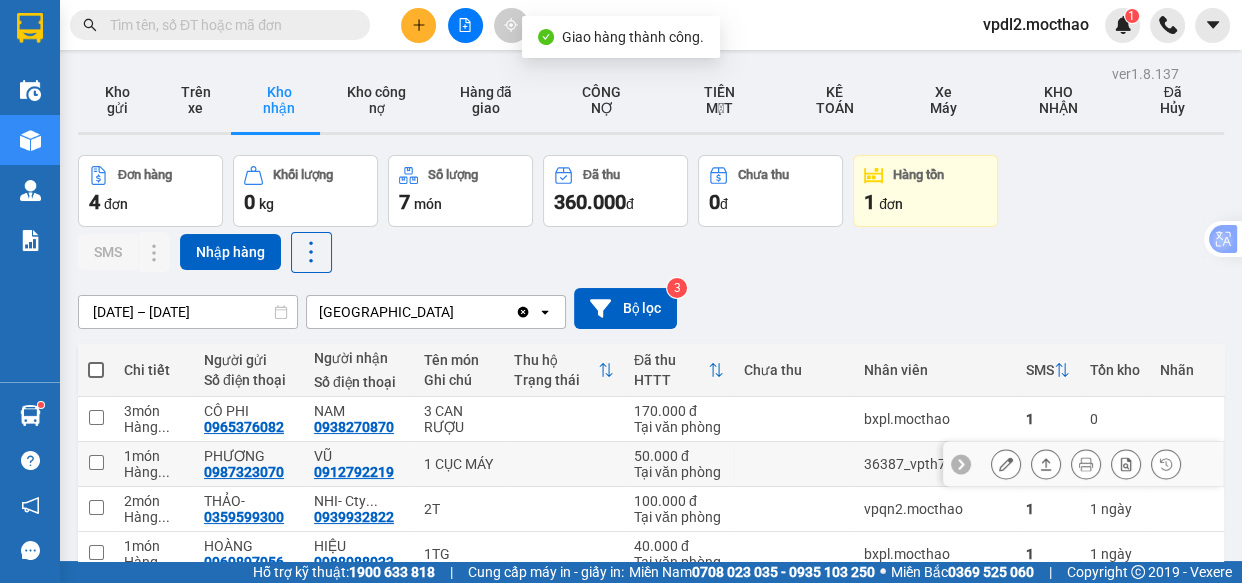 scroll, scrollTop: 90, scrollLeft: 0, axis: vertical 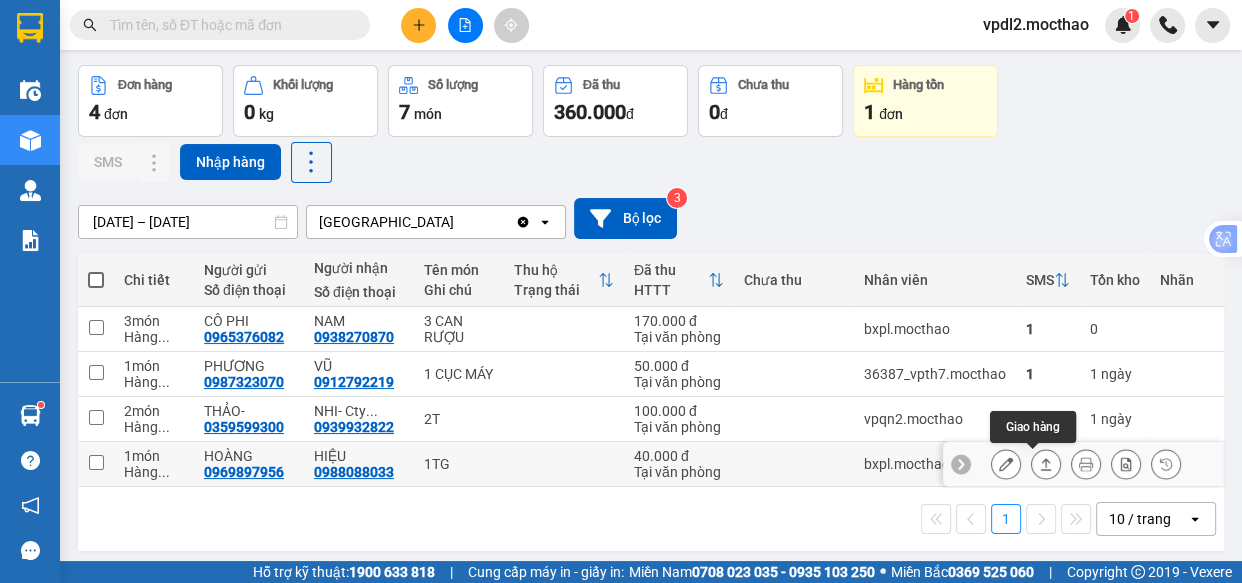 click 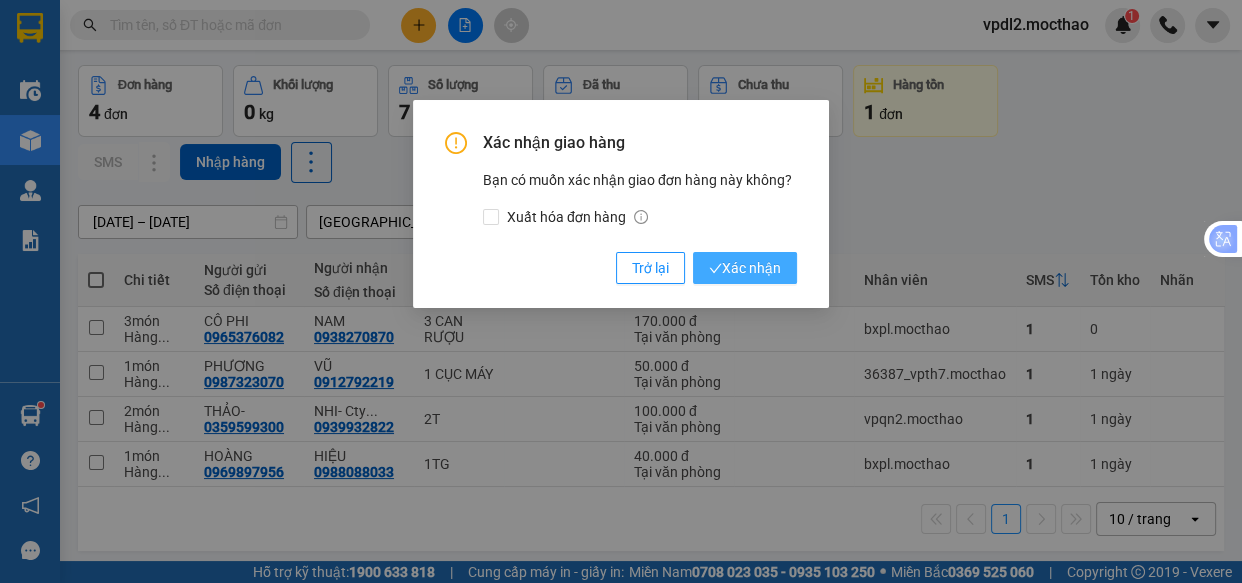 click 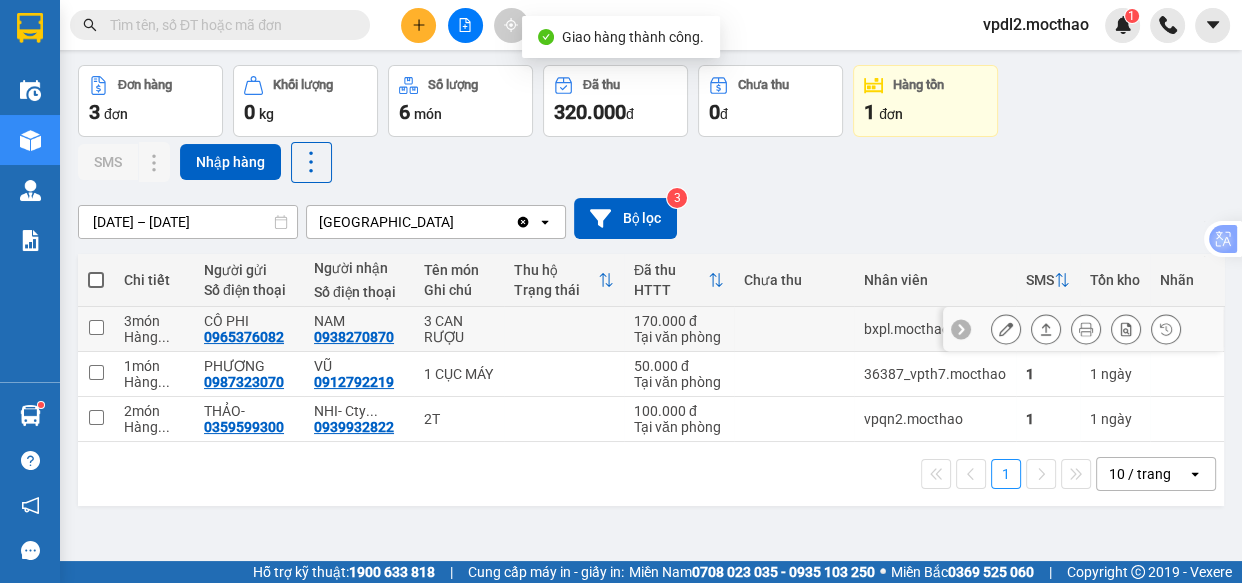scroll, scrollTop: 0, scrollLeft: 0, axis: both 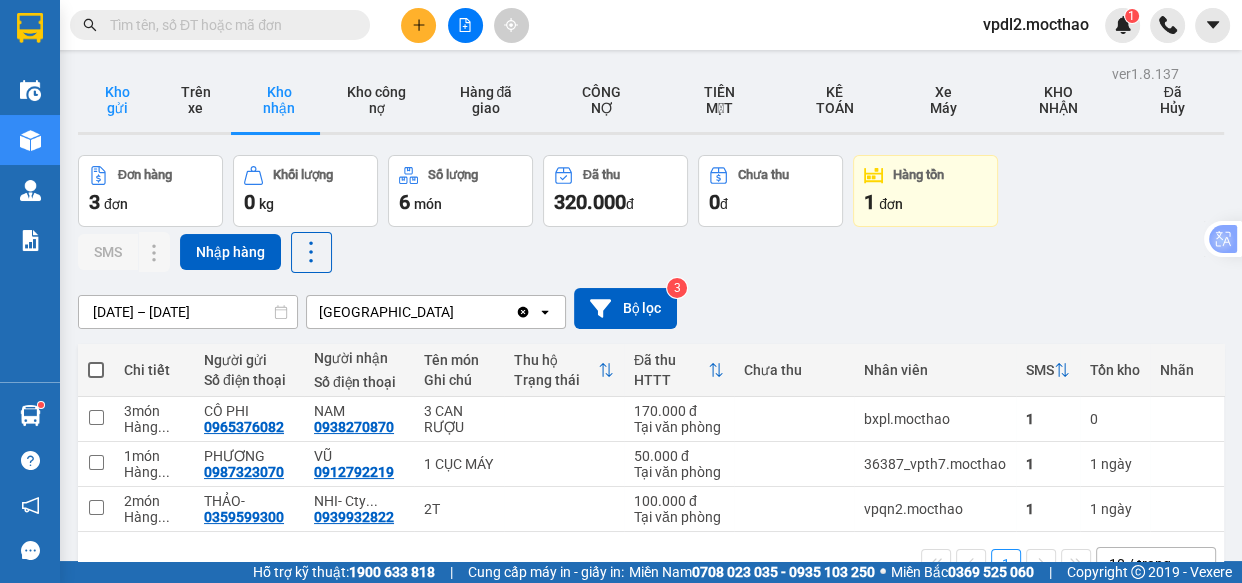 click on "Kho gửi" at bounding box center [117, 100] 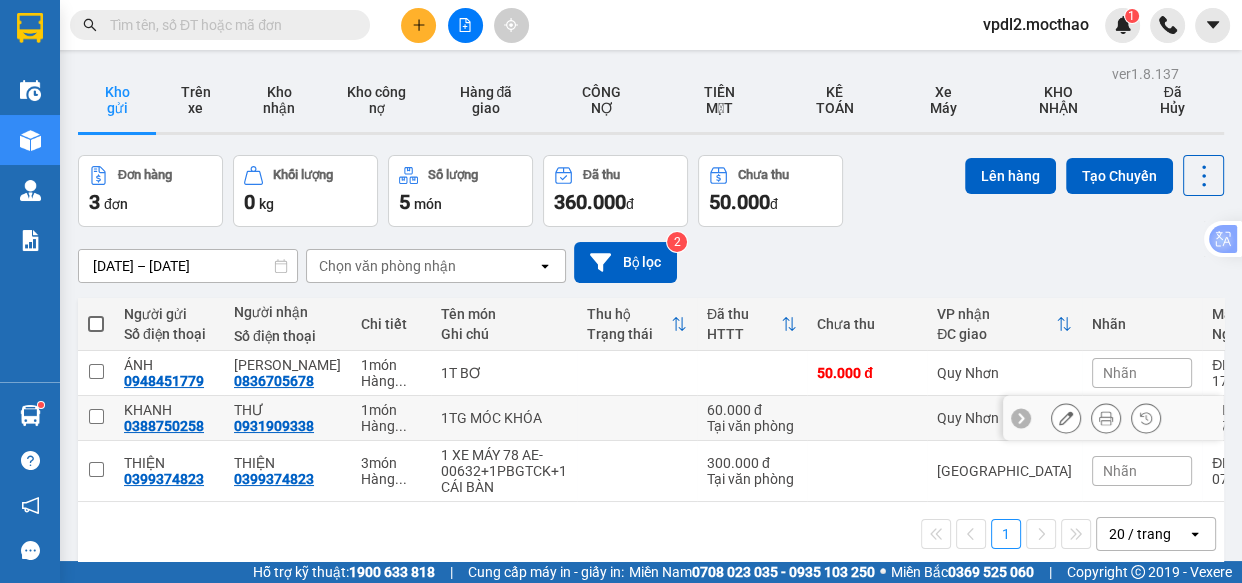 drag, startPoint x: 101, startPoint y: 414, endPoint x: 99, endPoint y: 377, distance: 37.054016 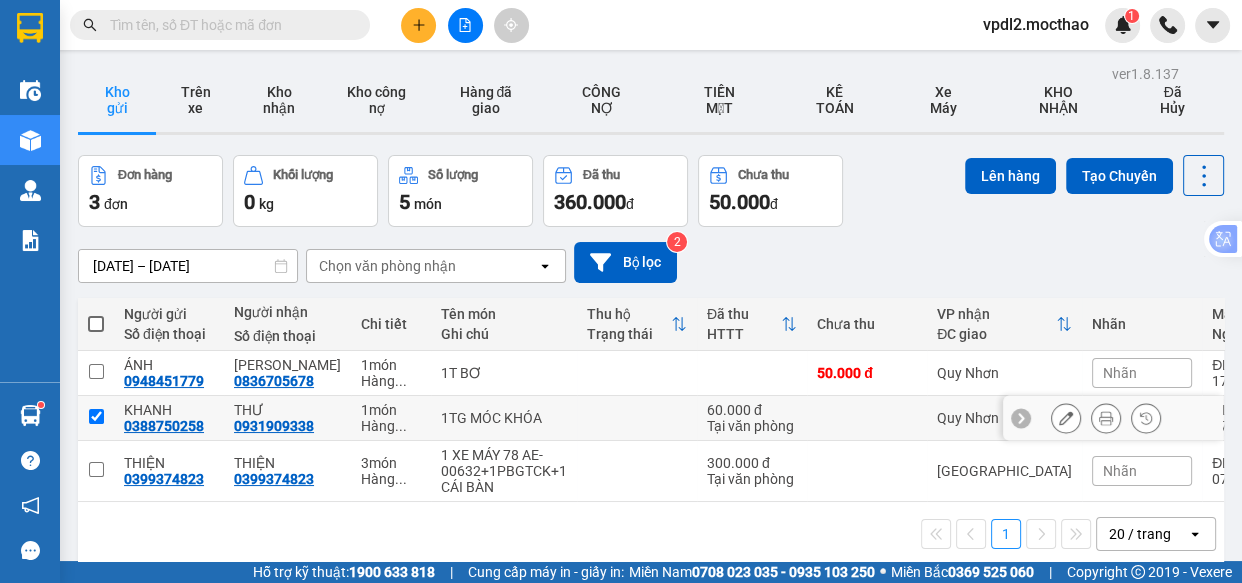 checkbox on "true" 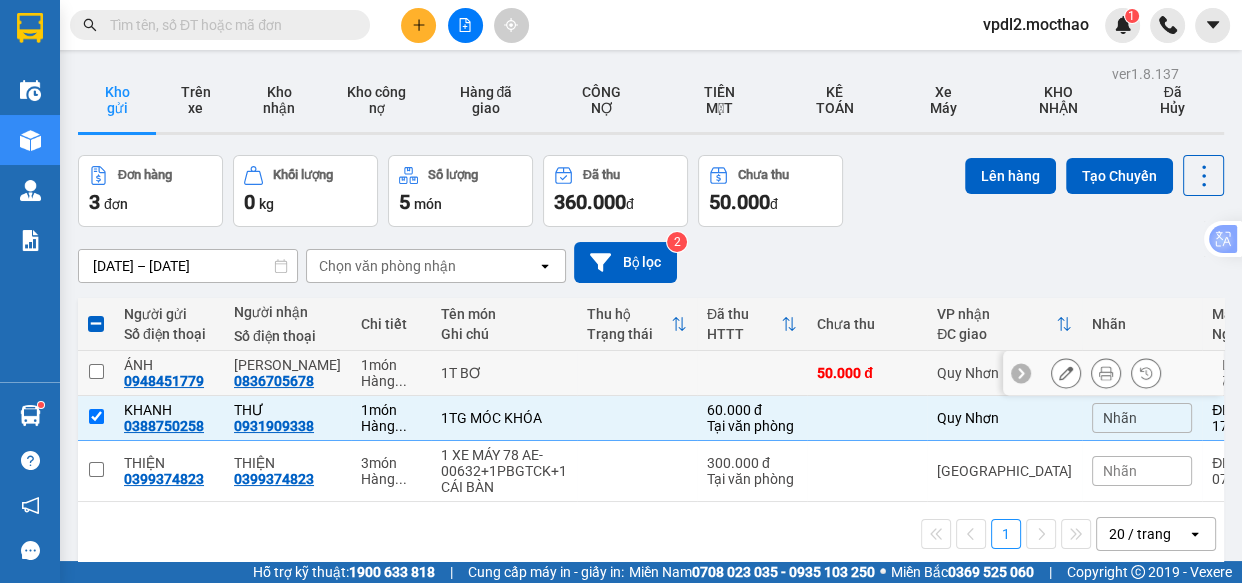 click at bounding box center (96, 371) 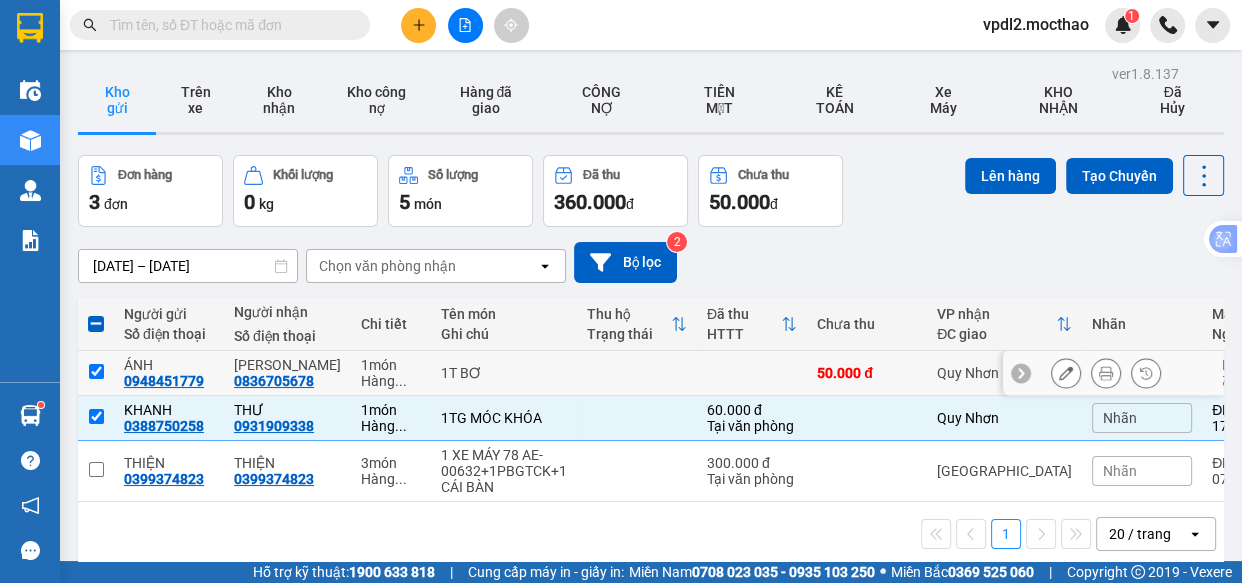 checkbox on "true" 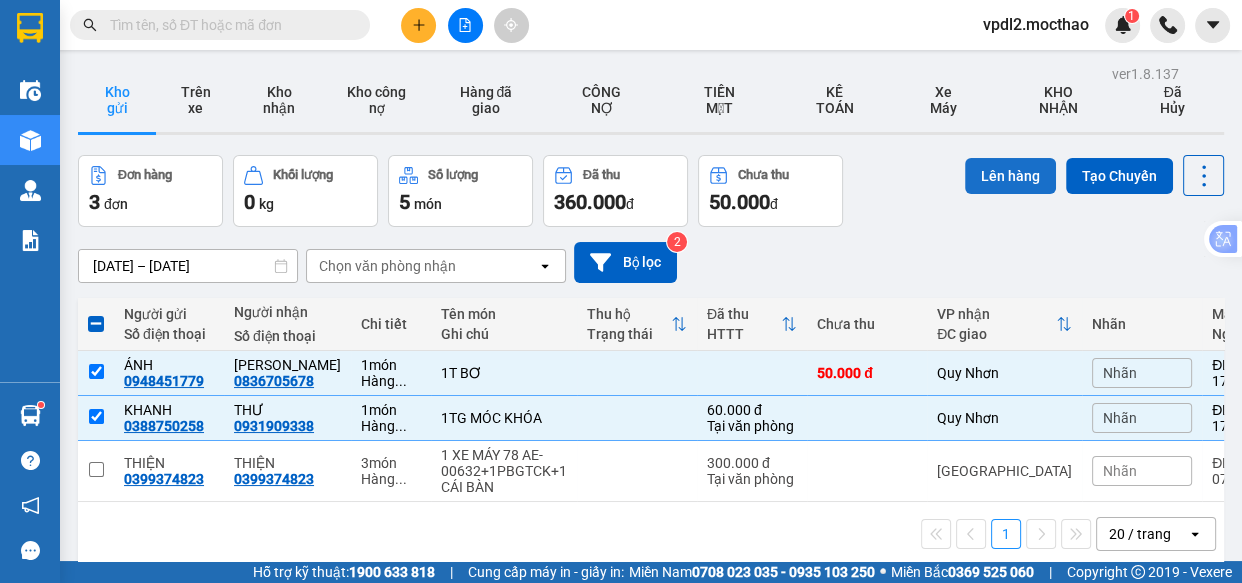 click on "Lên hàng" at bounding box center [1010, 176] 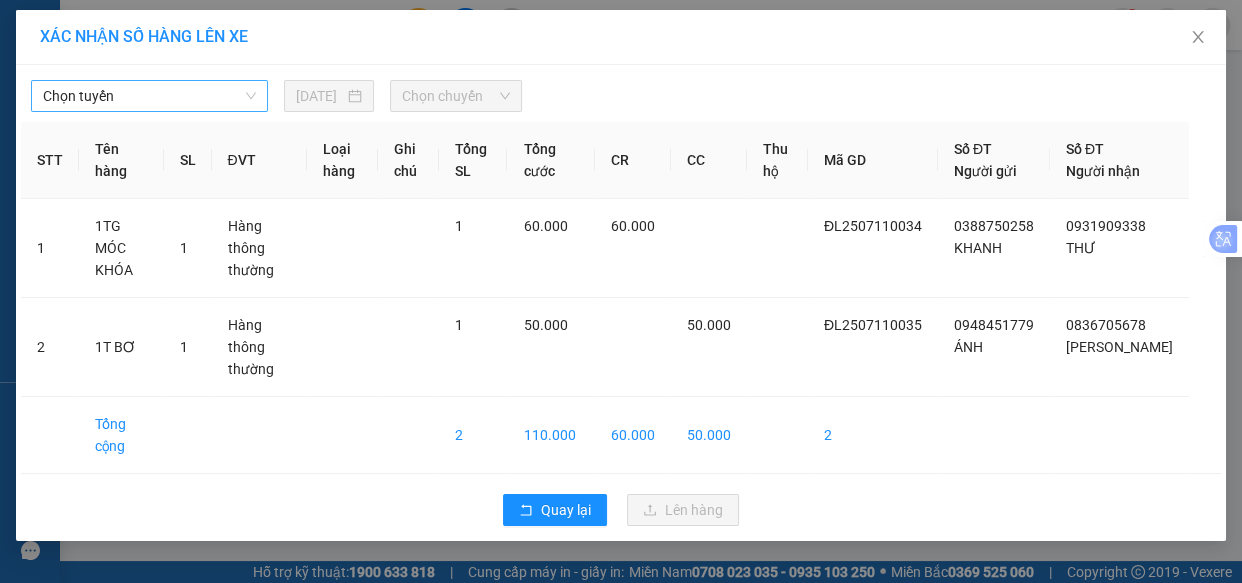 click on "Chọn tuyến" at bounding box center (149, 96) 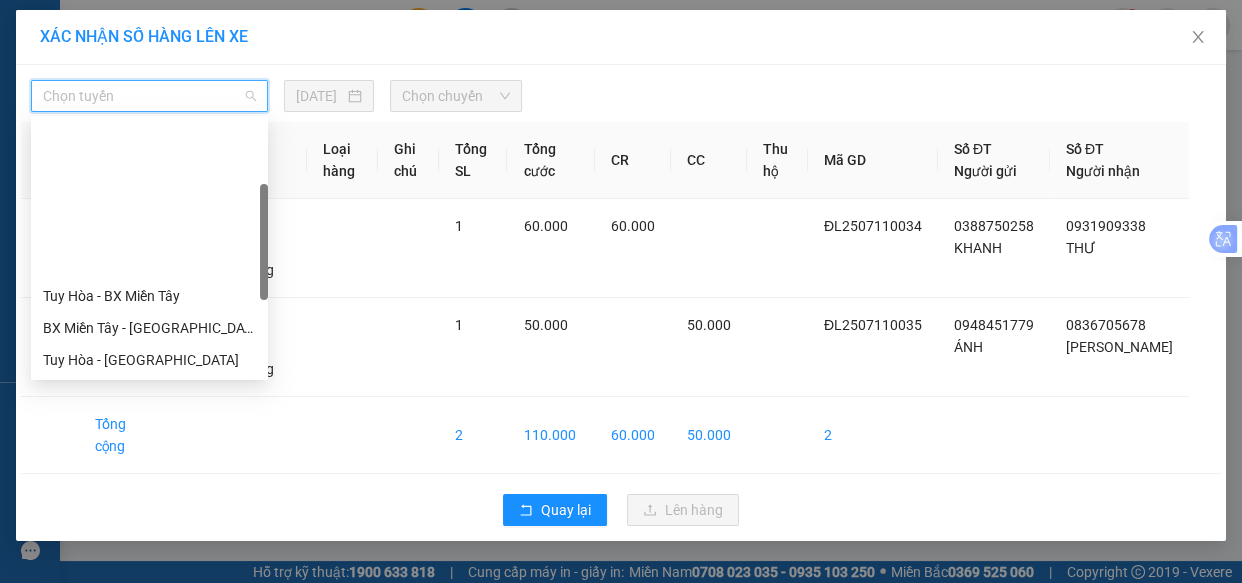 scroll, scrollTop: 272, scrollLeft: 0, axis: vertical 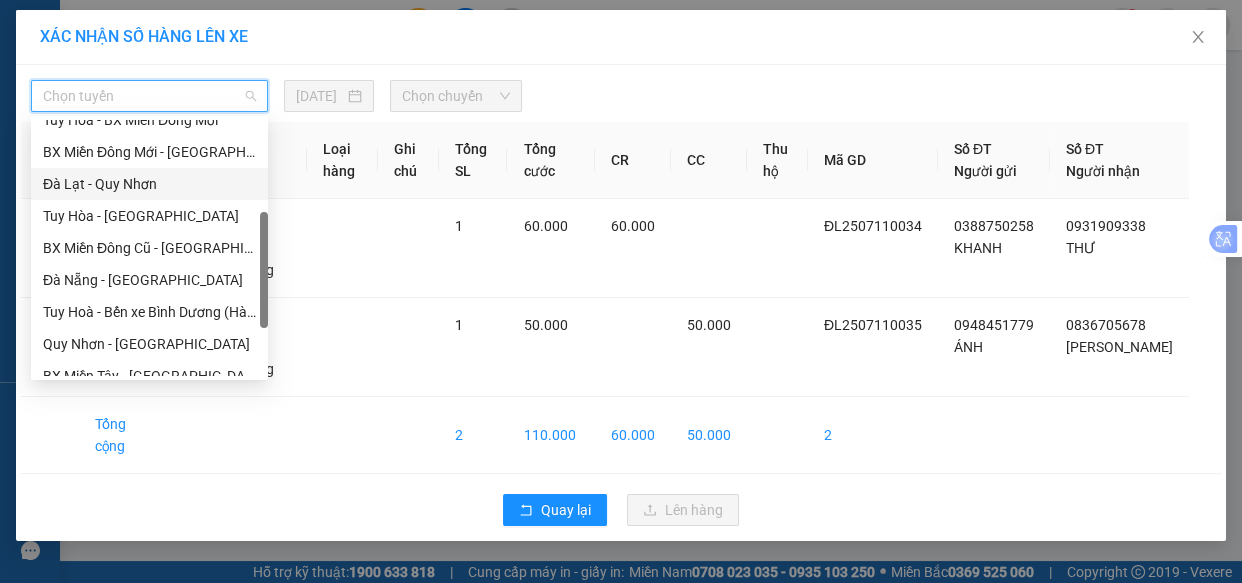 click on "Đà Lạt - Quy Nhơn" at bounding box center (149, 184) 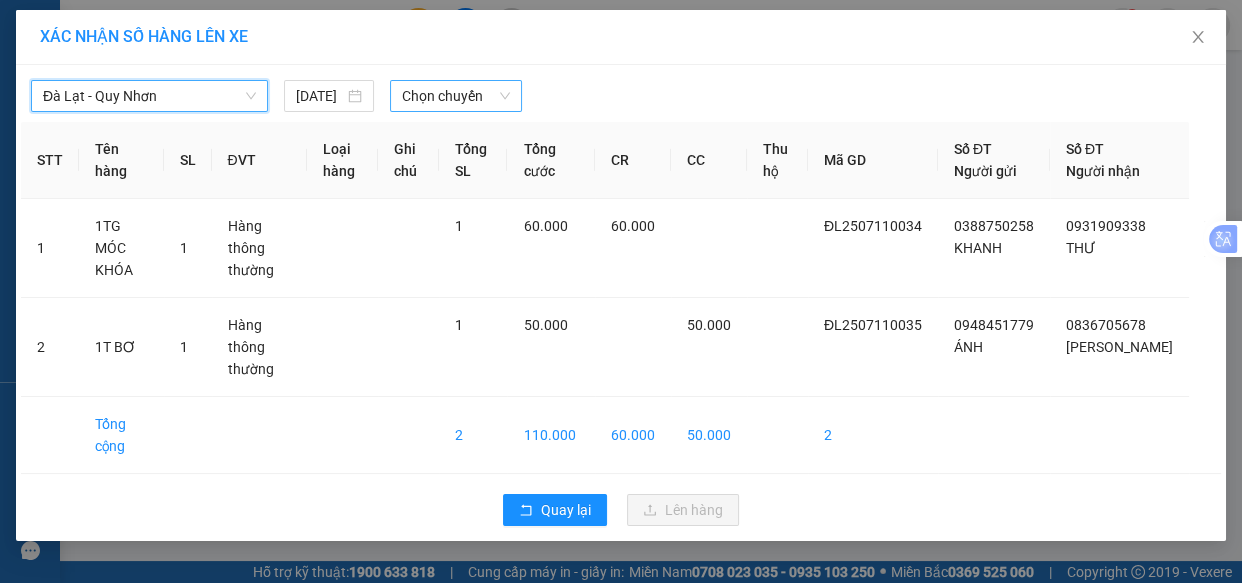 click on "Chọn chuyến" at bounding box center [456, 96] 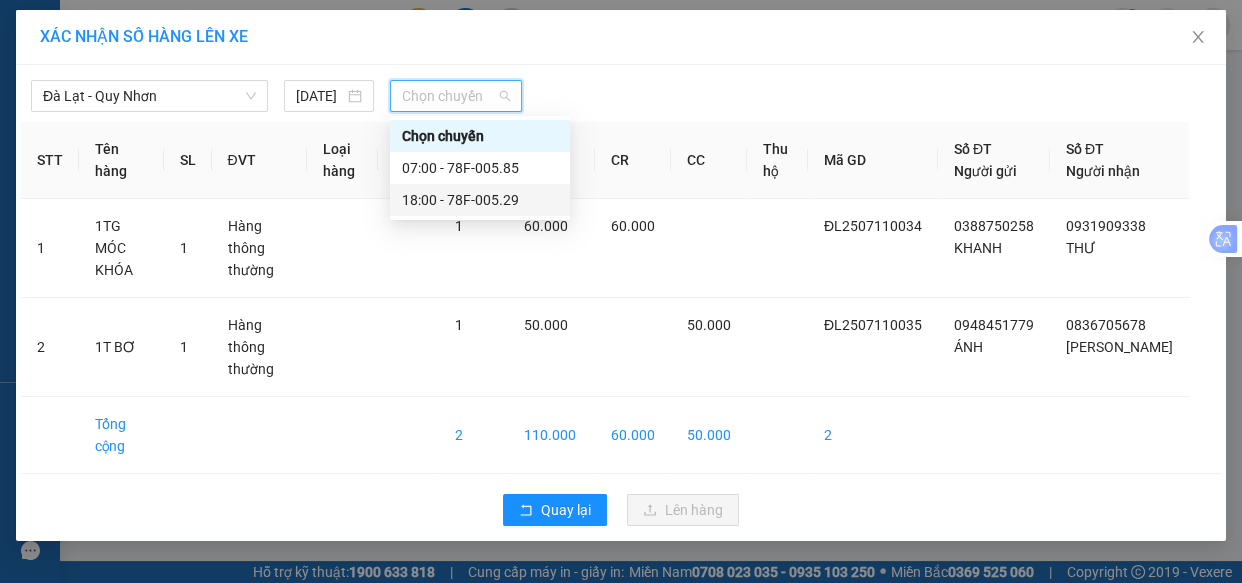 click on "18:00     - 78F-005.29" at bounding box center [480, 200] 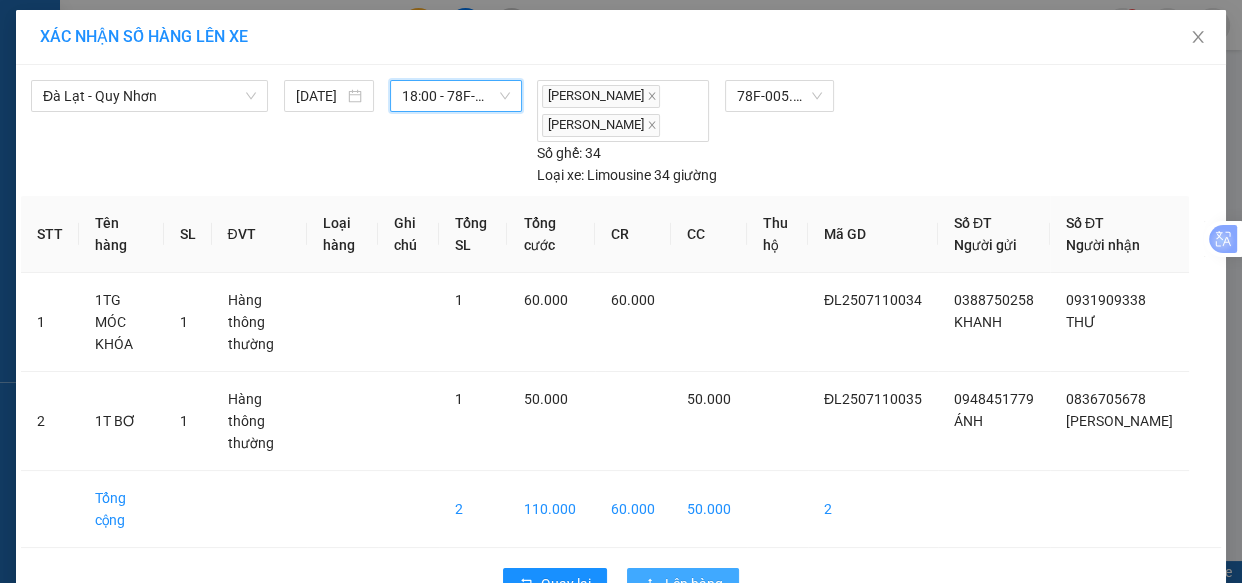 click on "Lên hàng" at bounding box center [694, 584] 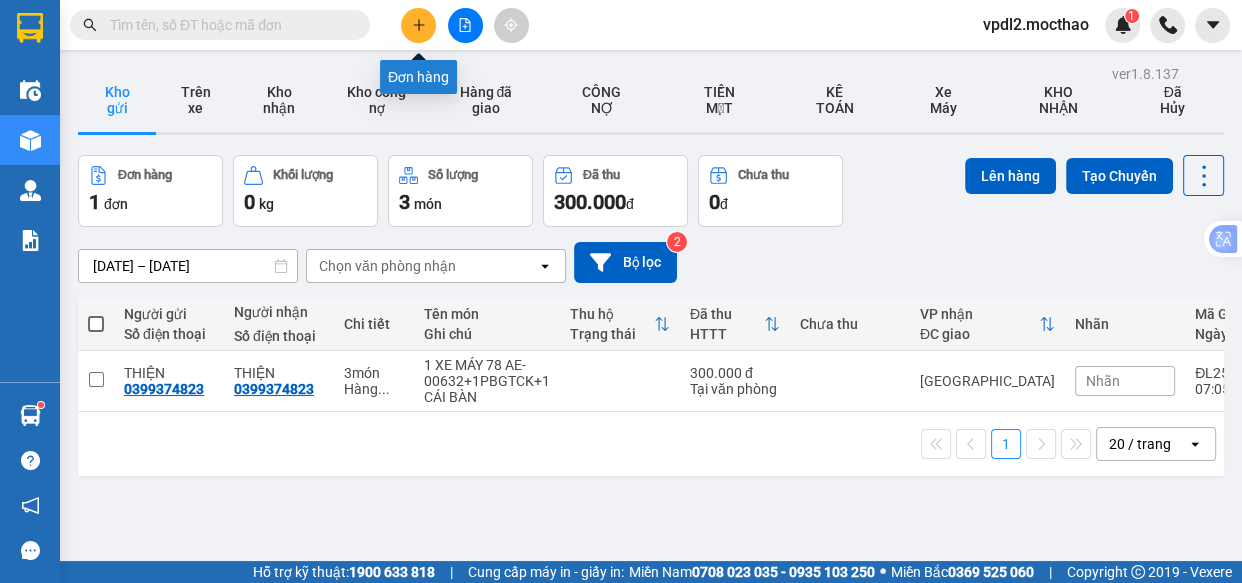 click at bounding box center [418, 25] 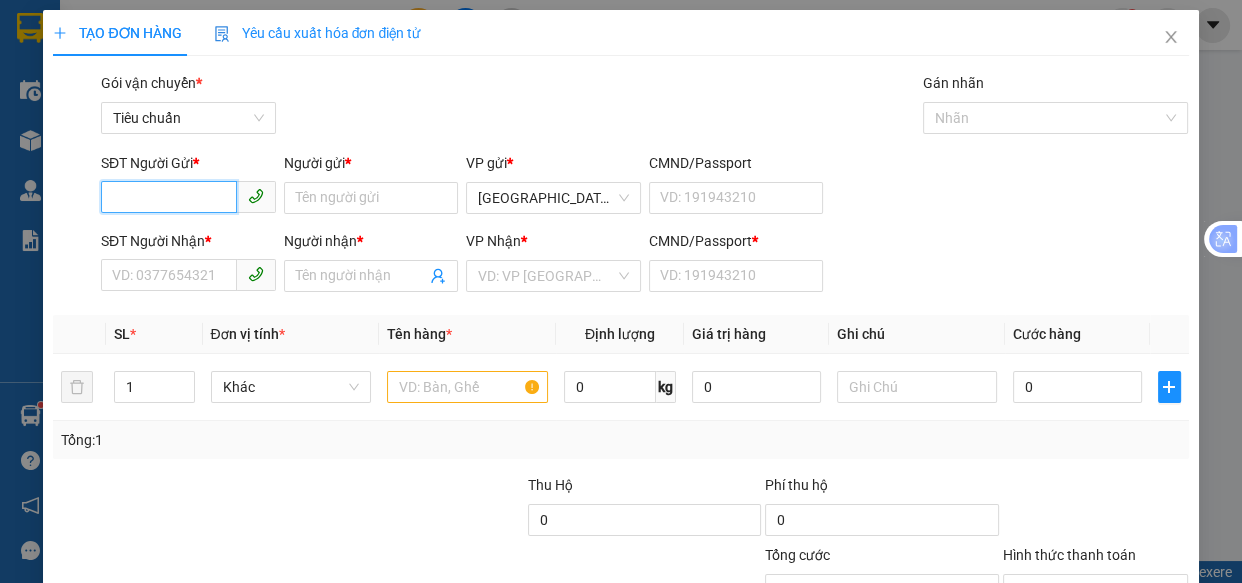 click on "SĐT Người Gửi  *" at bounding box center [169, 197] 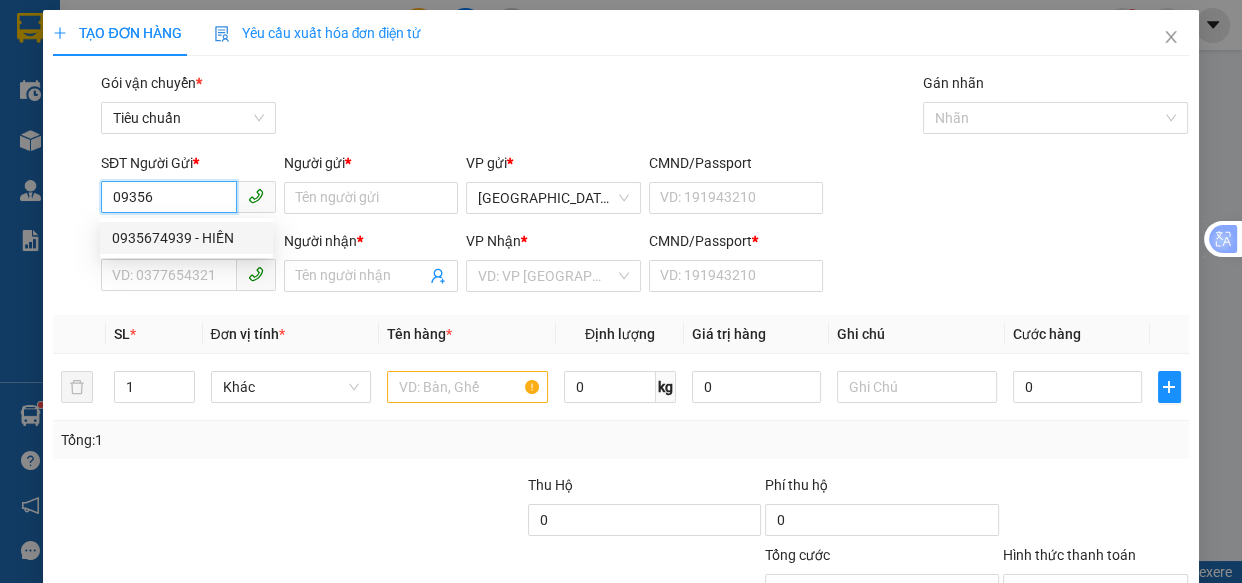 click on "0935674939 - HIỀN" at bounding box center [186, 238] 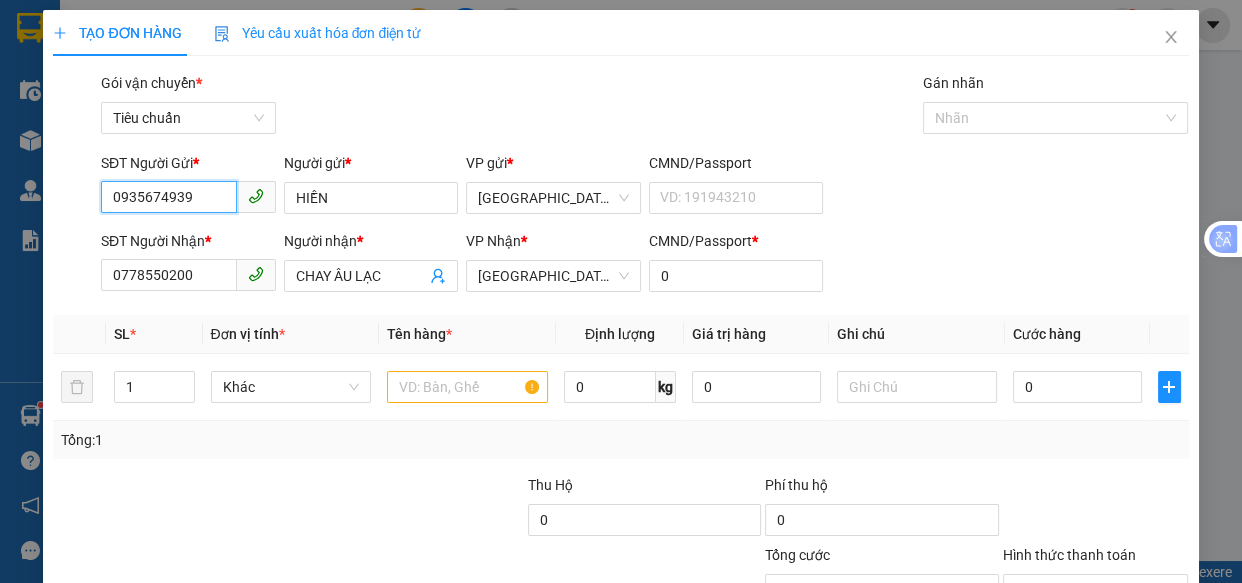 type on "60.000" 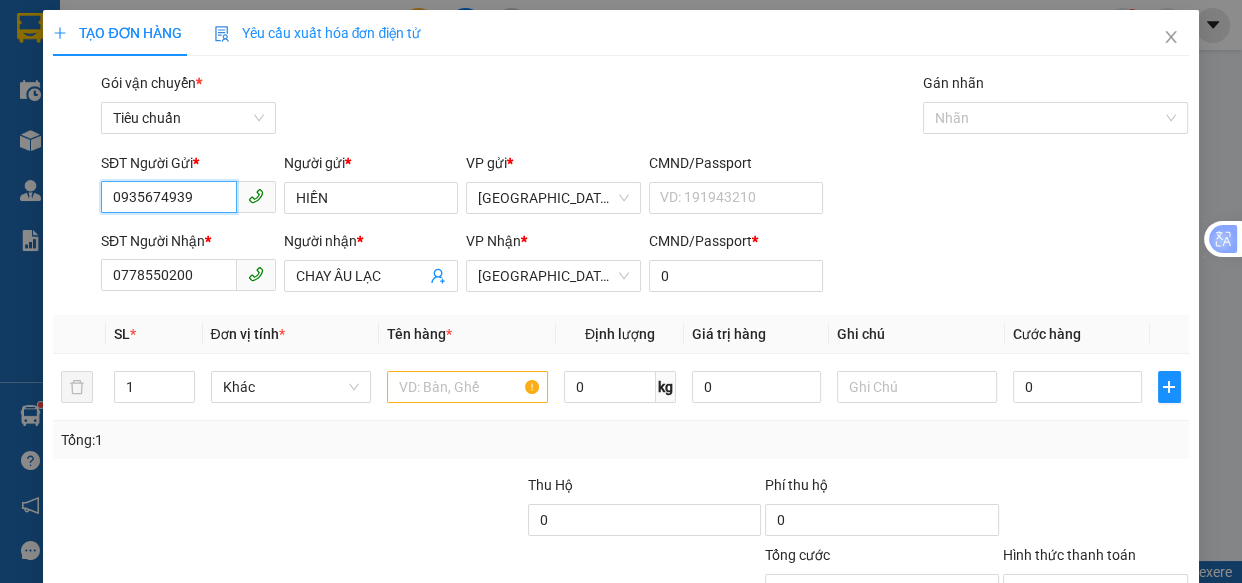 type on "60.000" 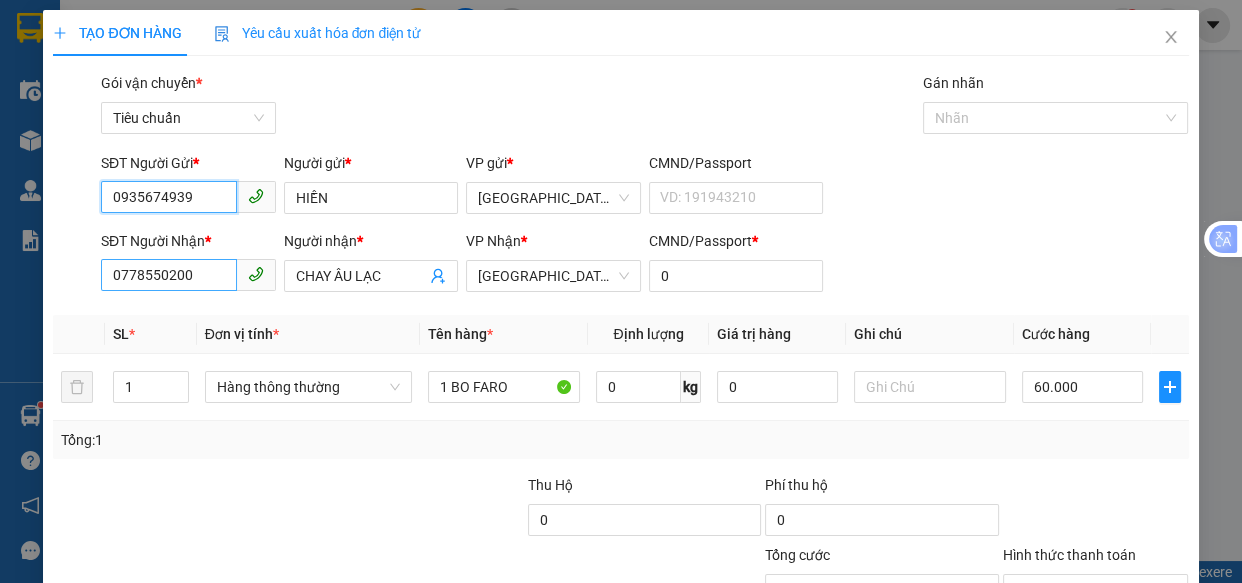 type on "0935674939" 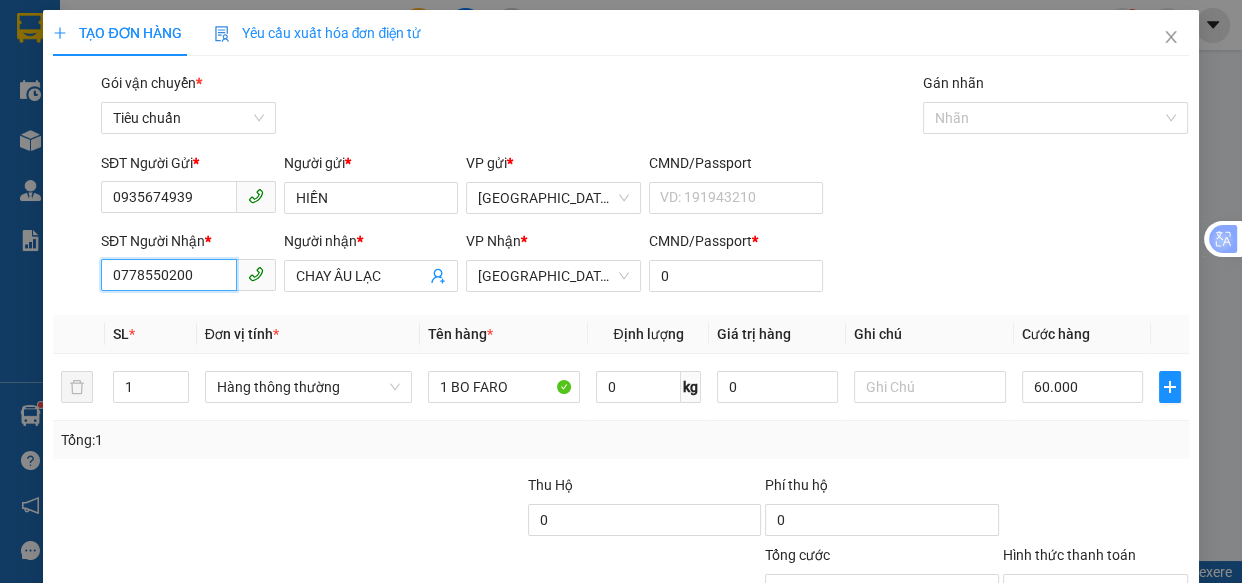 click on "0778550200" at bounding box center (169, 275) 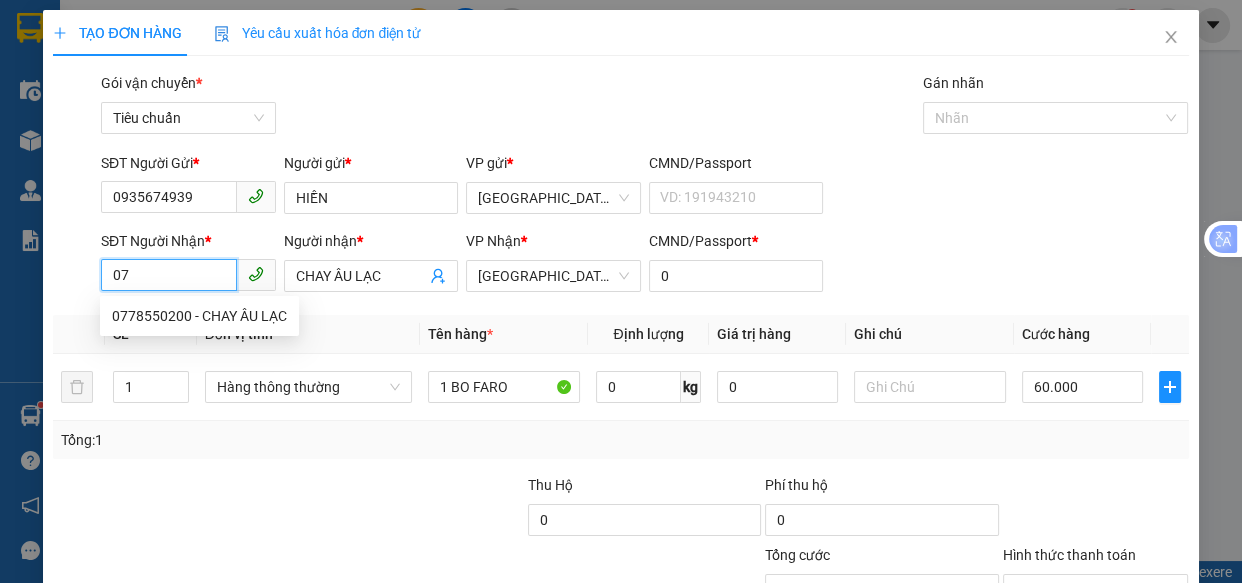 type on "0" 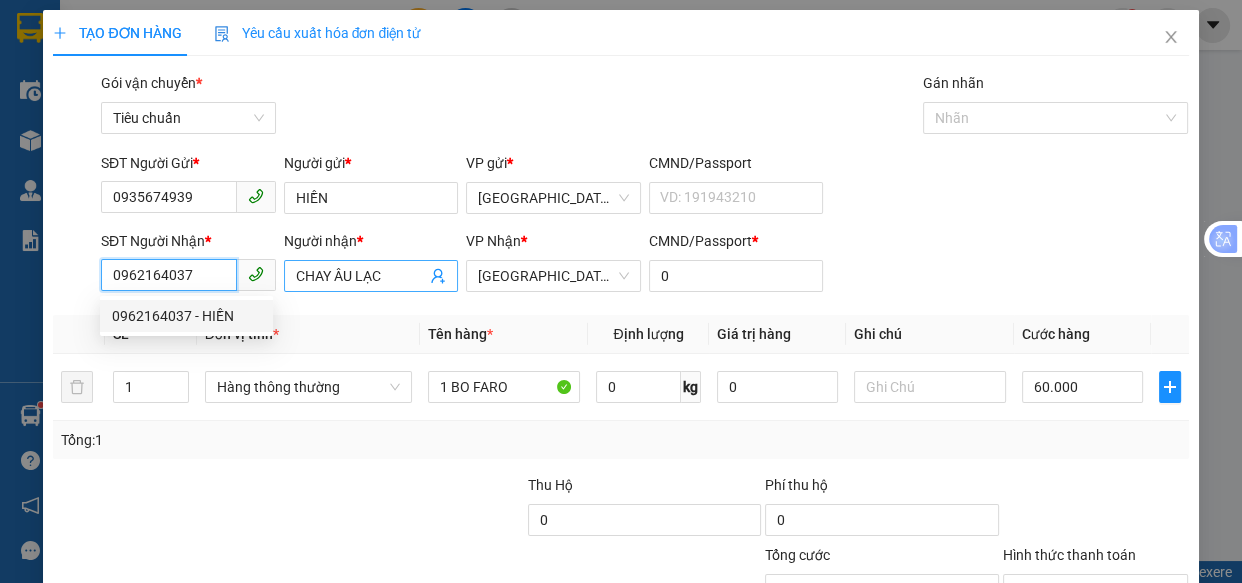 type on "0962164037" 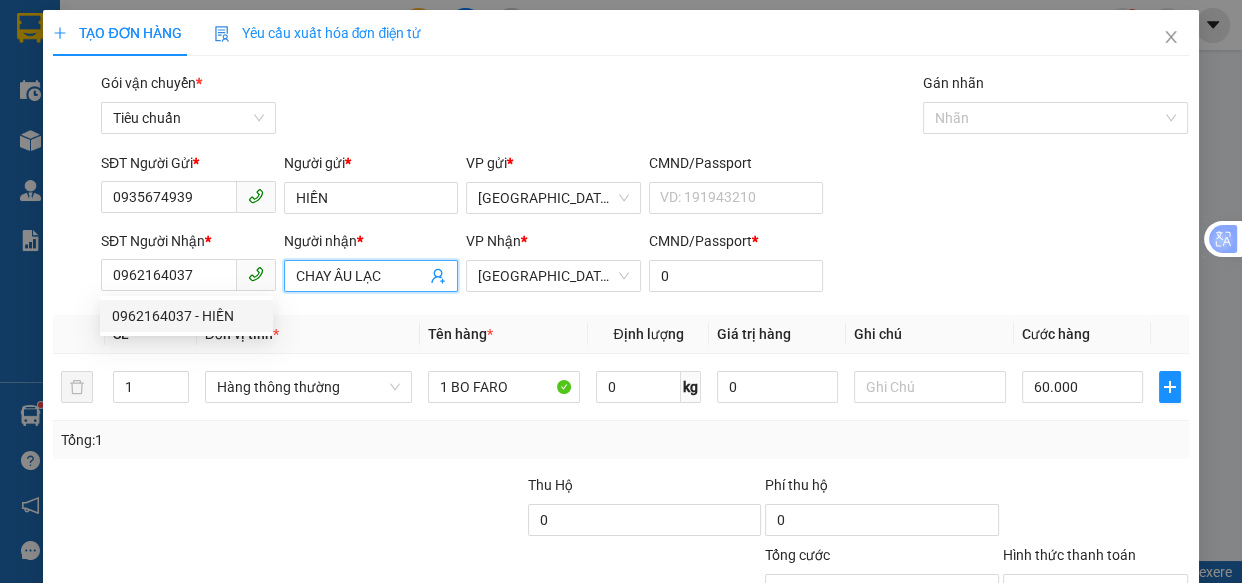 click on "CHAY ÂU LẠC" at bounding box center [361, 276] 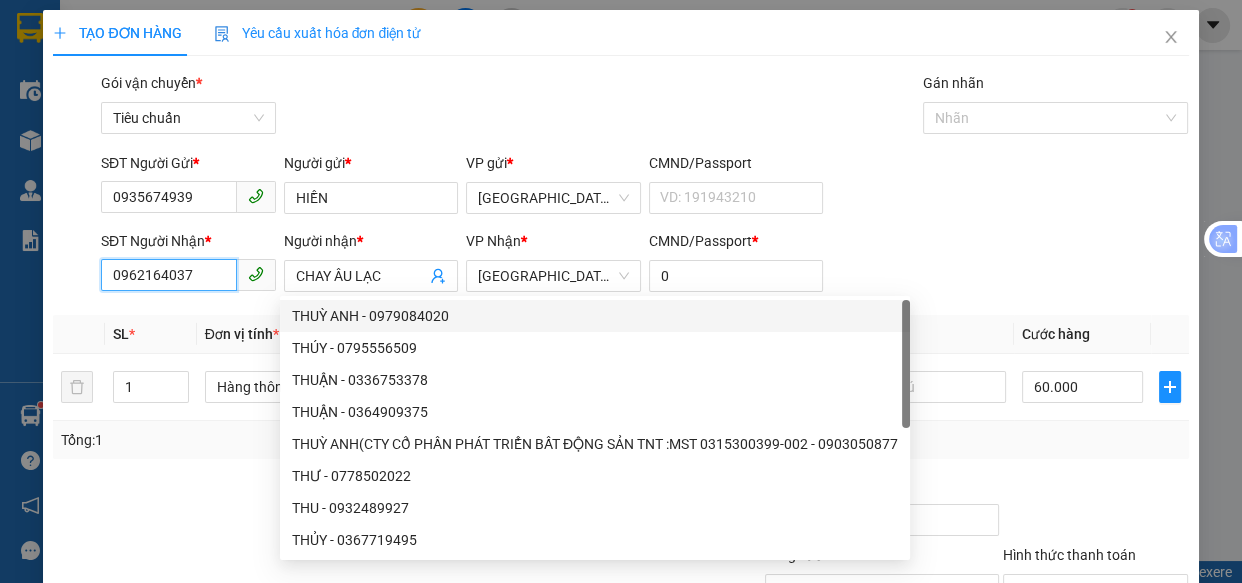 click on "0962164037" at bounding box center [169, 275] 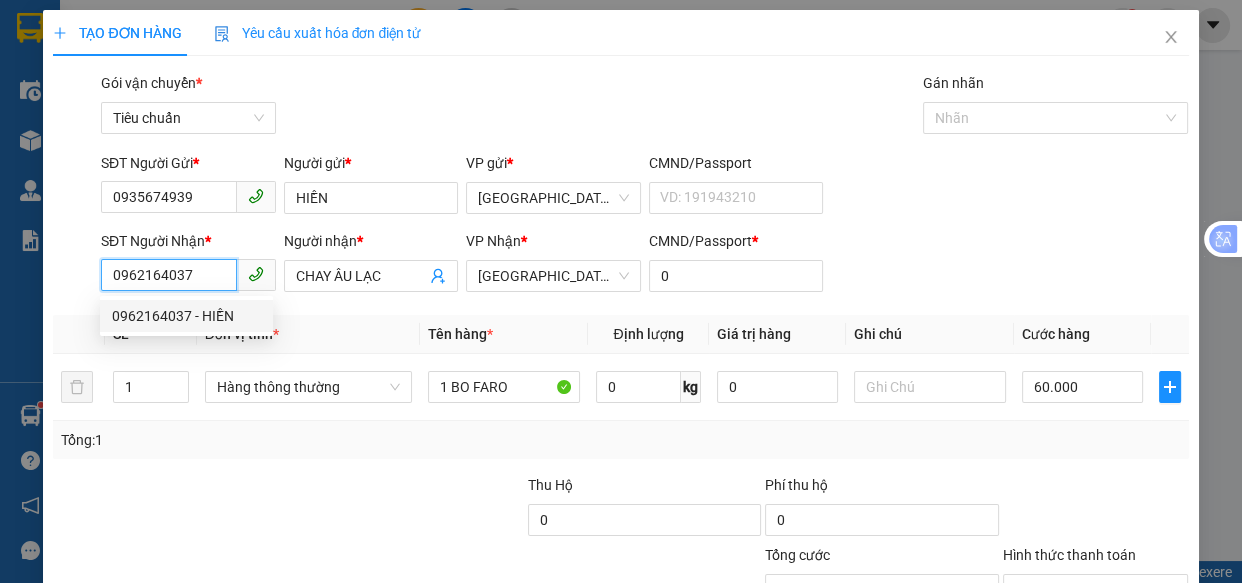click on "0962164037 - HIỀN" at bounding box center (186, 316) 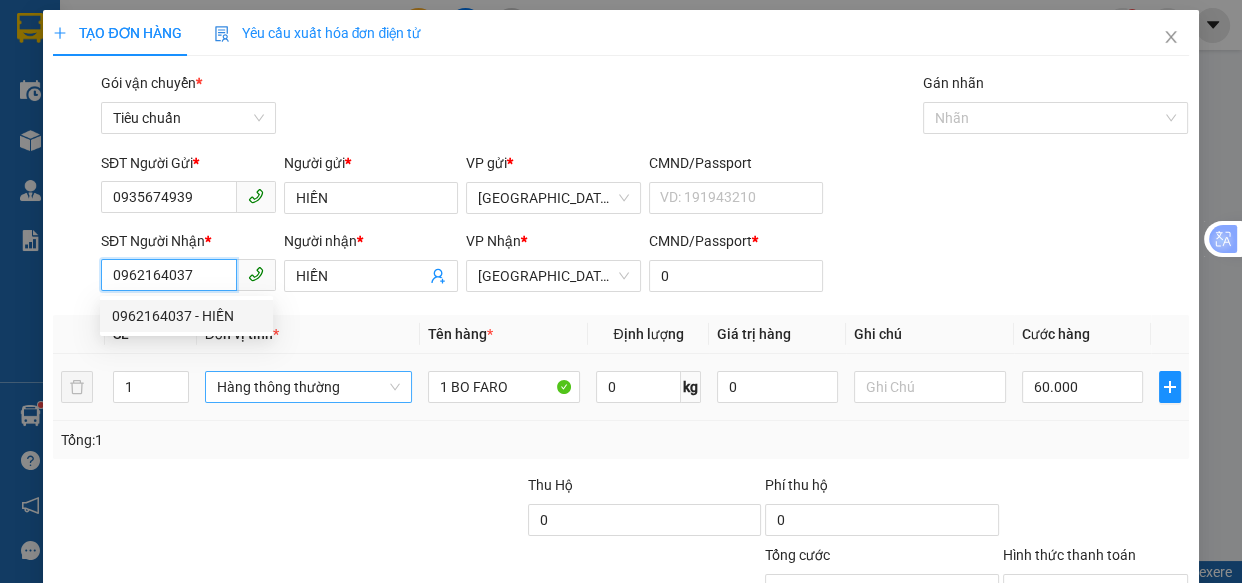 type on "50.000" 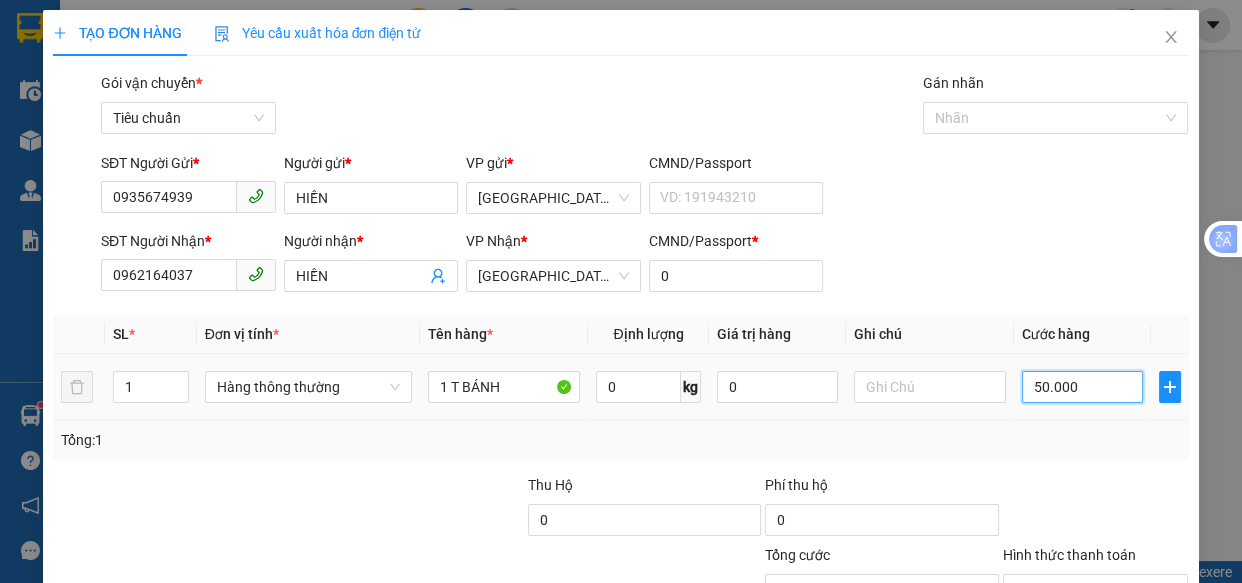 click on "50.000" at bounding box center (1082, 387) 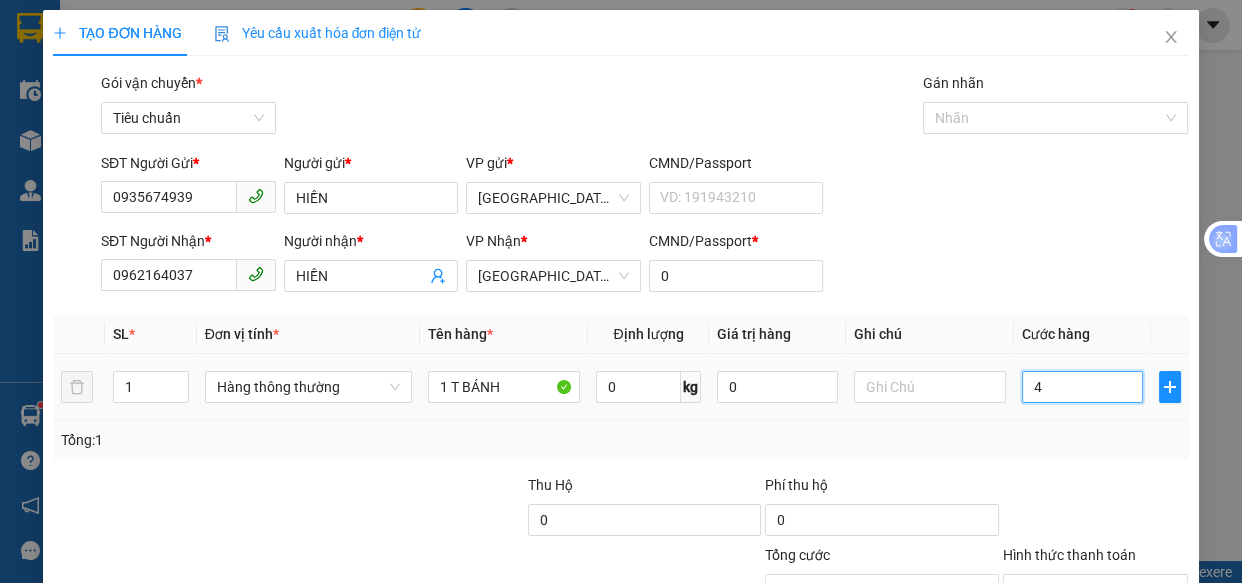 type on "40" 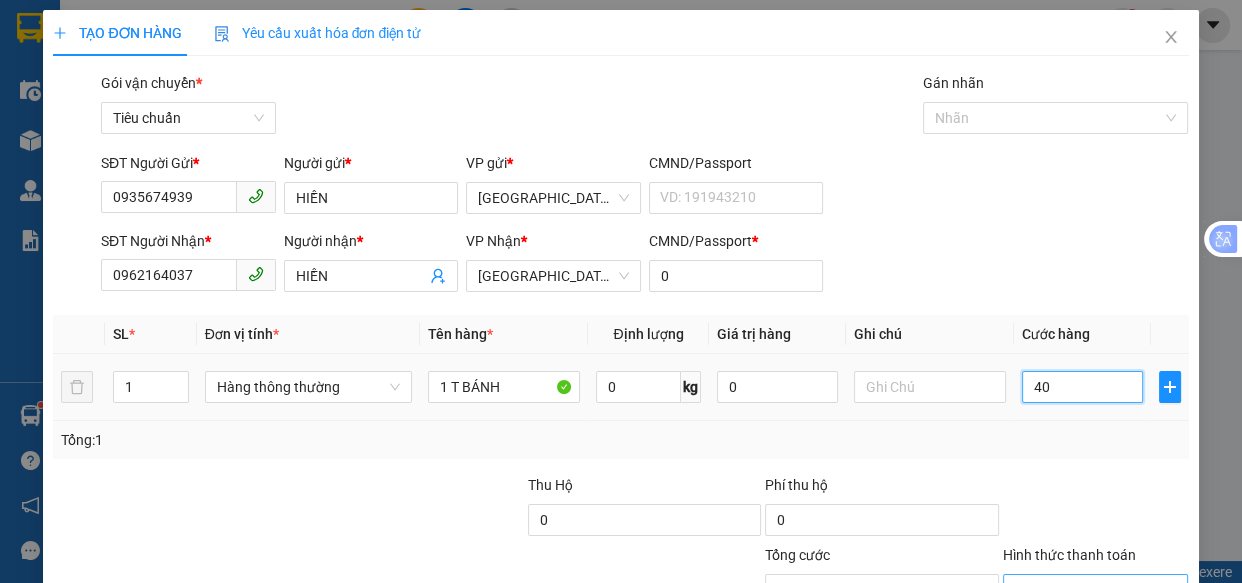 scroll, scrollTop: 156, scrollLeft: 0, axis: vertical 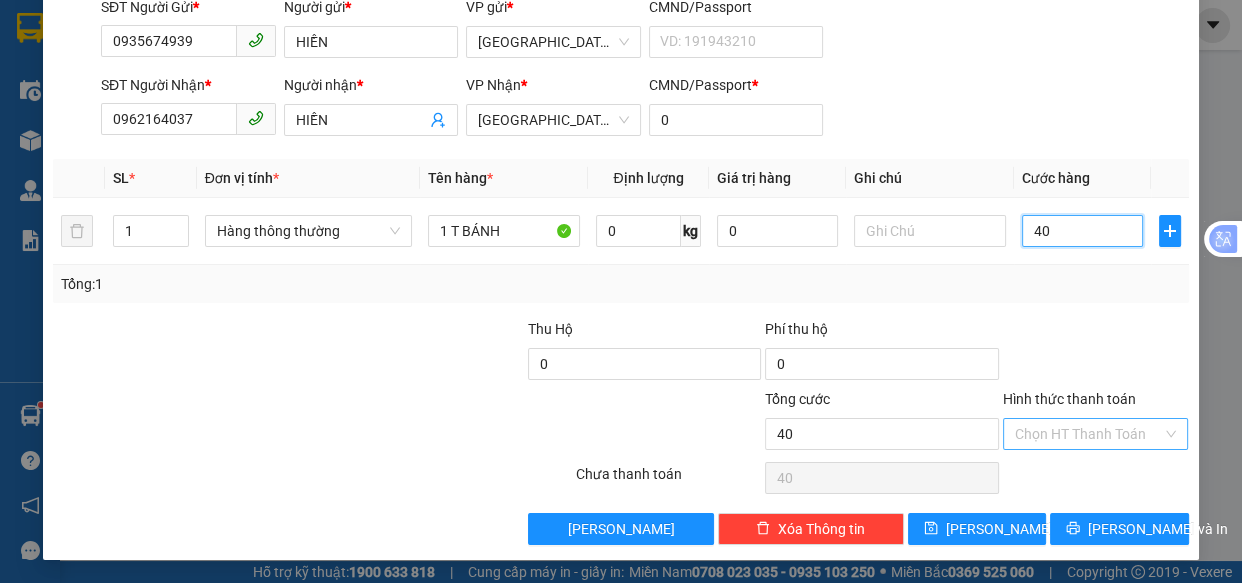 type on "40" 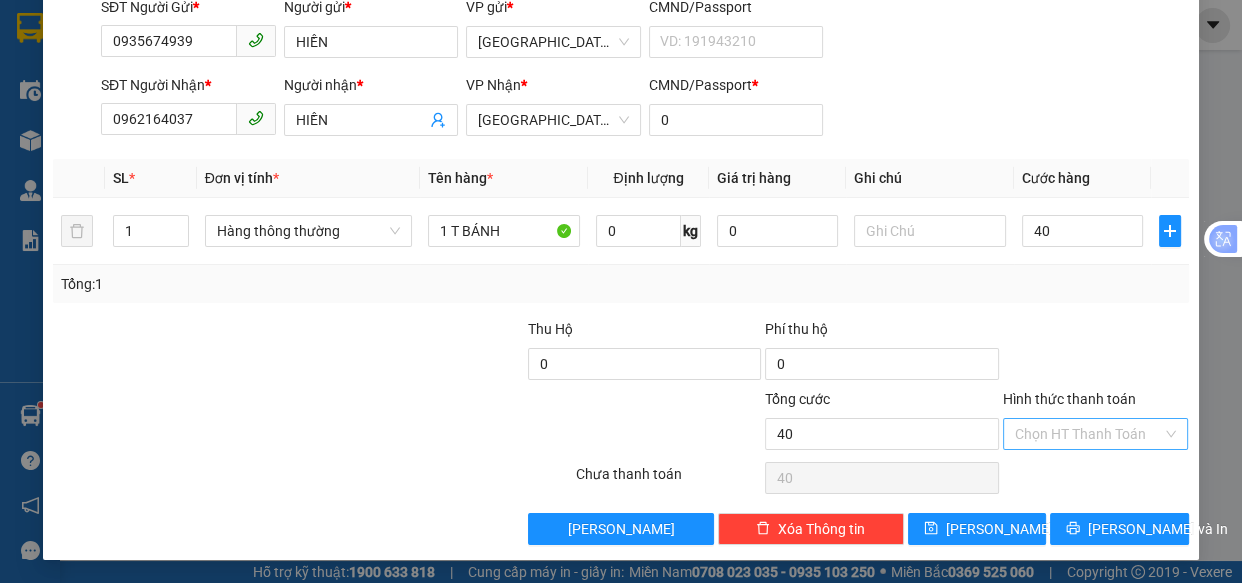 type on "40.000" 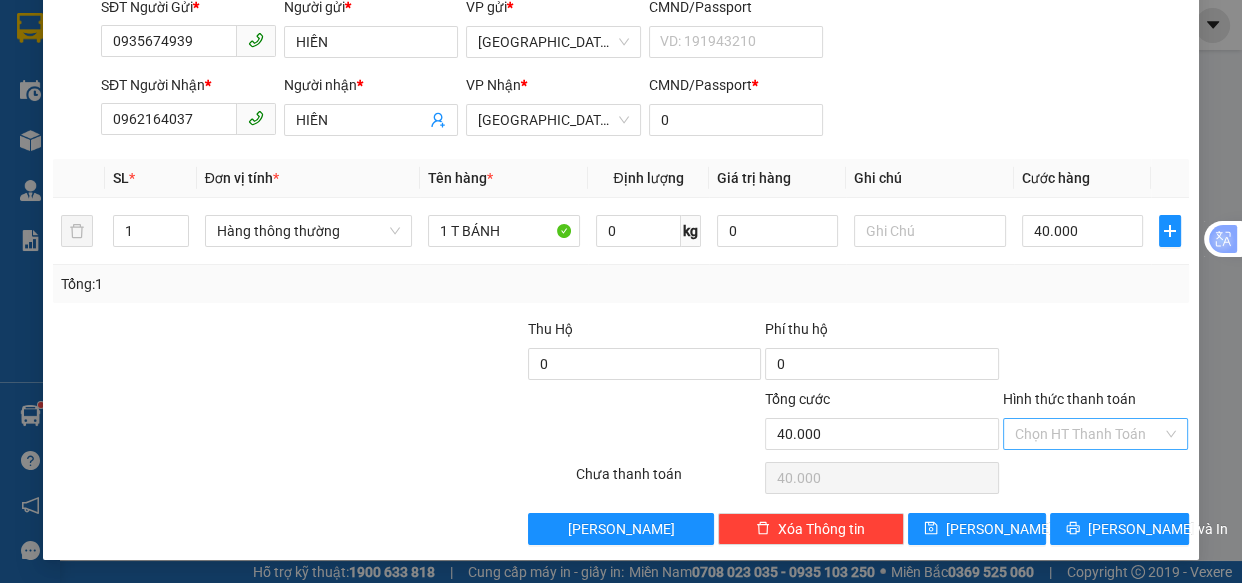 click on "Hình thức thanh toán" at bounding box center (1089, 434) 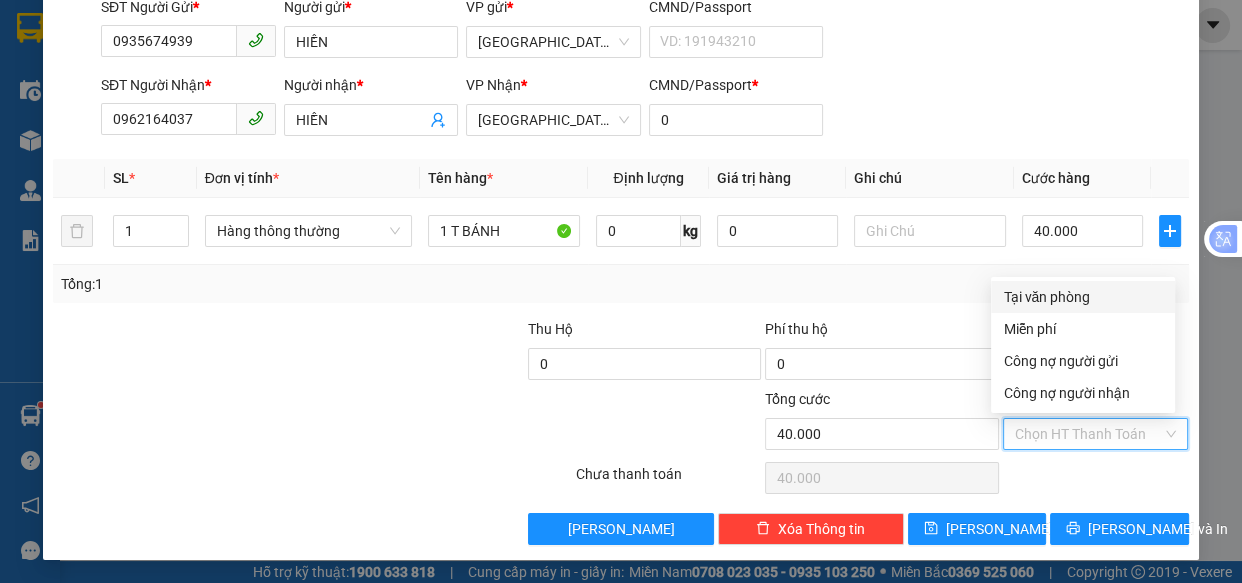 click on "Tại văn phòng" at bounding box center (1083, 297) 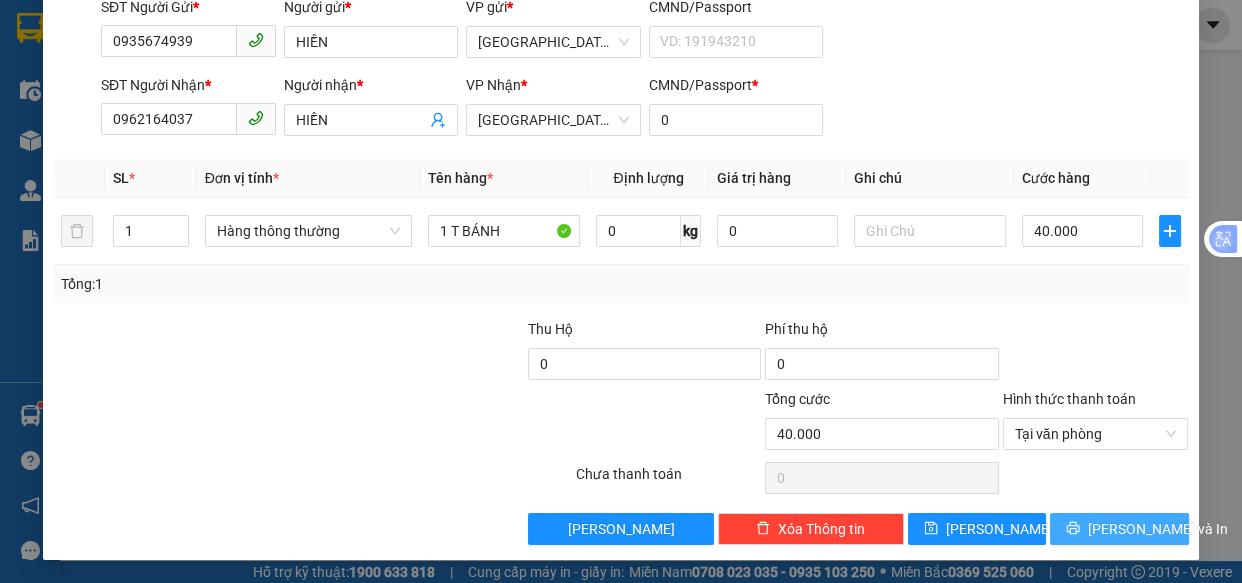 click on "[PERSON_NAME] và In" at bounding box center [1158, 529] 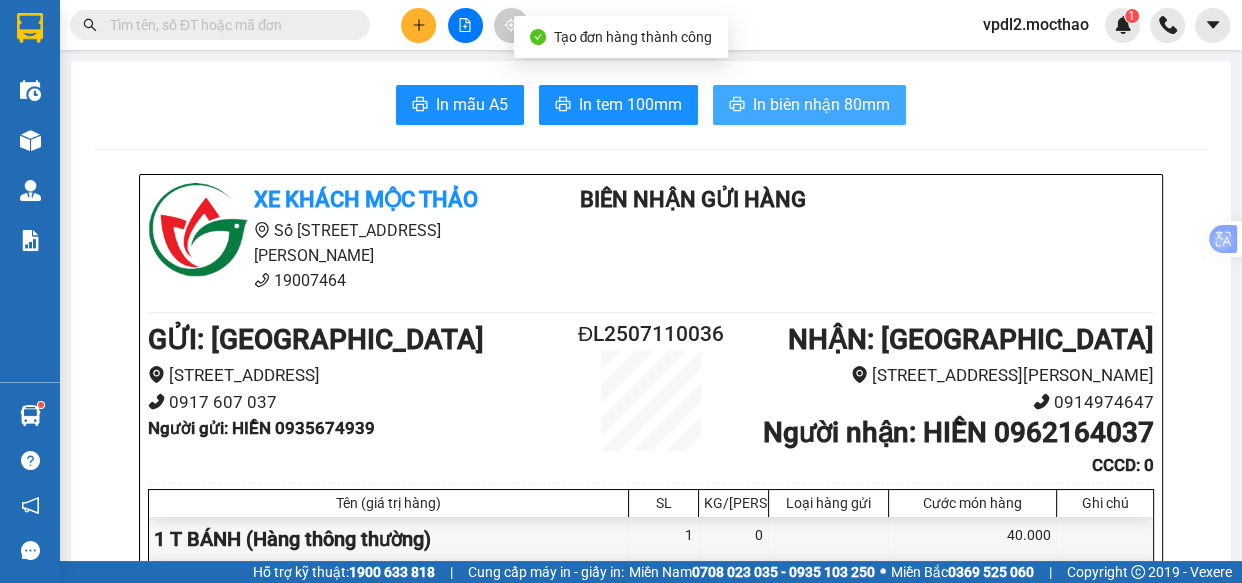 click on "In biên nhận 80mm" at bounding box center [821, 104] 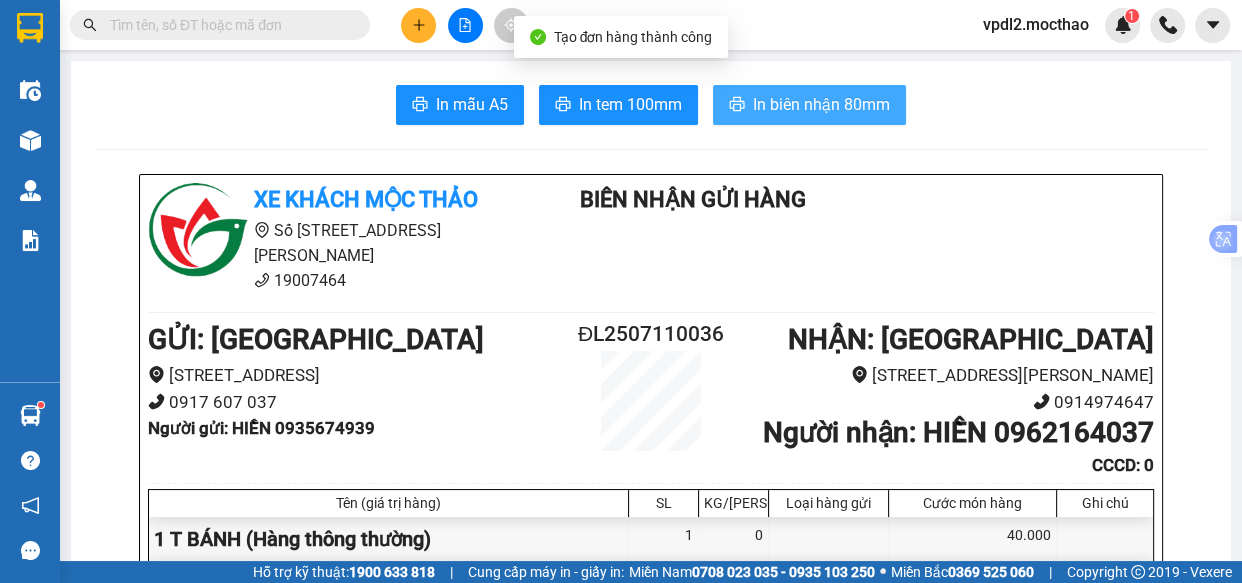 scroll, scrollTop: 0, scrollLeft: 0, axis: both 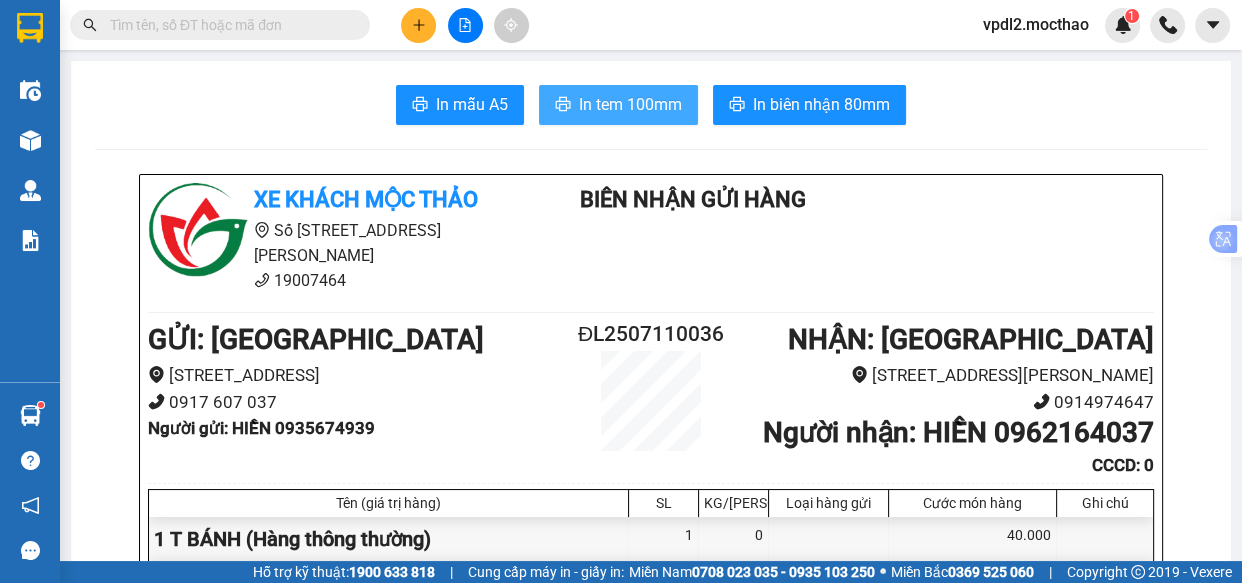 click on "In tem 100mm" at bounding box center (630, 104) 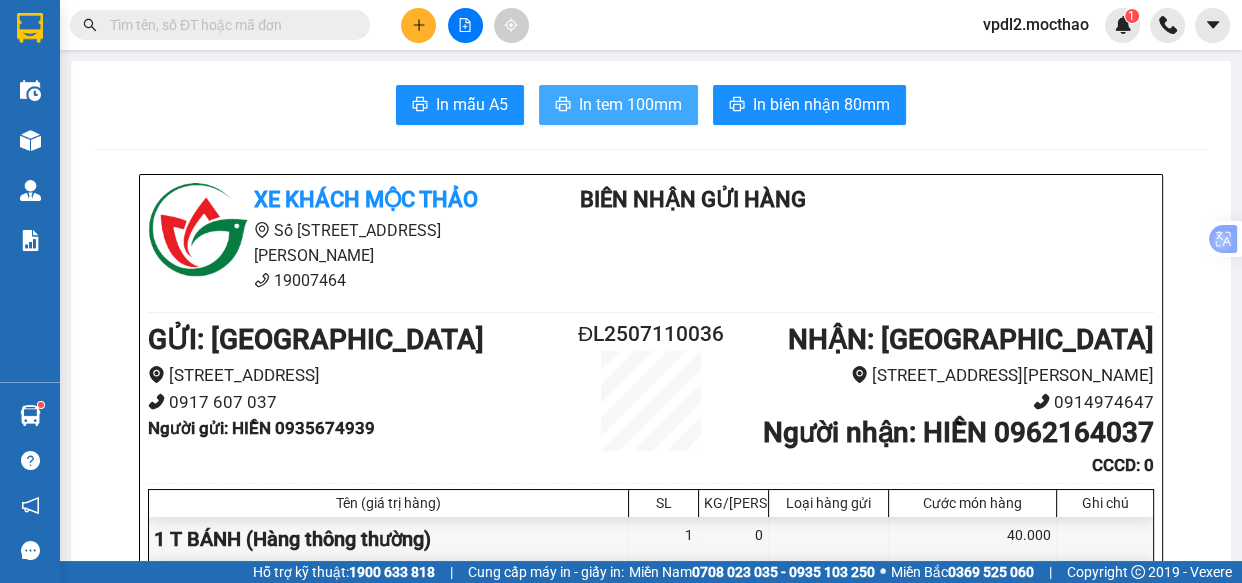 scroll, scrollTop: 0, scrollLeft: 0, axis: both 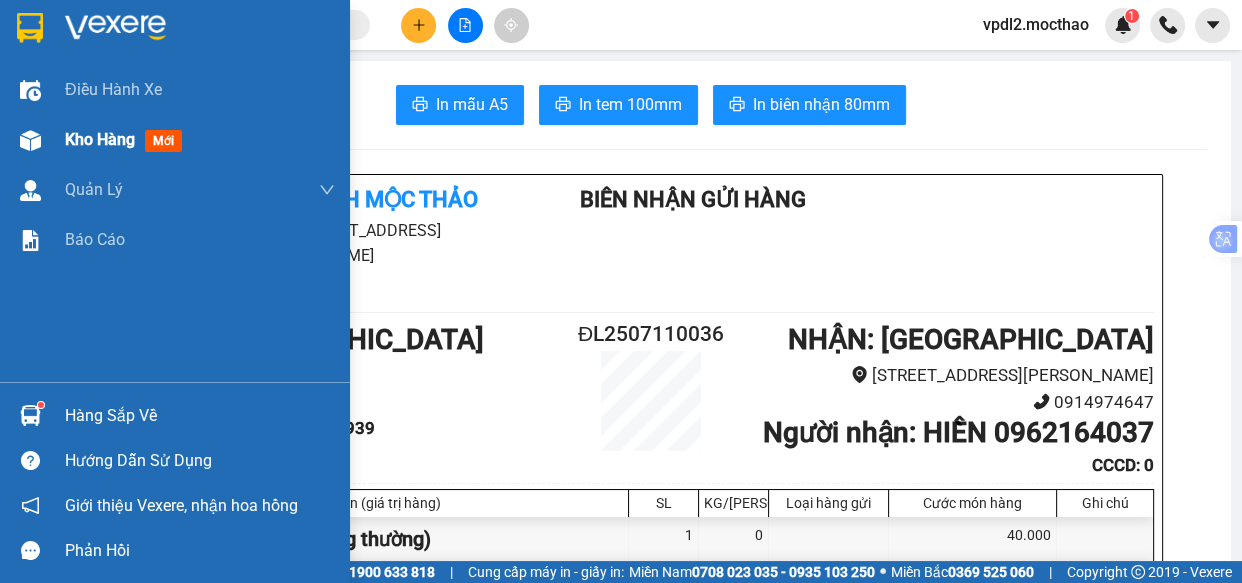 click on "Kho hàng" at bounding box center [100, 139] 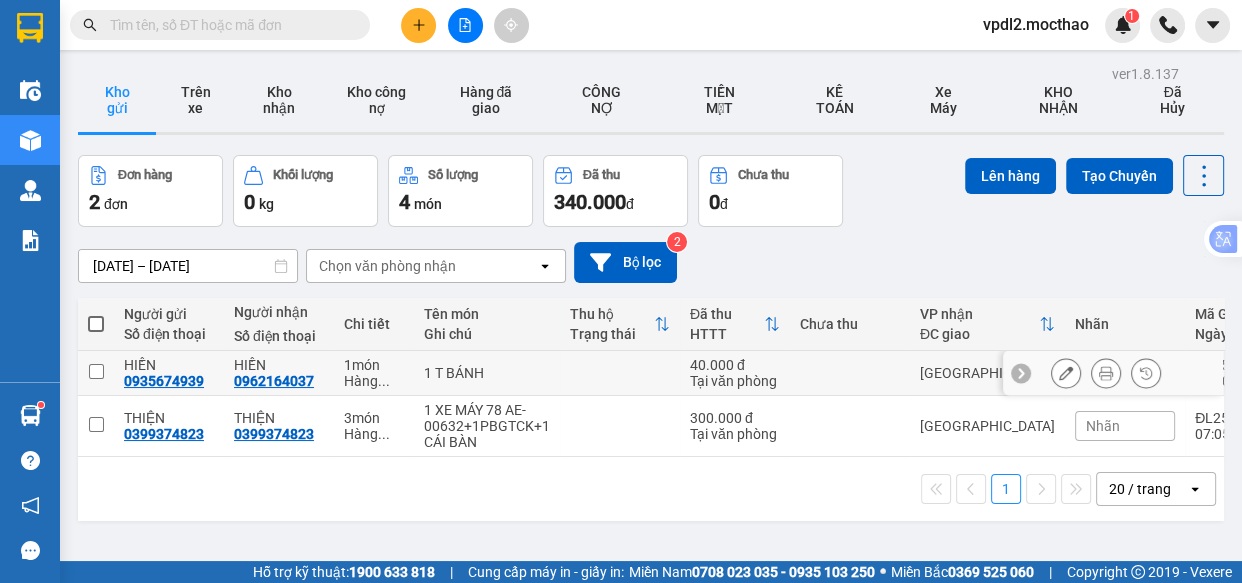 click at bounding box center [96, 371] 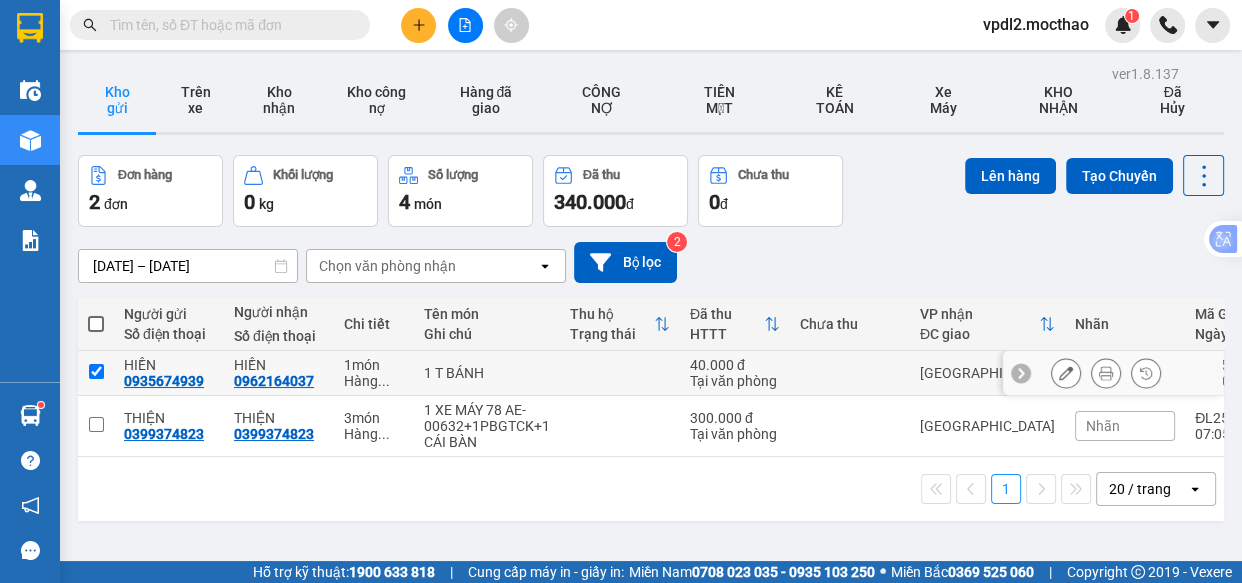 checkbox on "true" 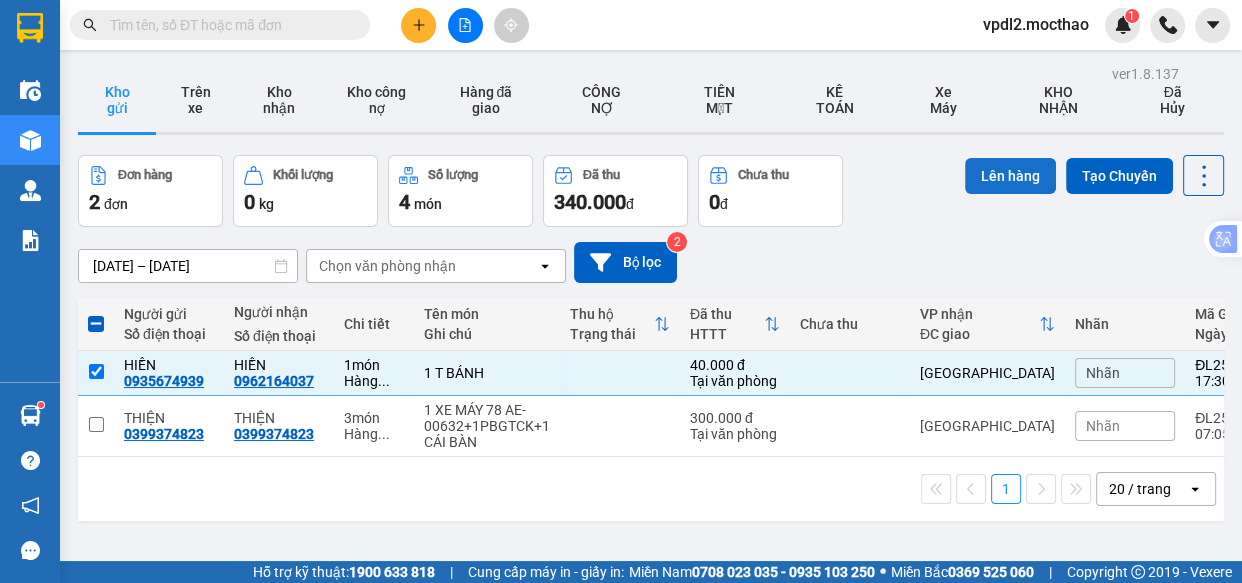 click on "Lên hàng" at bounding box center [1010, 176] 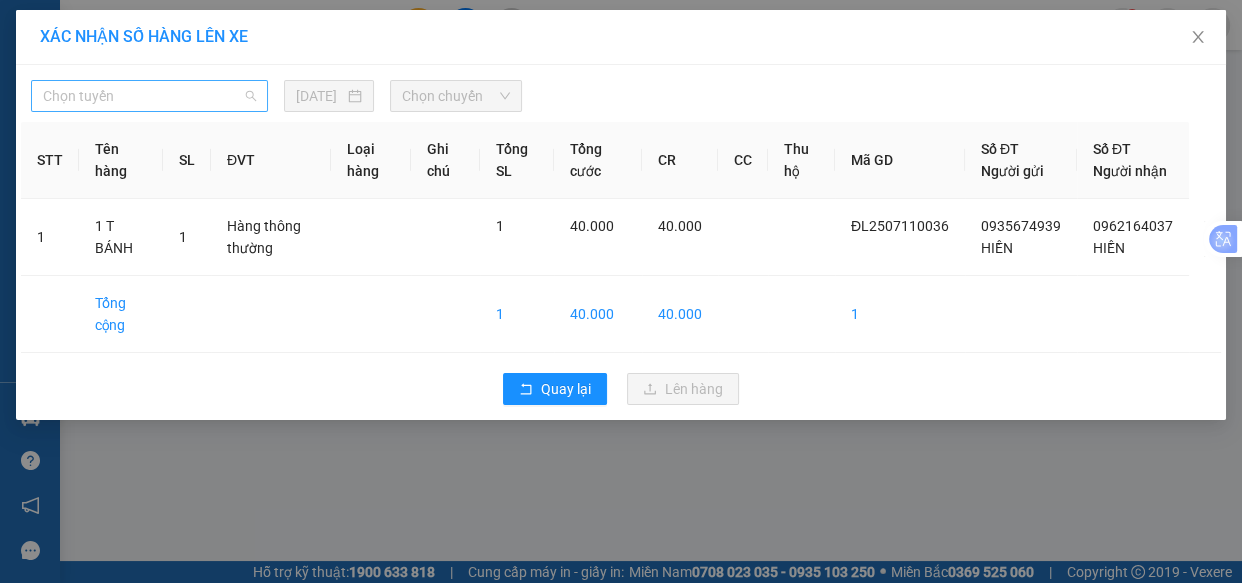 click on "Chọn tuyến" at bounding box center [149, 96] 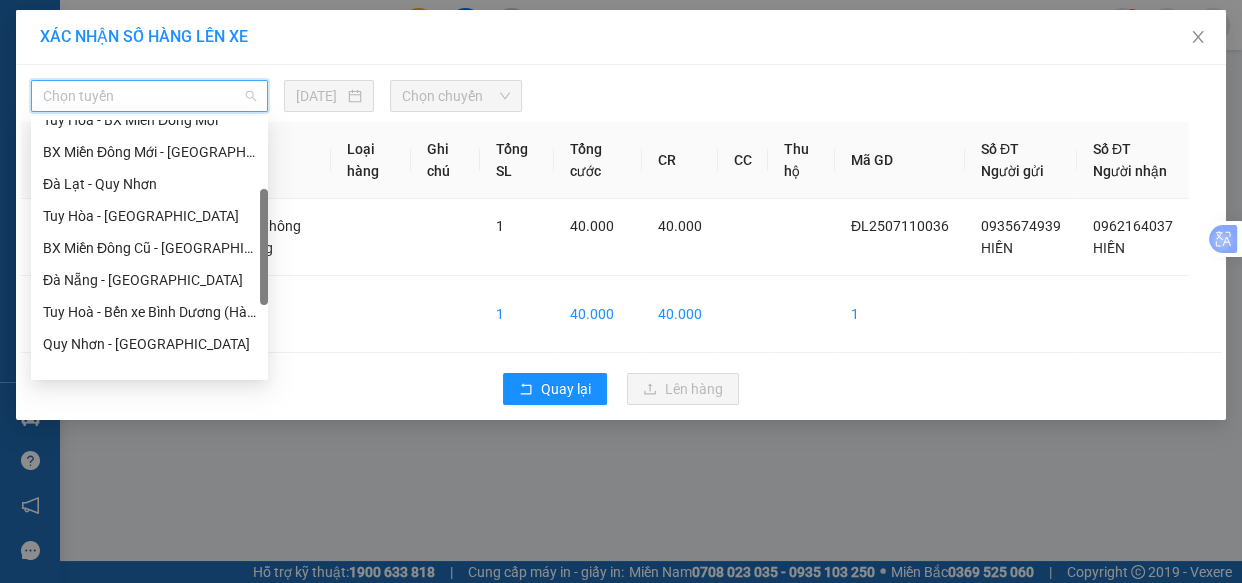 scroll, scrollTop: 272, scrollLeft: 0, axis: vertical 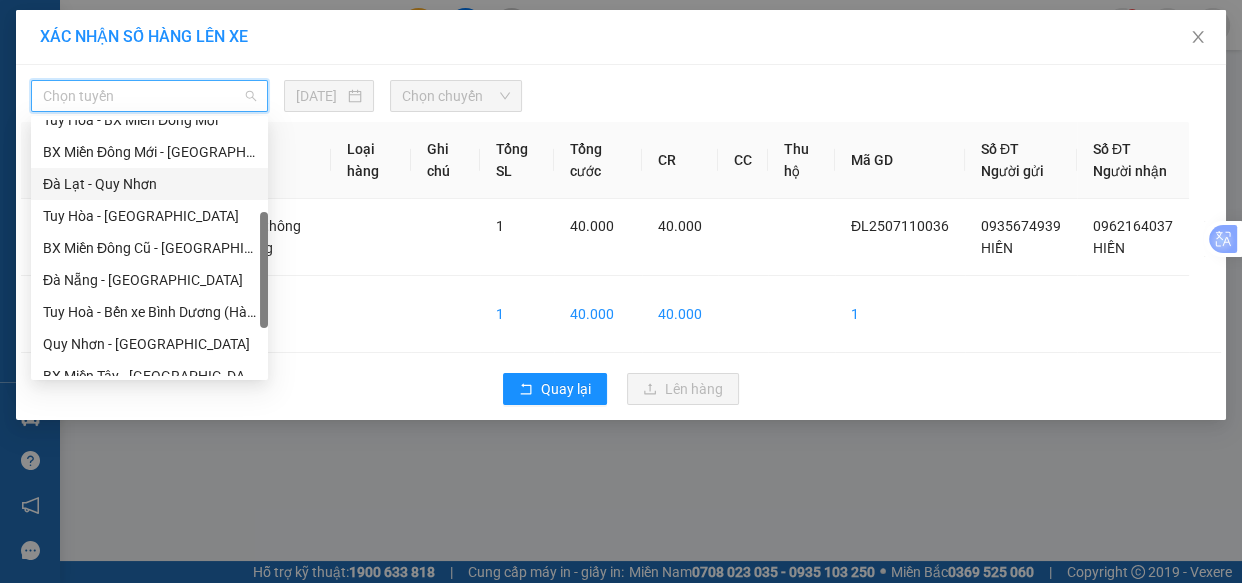 click on "Đà Lạt - Quy Nhơn" at bounding box center (149, 184) 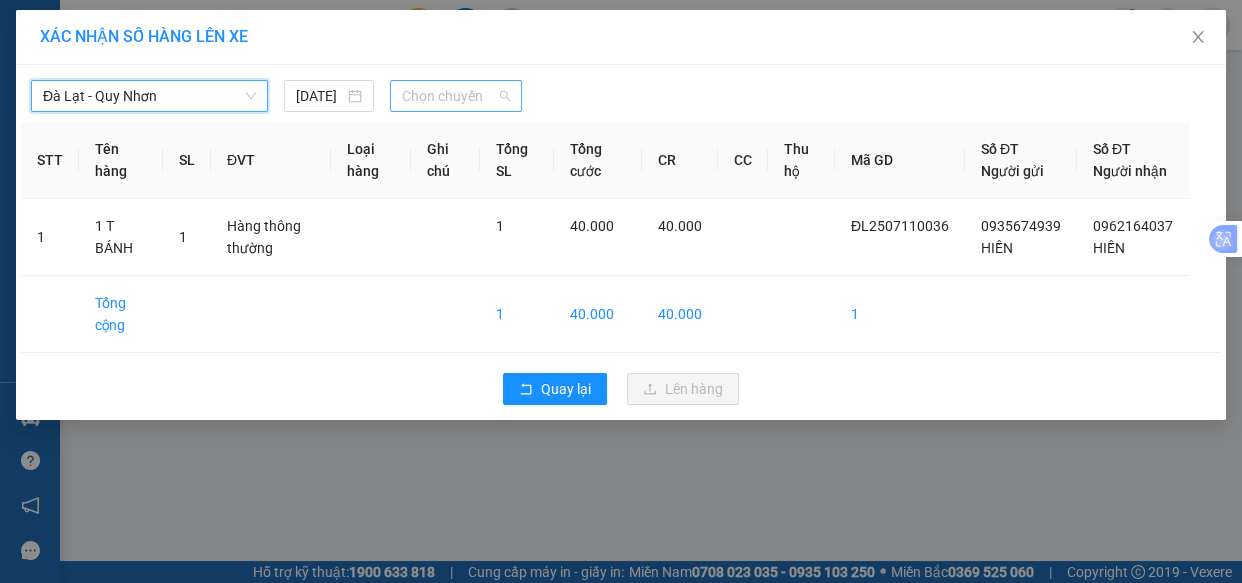 click on "Chọn chuyến" at bounding box center (456, 96) 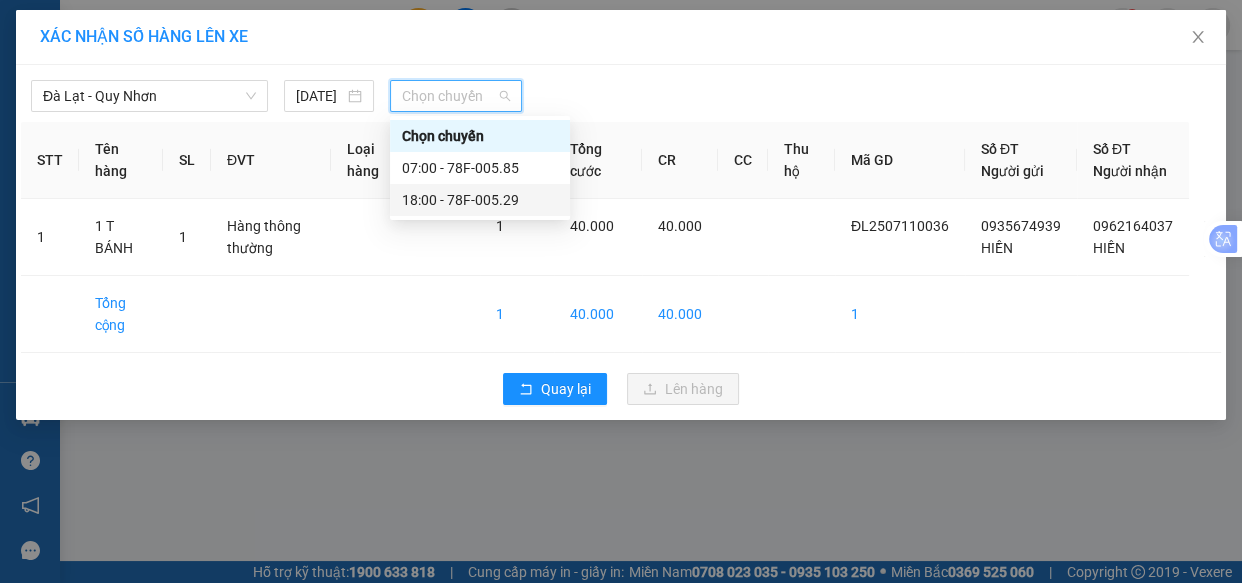 click on "18:00     - 78F-005.29" at bounding box center (480, 200) 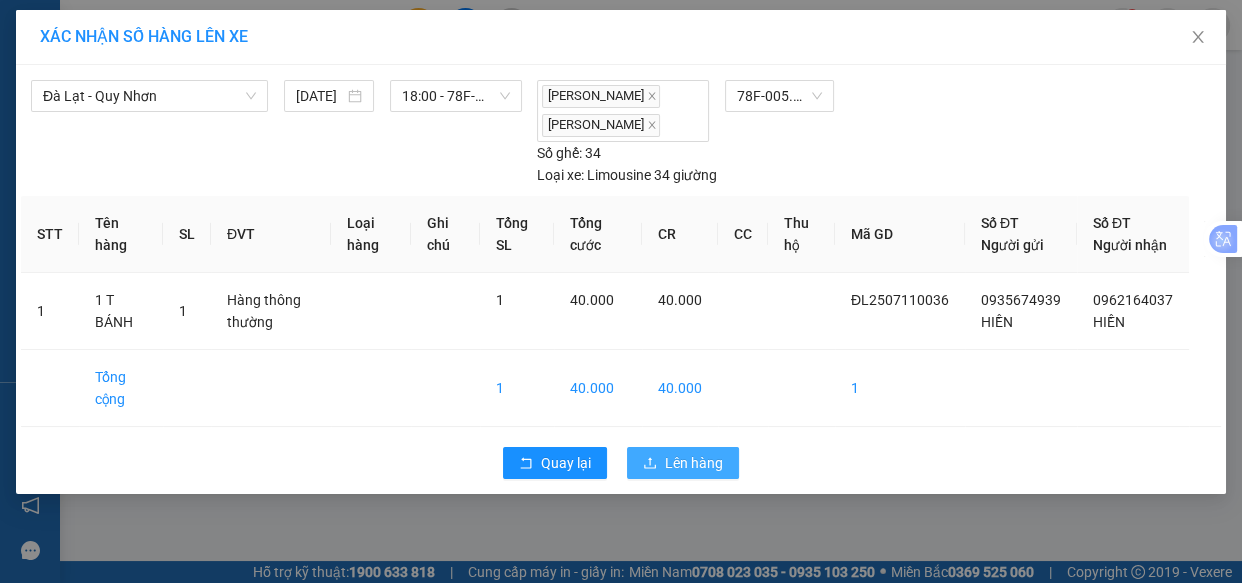 click on "Lên hàng" at bounding box center (694, 463) 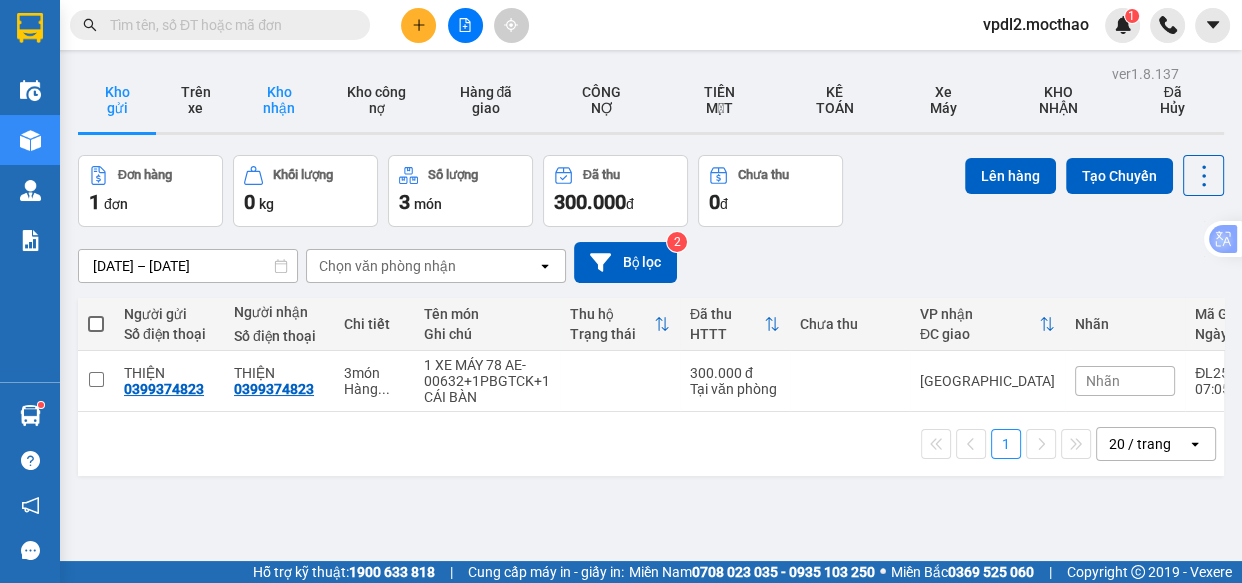 click on "Kho nhận" at bounding box center (278, 100) 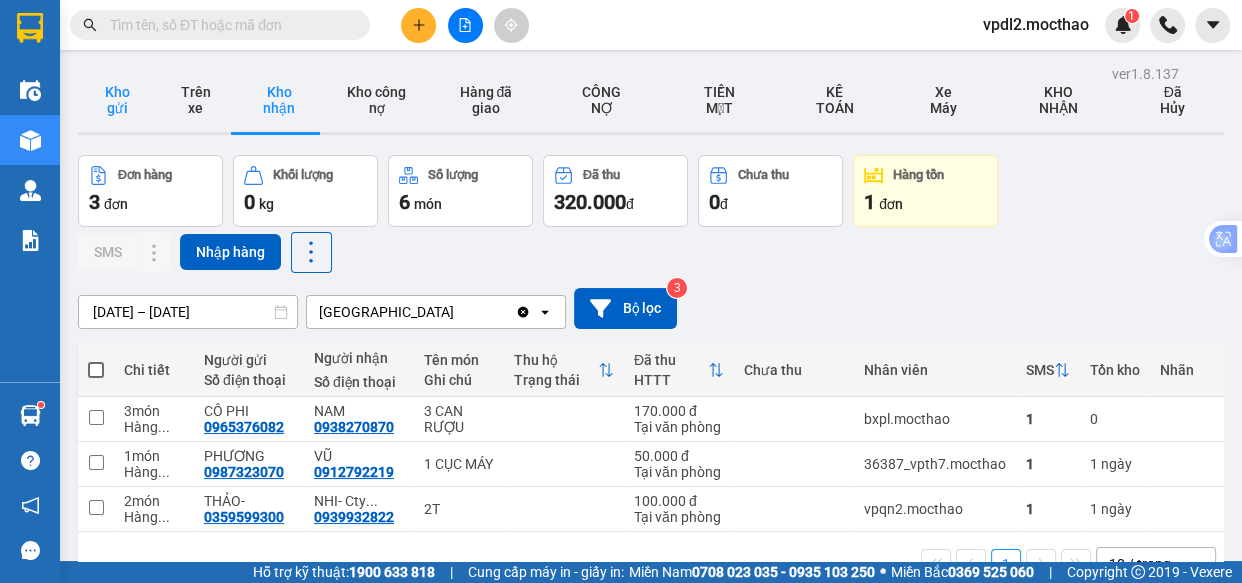 click on "Kho gửi" at bounding box center (117, 100) 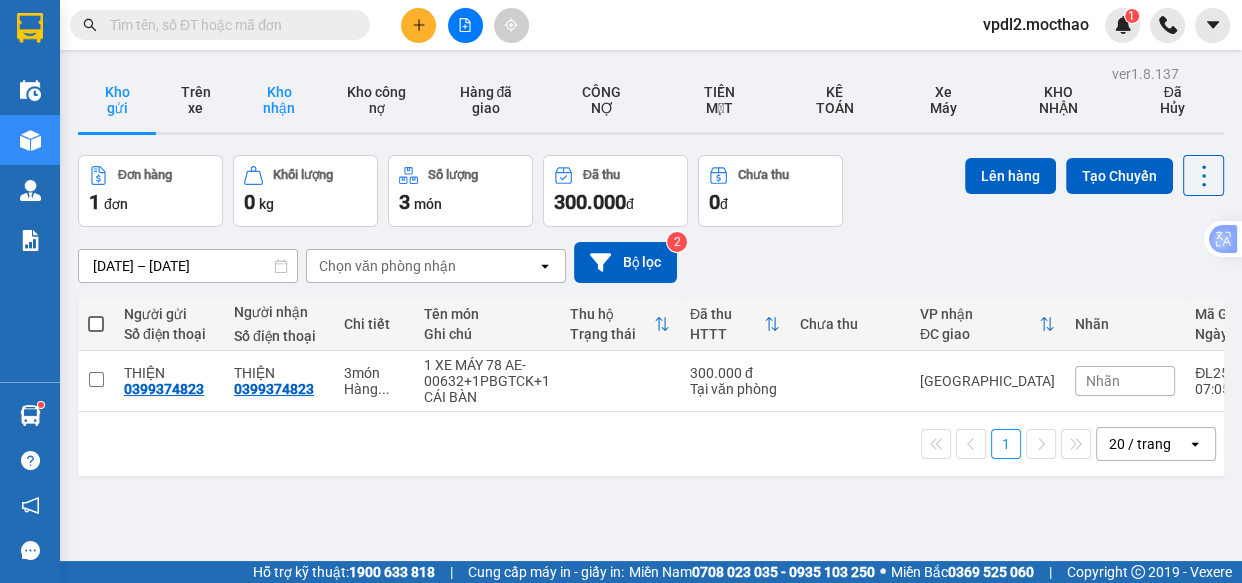 click on "Kho nhận" at bounding box center [278, 100] 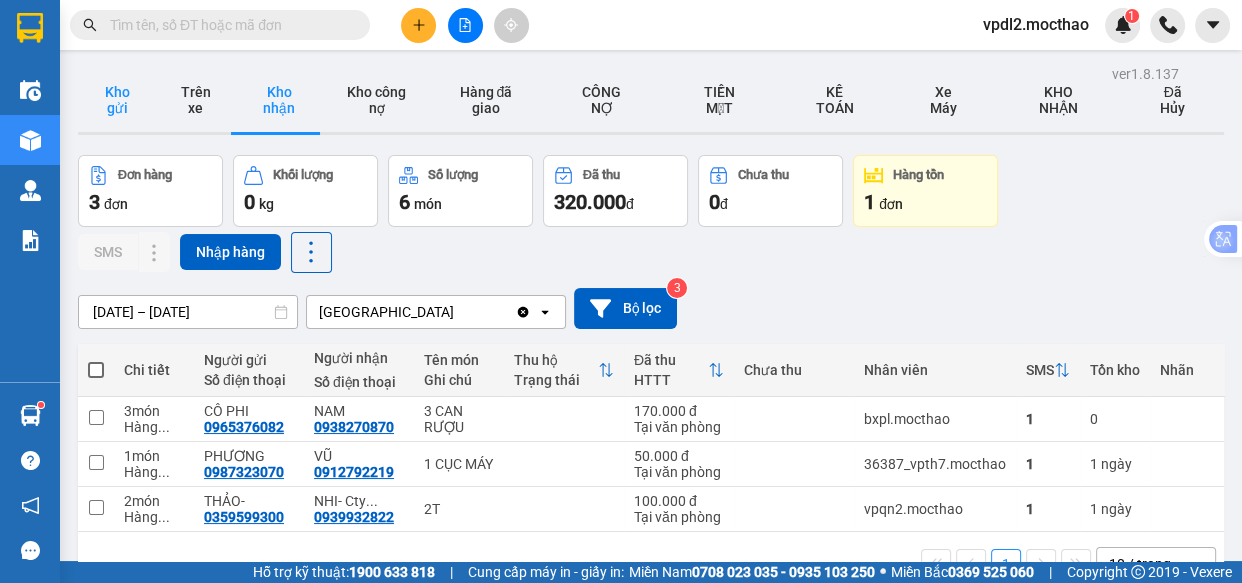 click on "Kho gửi" at bounding box center (117, 100) 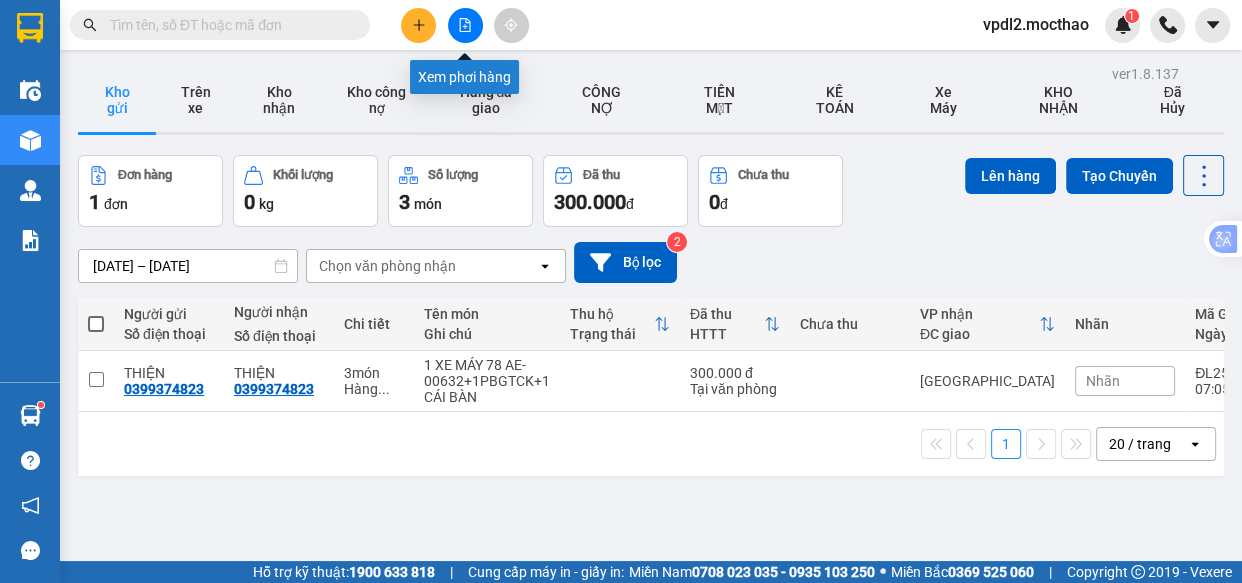 click 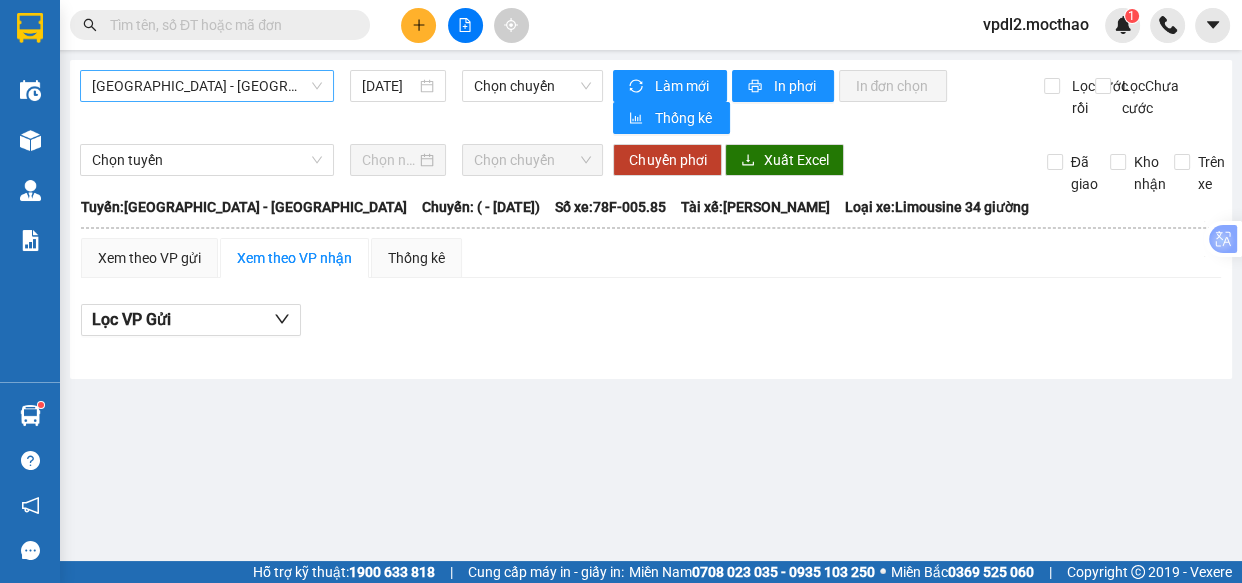 click on "[GEOGRAPHIC_DATA] - [GEOGRAPHIC_DATA]" at bounding box center [207, 86] 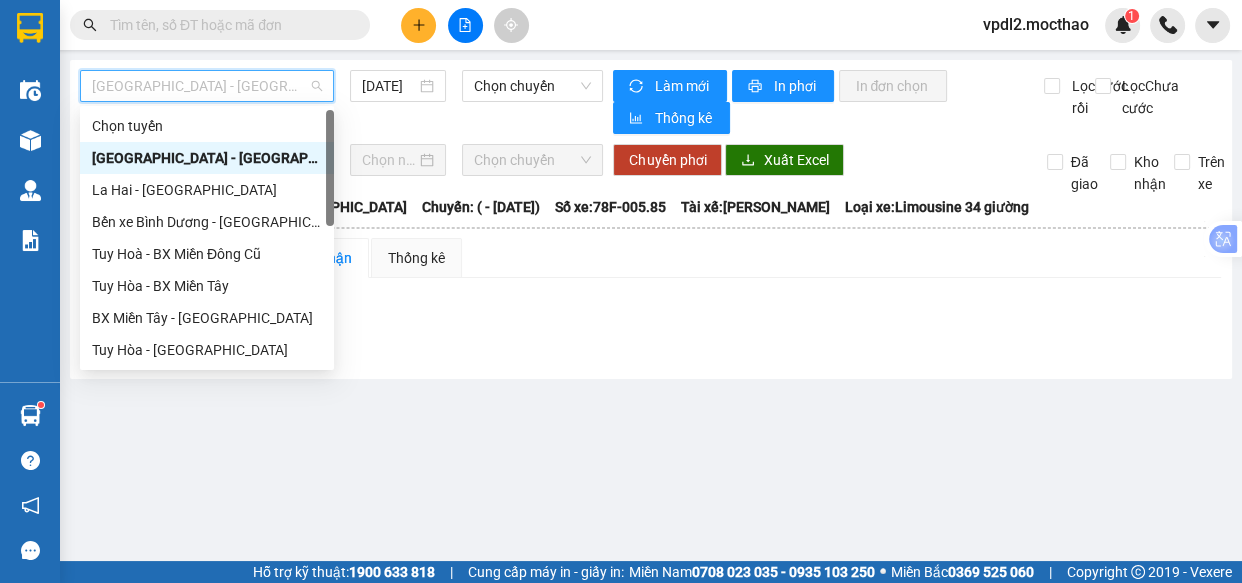 scroll, scrollTop: 181, scrollLeft: 0, axis: vertical 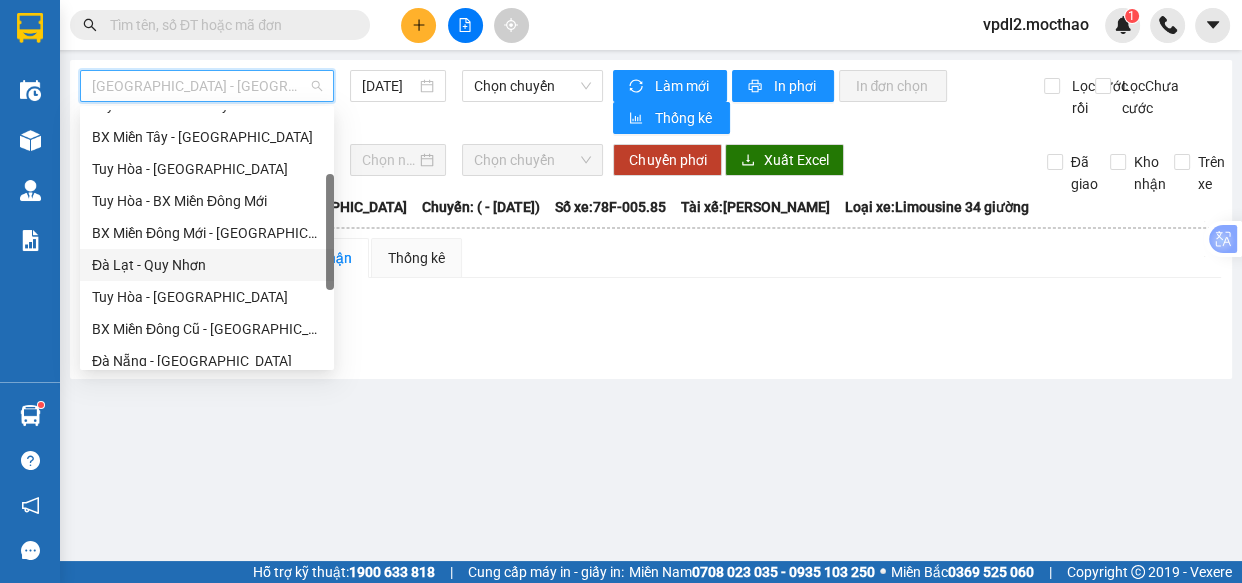 click on "Đà Lạt - Quy Nhơn" at bounding box center [207, 265] 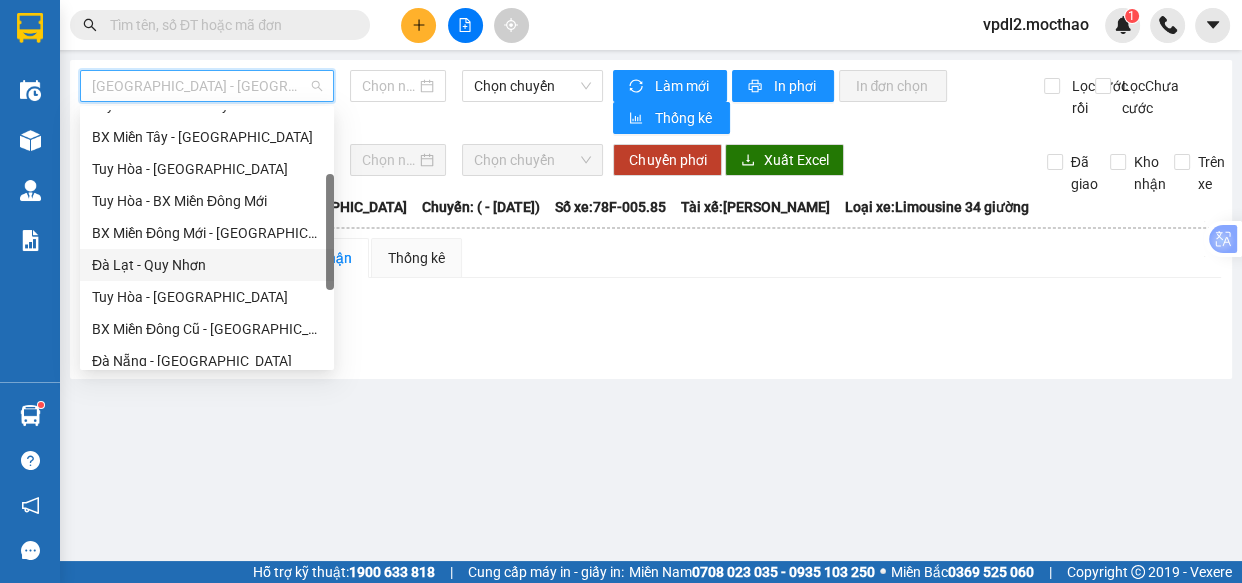 type on "[DATE]" 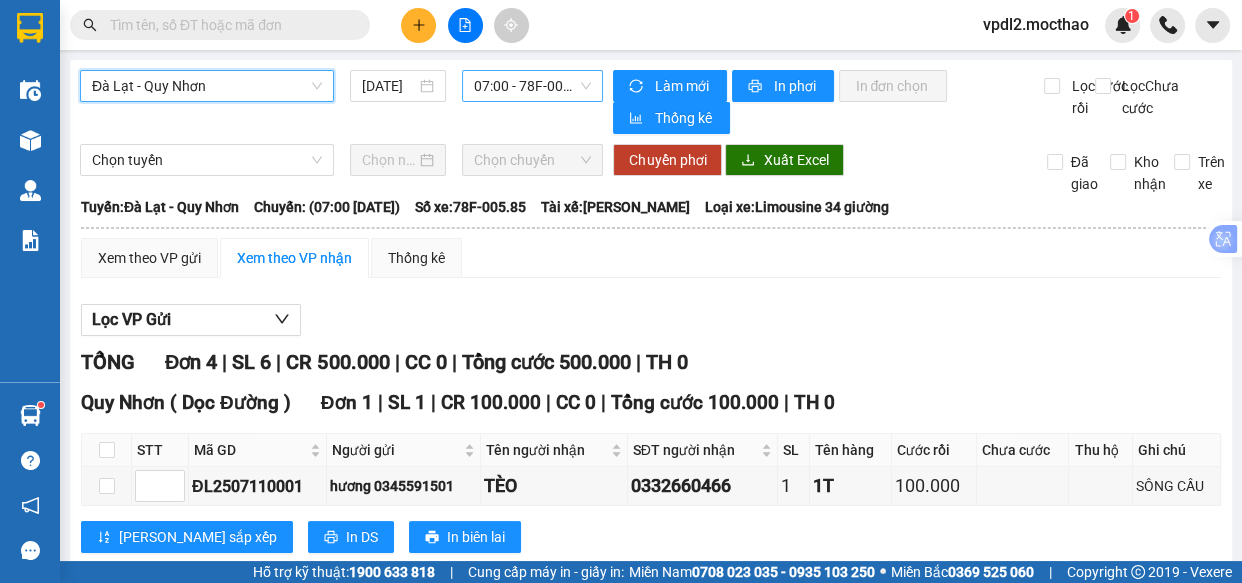 click on "07:00     - 78F-005.85" at bounding box center (532, 86) 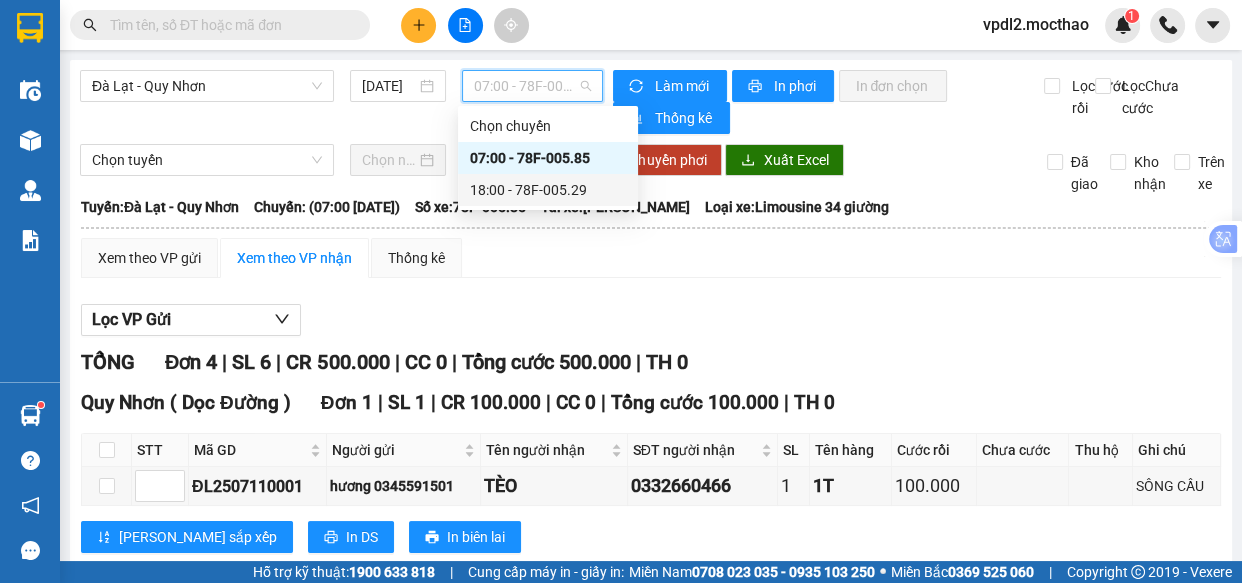 click on "18:00     - 78F-005.29" at bounding box center [548, 190] 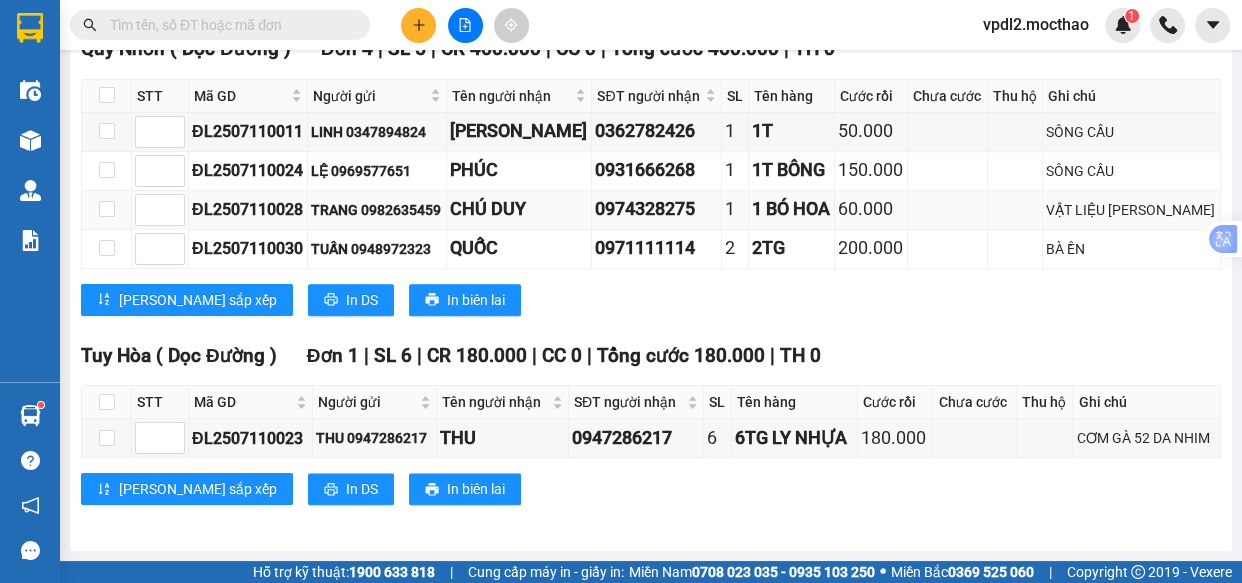 scroll, scrollTop: 1700, scrollLeft: 0, axis: vertical 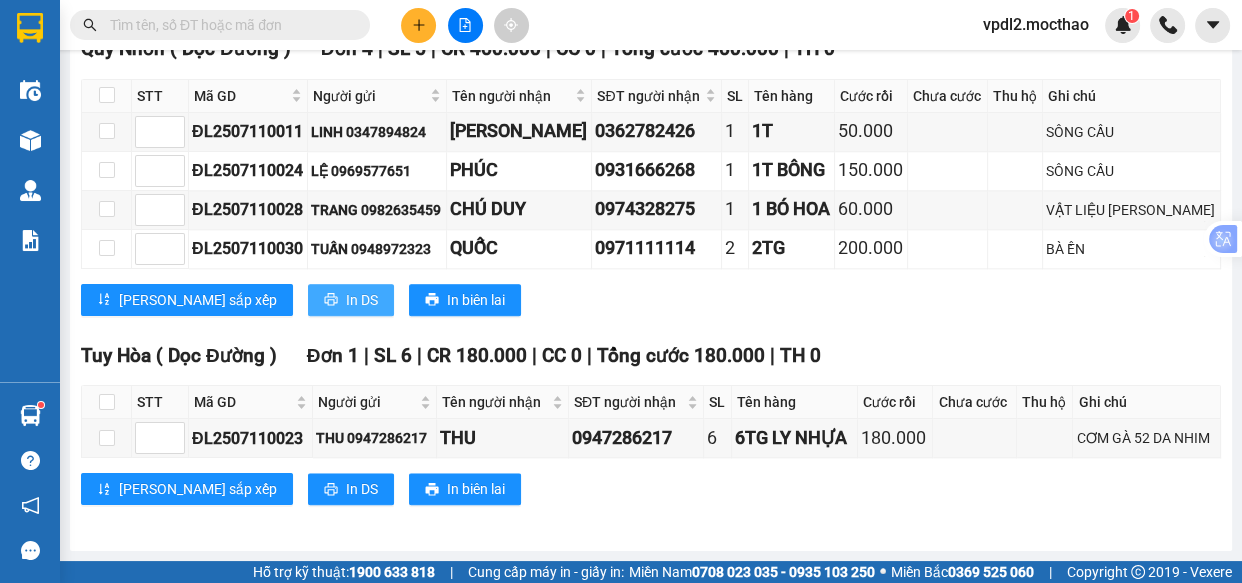click on "In DS" at bounding box center (362, 300) 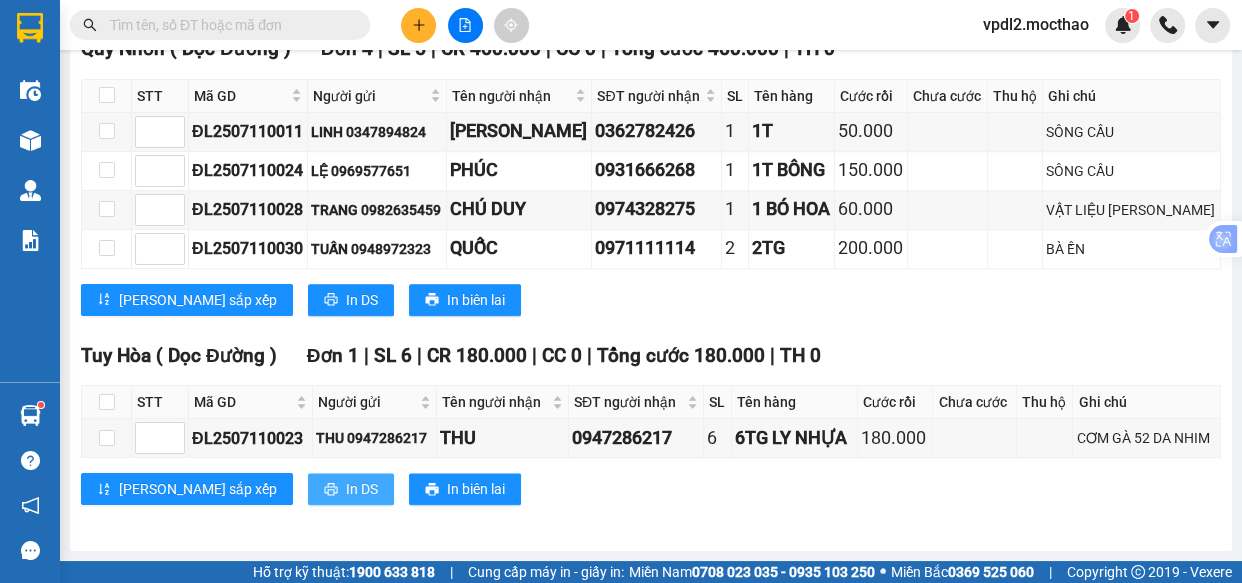 click on "In DS" at bounding box center [362, 489] 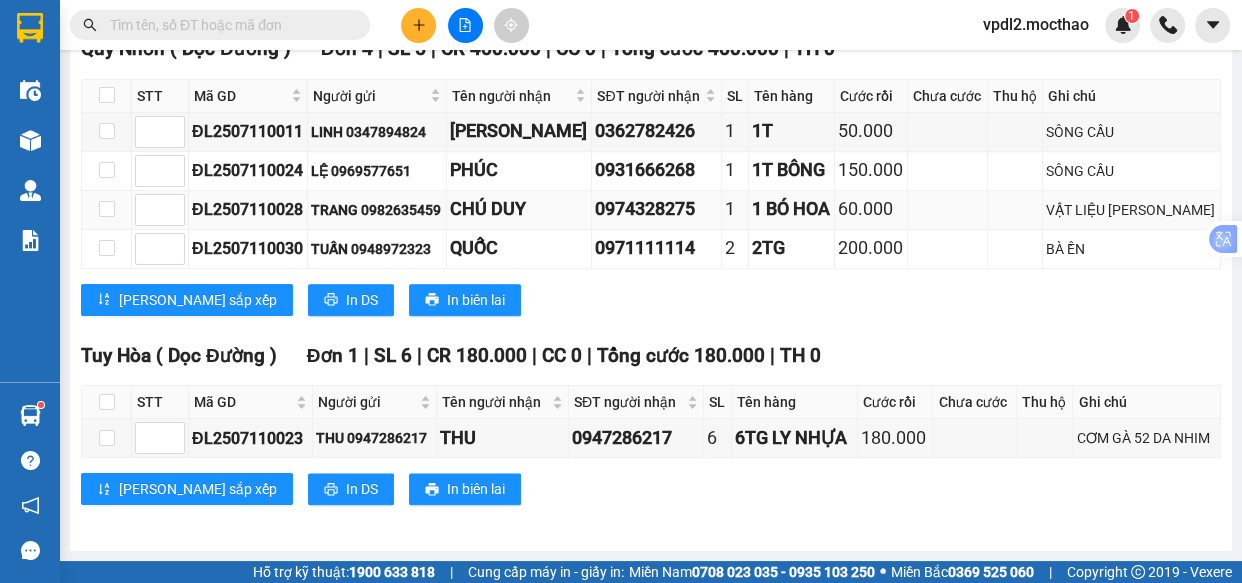 scroll, scrollTop: 1700, scrollLeft: 0, axis: vertical 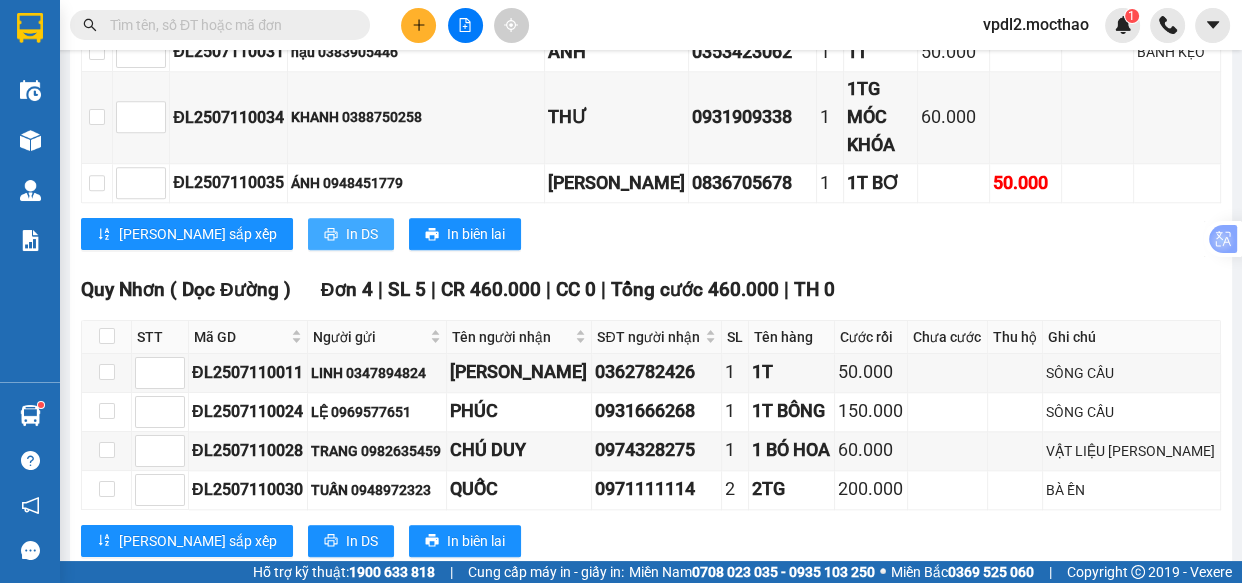 click on "In DS" at bounding box center [362, 234] 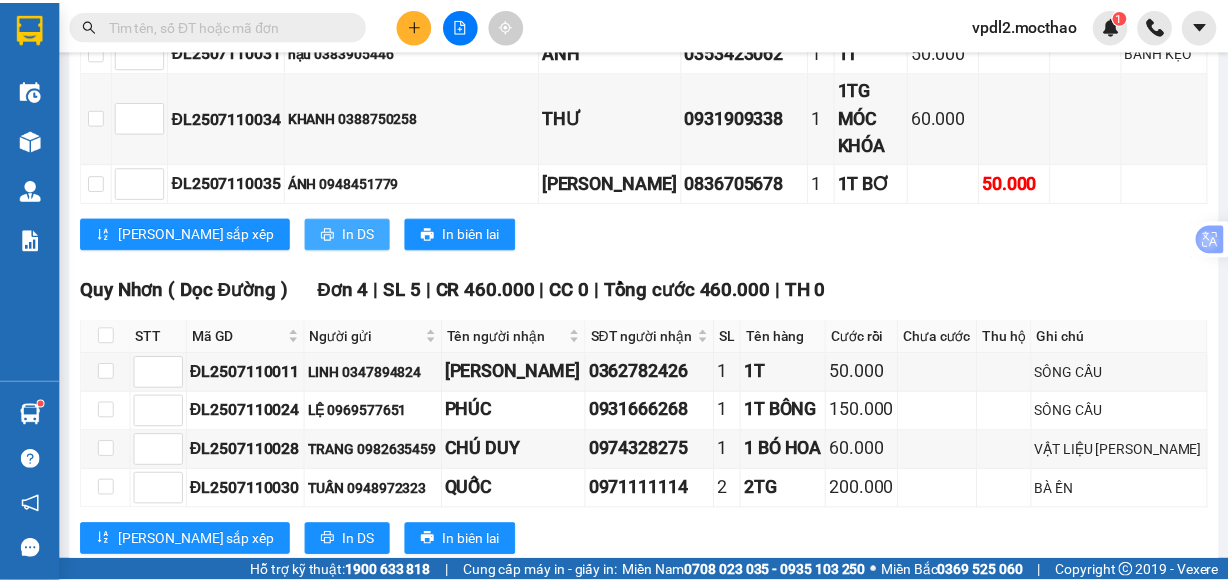 scroll, scrollTop: 0, scrollLeft: 0, axis: both 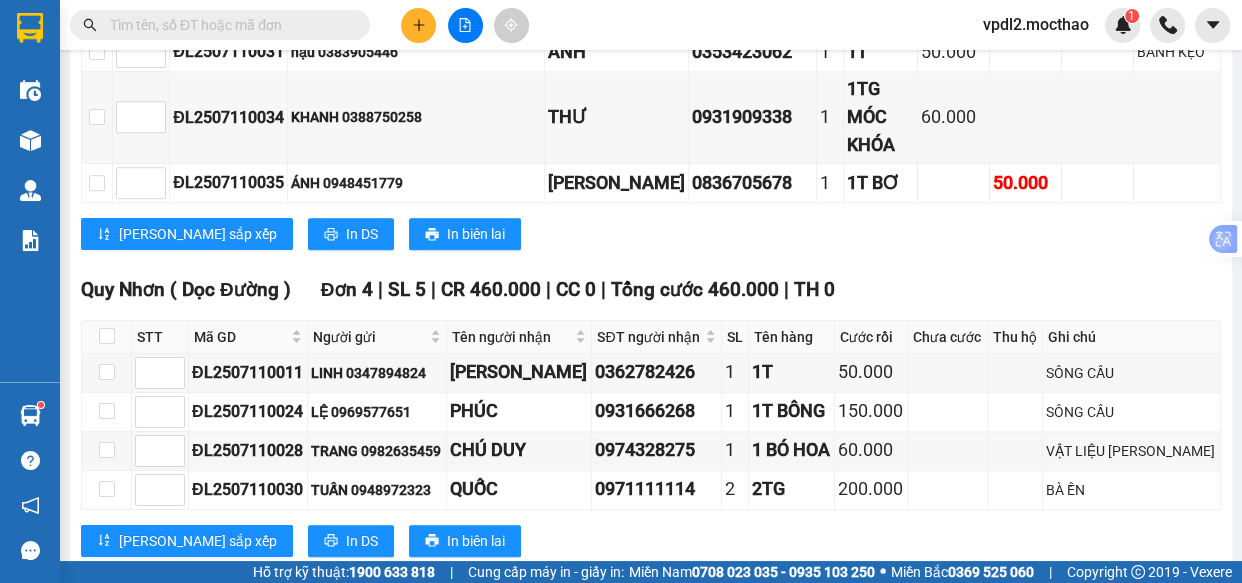 click on "In DS" at bounding box center (362, -468) 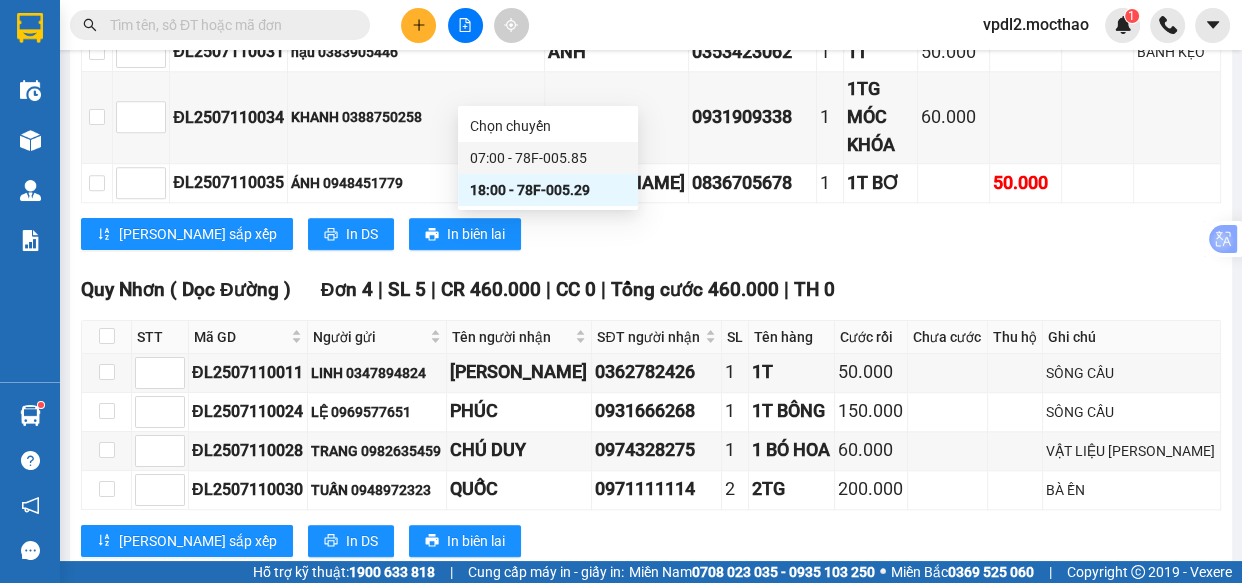 click on "07:00     - 78F-005.85" at bounding box center [548, 158] 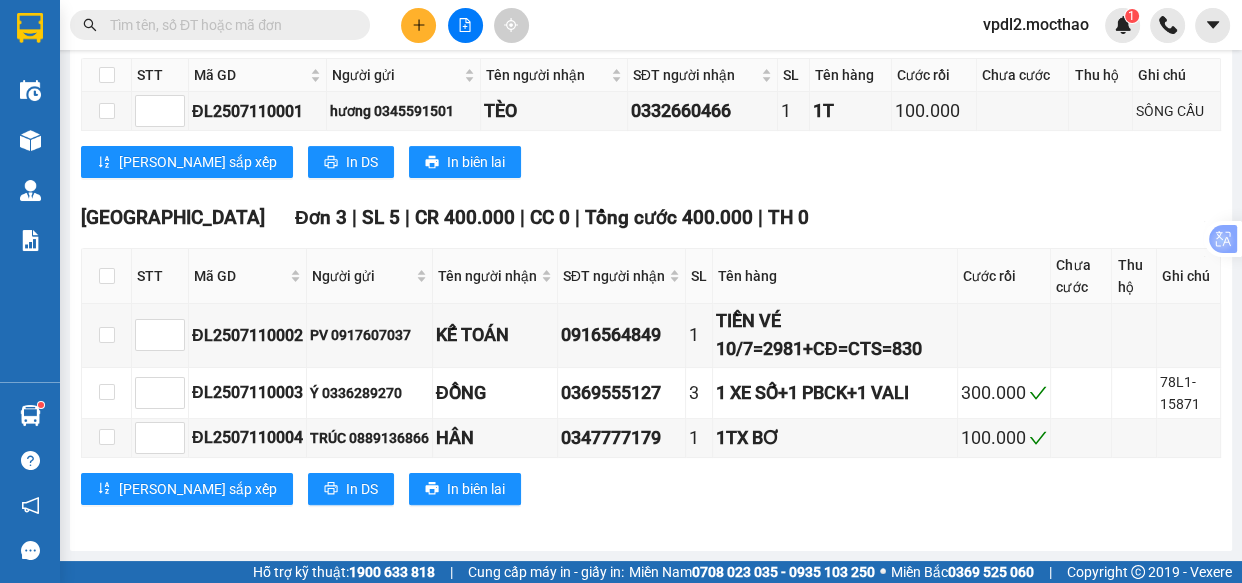 click on "Xem theo VP gửi" at bounding box center [149, -117] 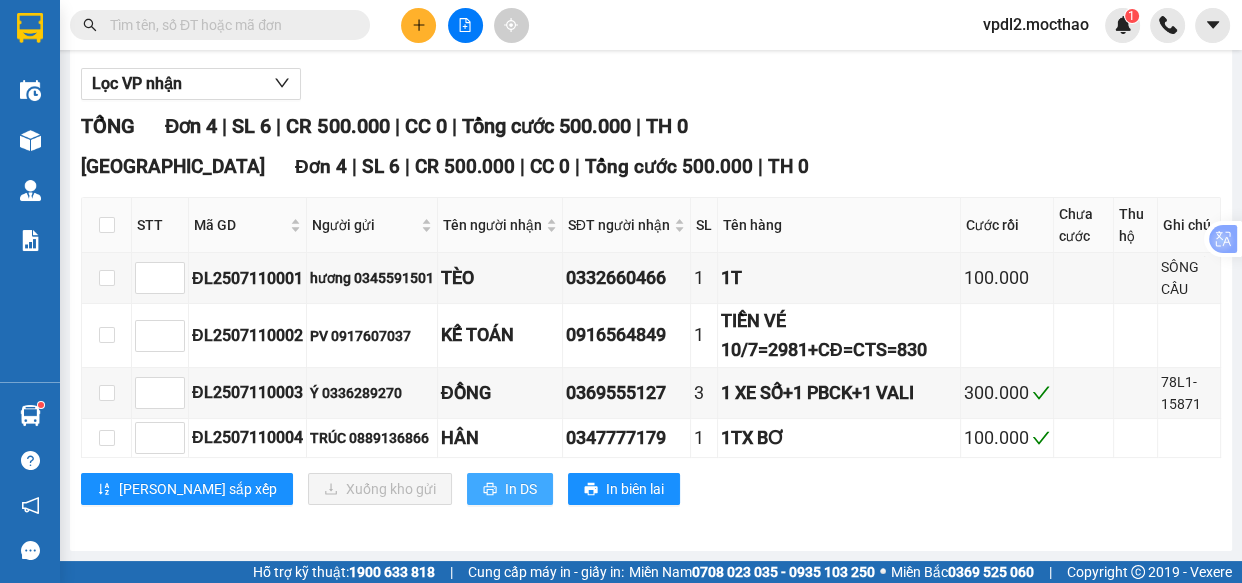 click on "In DS" at bounding box center [521, 489] 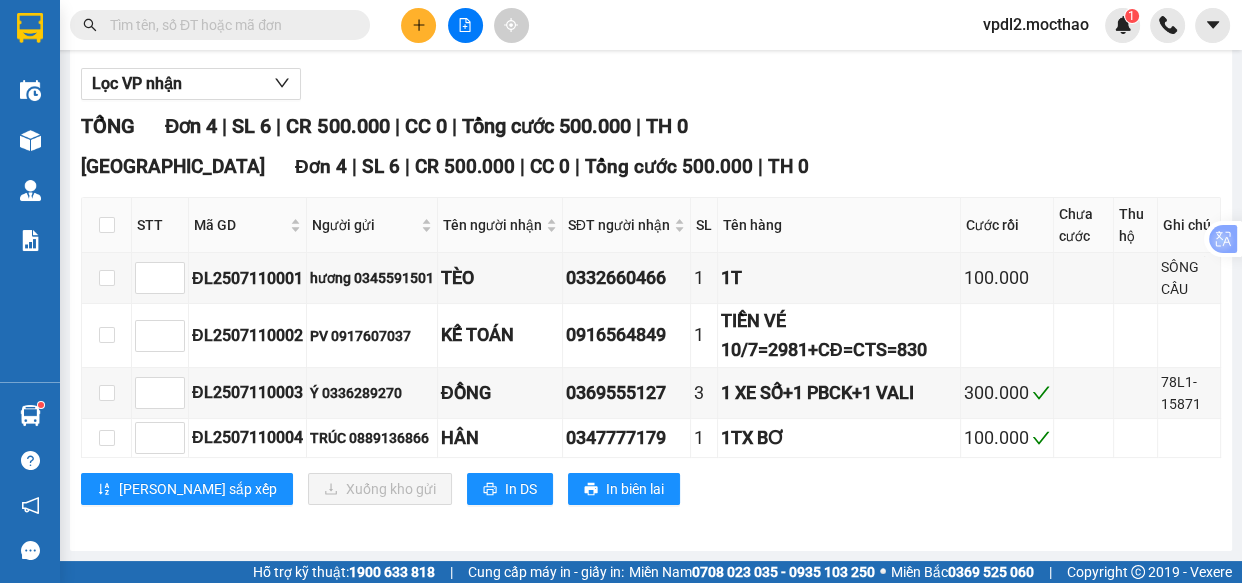 click on "07:00     - 78F-005.85" at bounding box center [532, -150] 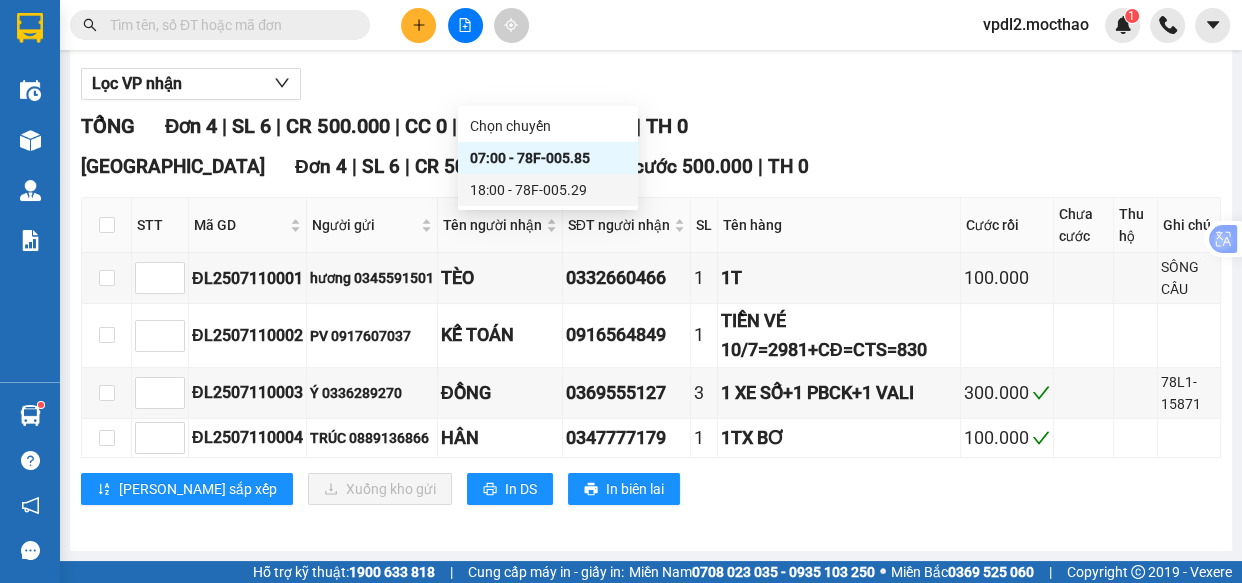 click on "18:00     - 78F-005.29" at bounding box center (548, 190) 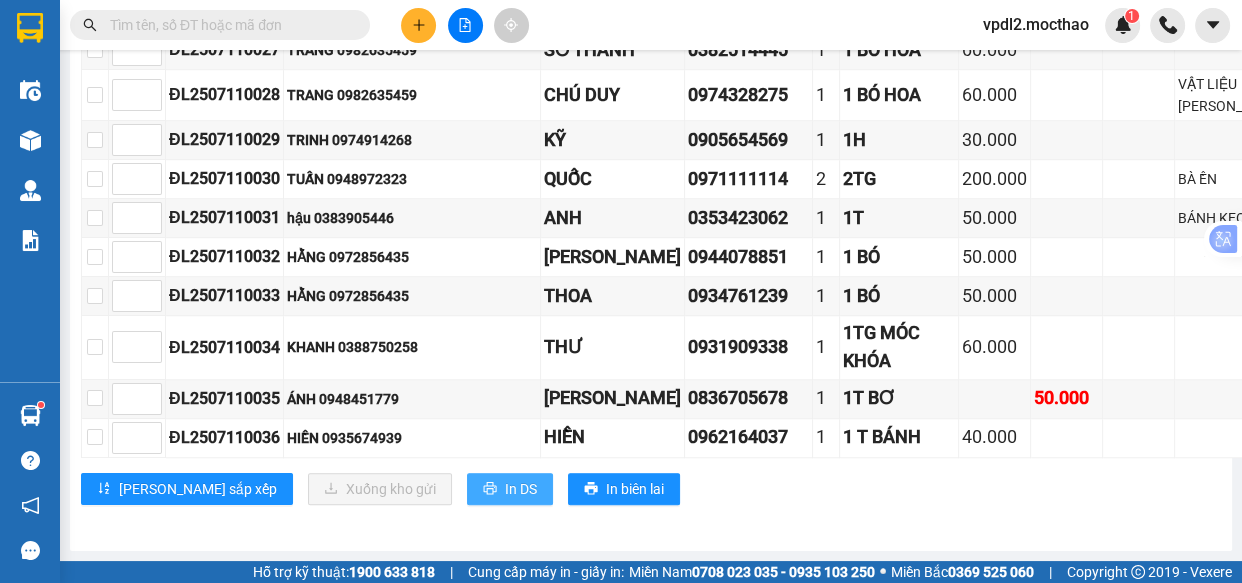 click on "In DS" at bounding box center [521, 489] 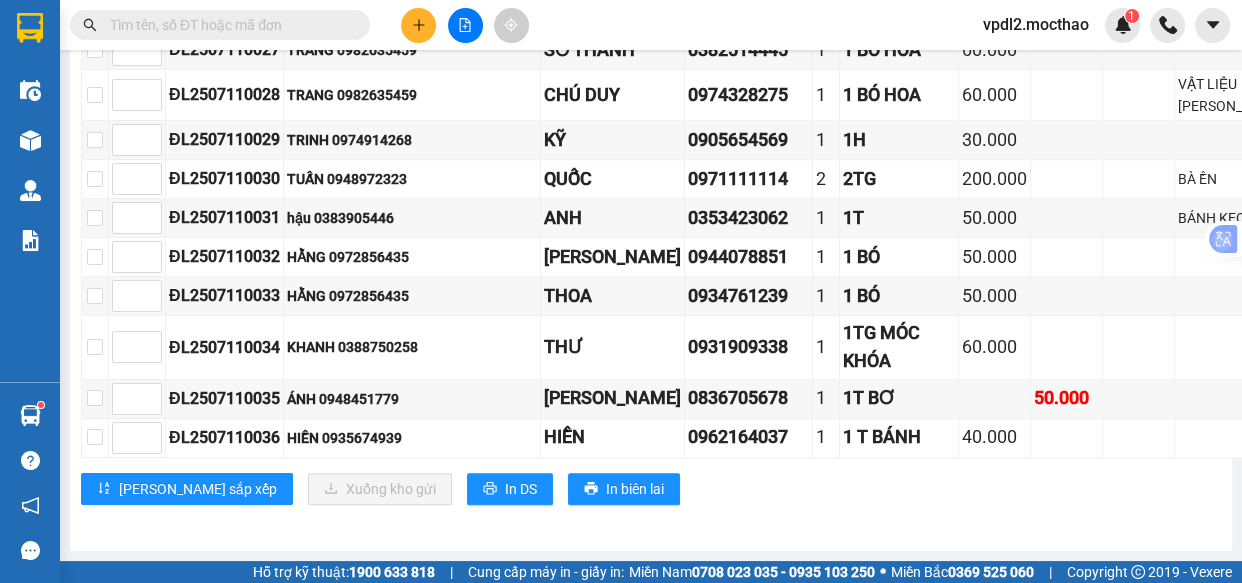 click on "Xem theo VP nhận" at bounding box center (294, -1144) 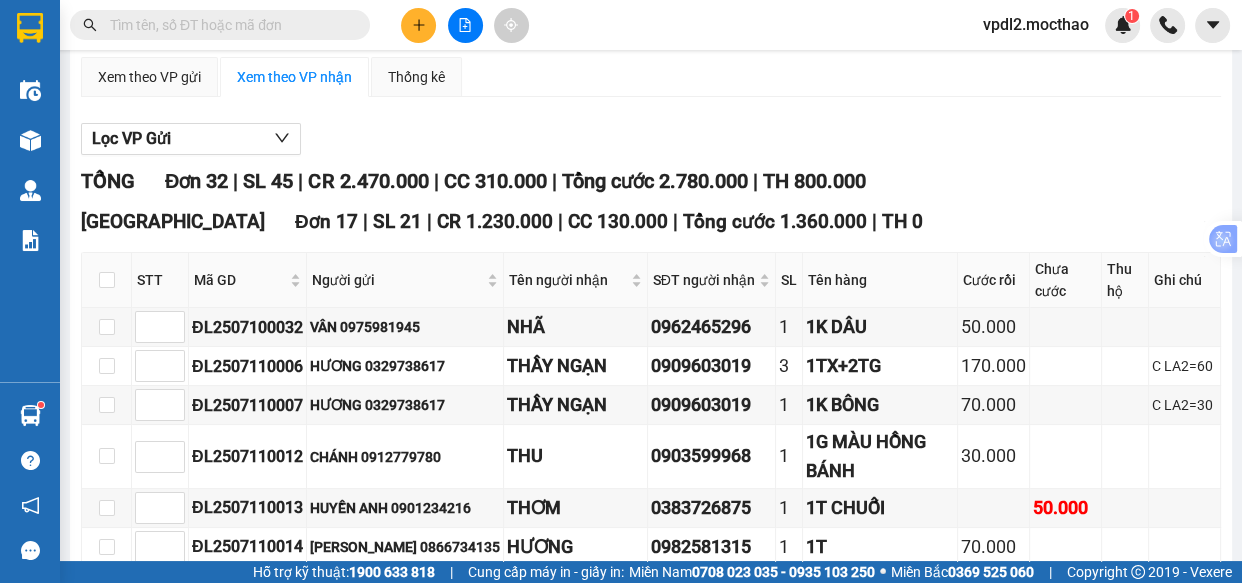 scroll, scrollTop: 0, scrollLeft: 0, axis: both 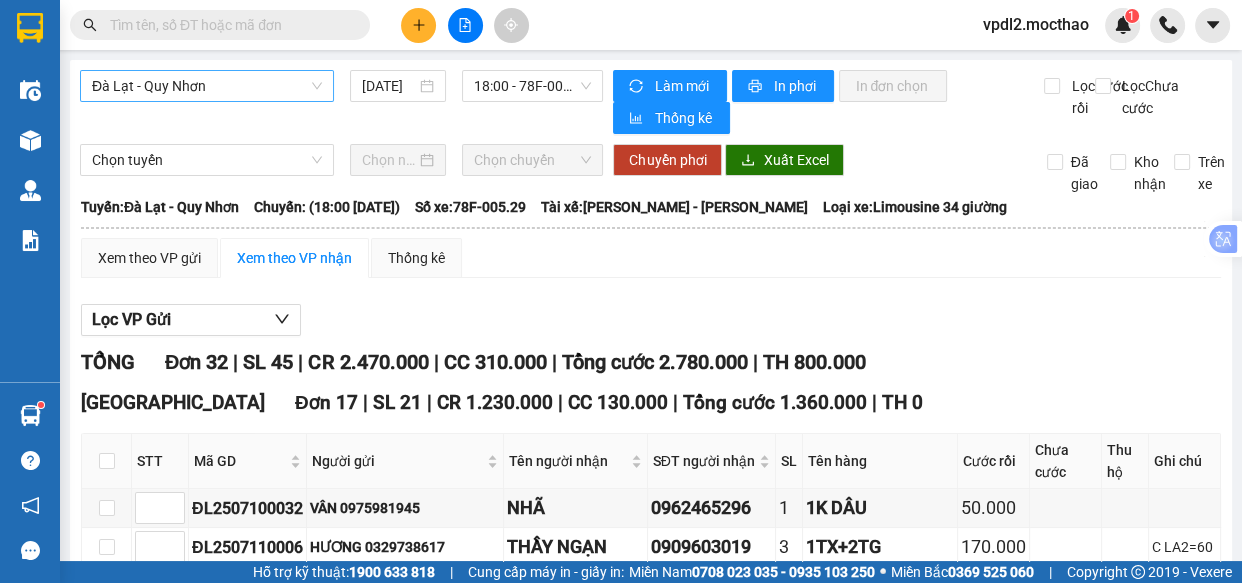 click on "Đà Lạt - Quy Nhơn" at bounding box center [207, 86] 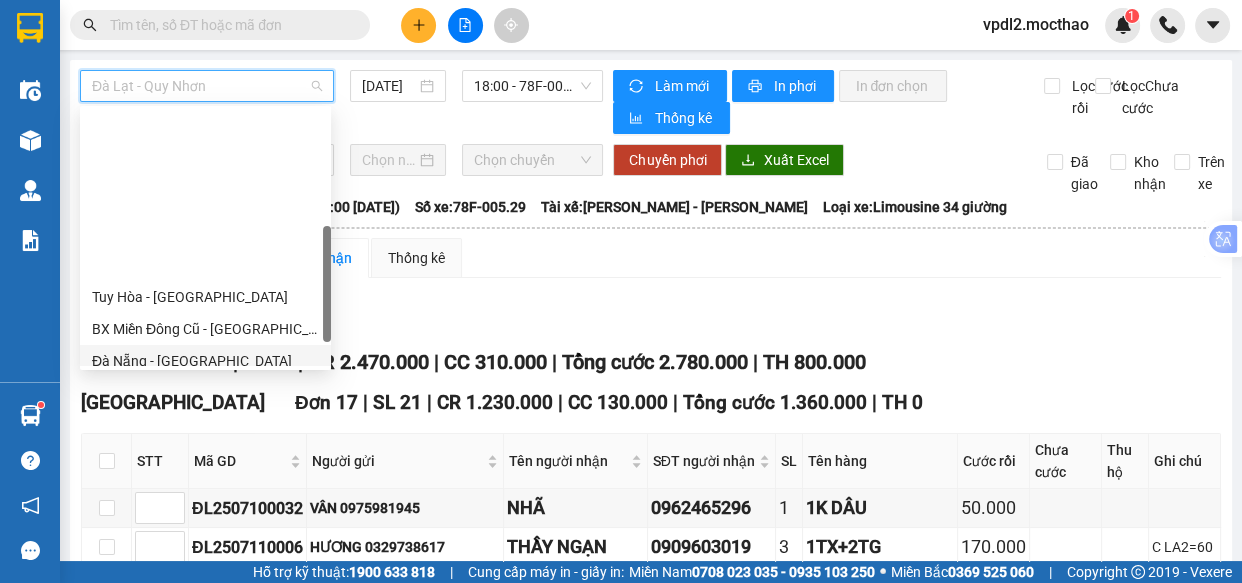 scroll, scrollTop: 363, scrollLeft: 0, axis: vertical 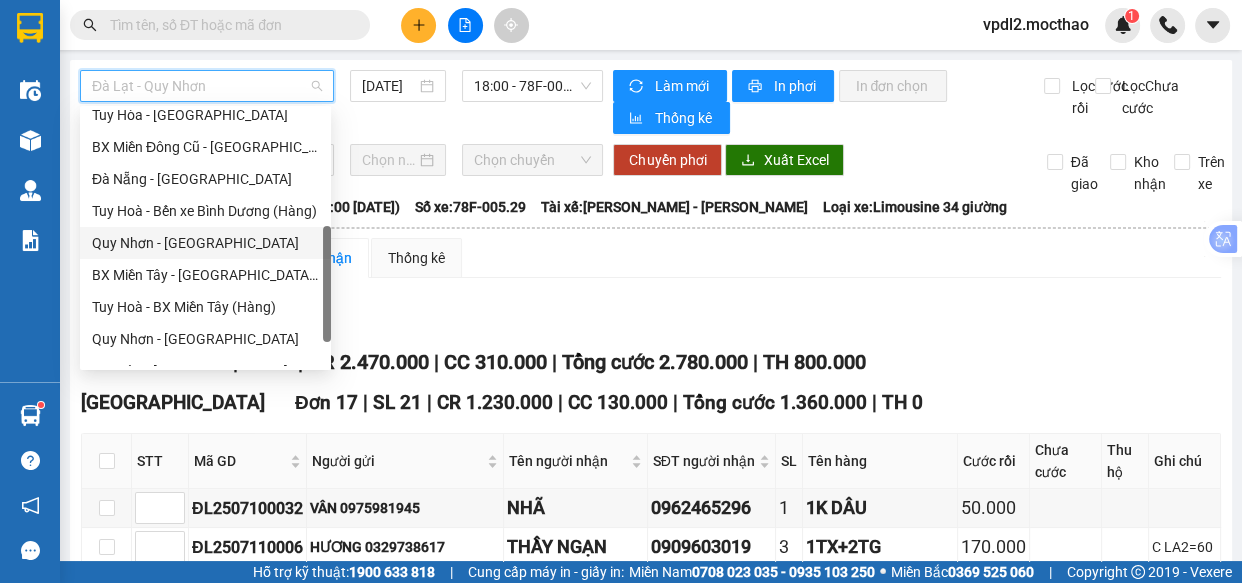 click on "Quy Nhơn - [GEOGRAPHIC_DATA]" at bounding box center [205, 243] 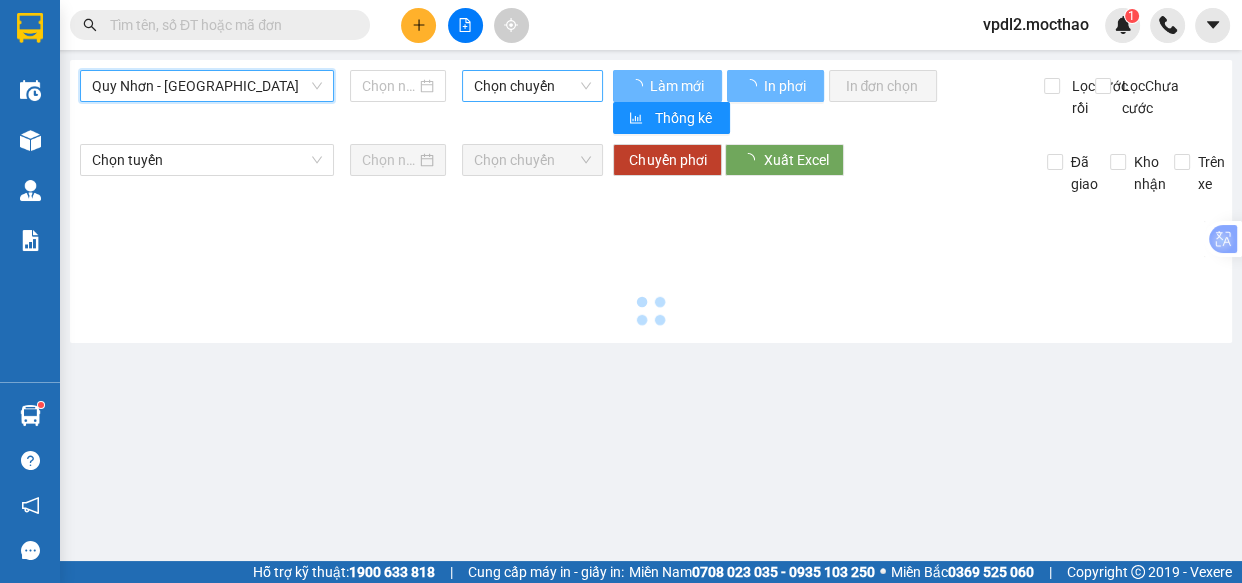 type on "[DATE]" 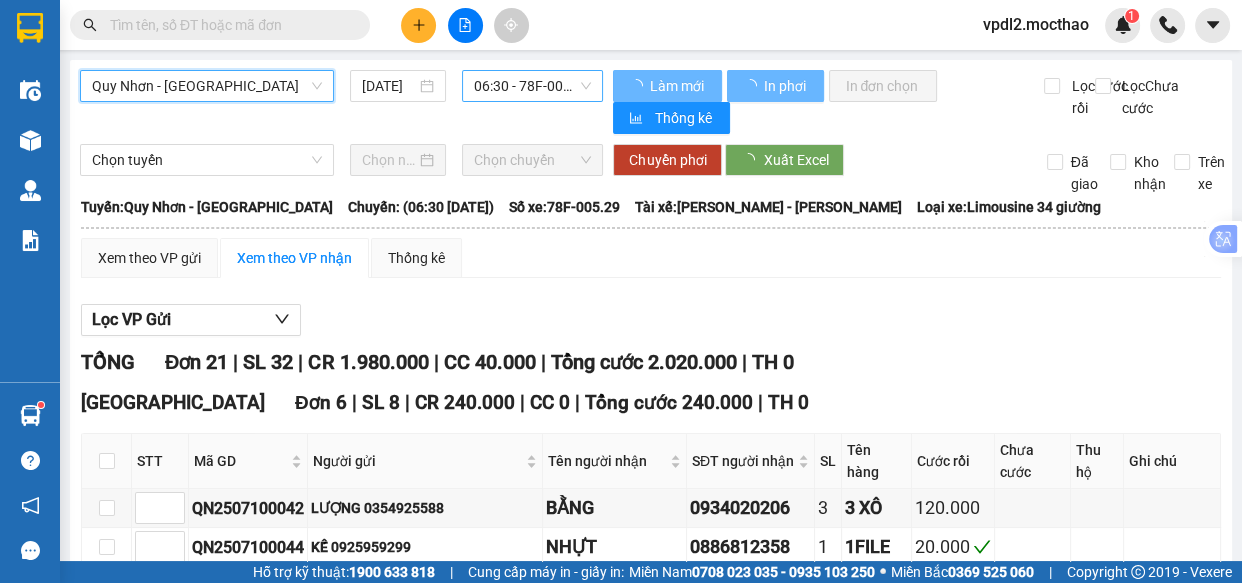 click on "06:30     - 78F-005.29" at bounding box center (532, 86) 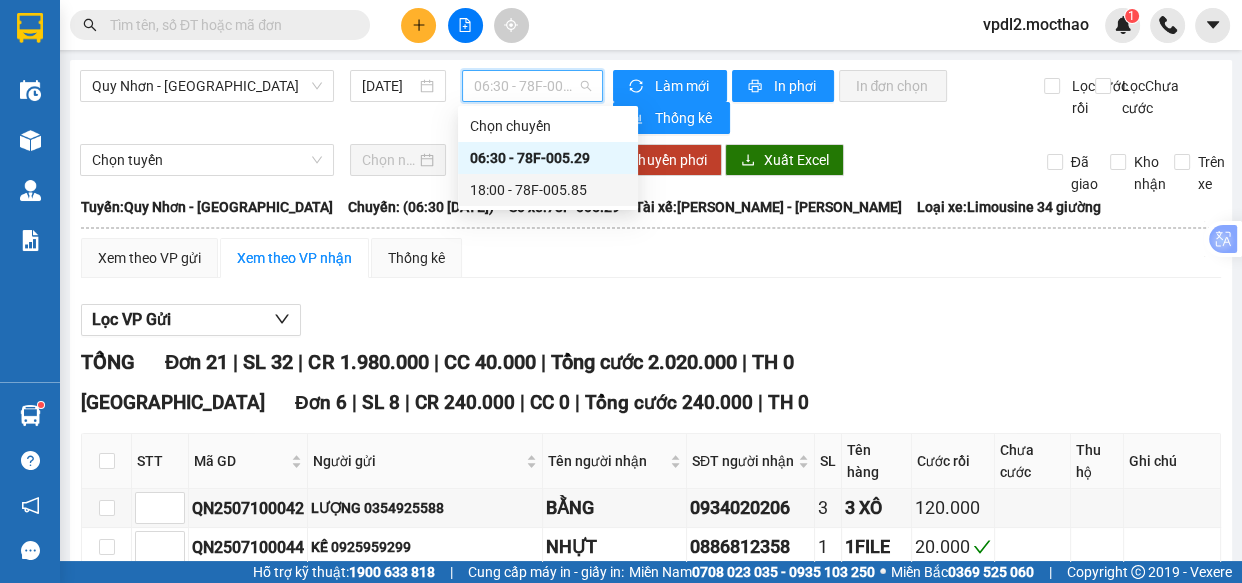 click on "18:00     - 78F-005.85" at bounding box center (548, 190) 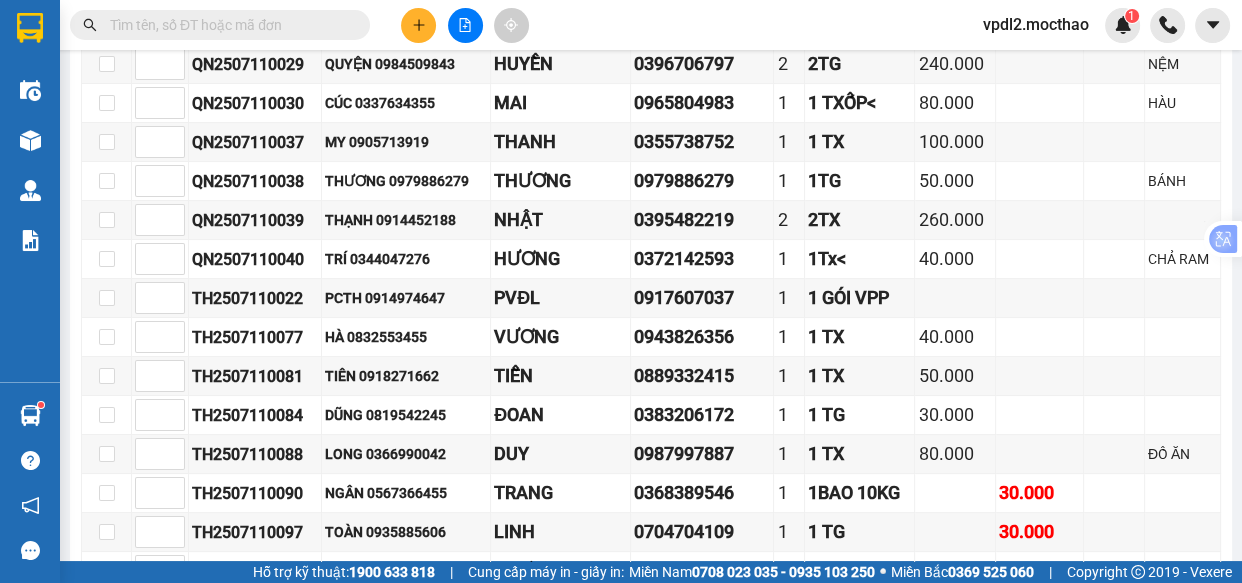 scroll, scrollTop: 331, scrollLeft: 0, axis: vertical 